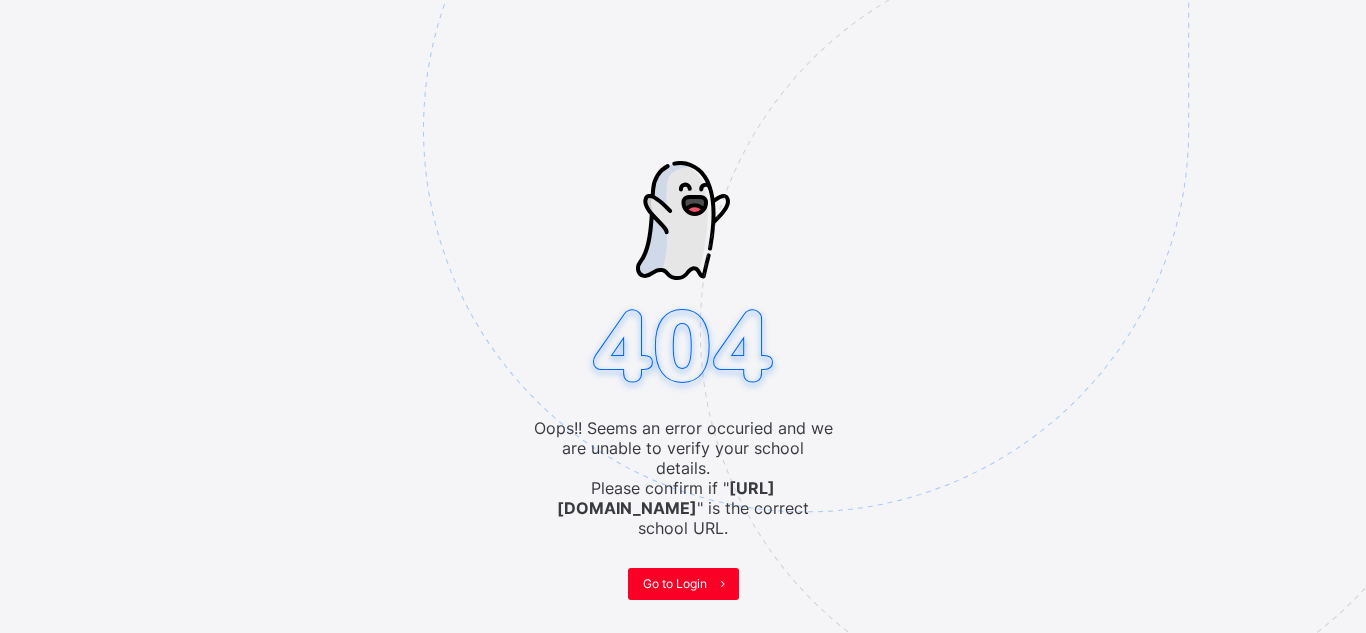 scroll, scrollTop: 0, scrollLeft: 0, axis: both 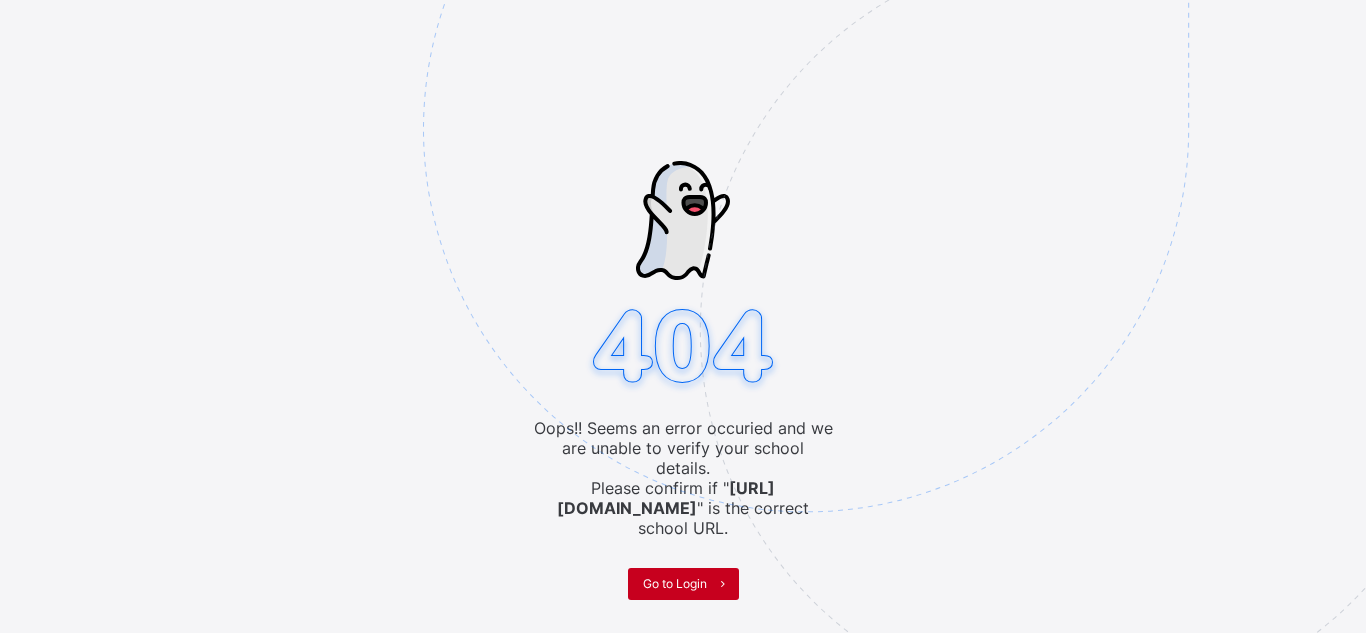 click on "Go to Login" at bounding box center [675, 583] 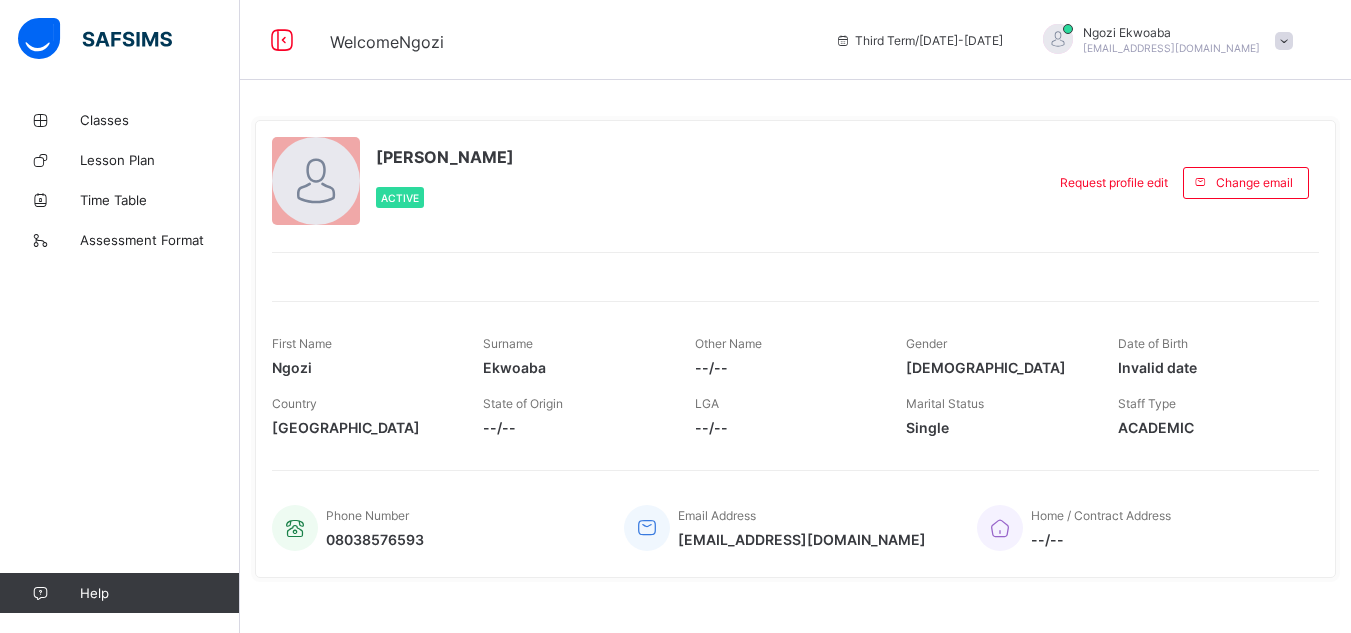 scroll, scrollTop: 0, scrollLeft: 0, axis: both 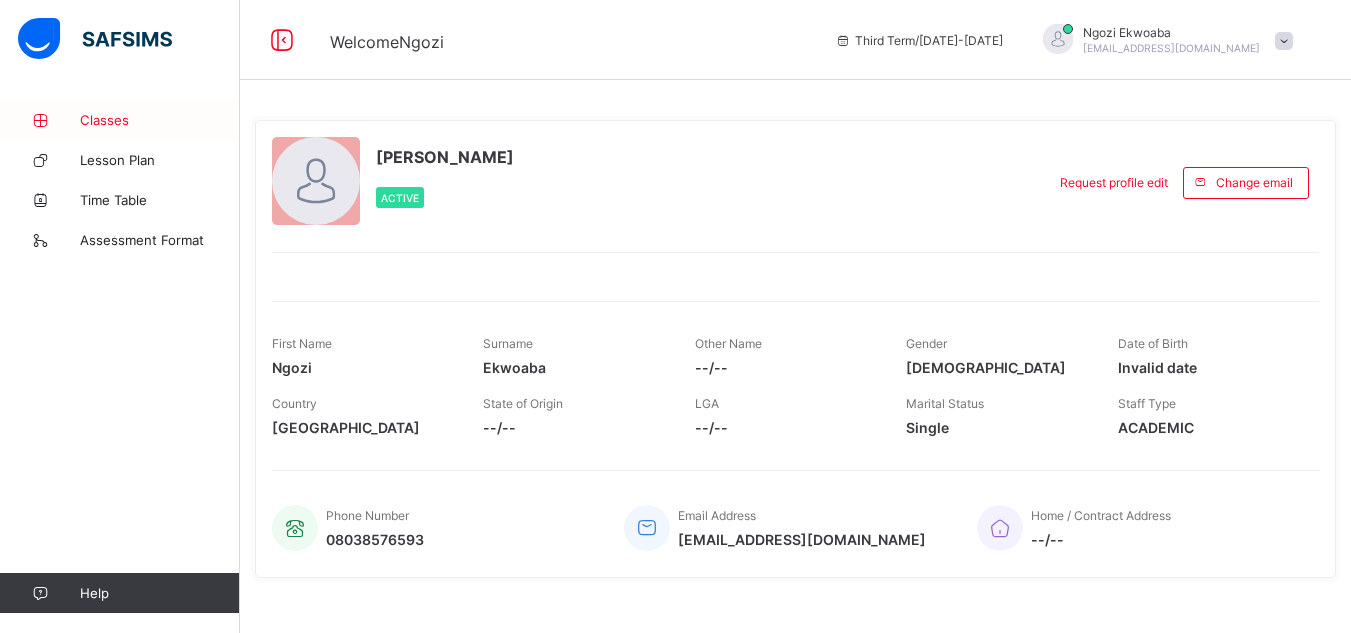 click on "Classes" at bounding box center [160, 120] 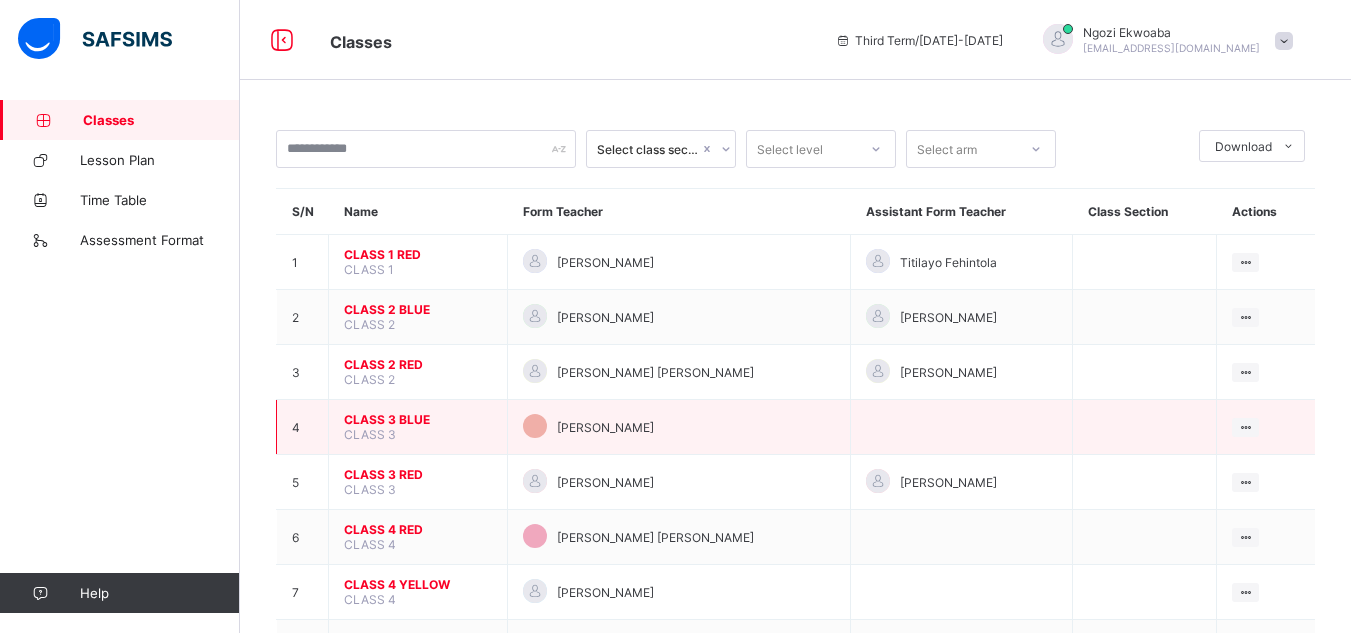click on "CLASS 3   BLUE" at bounding box center [418, 419] 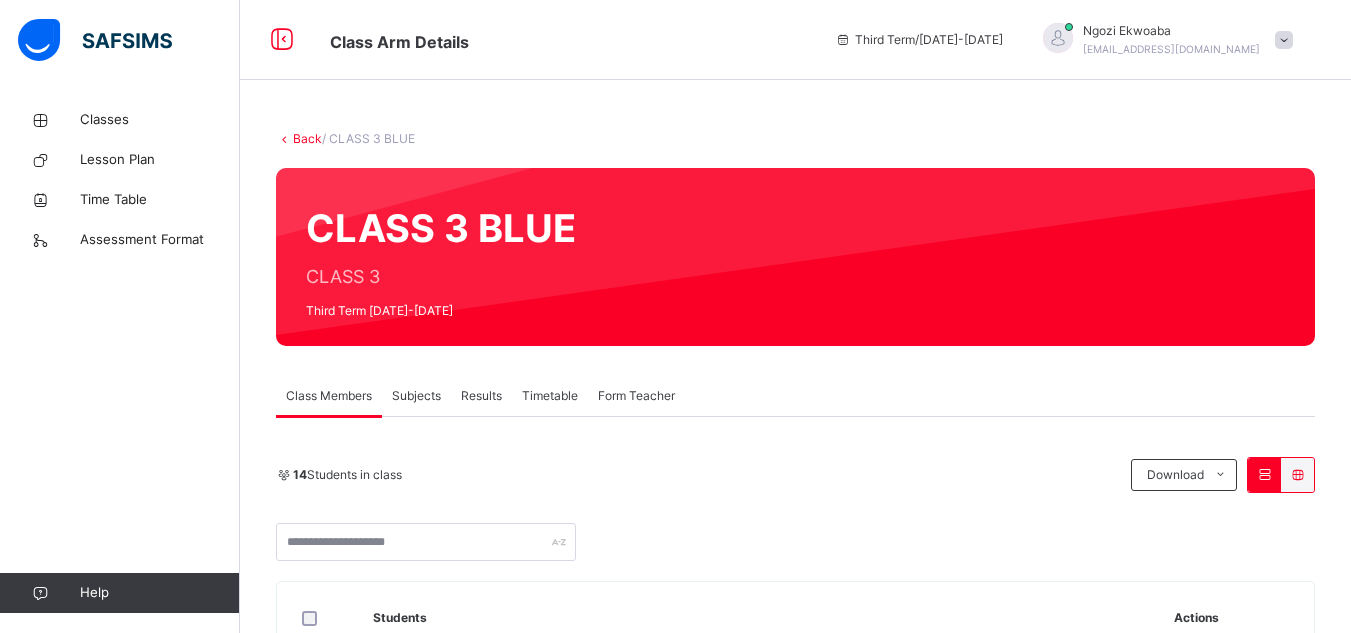 click on "Subjects" at bounding box center [416, 396] 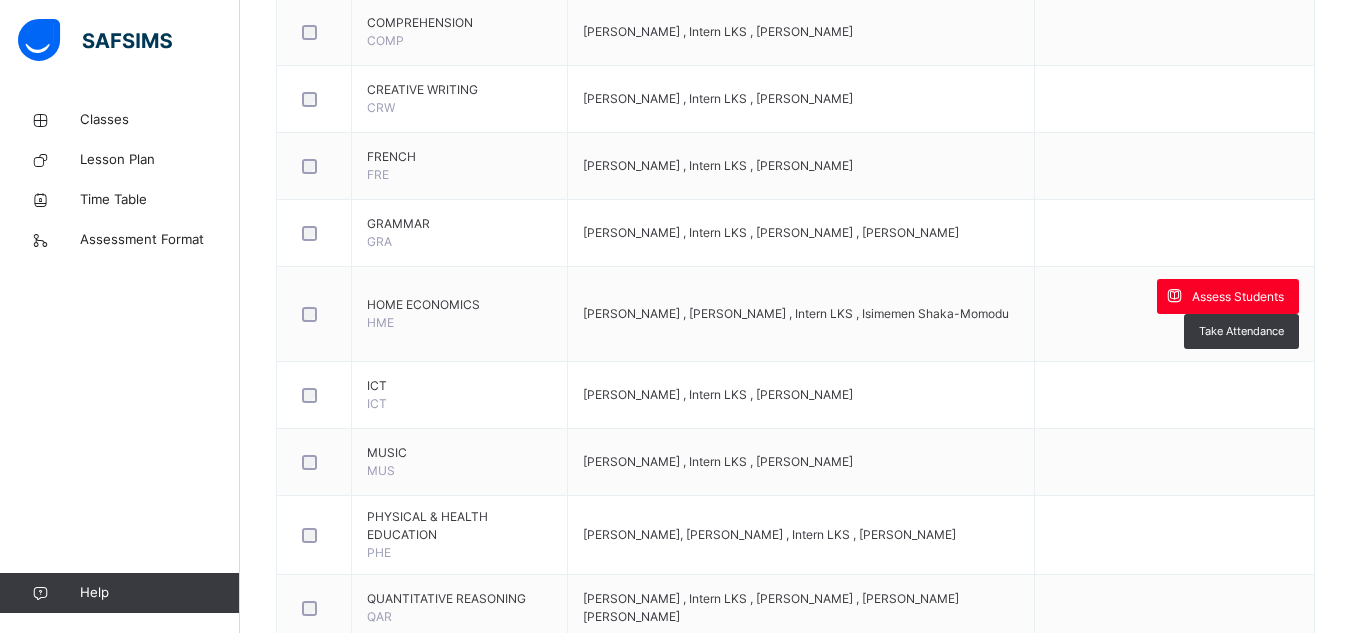 scroll, scrollTop: 797, scrollLeft: 0, axis: vertical 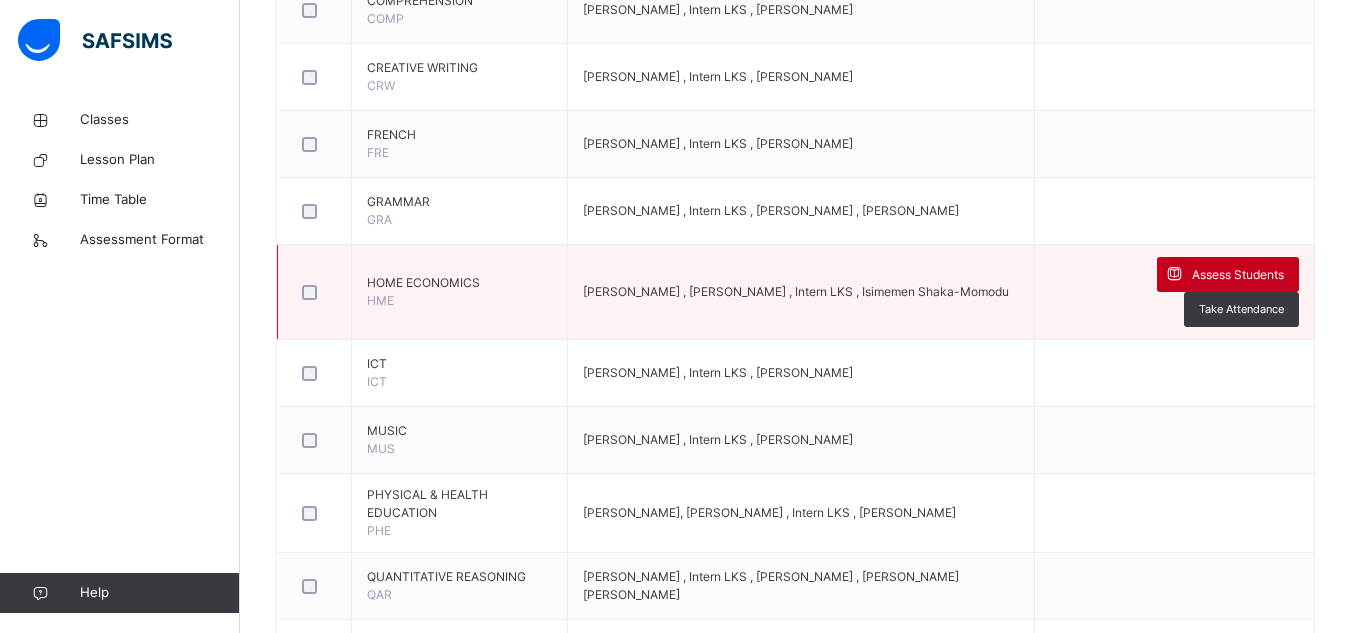 click on "Assess Students" at bounding box center (1228, 274) 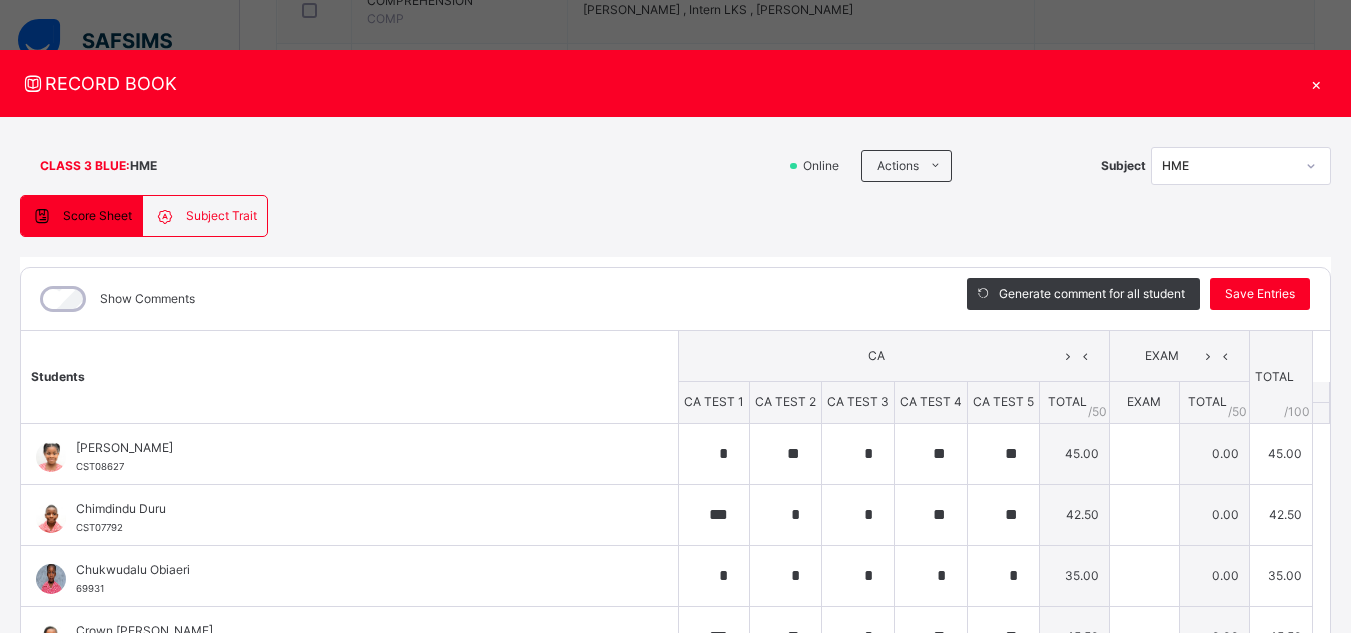 type on "*" 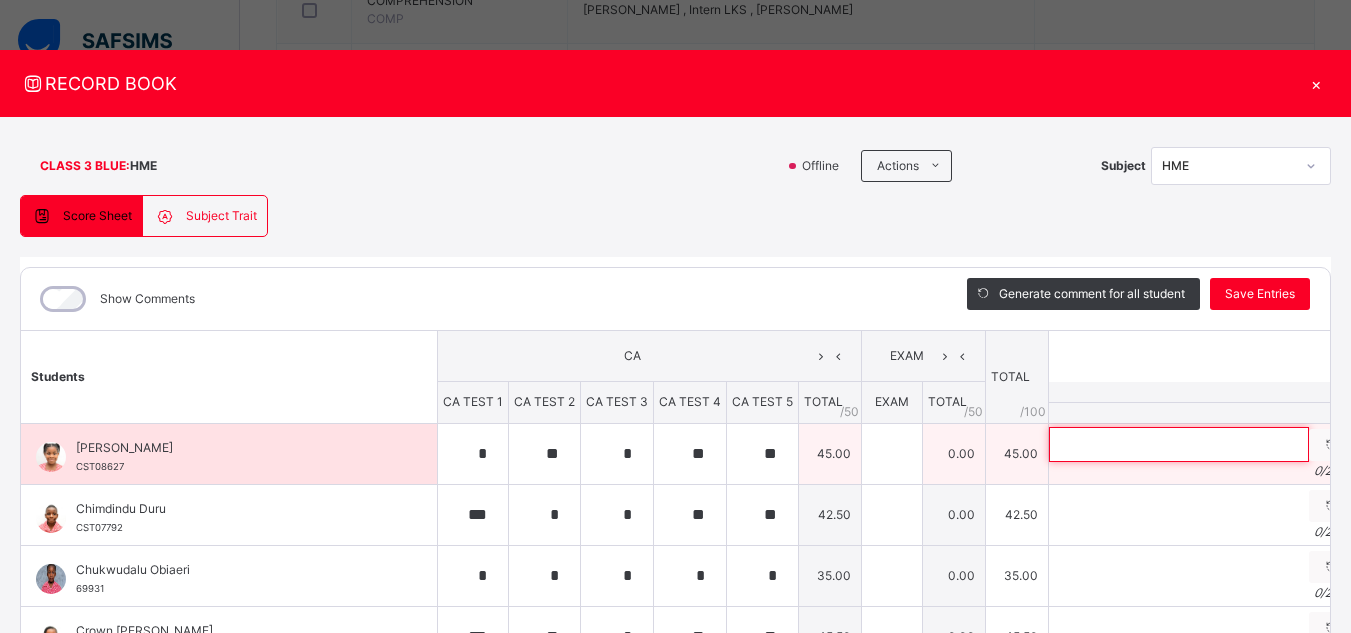 click at bounding box center (1179, 444) 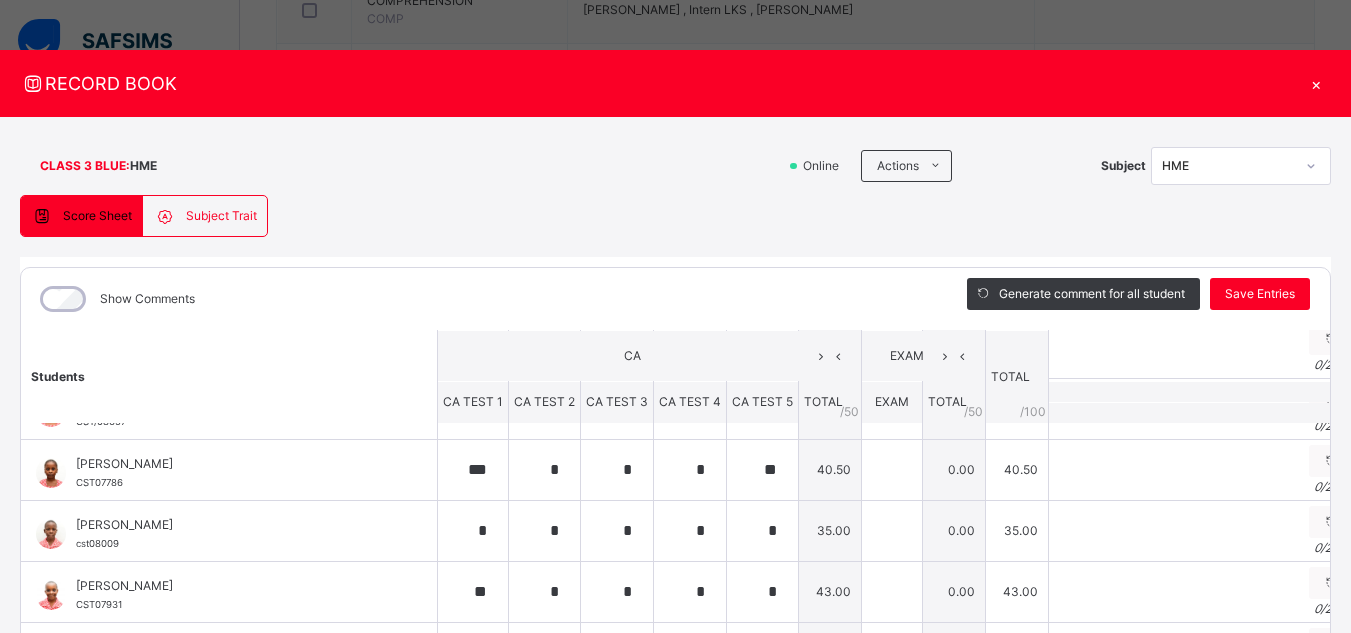 scroll, scrollTop: 241, scrollLeft: 0, axis: vertical 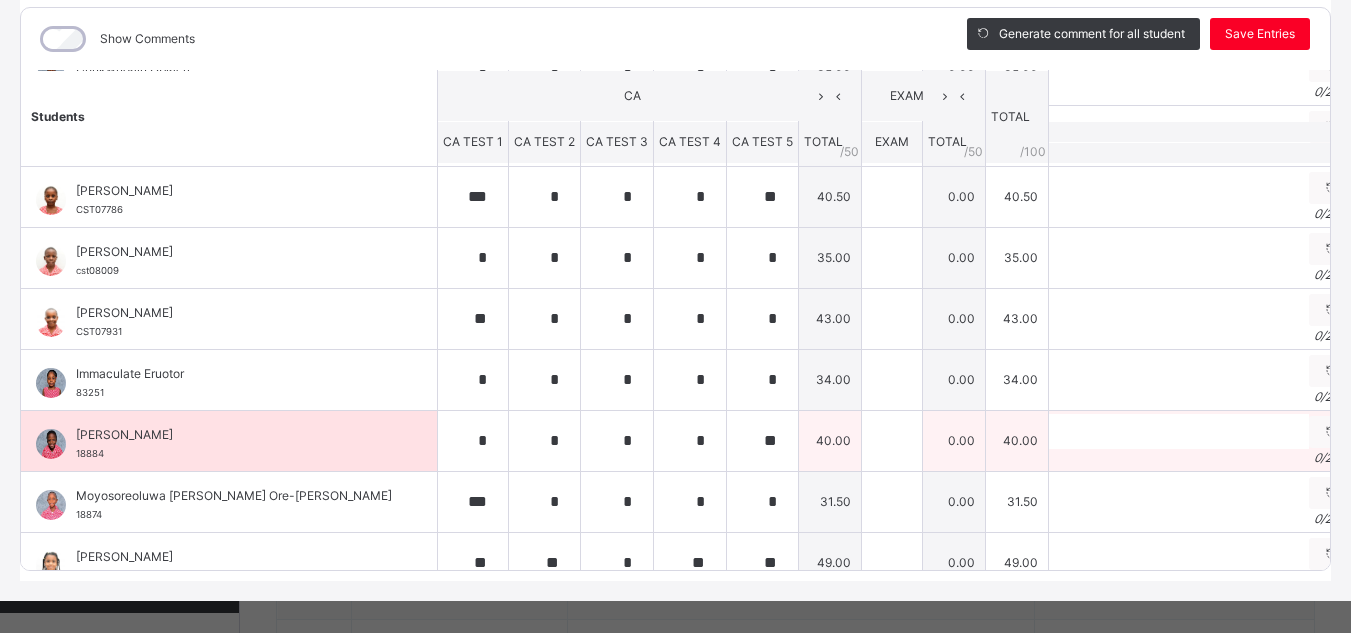 click on "0 / 250" at bounding box center (1202, 458) 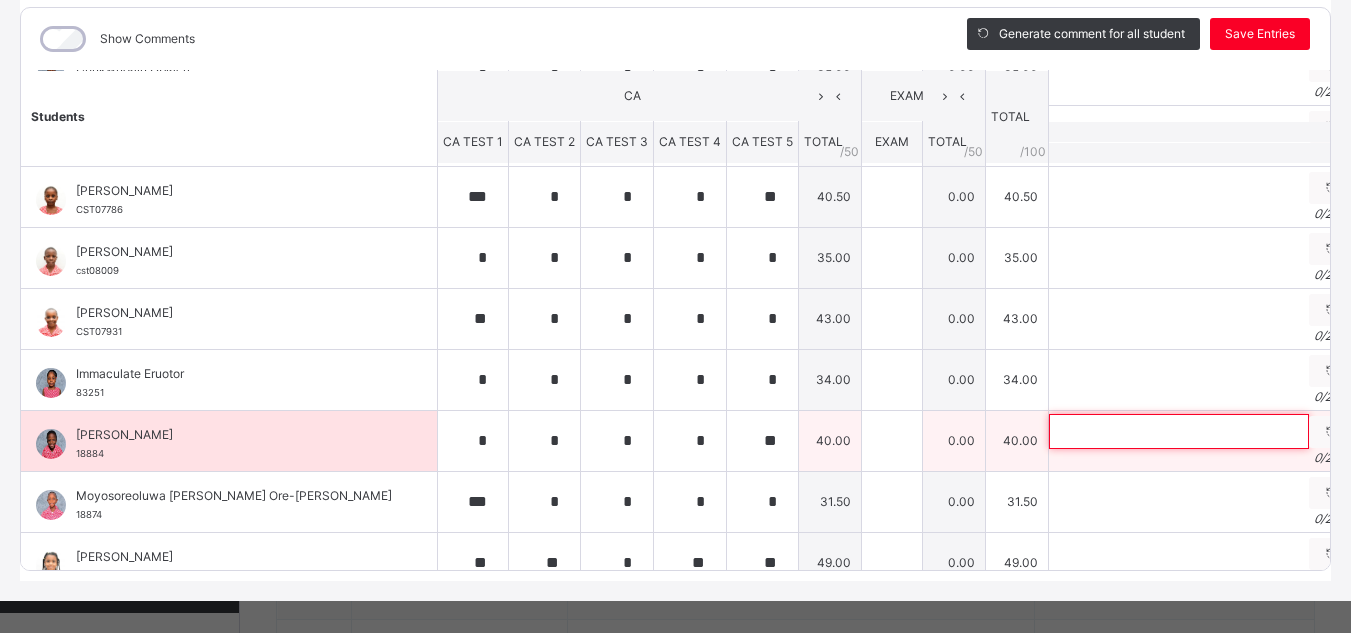 click at bounding box center [1179, 431] 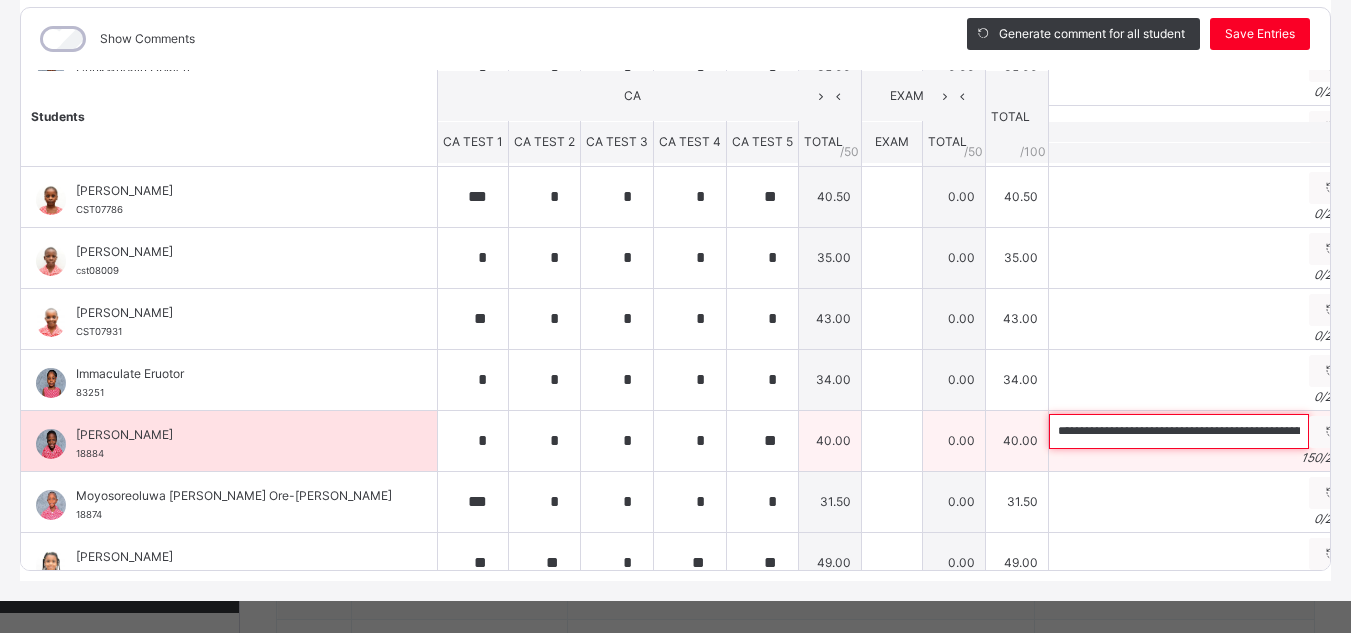 scroll, scrollTop: 0, scrollLeft: 615, axis: horizontal 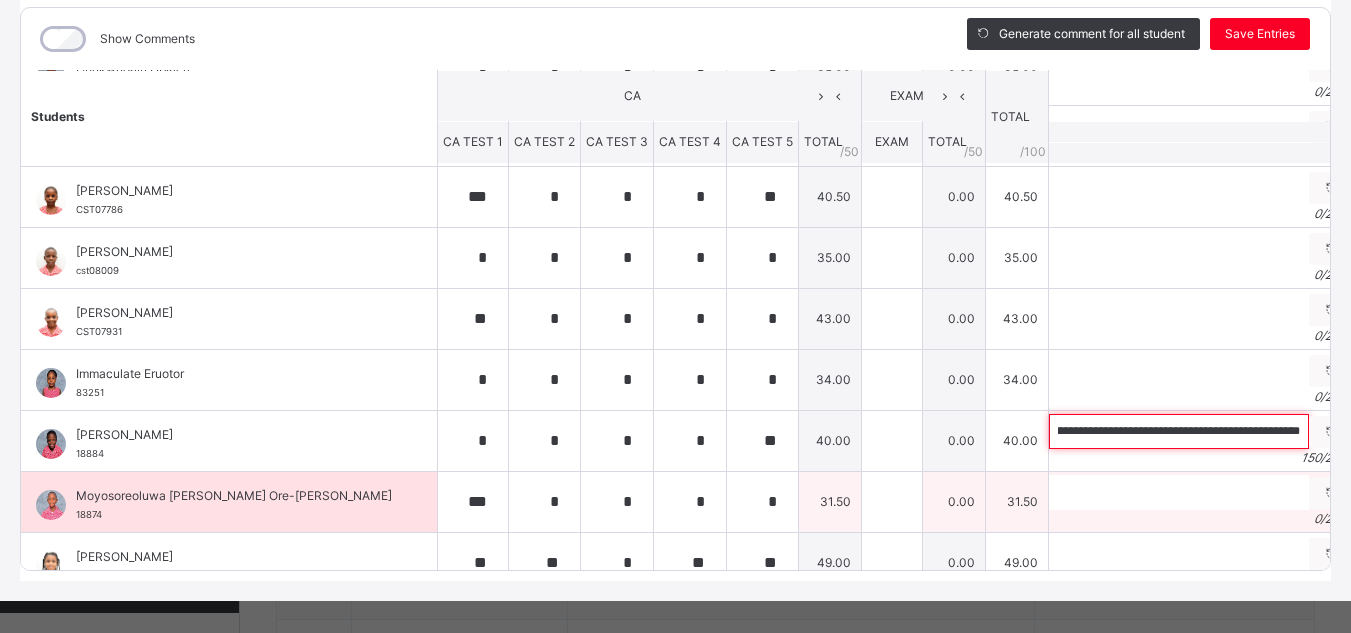 type on "**********" 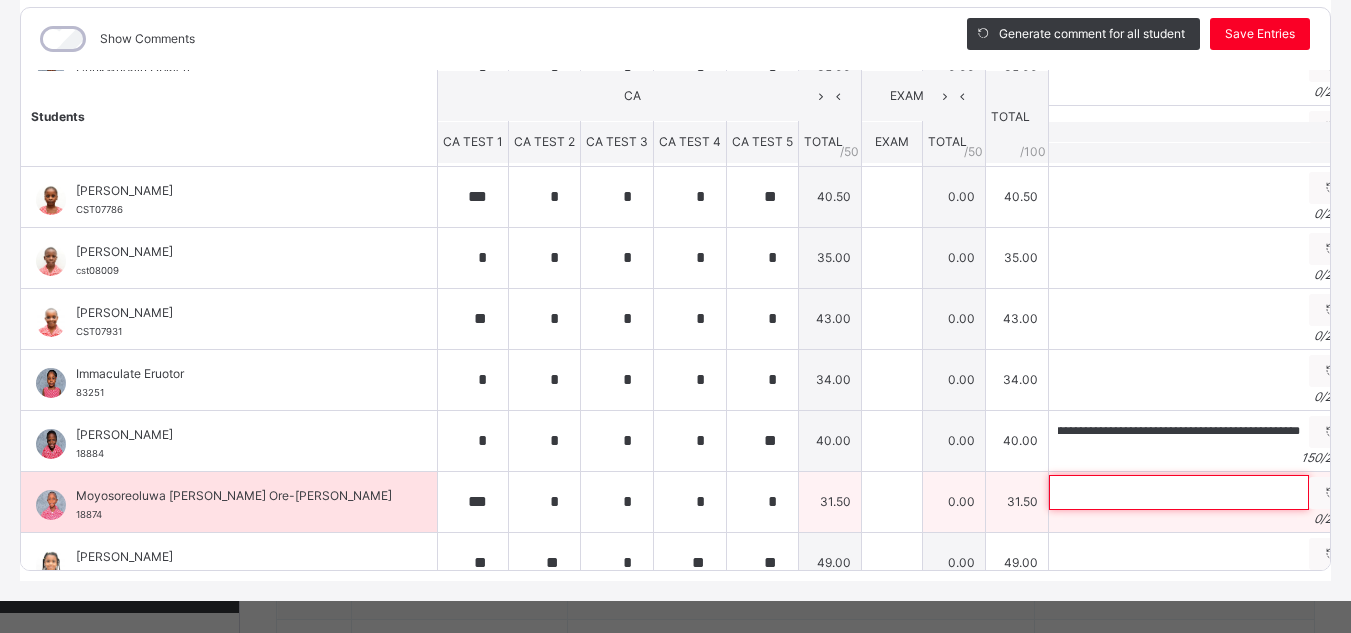 scroll, scrollTop: 0, scrollLeft: 0, axis: both 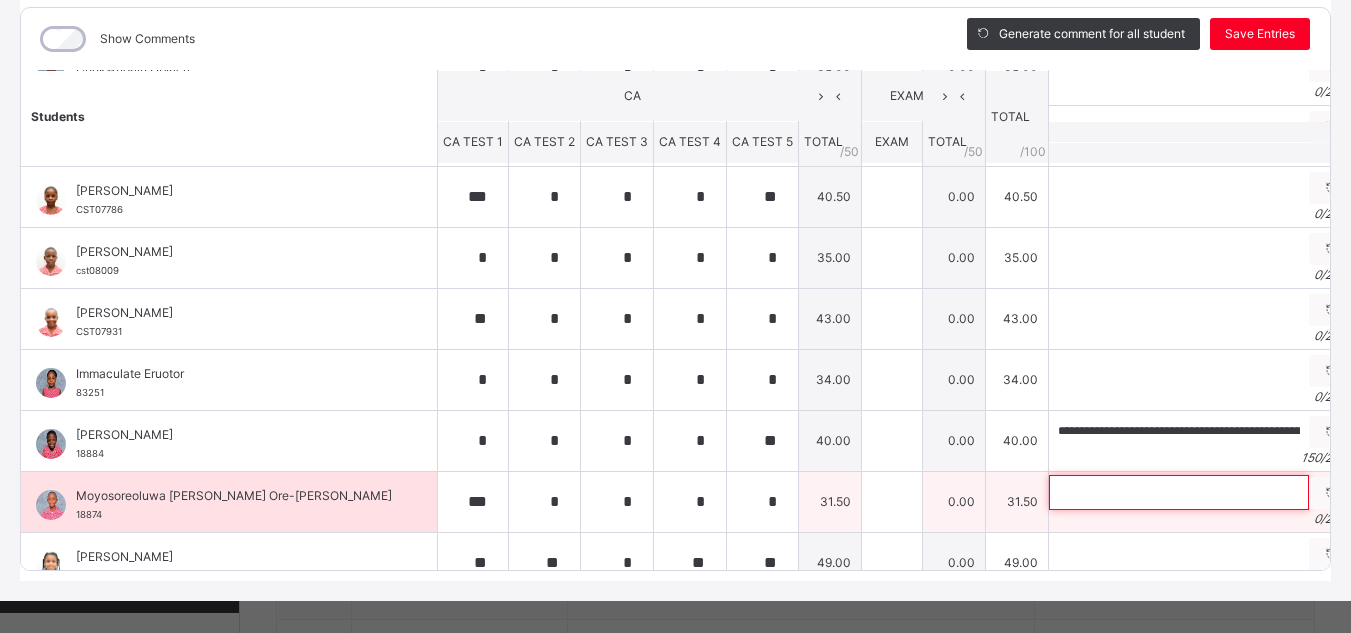 click at bounding box center (1179, 492) 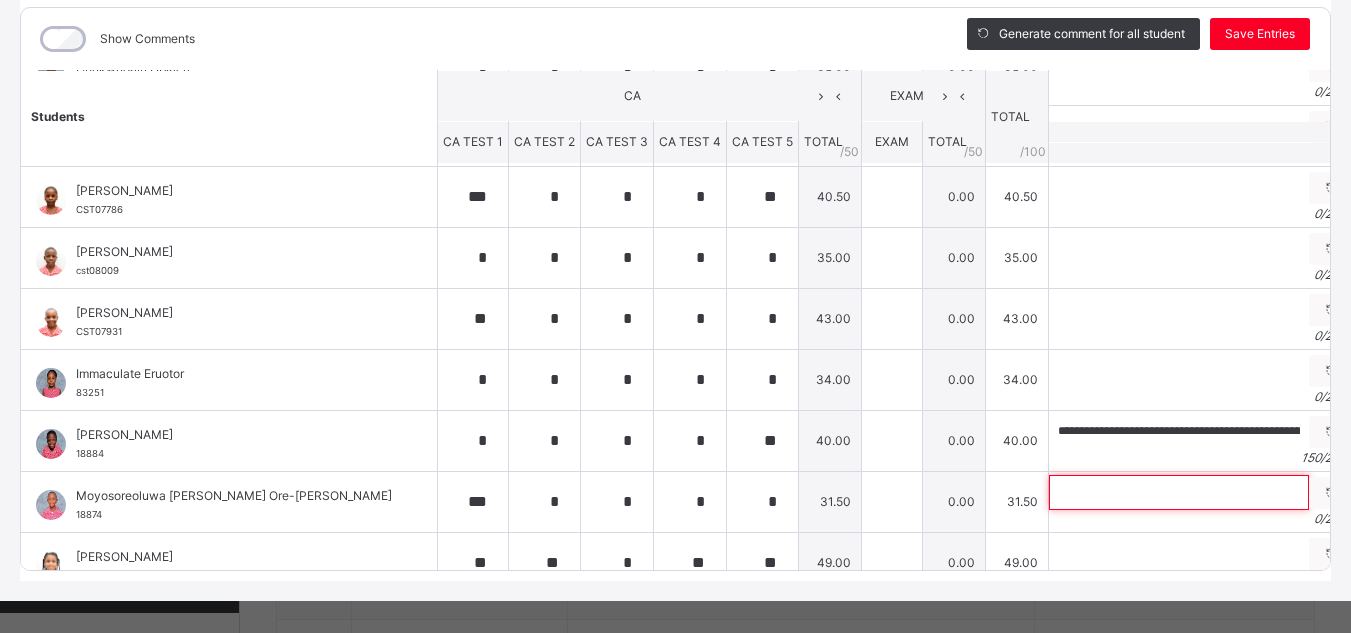 paste on "**********" 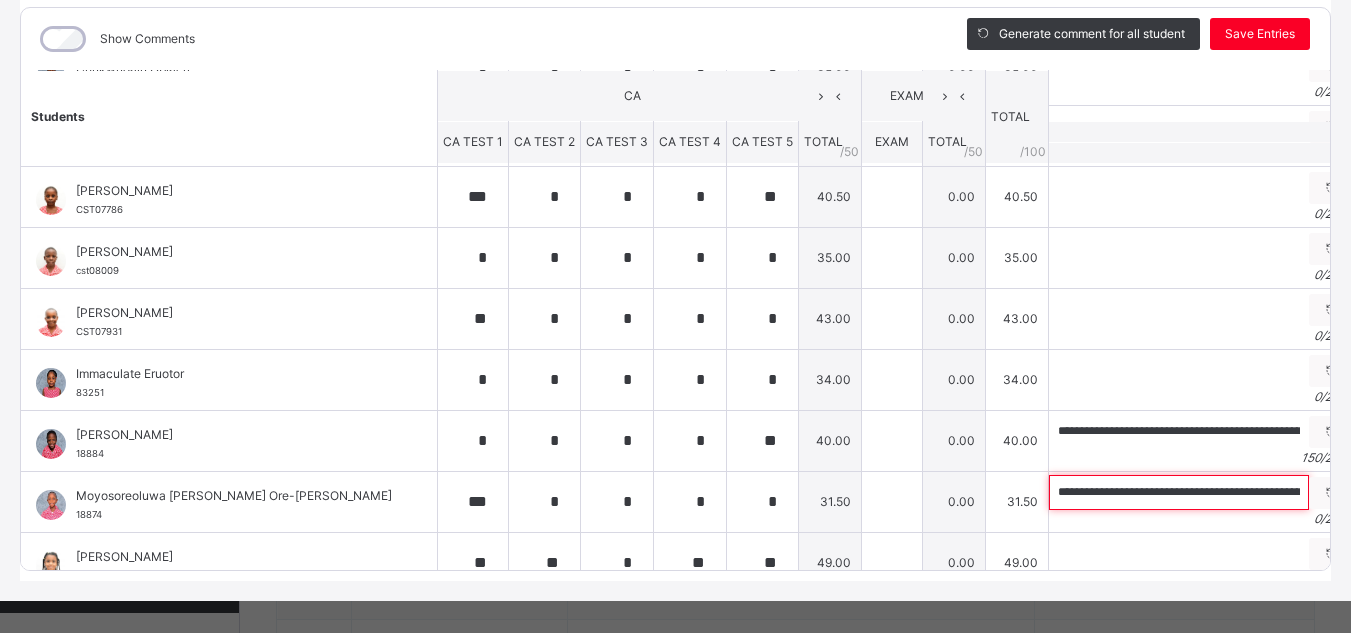 scroll, scrollTop: 0, scrollLeft: 663, axis: horizontal 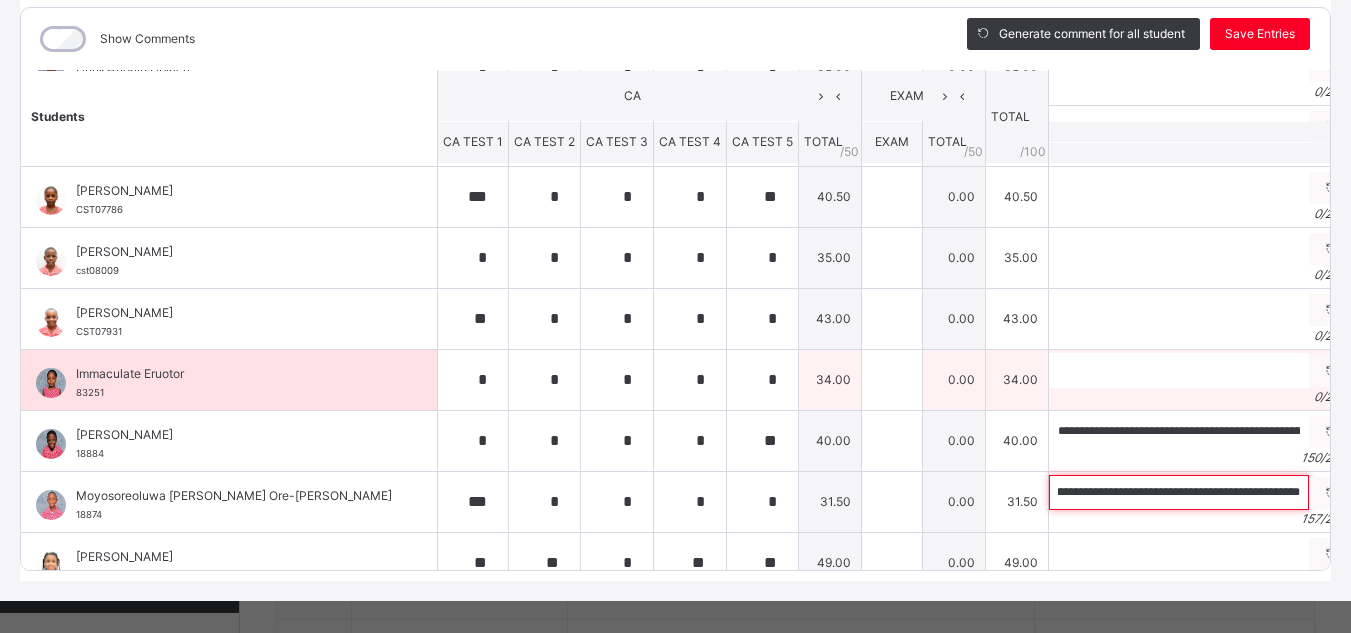 type on "**********" 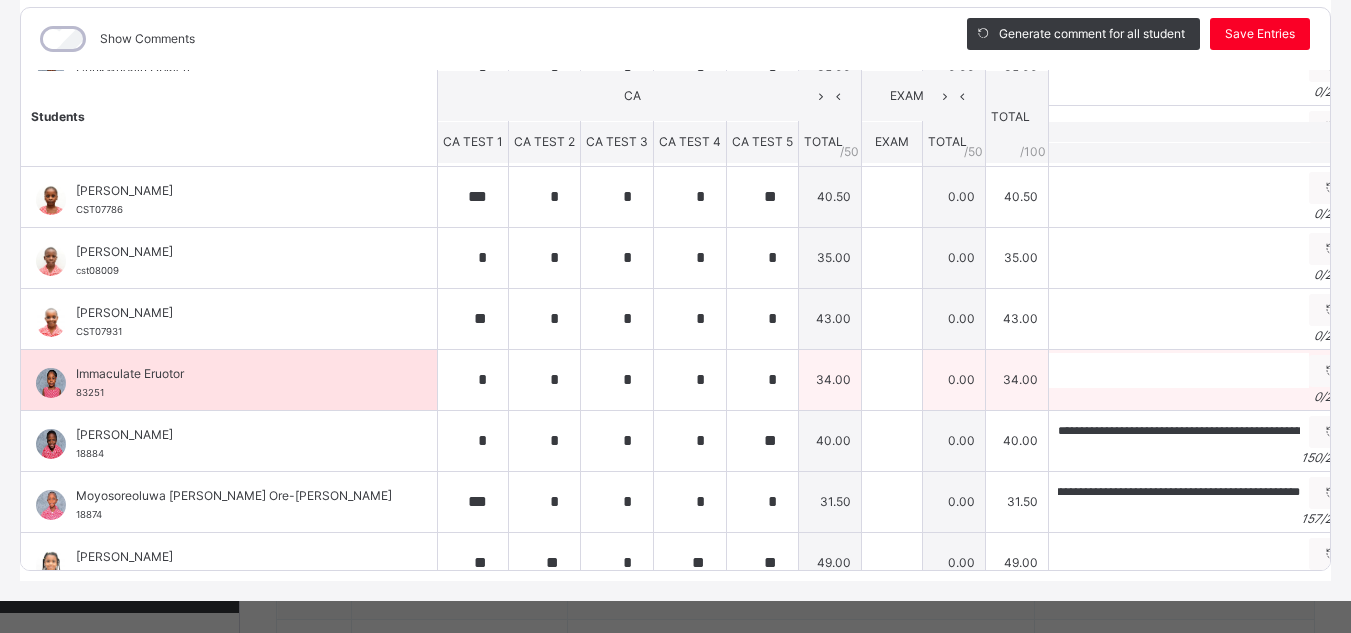 scroll, scrollTop: 0, scrollLeft: 0, axis: both 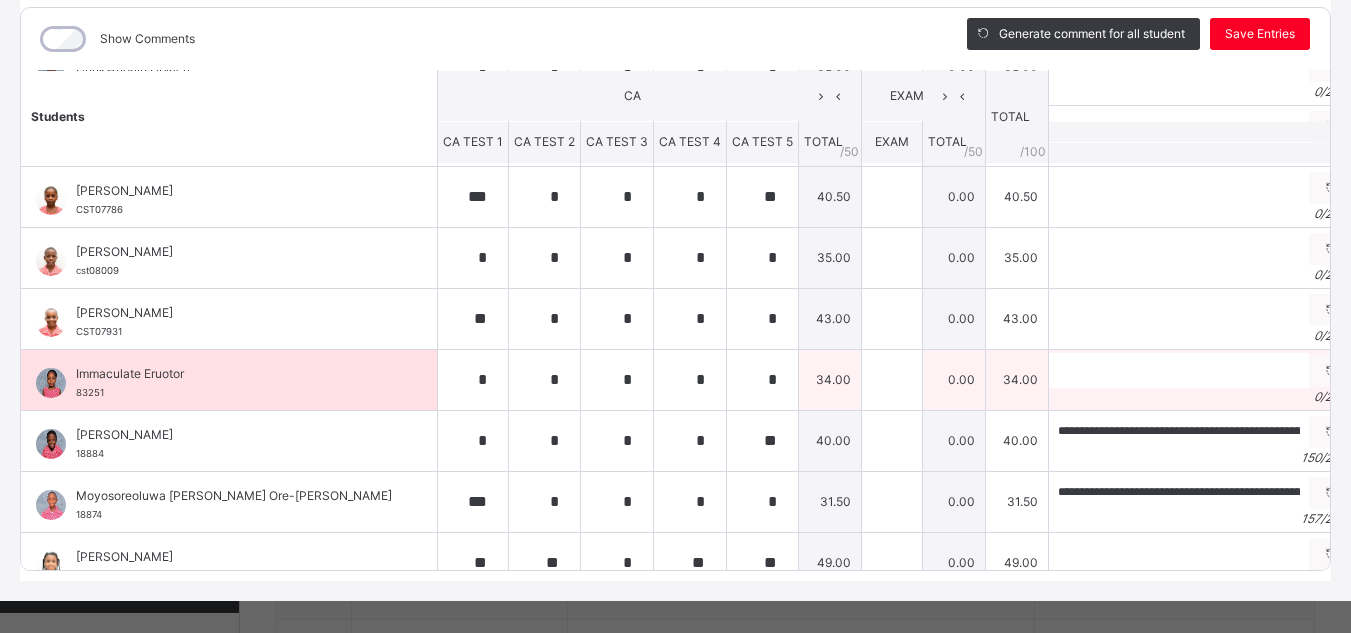 click on "0 / 250" at bounding box center [1202, 397] 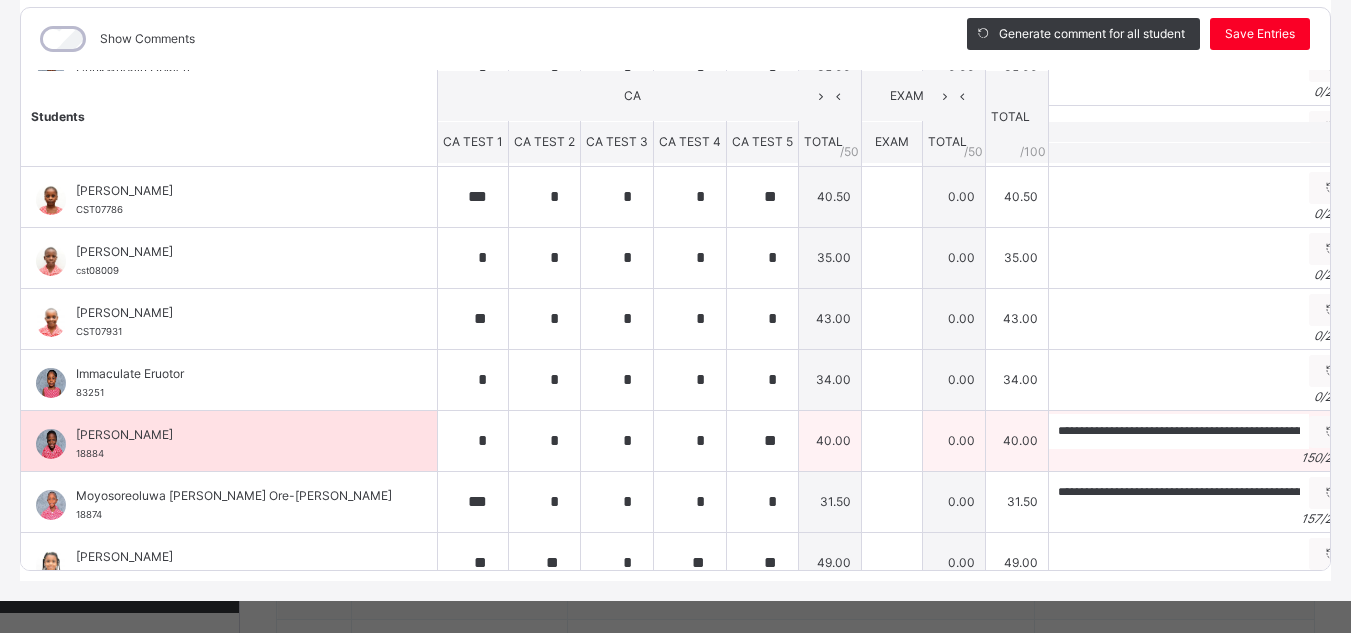 click on "40.00" at bounding box center [1017, 440] 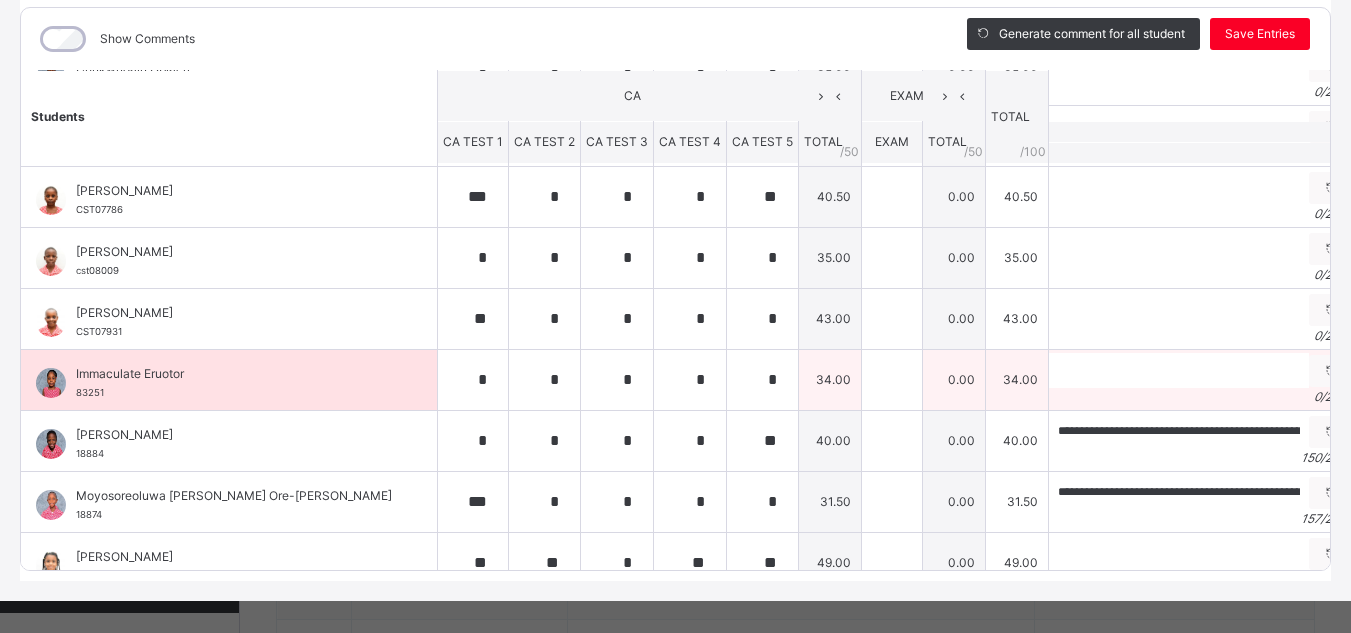 click on "0 / 250" at bounding box center (1202, 397) 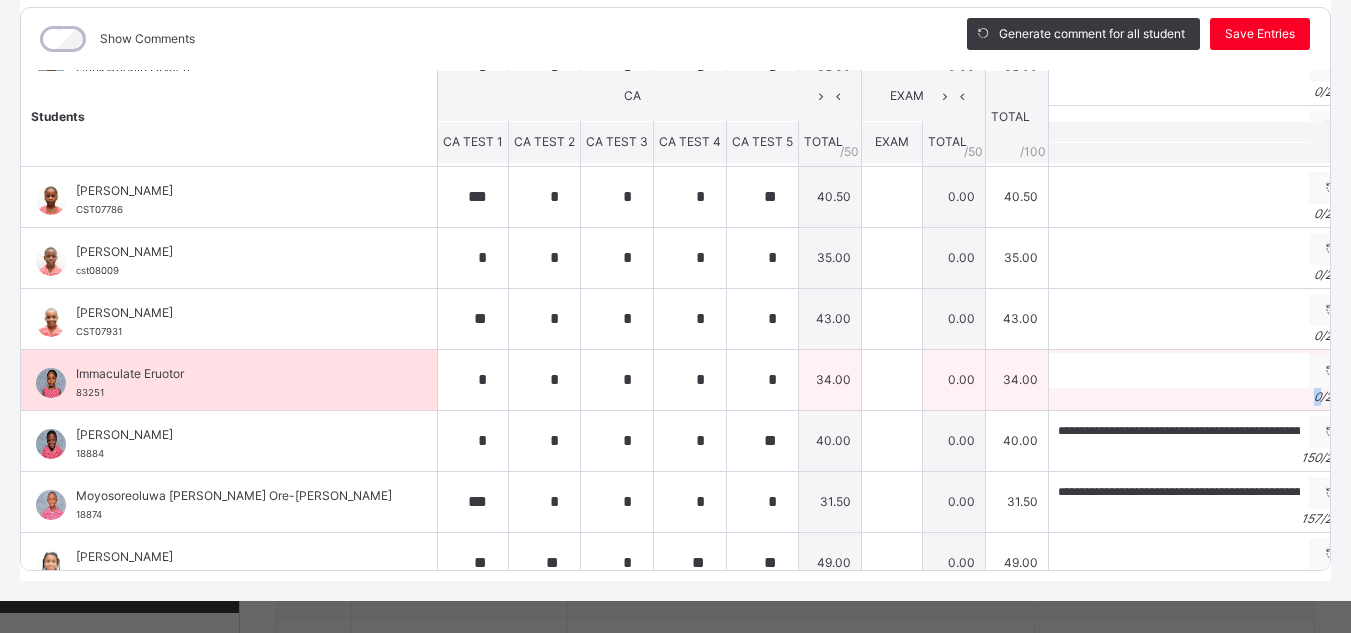 click on "0 / 250" at bounding box center (1202, 397) 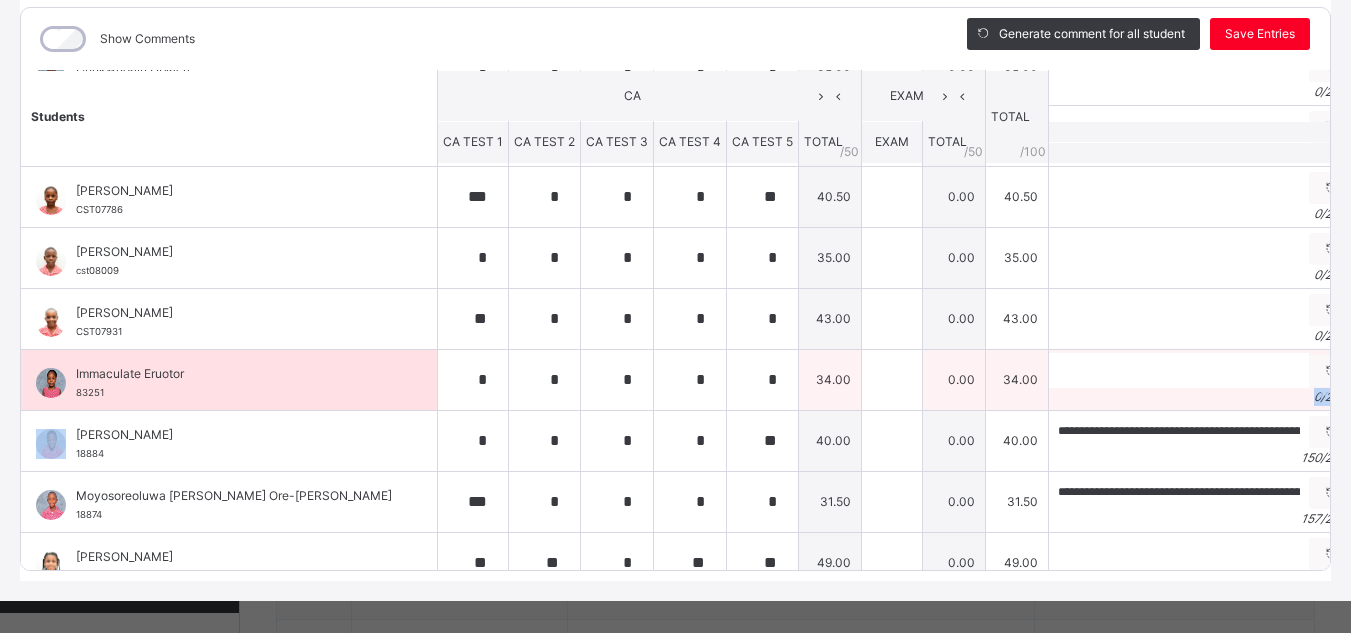 click on "0 / 250" at bounding box center (1202, 397) 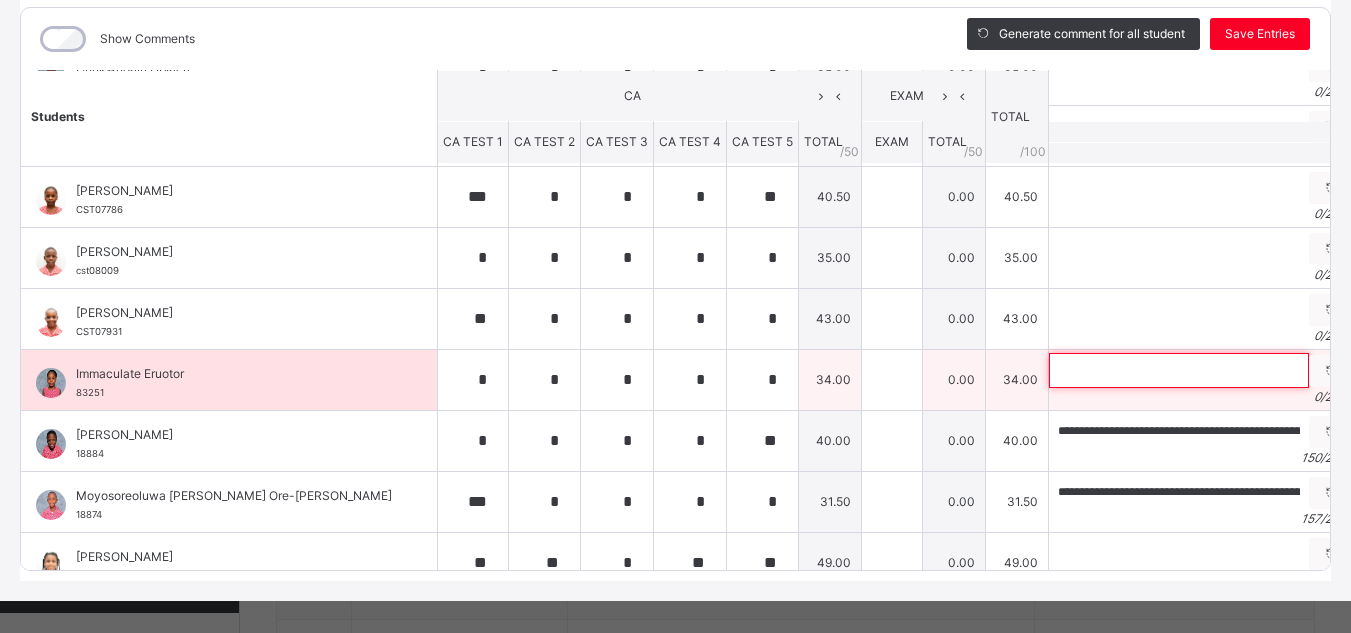 click at bounding box center [1179, 370] 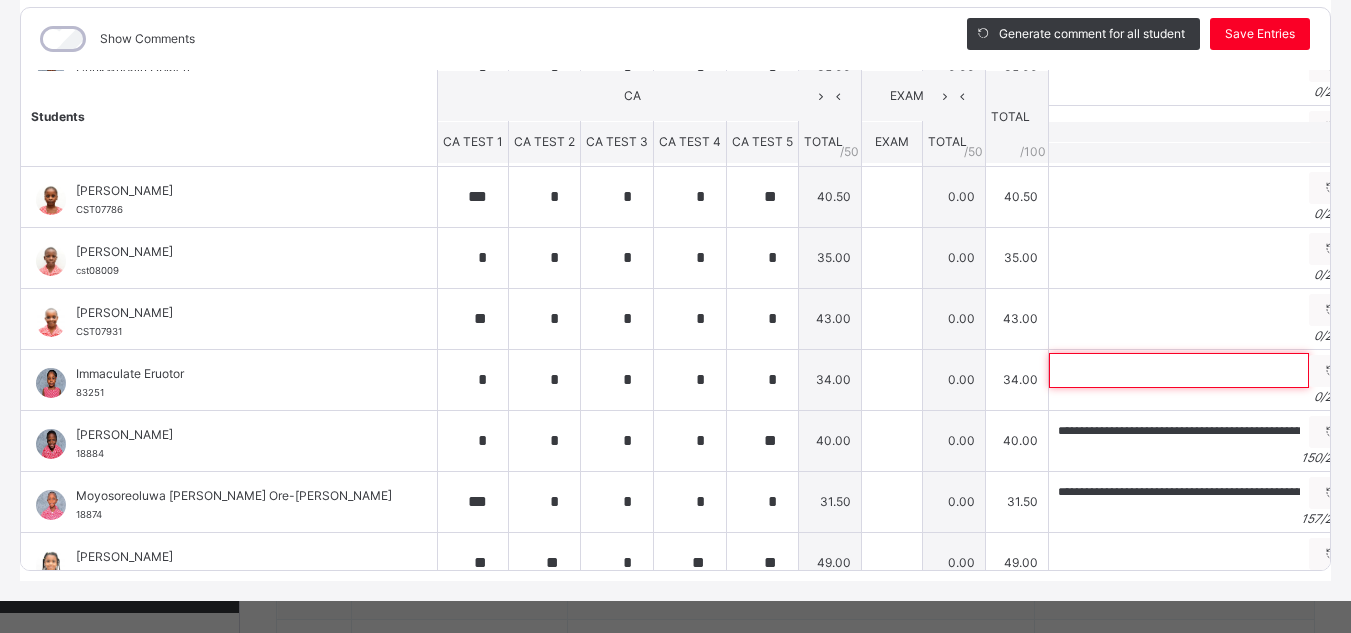 paste on "**********" 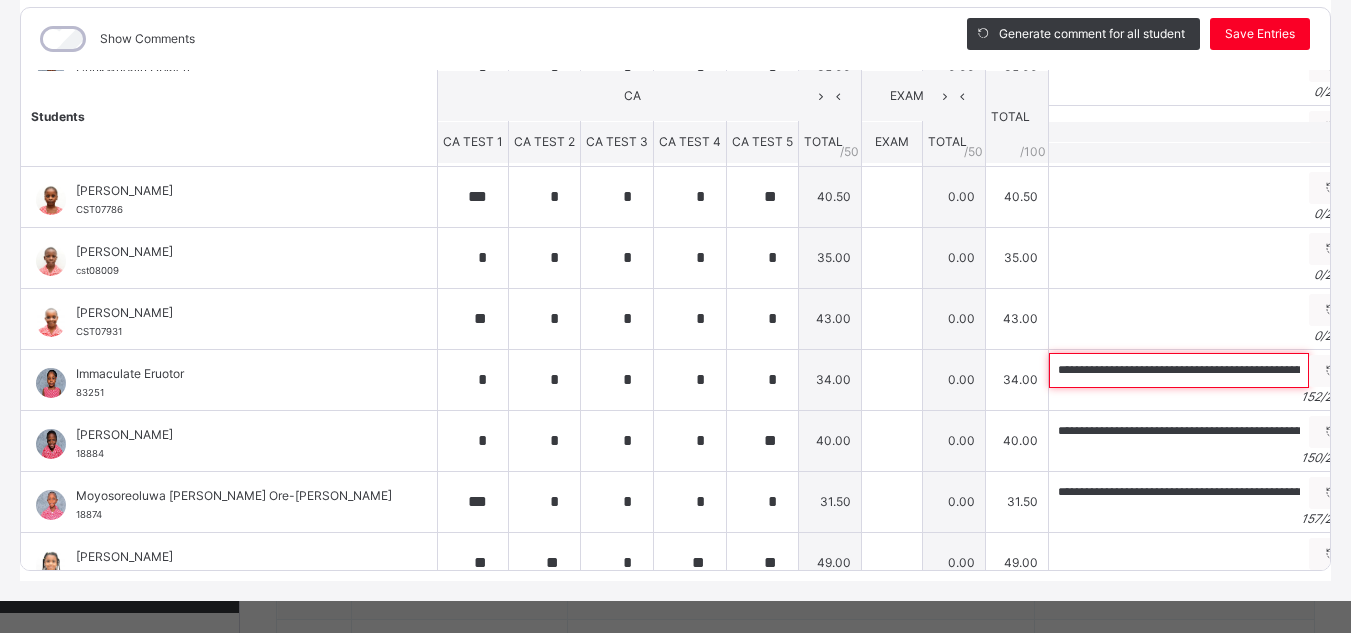 scroll, scrollTop: 0, scrollLeft: 600, axis: horizontal 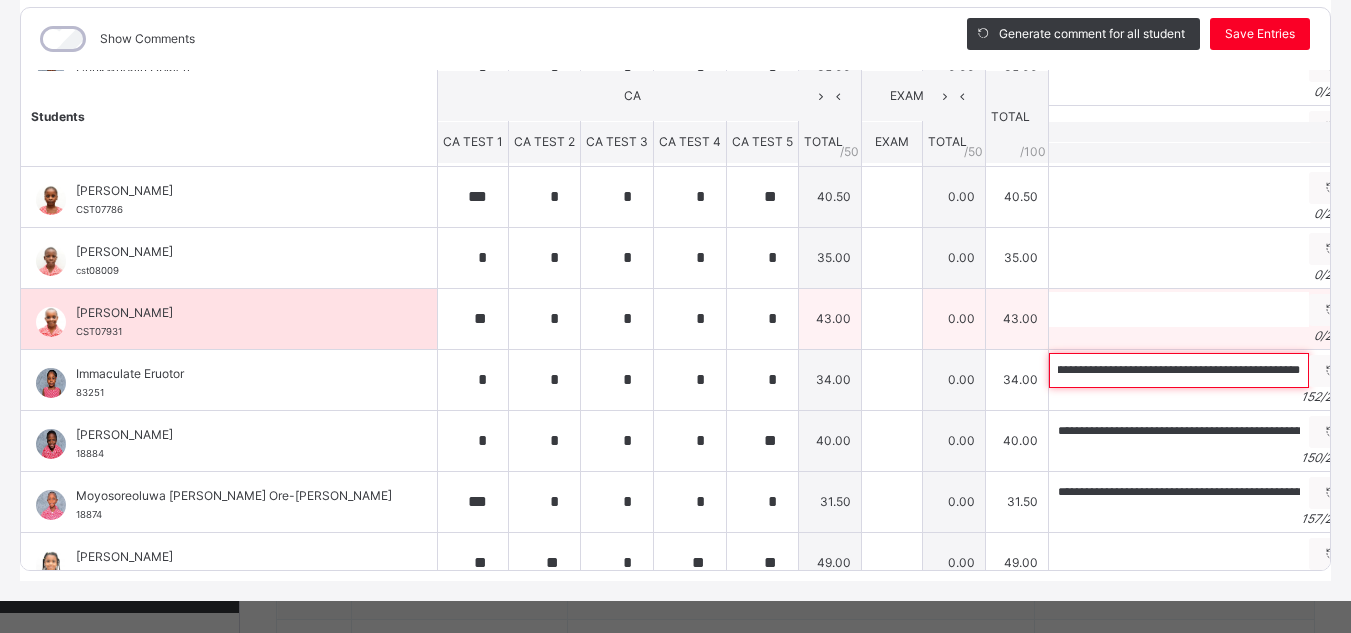 type on "**********" 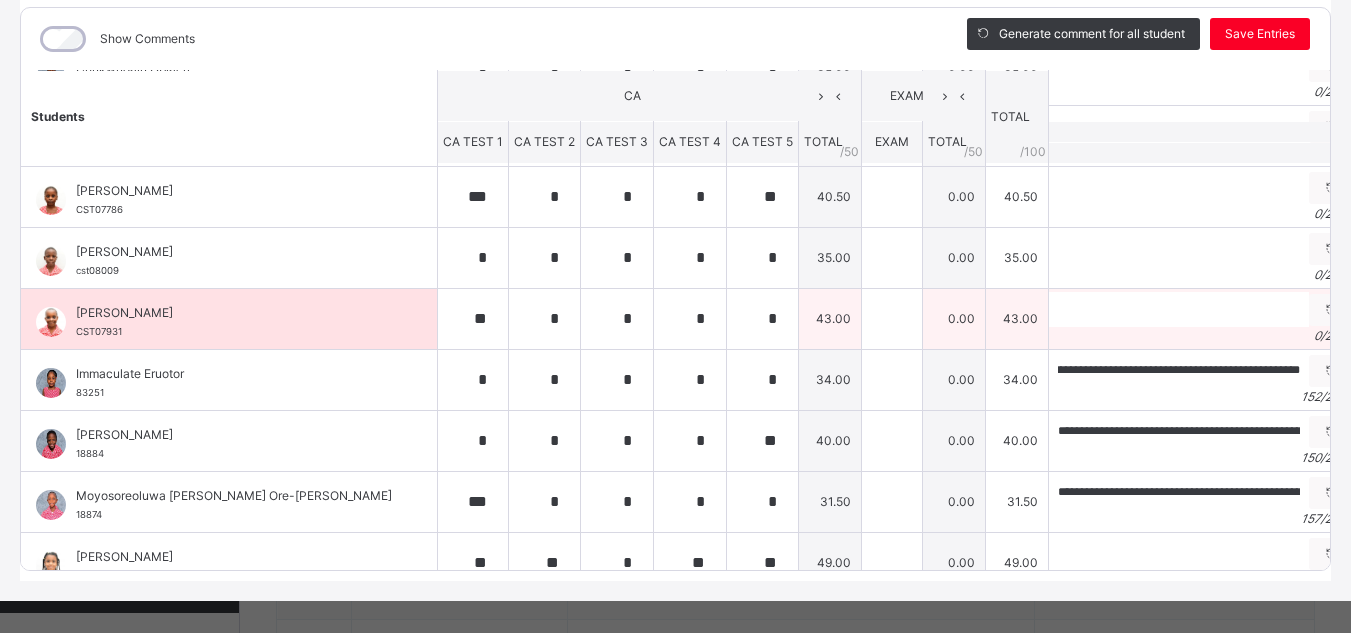 scroll, scrollTop: 0, scrollLeft: 0, axis: both 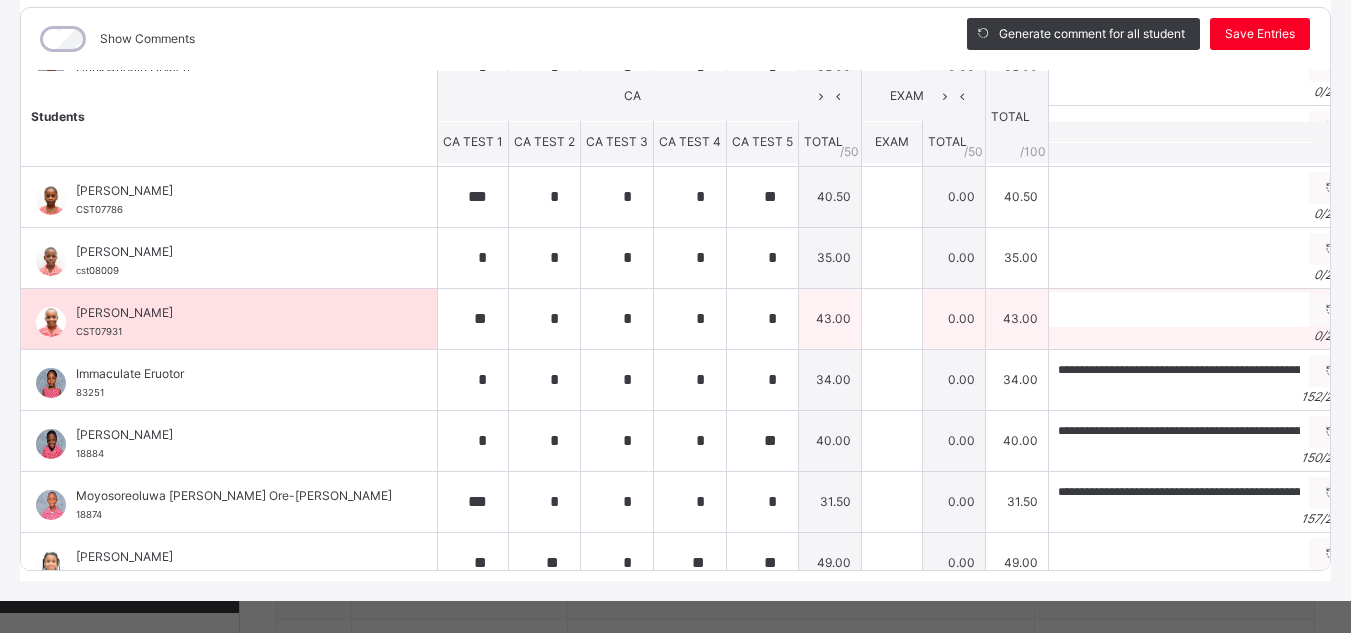 click on "0 / 250" at bounding box center (1202, 336) 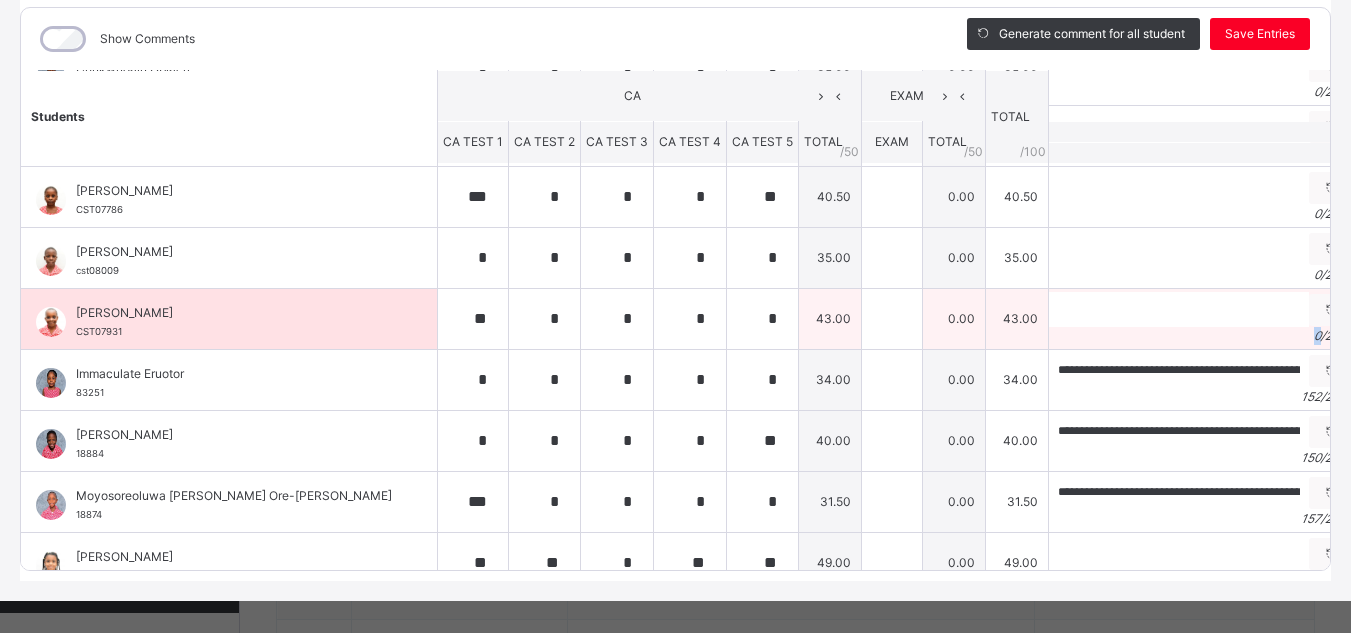 click on "0 / 250" at bounding box center (1202, 336) 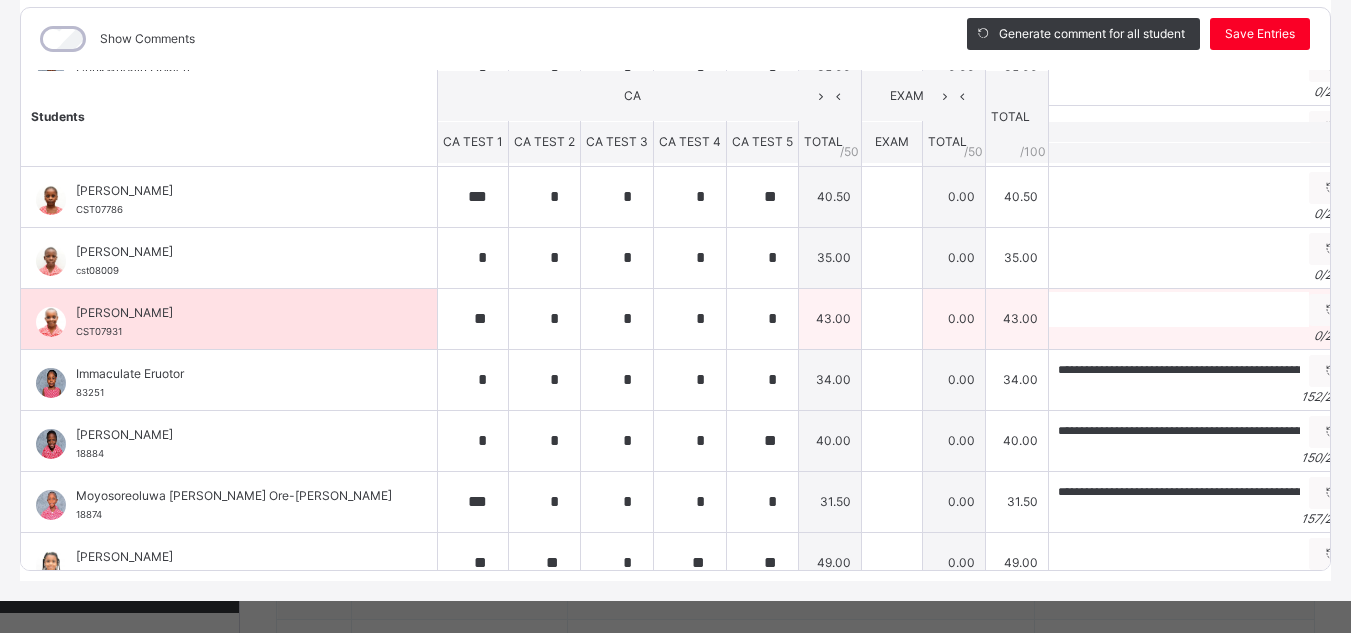 click on "0 / 250" at bounding box center (1202, 336) 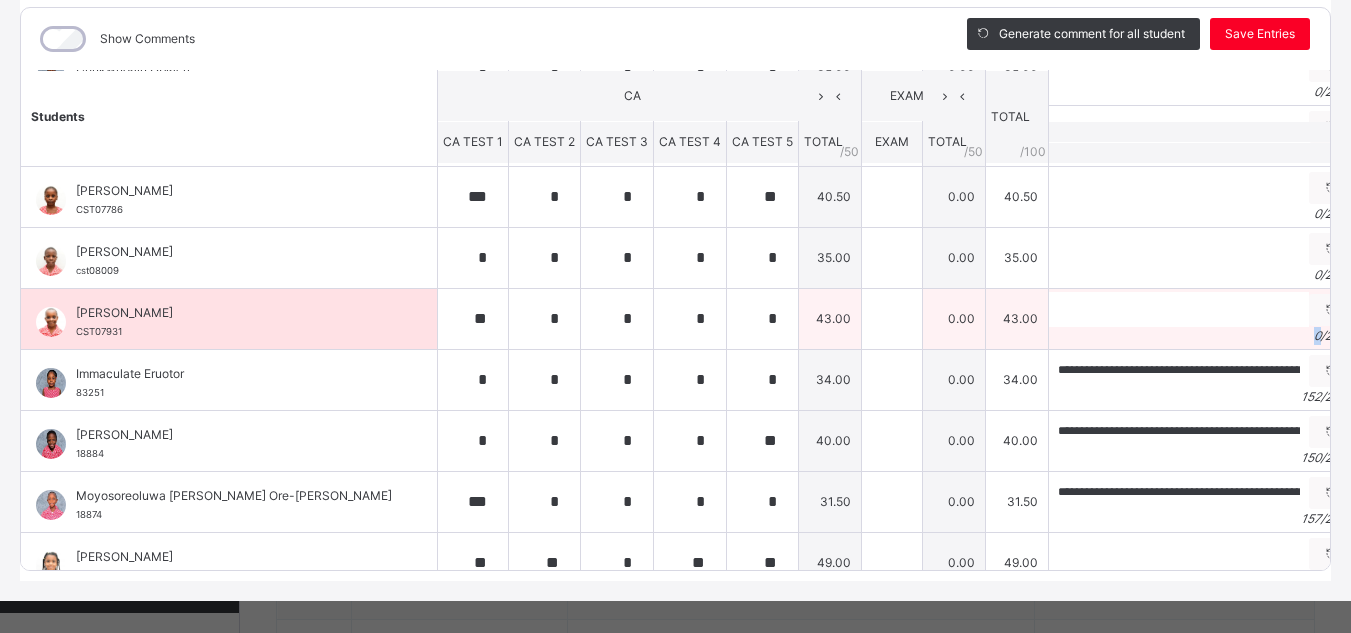 click on "0 / 250" at bounding box center [1202, 336] 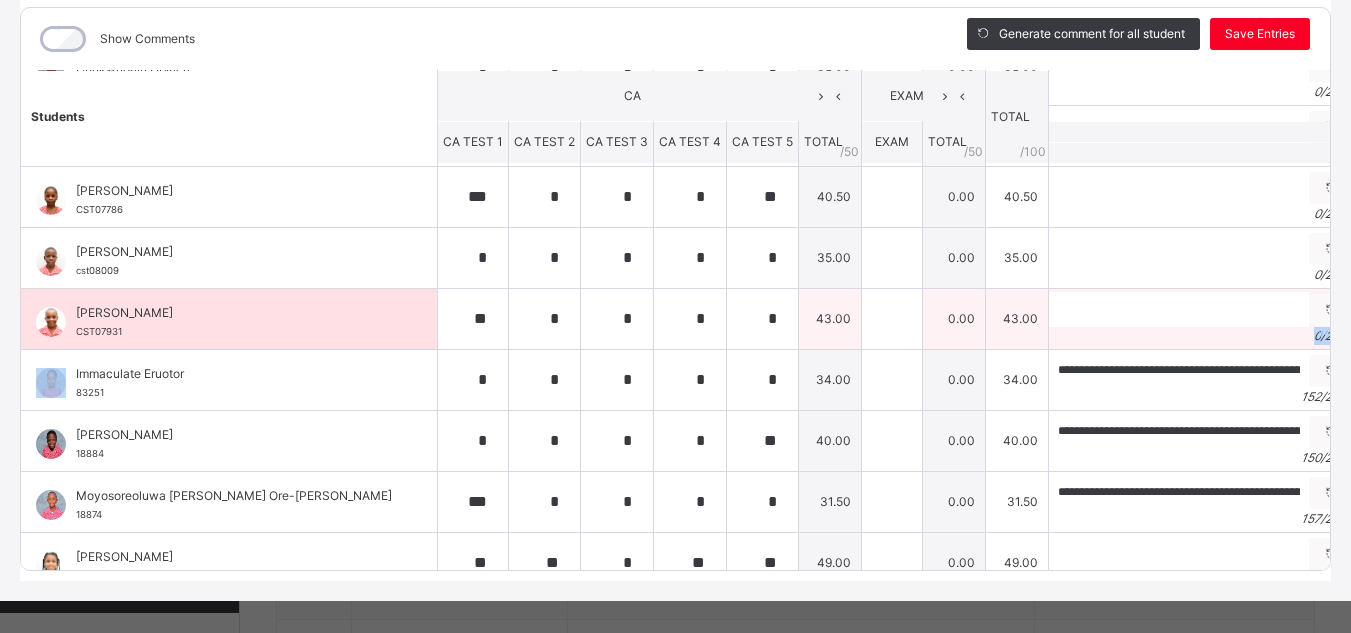 click on "0 / 250" at bounding box center (1202, 336) 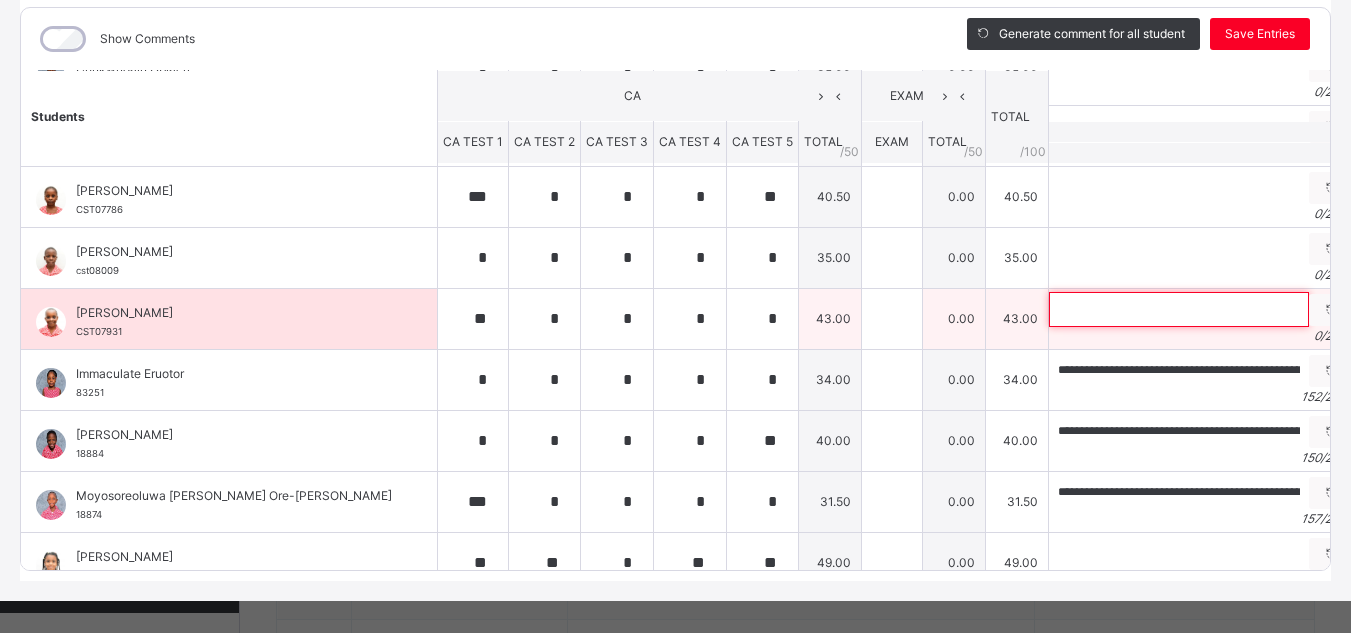 click at bounding box center (1179, 309) 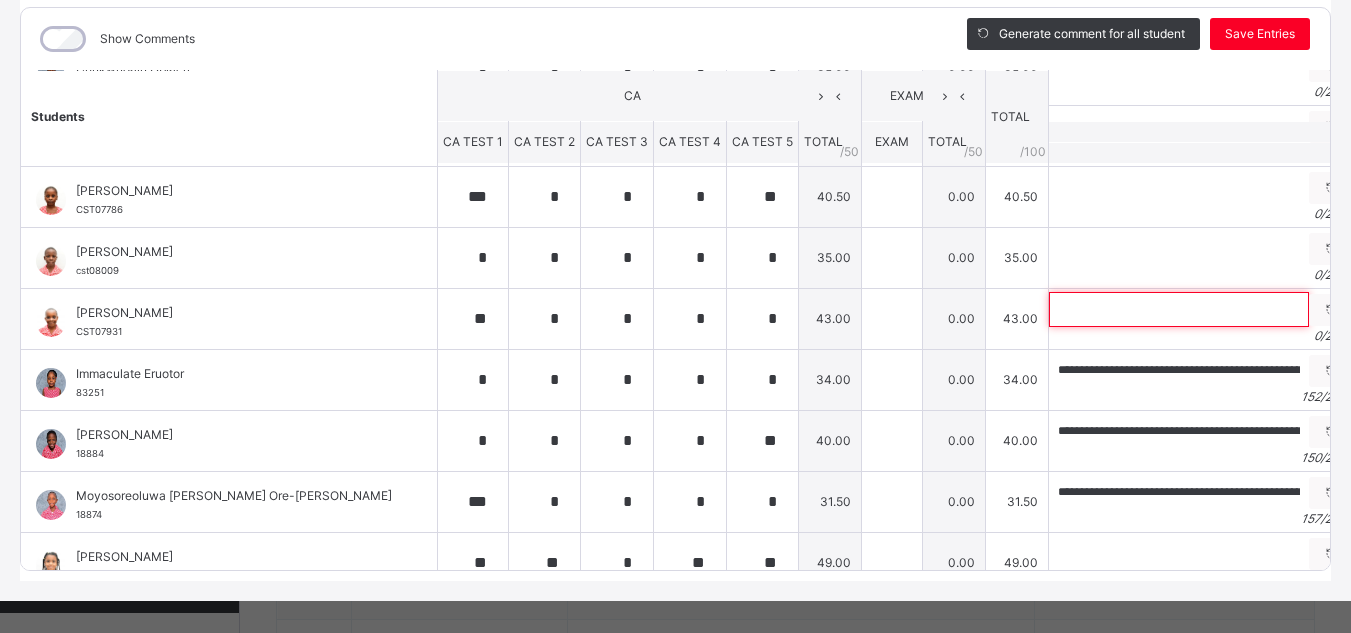 paste on "**********" 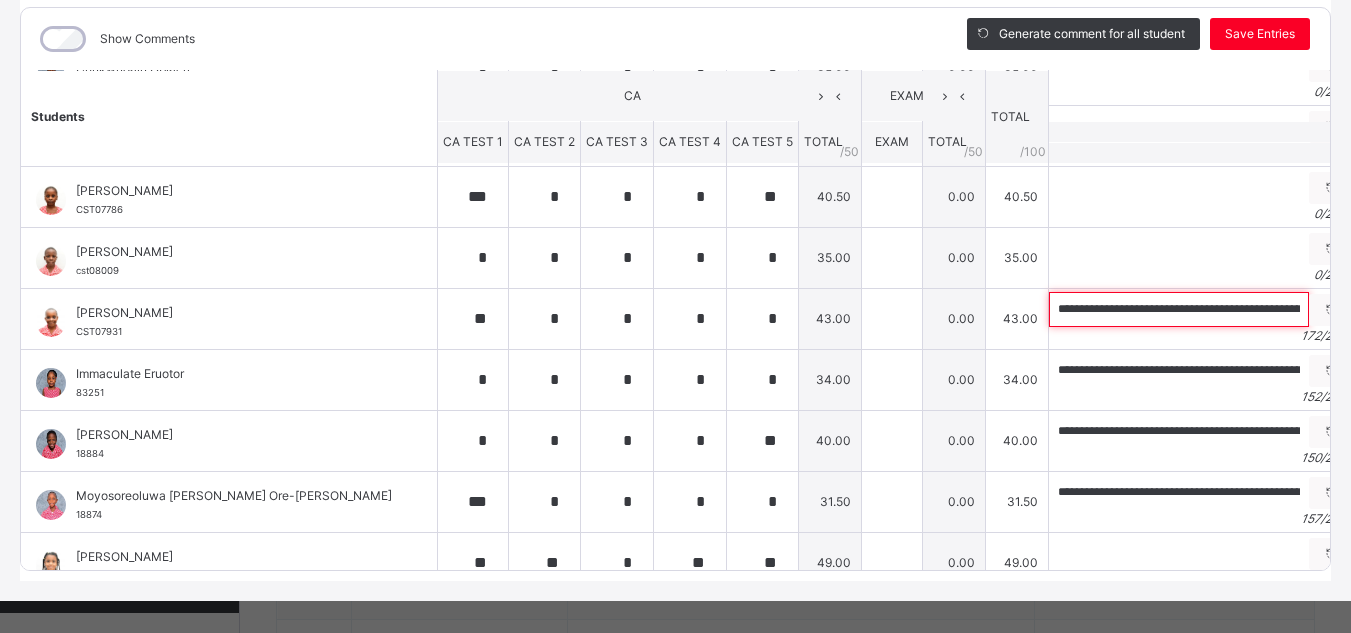 scroll, scrollTop: 0, scrollLeft: 741, axis: horizontal 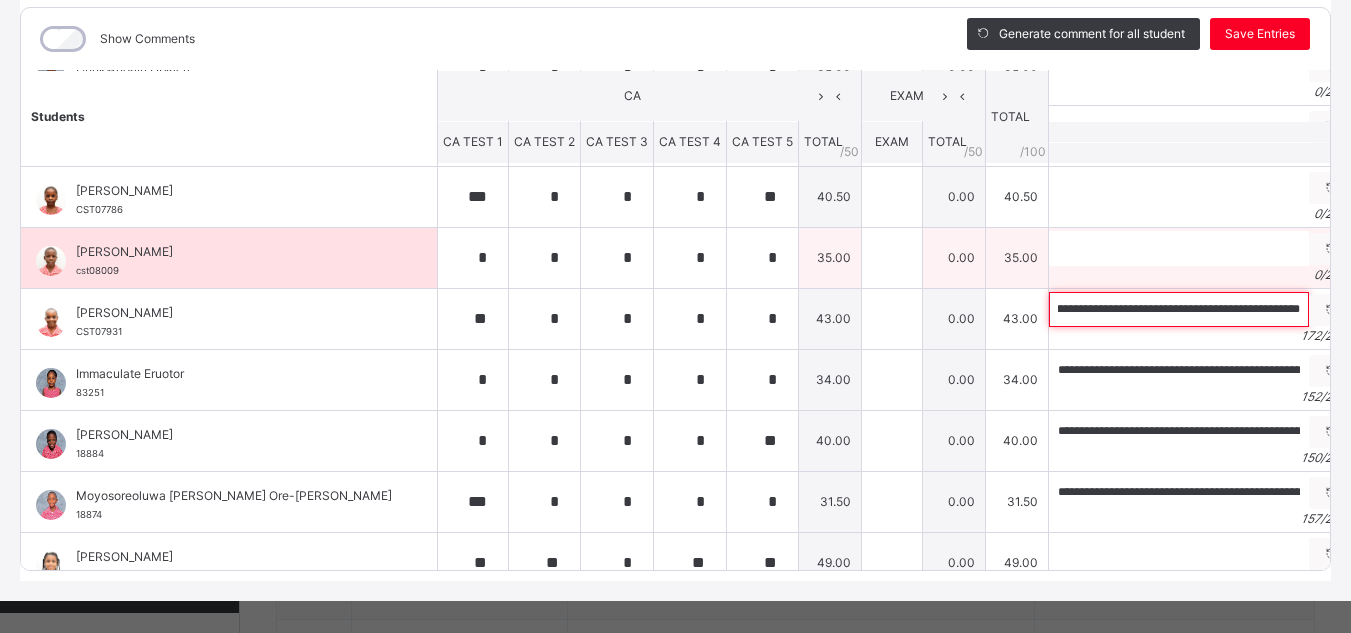 type on "**********" 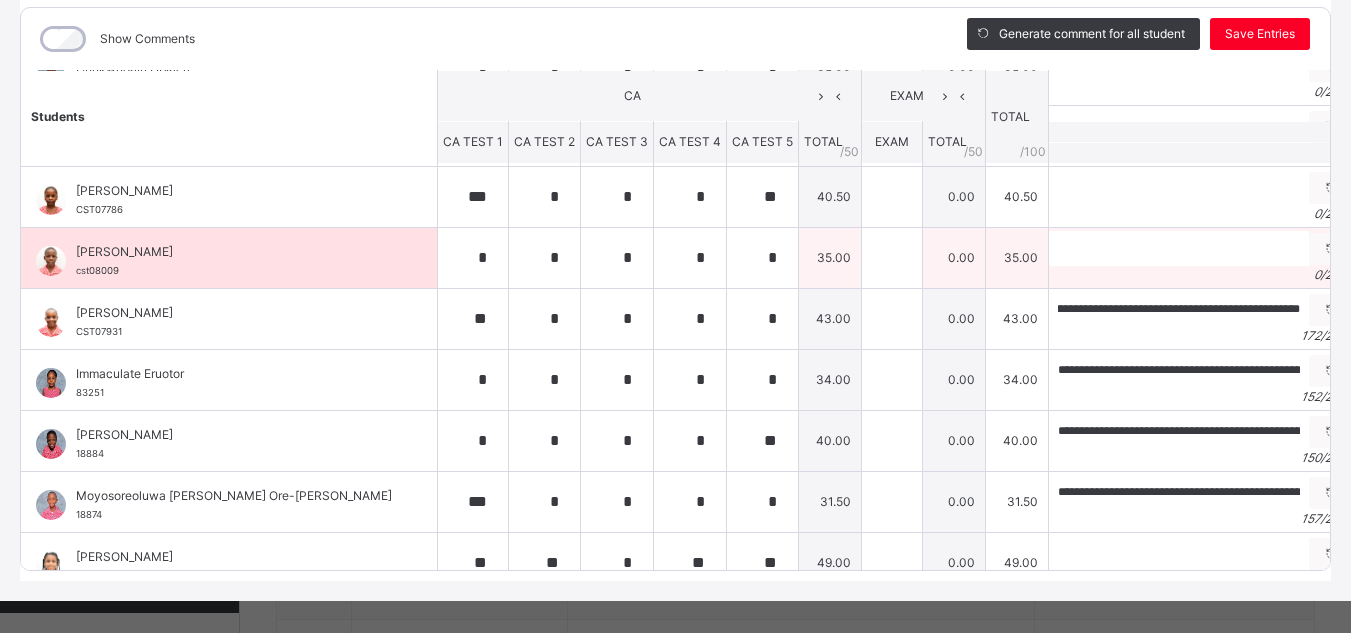 scroll, scrollTop: 0, scrollLeft: 0, axis: both 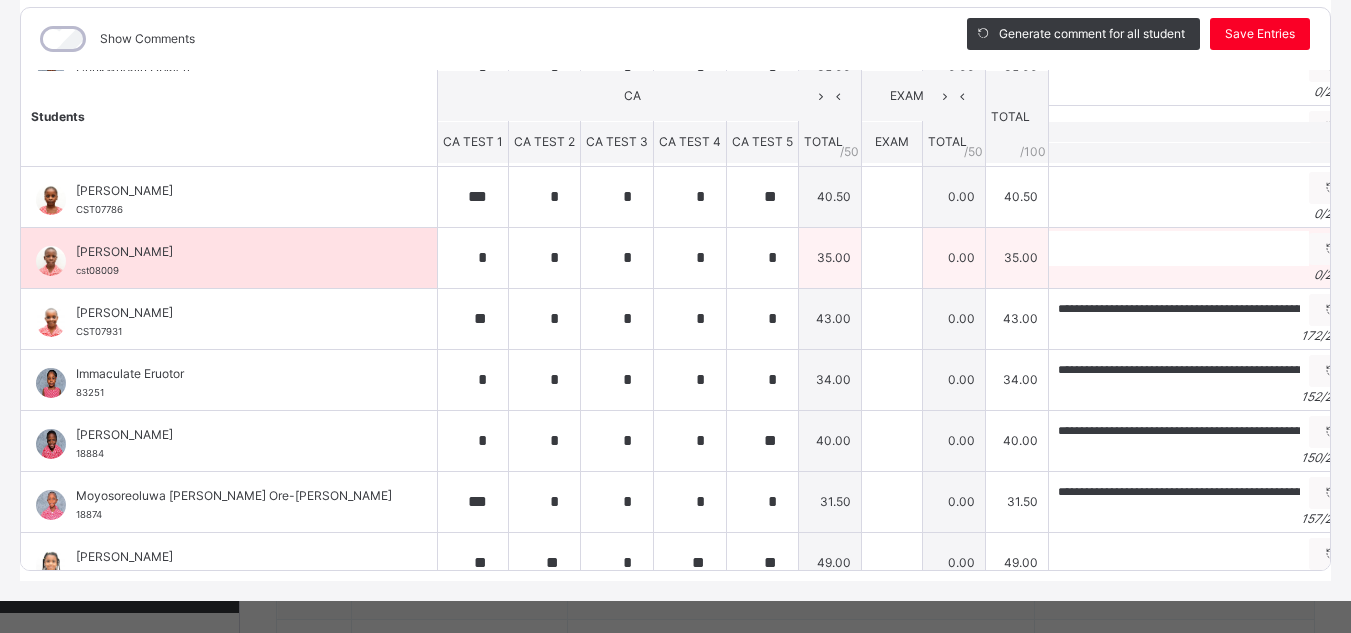 click on "0 / 250" at bounding box center (1202, 275) 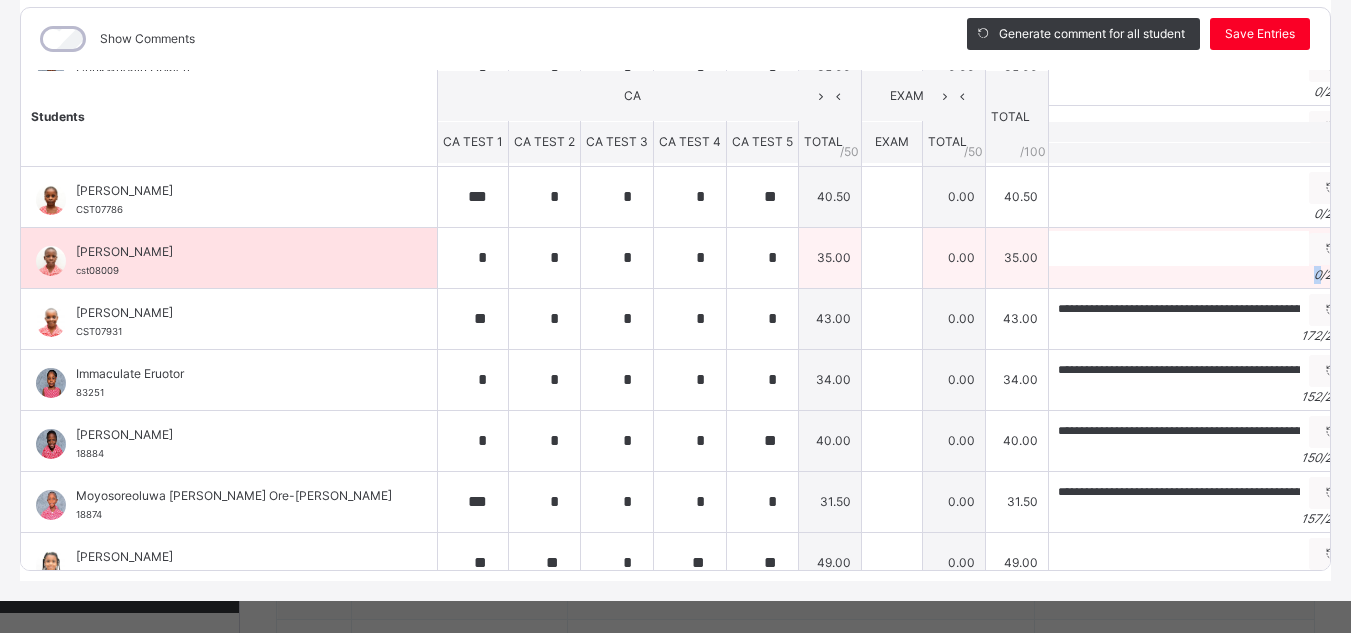 click on "0 / 250" at bounding box center (1202, 275) 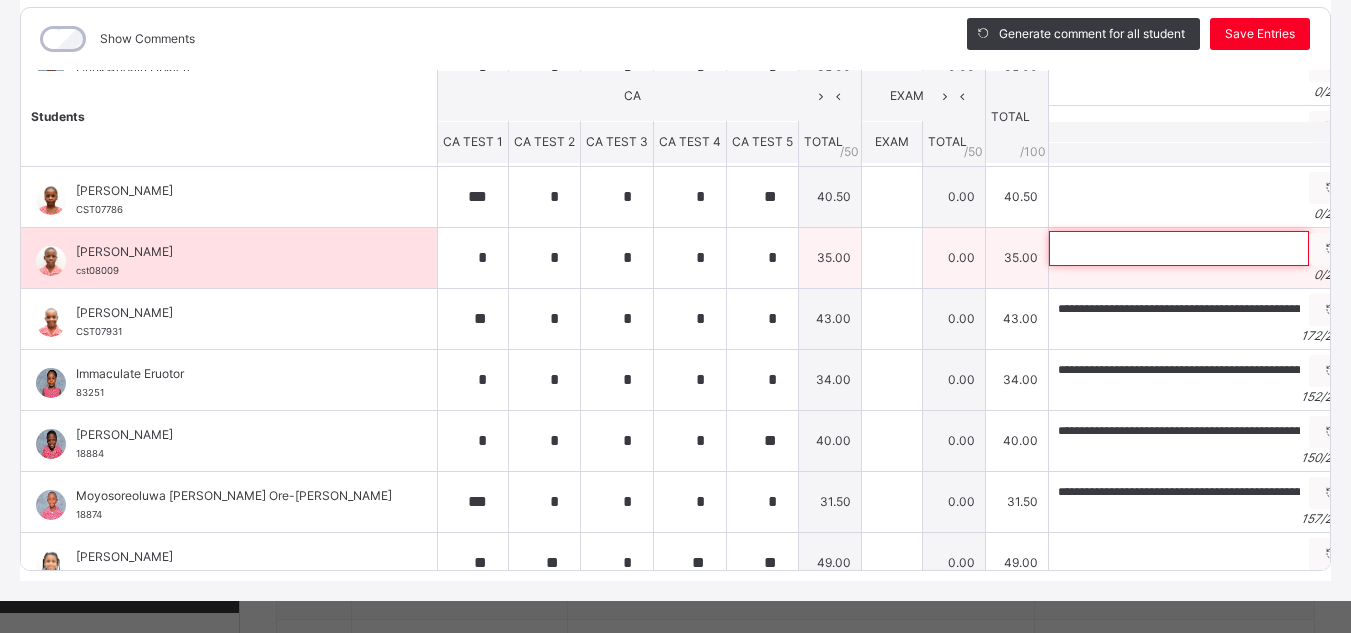 click at bounding box center (1179, 248) 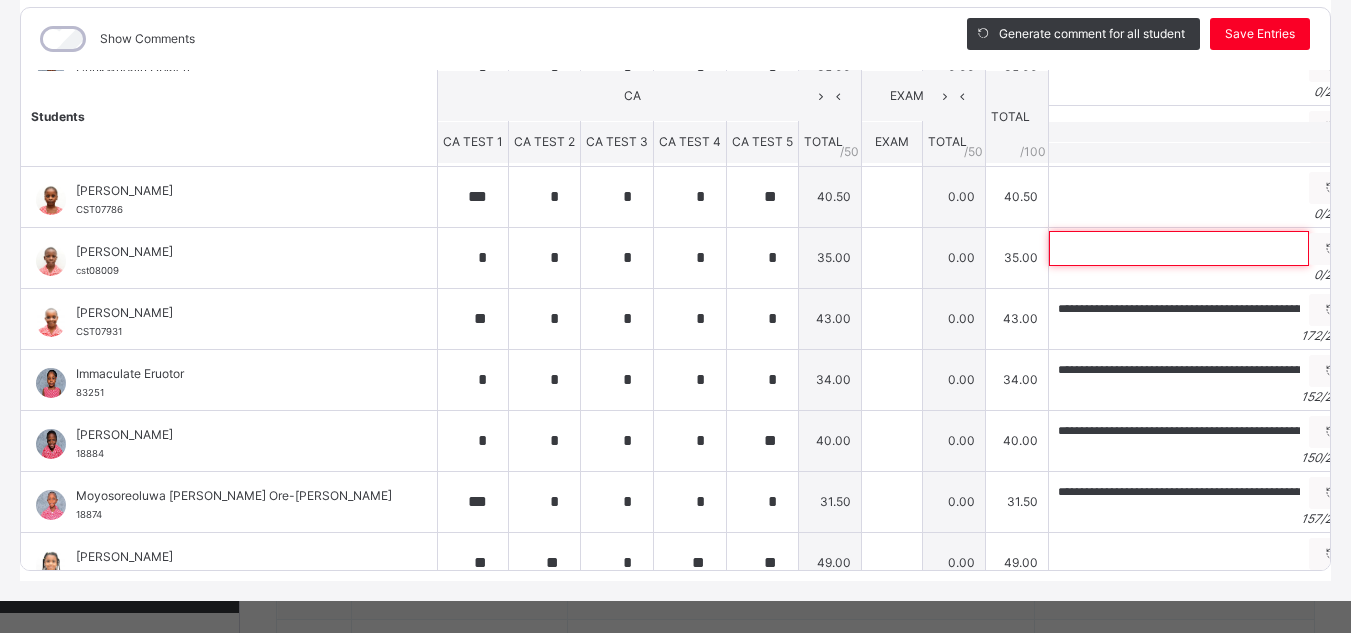 paste on "**********" 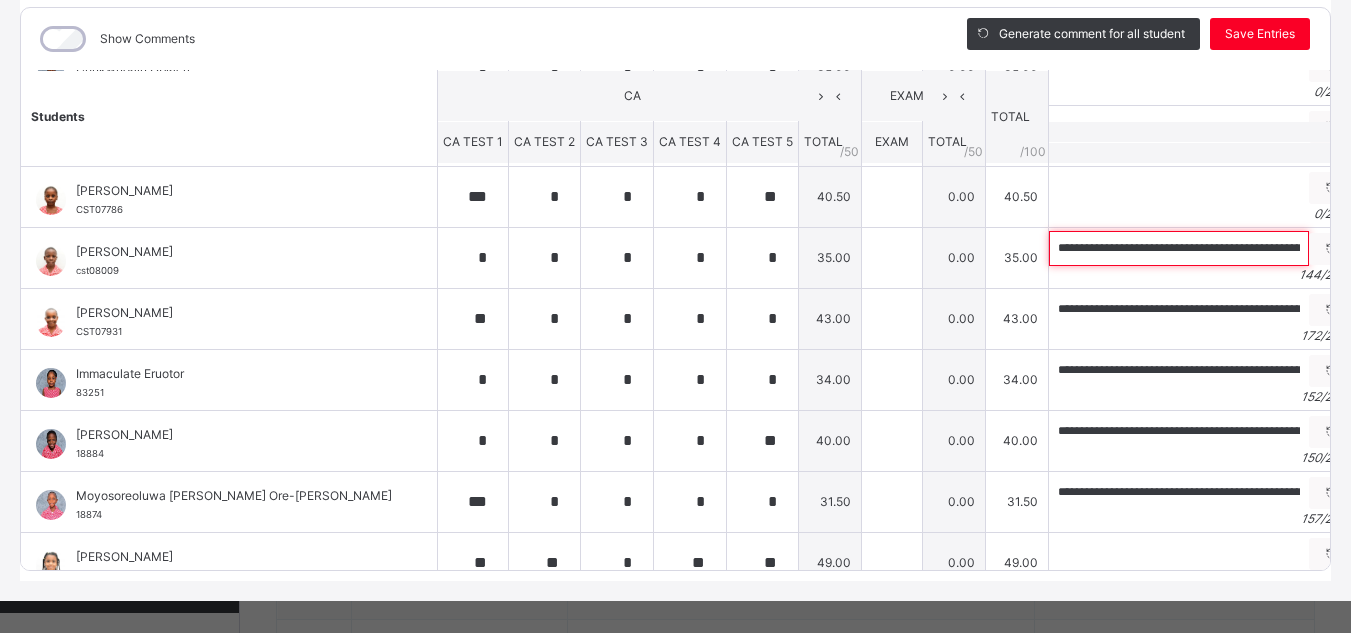 scroll, scrollTop: 0, scrollLeft: 564, axis: horizontal 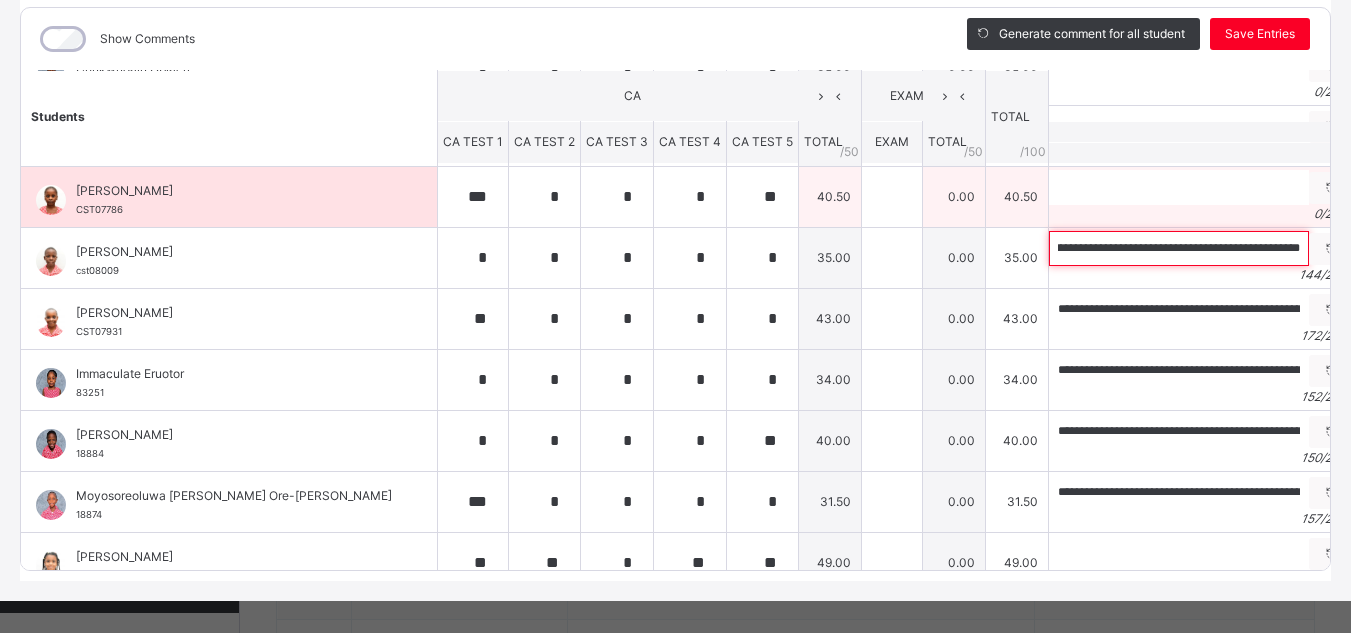 type on "**********" 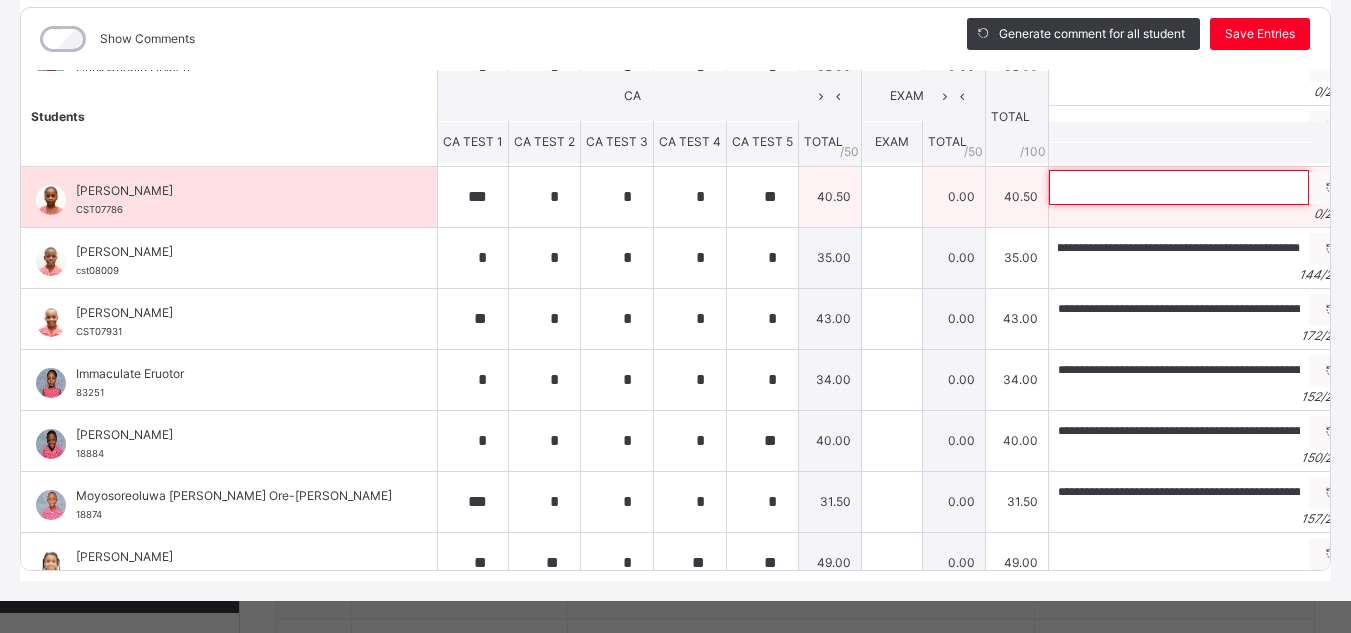 scroll, scrollTop: 0, scrollLeft: 0, axis: both 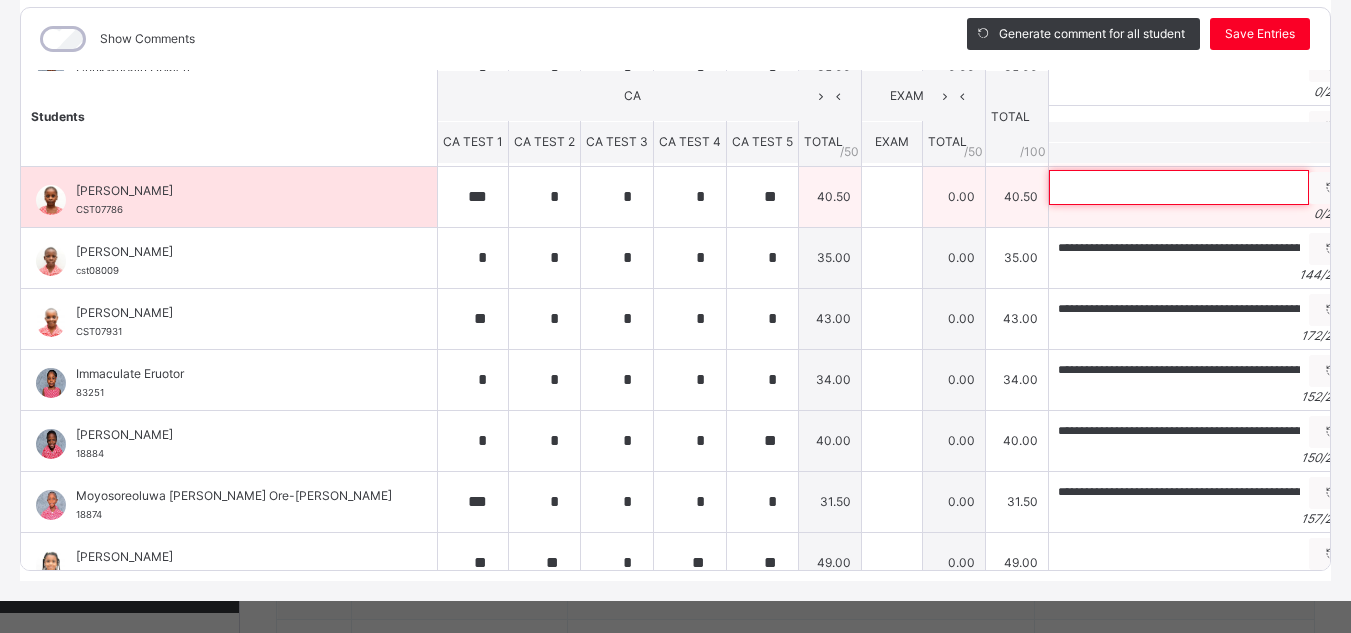 click at bounding box center (1179, 187) 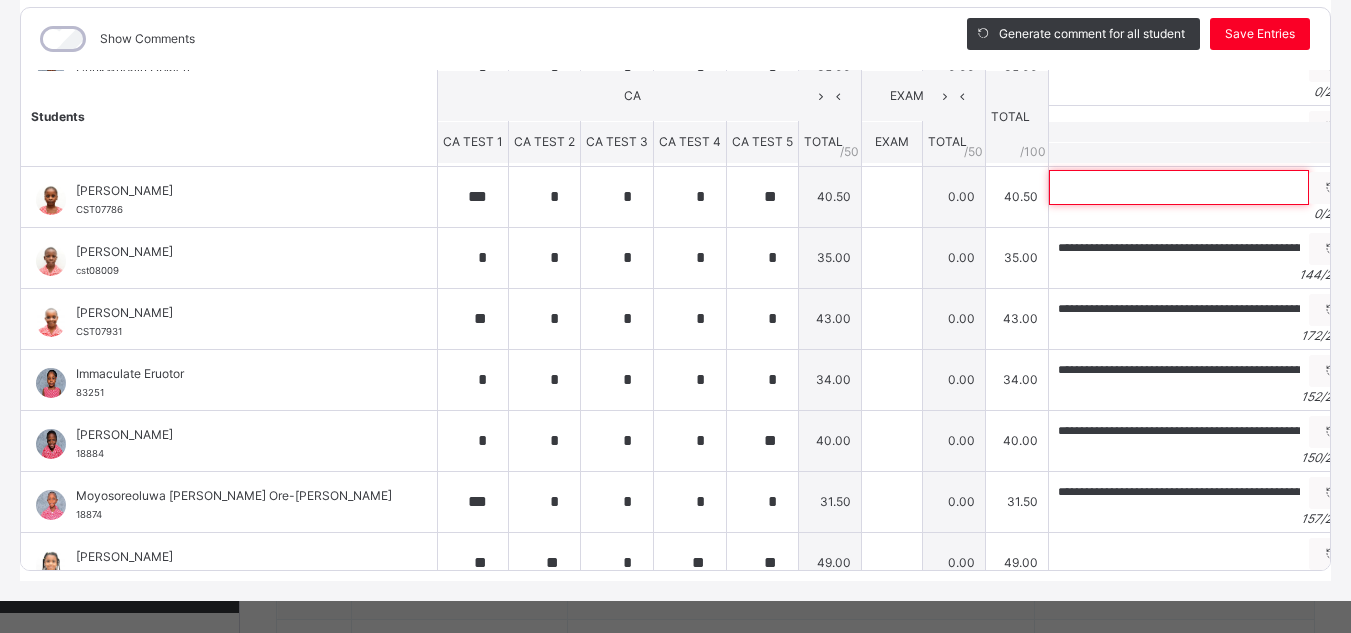 paste on "**********" 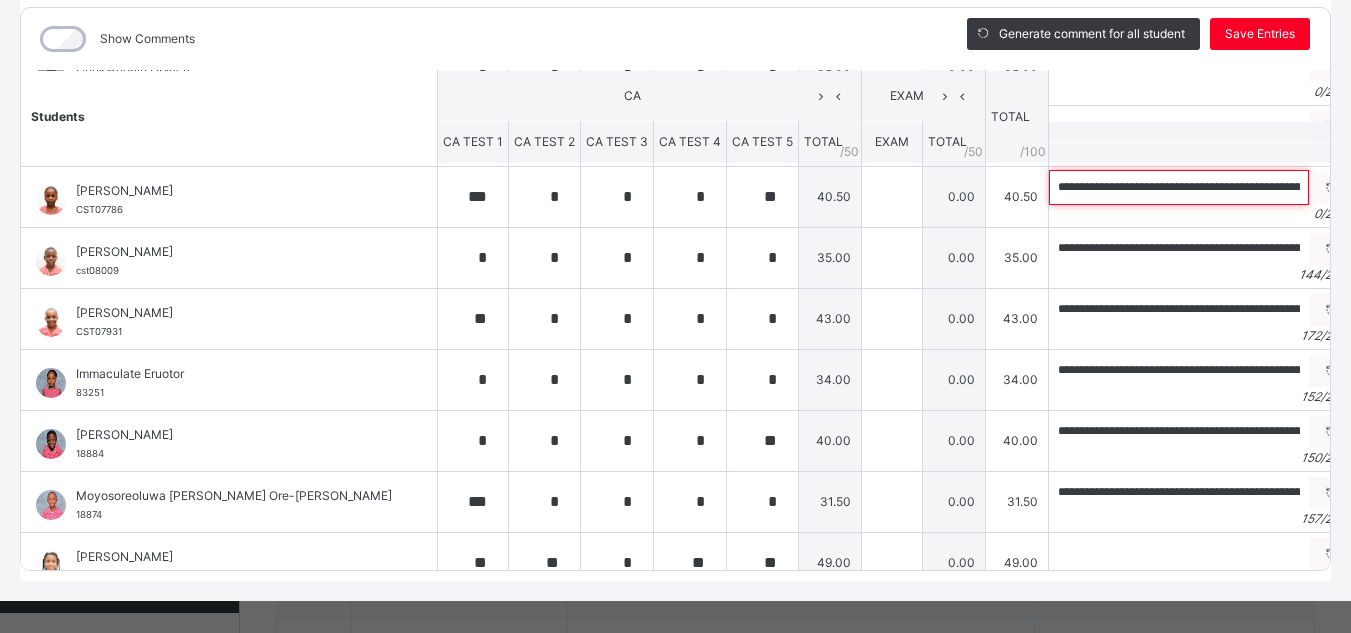 scroll, scrollTop: 0, scrollLeft: 583, axis: horizontal 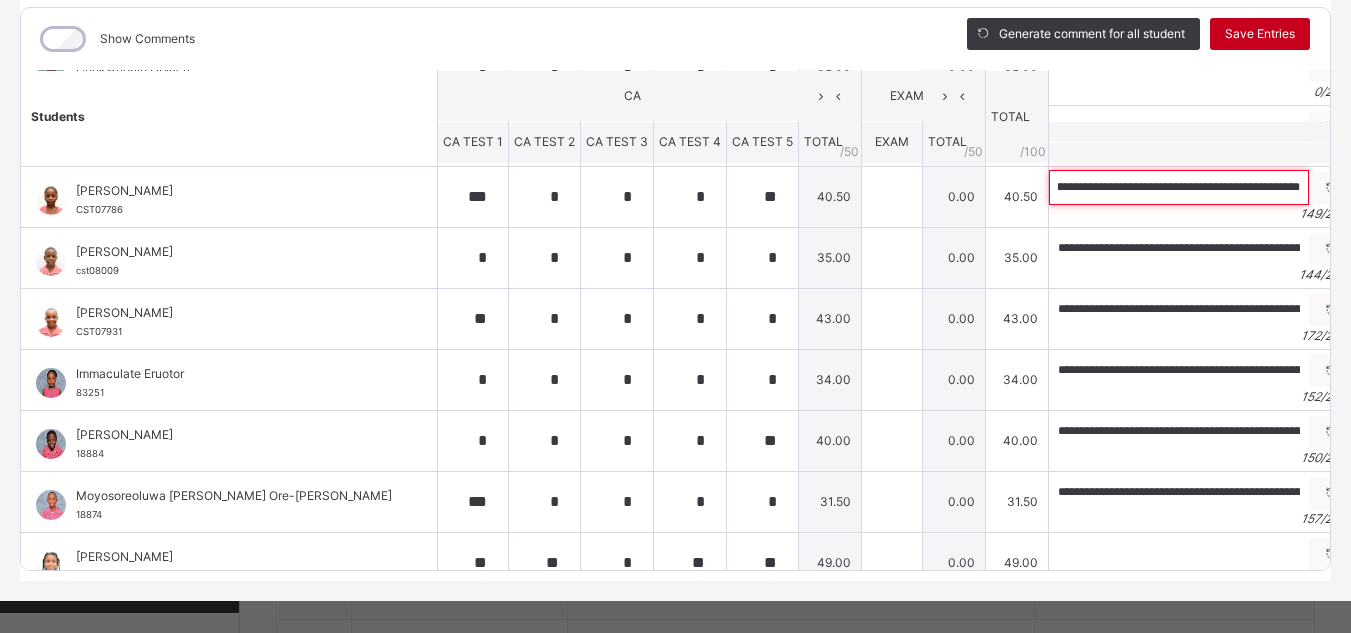 type on "**********" 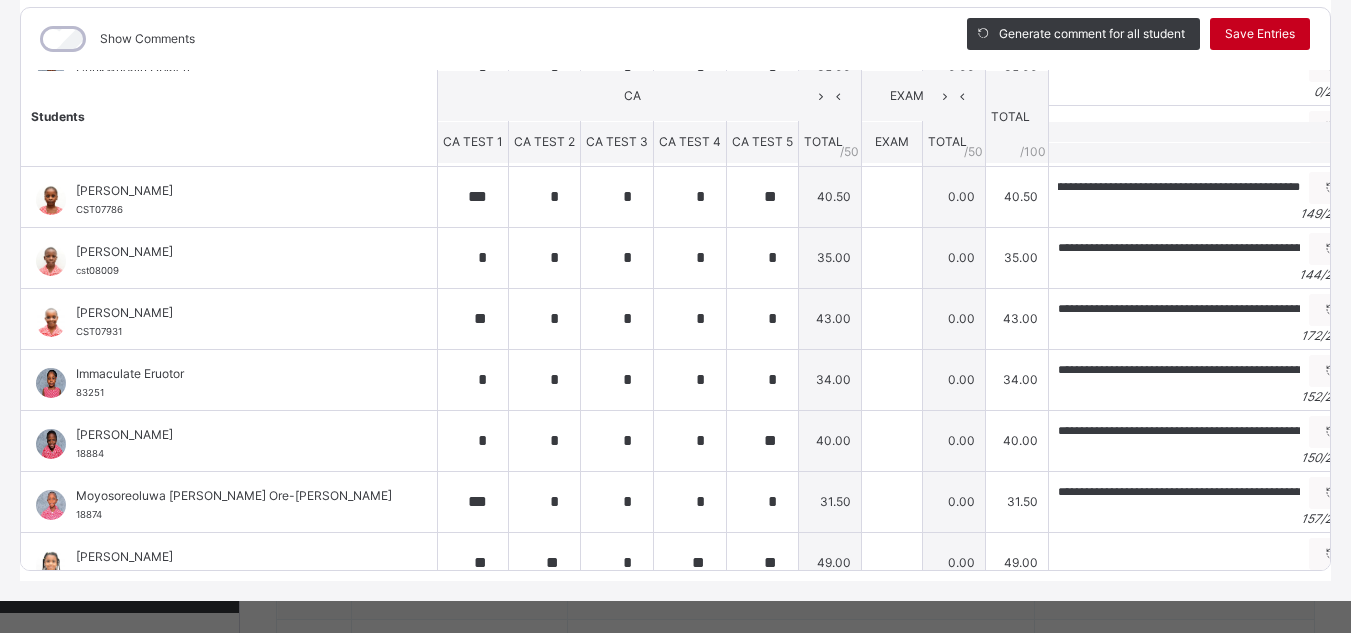 scroll, scrollTop: 0, scrollLeft: 0, axis: both 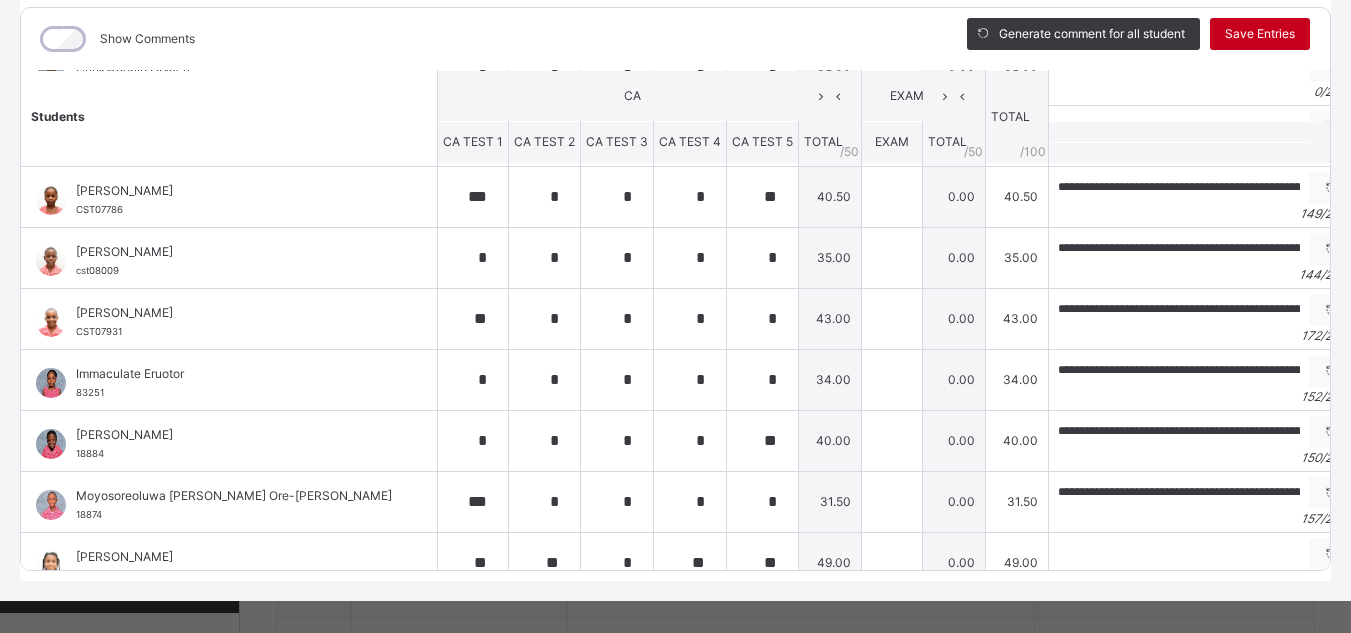 click on "Save Entries" at bounding box center (1260, 34) 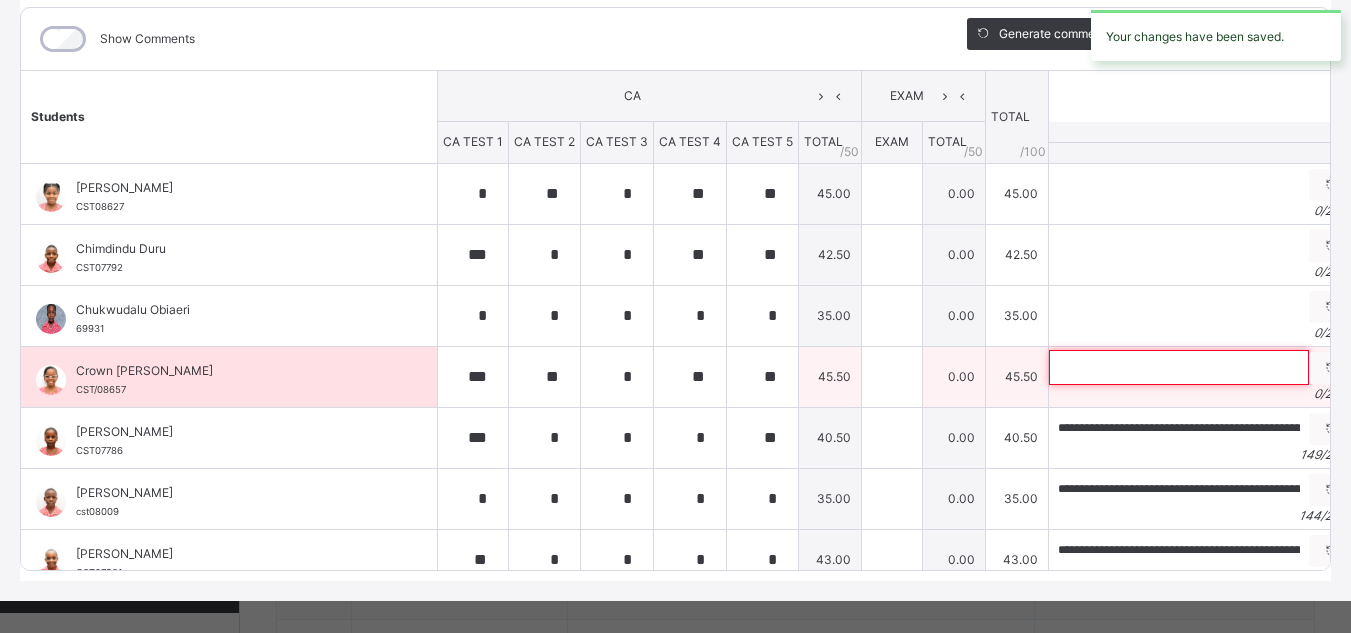 click at bounding box center (1179, 367) 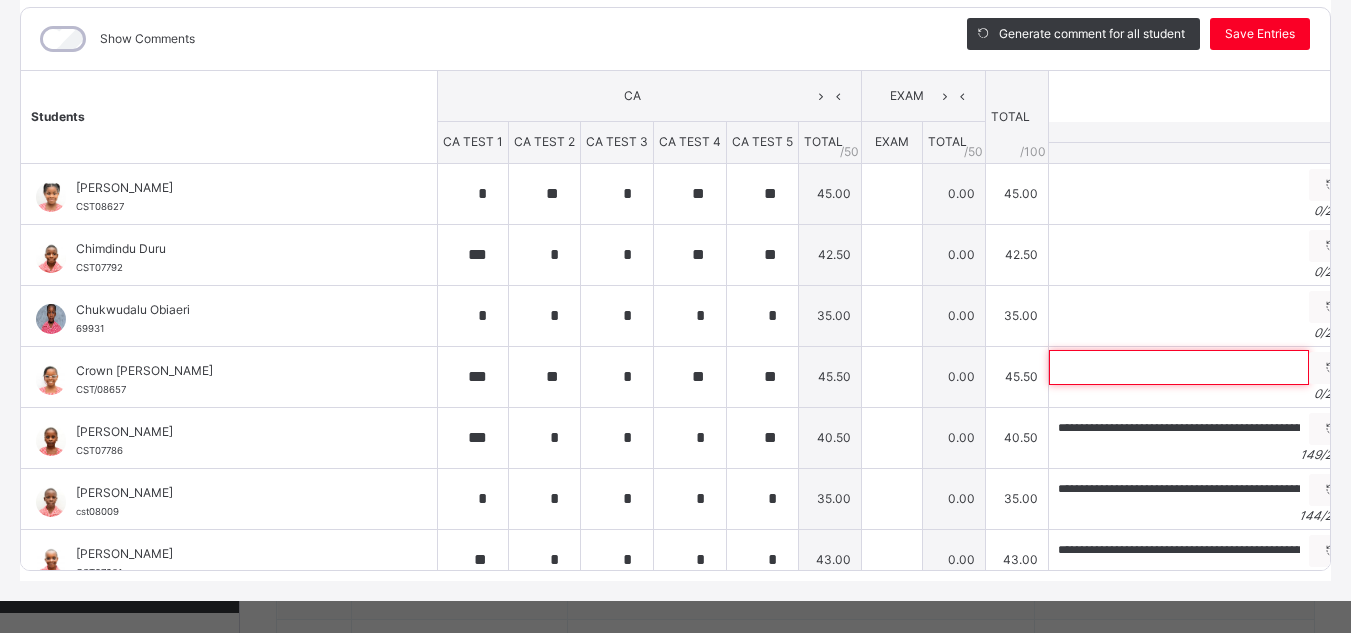 paste on "**********" 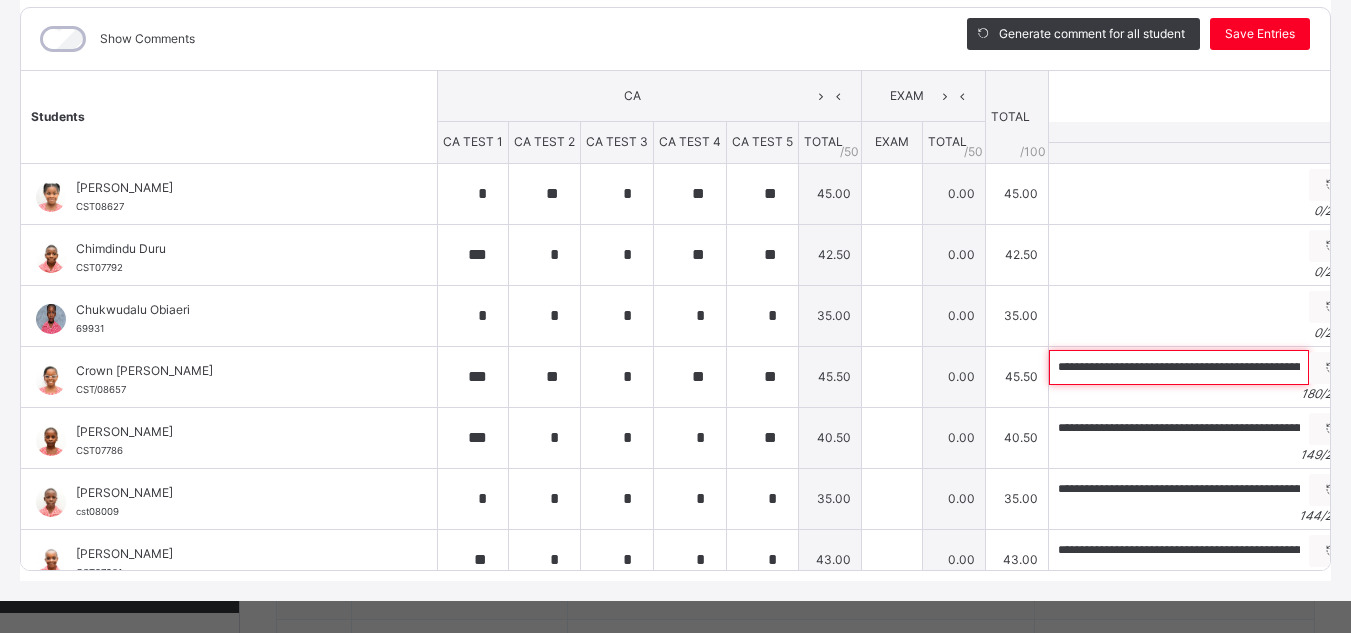 scroll, scrollTop: 0, scrollLeft: 765, axis: horizontal 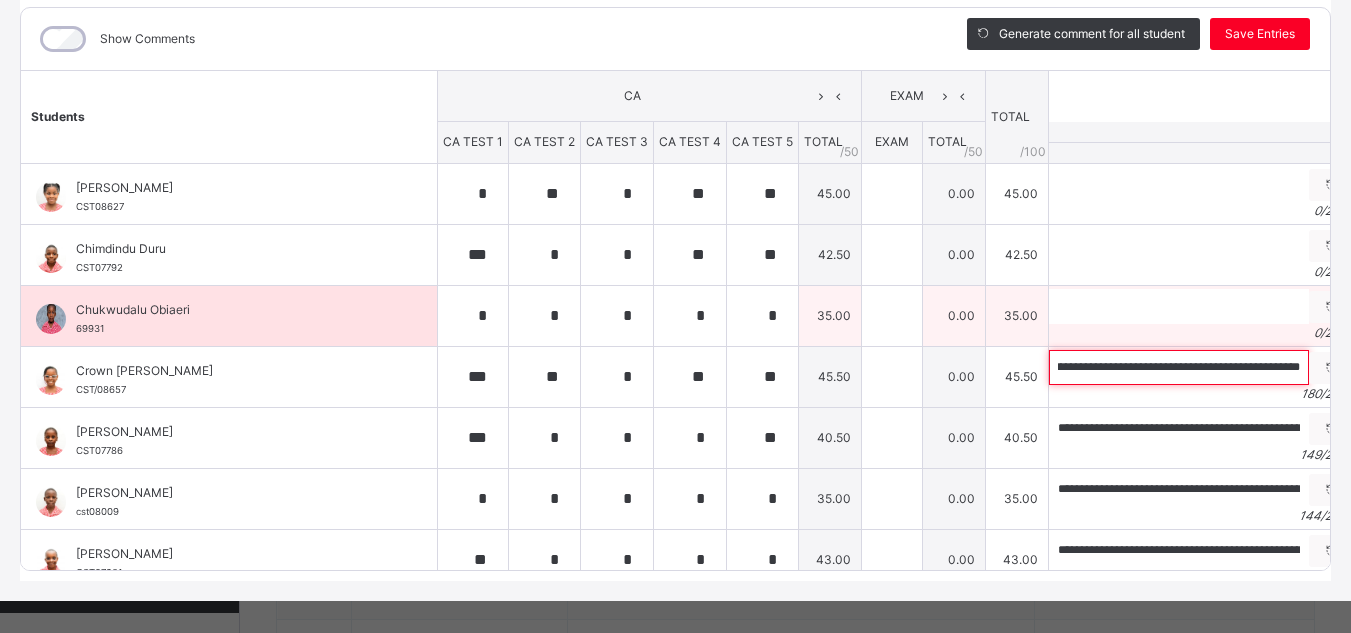 type on "**********" 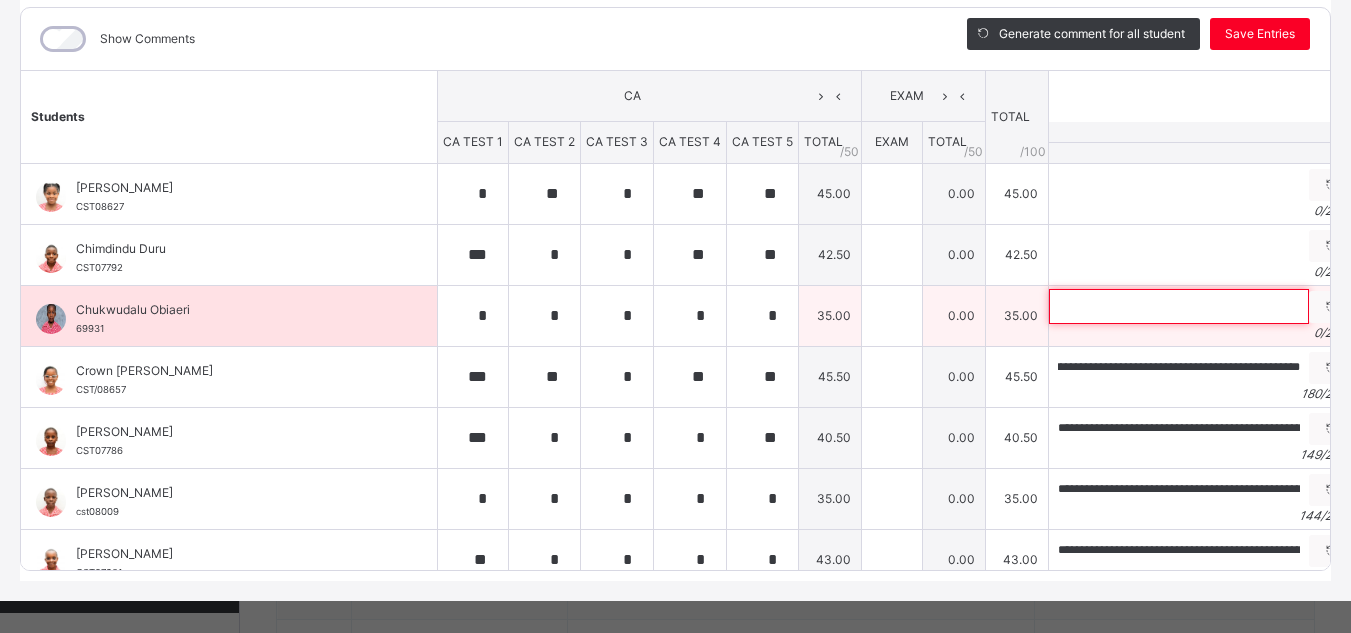 scroll, scrollTop: 0, scrollLeft: 0, axis: both 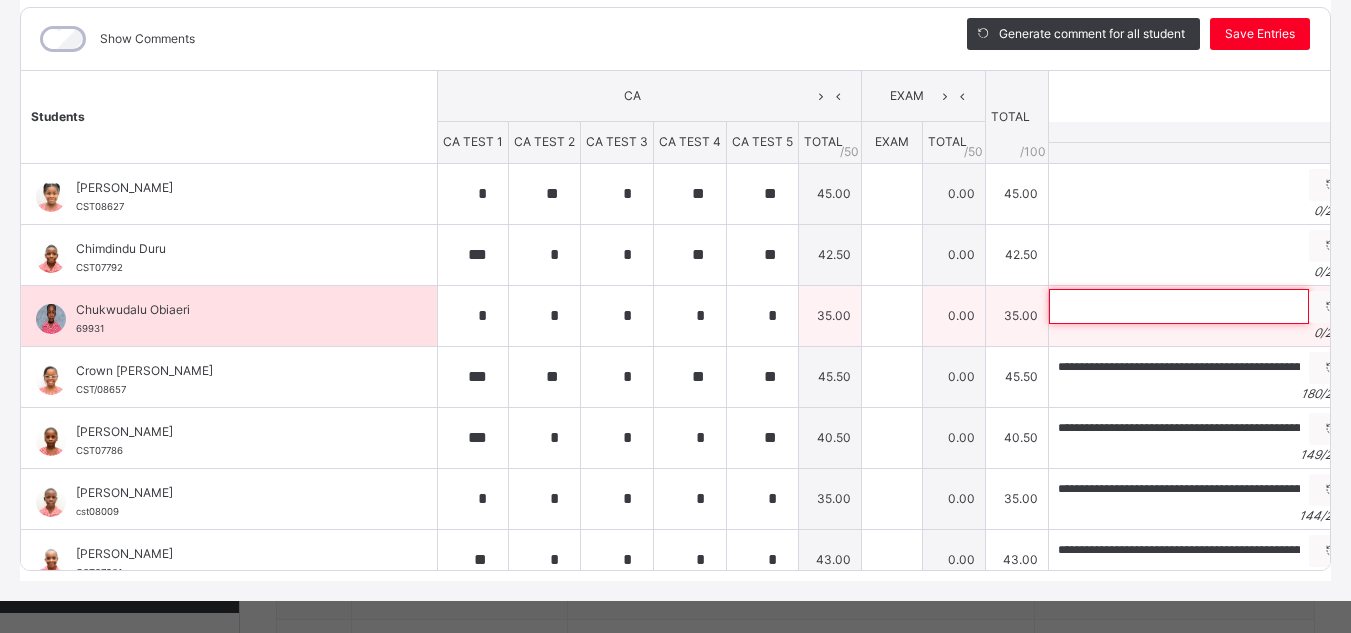 click at bounding box center (1179, 306) 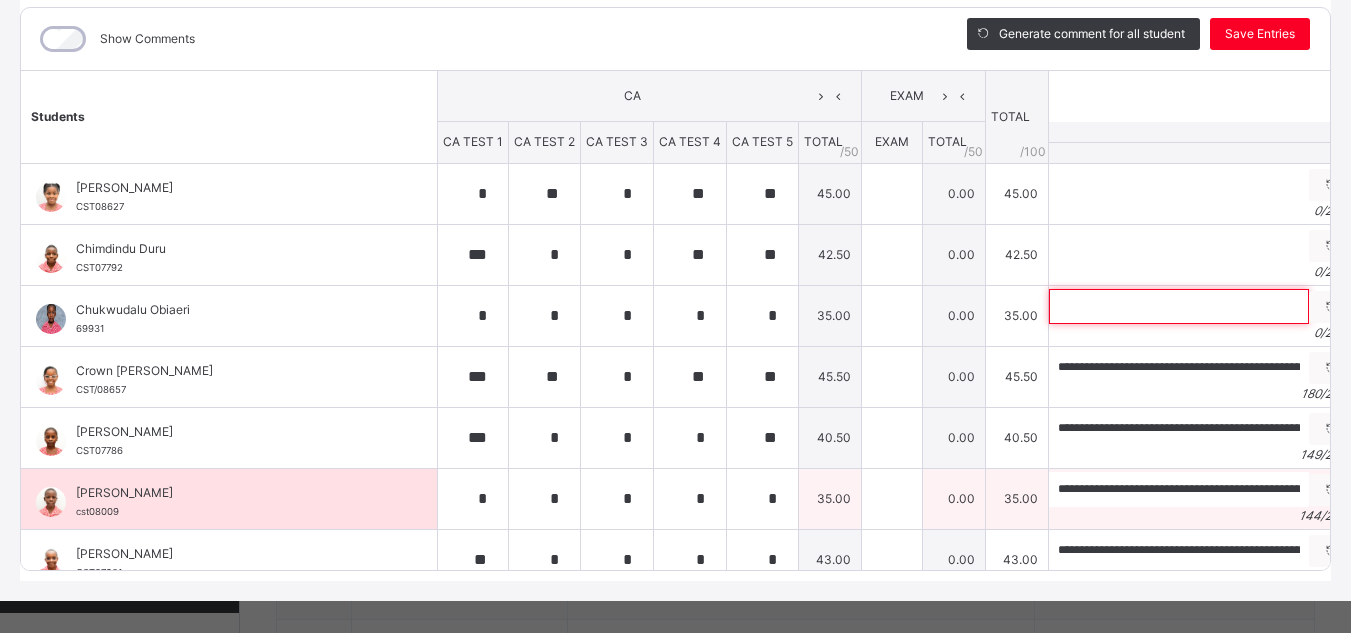 paste on "**********" 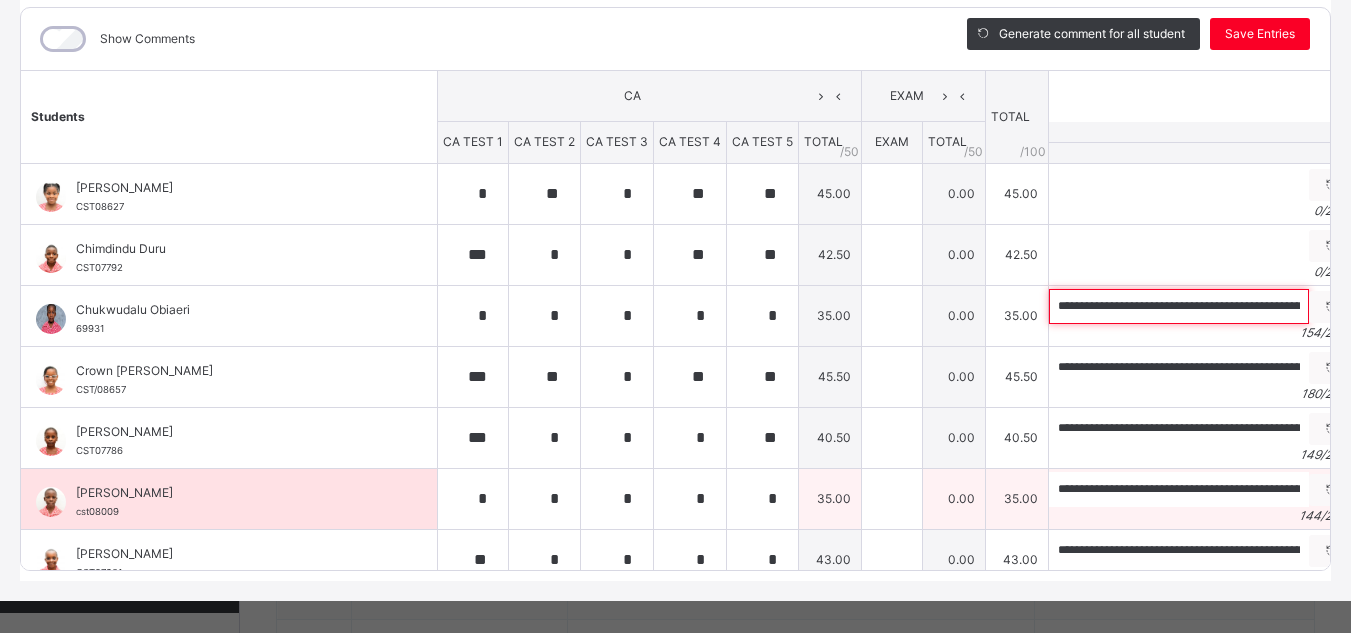 scroll, scrollTop: 0, scrollLeft: 644, axis: horizontal 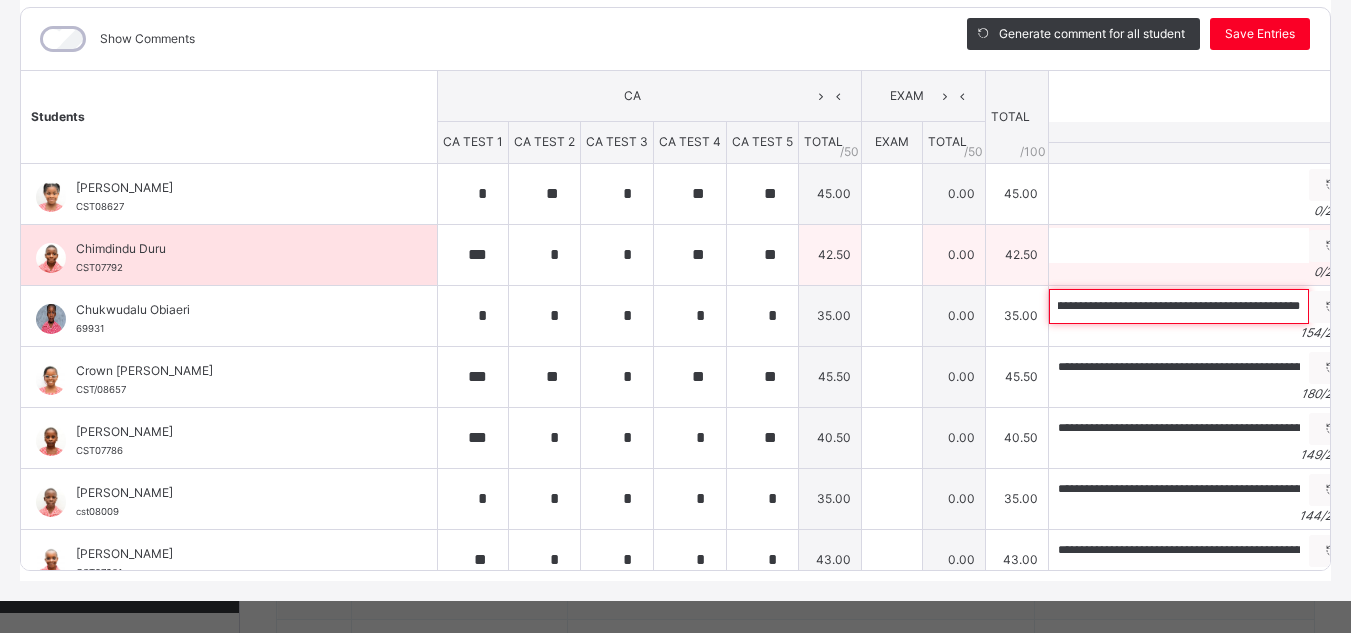 type on "**********" 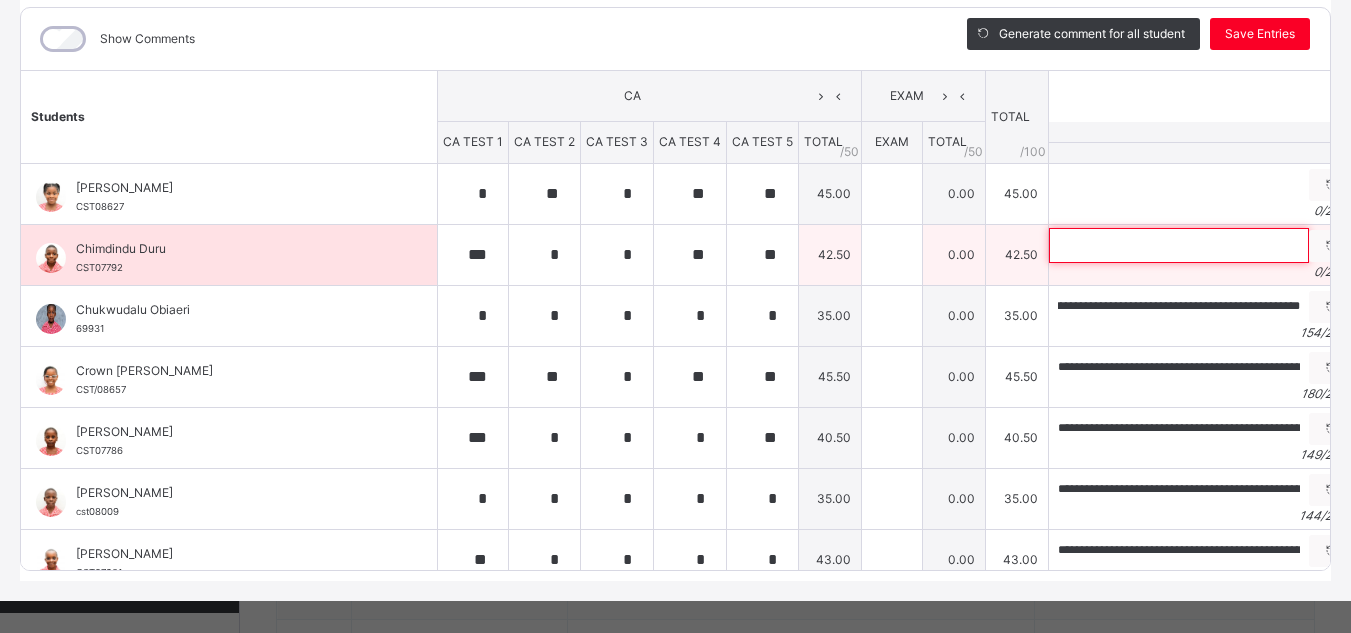 scroll, scrollTop: 0, scrollLeft: 0, axis: both 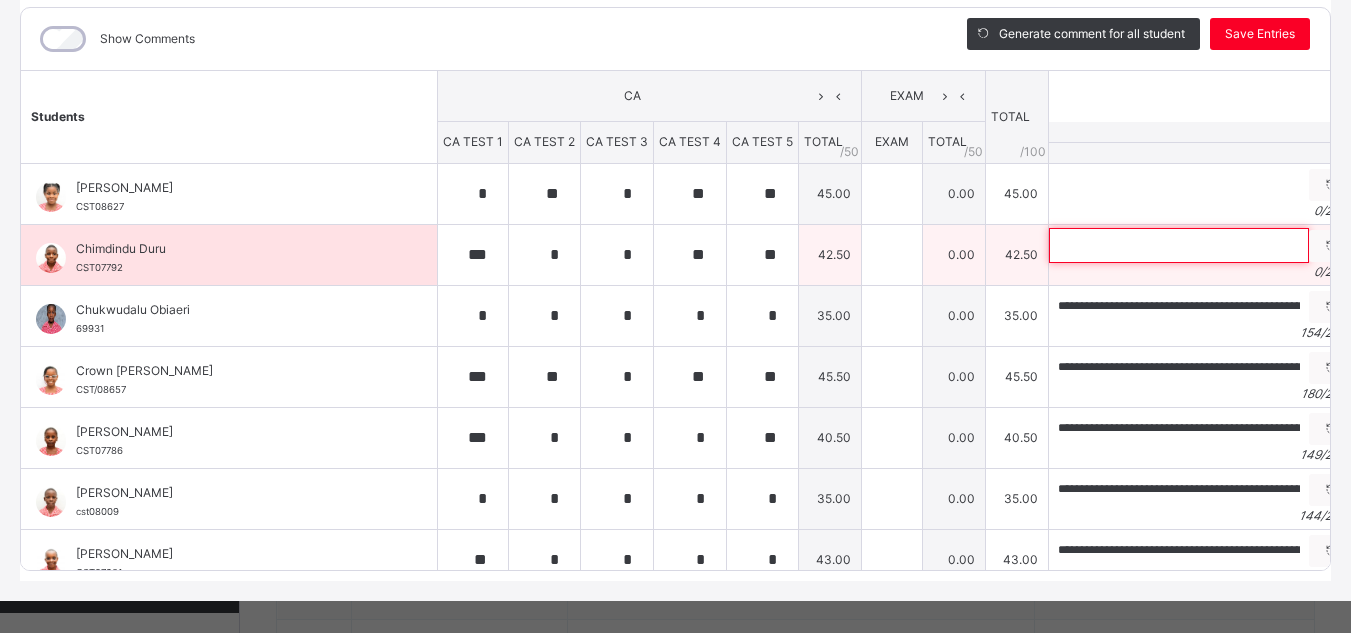 click at bounding box center (1179, 245) 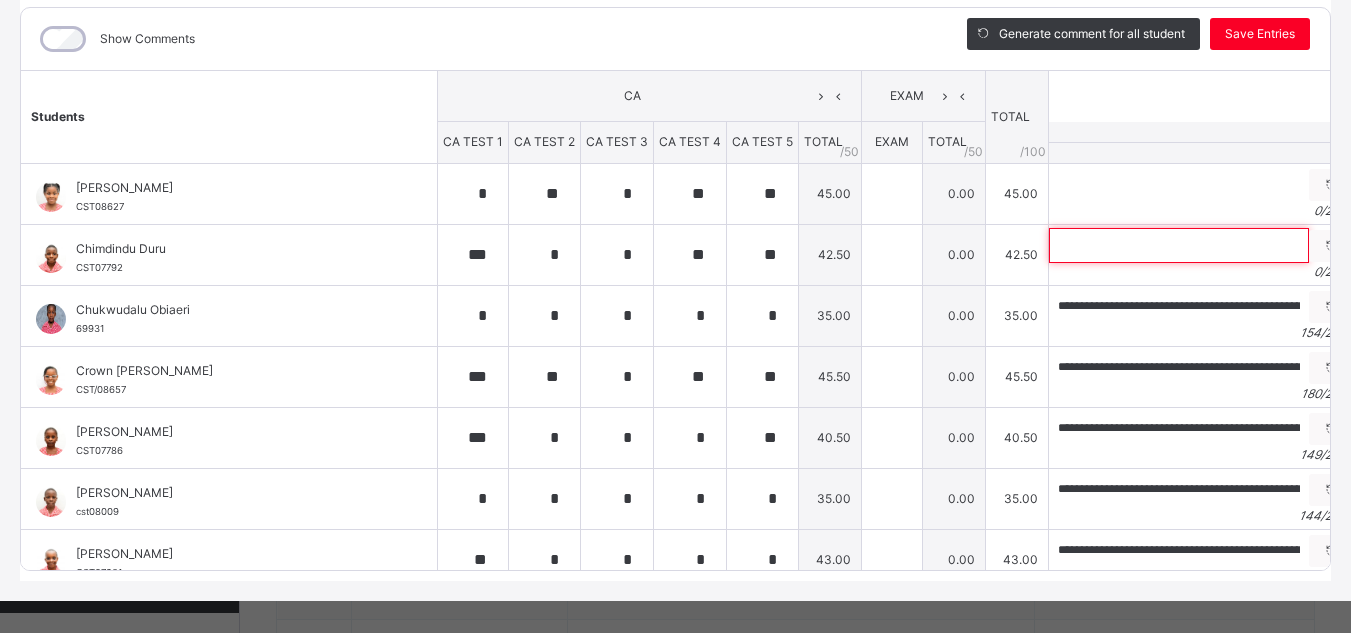 paste on "**********" 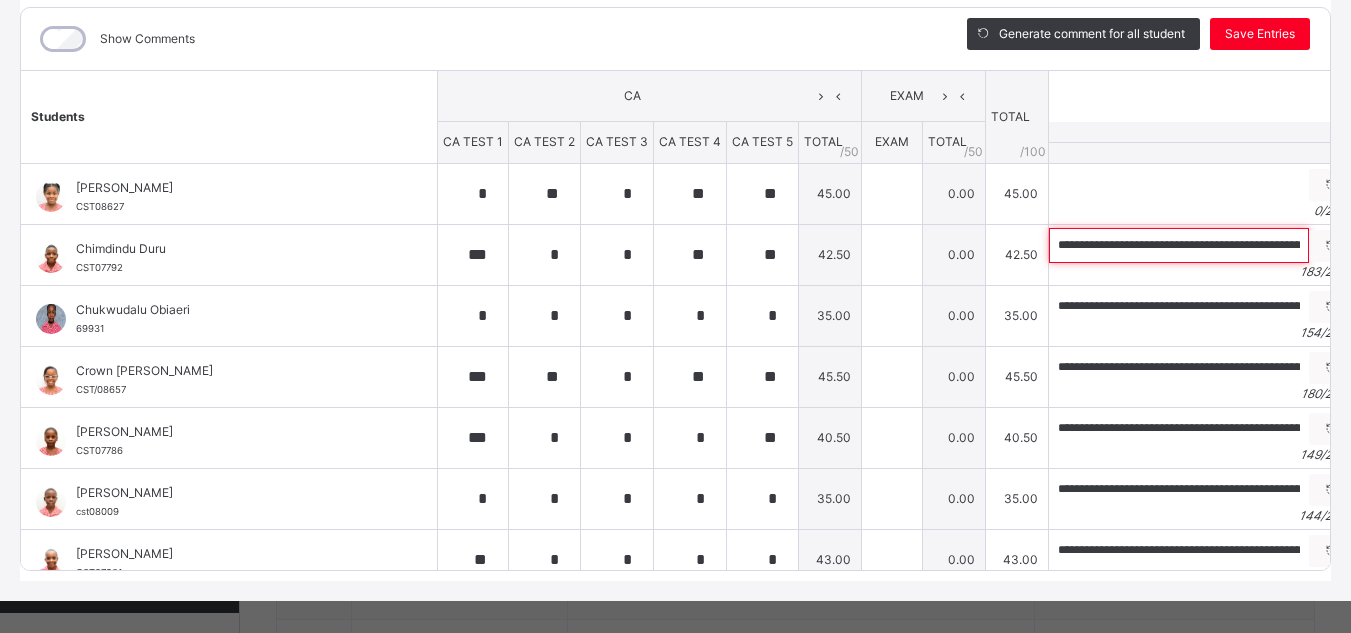 scroll, scrollTop: 0, scrollLeft: 783, axis: horizontal 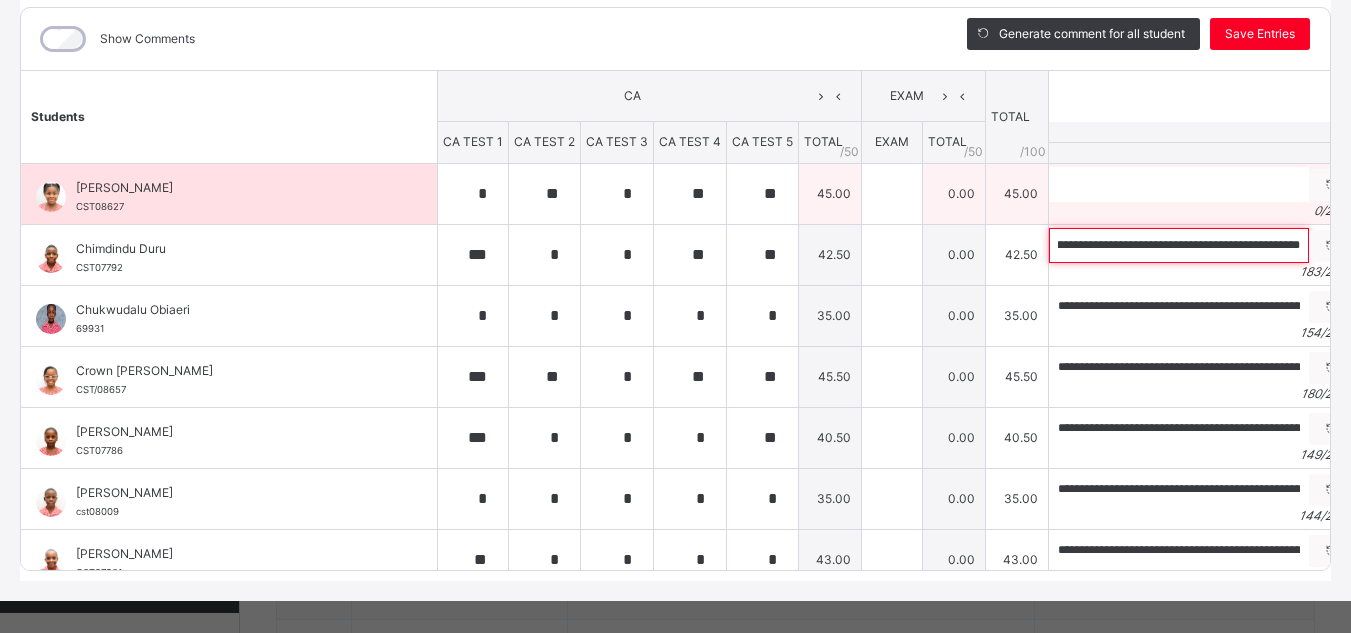type on "**********" 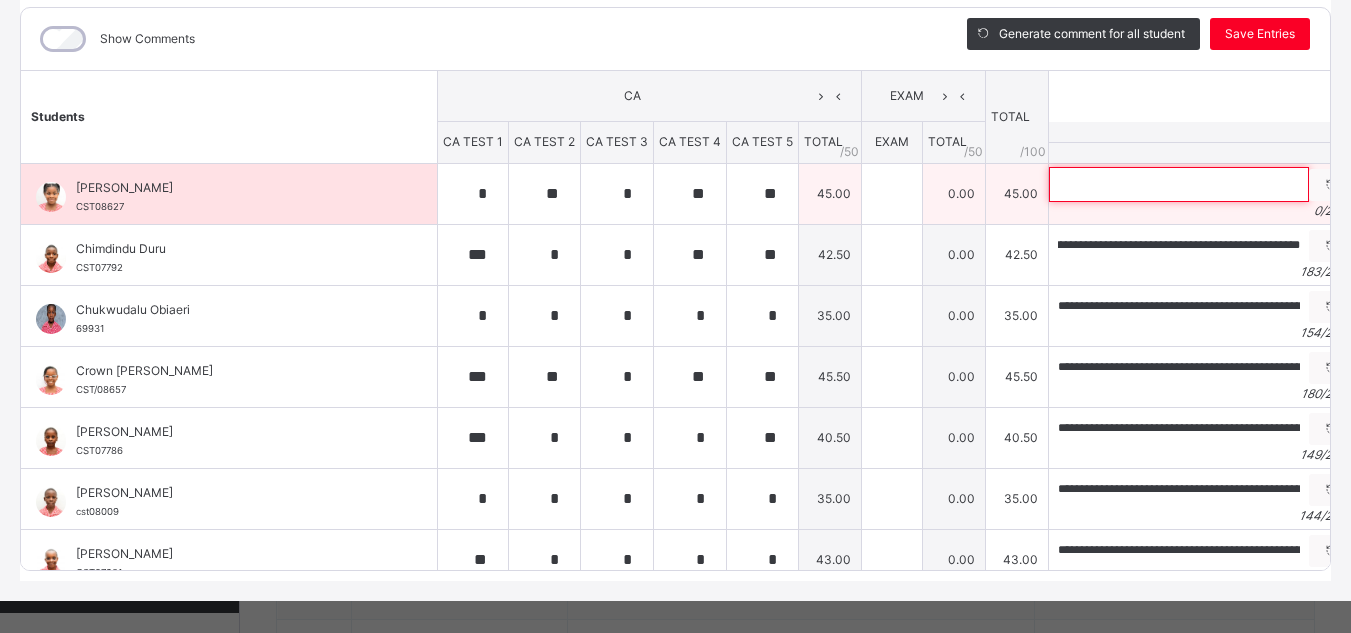 scroll, scrollTop: 0, scrollLeft: 0, axis: both 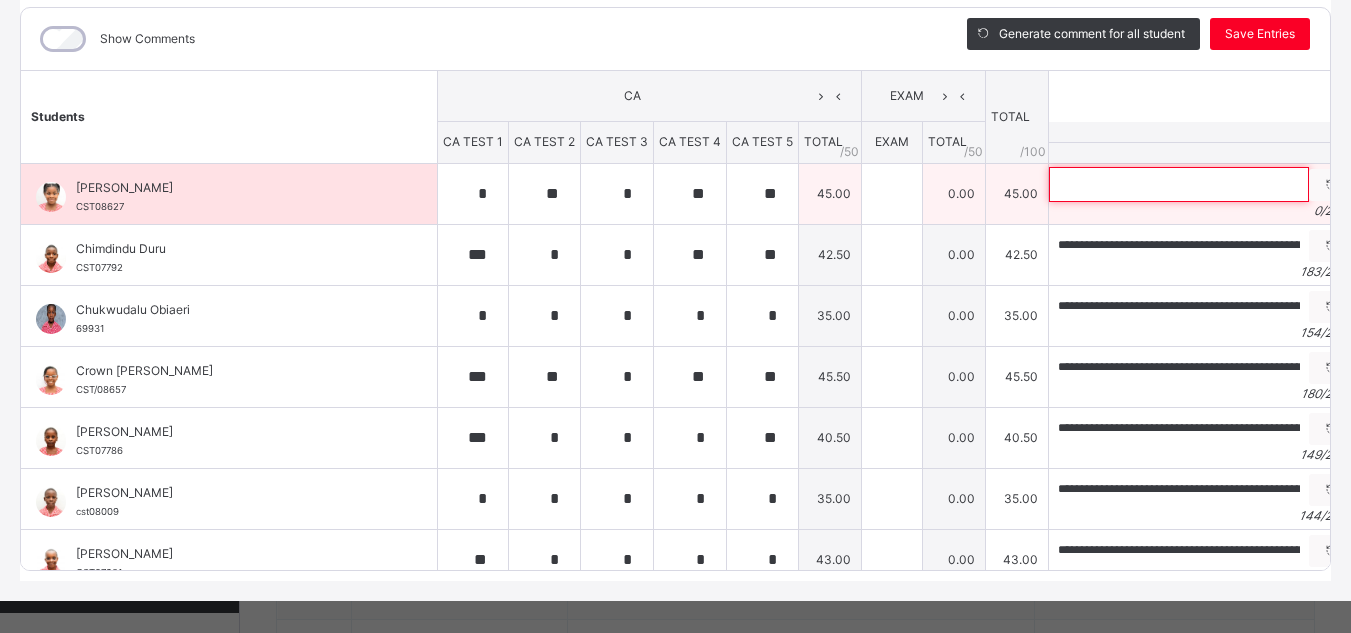 click at bounding box center (1179, 184) 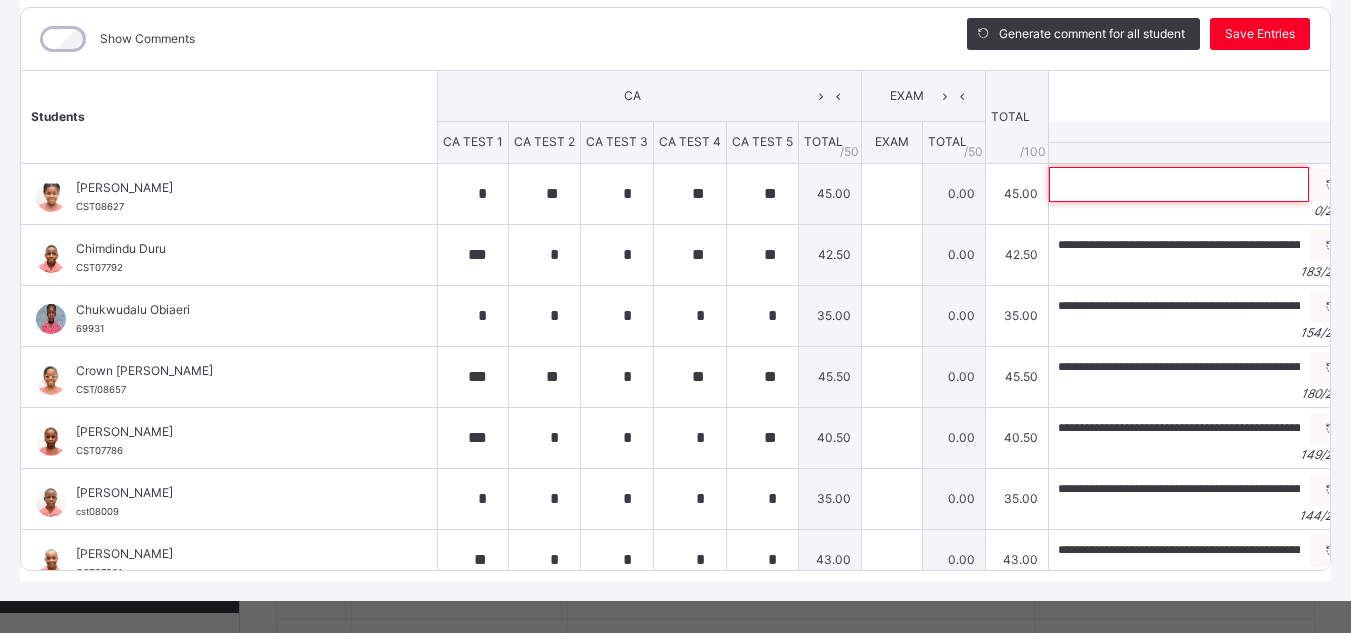 paste on "**********" 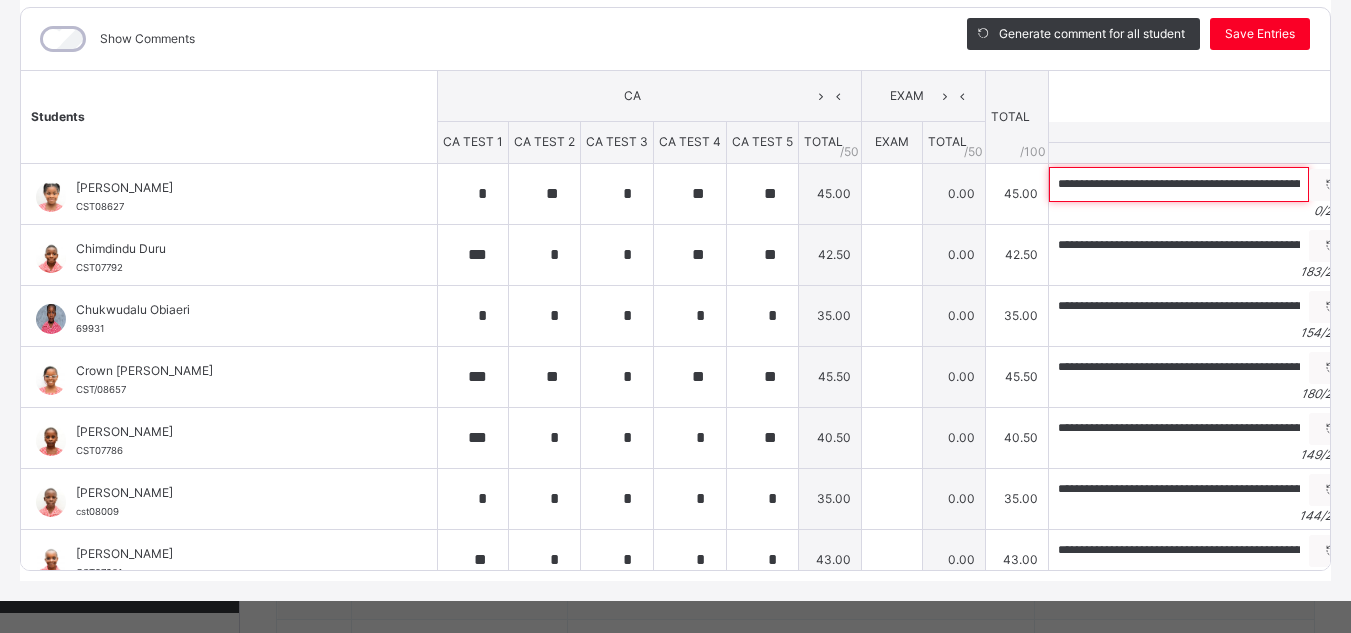 scroll, scrollTop: 0, scrollLeft: 924, axis: horizontal 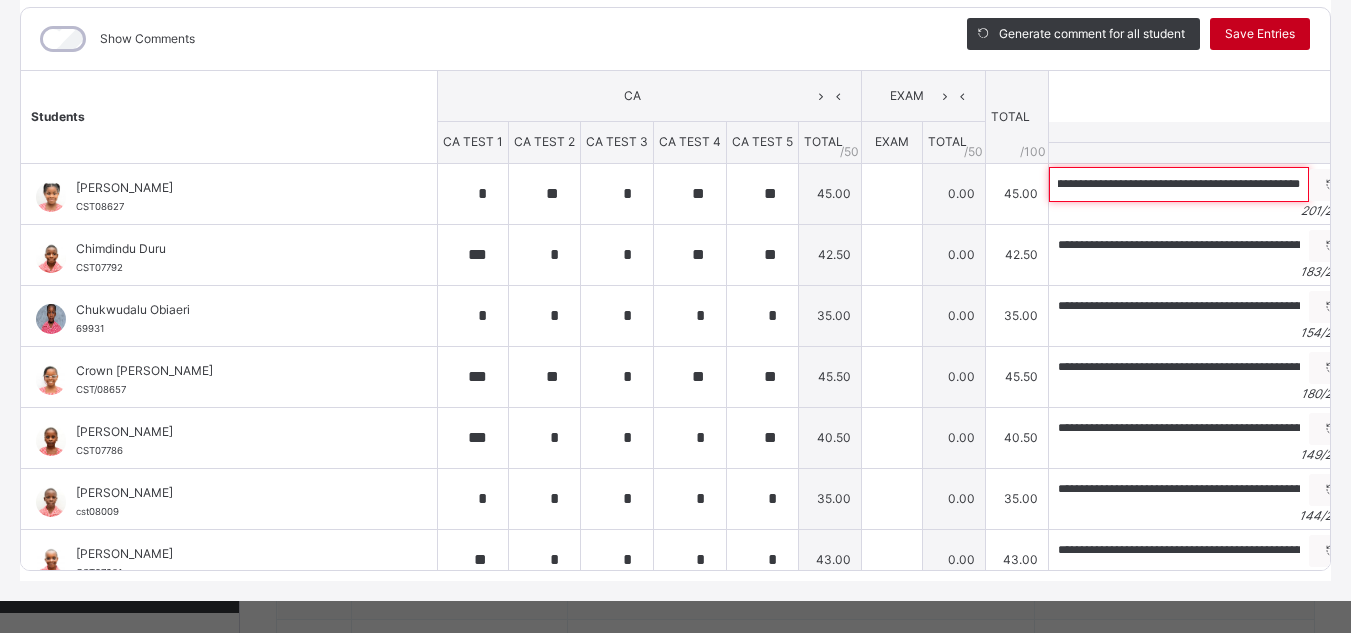 type on "**********" 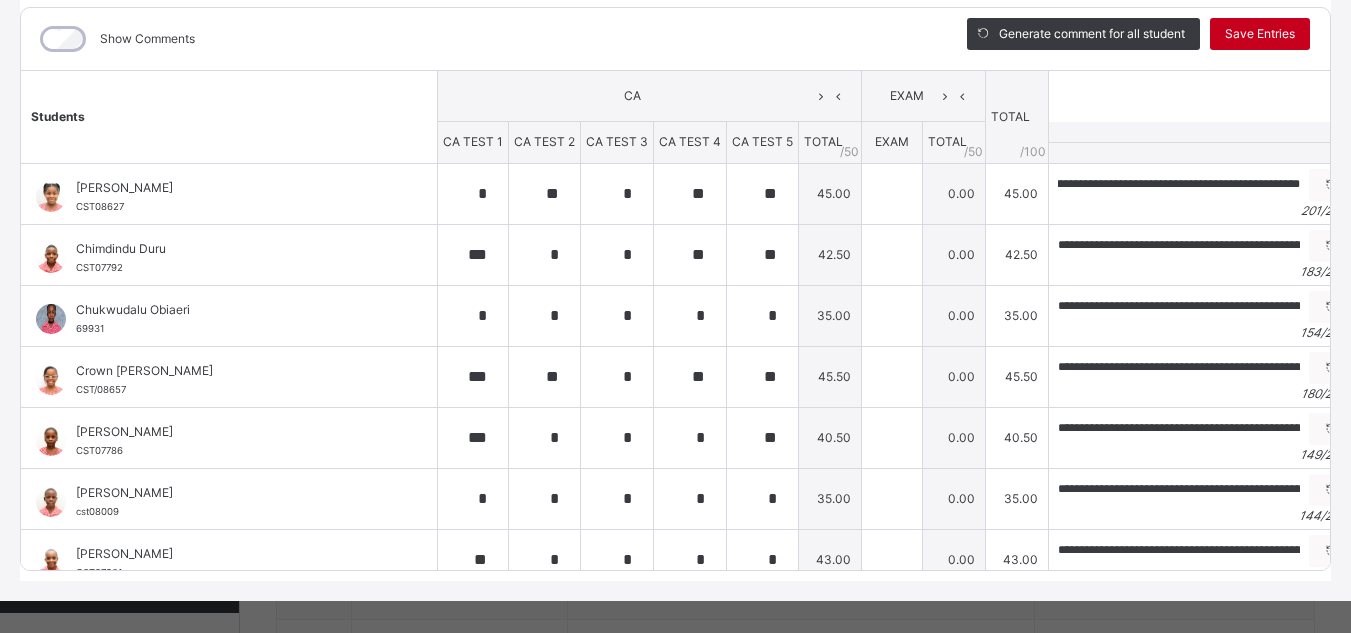 scroll, scrollTop: 0, scrollLeft: 0, axis: both 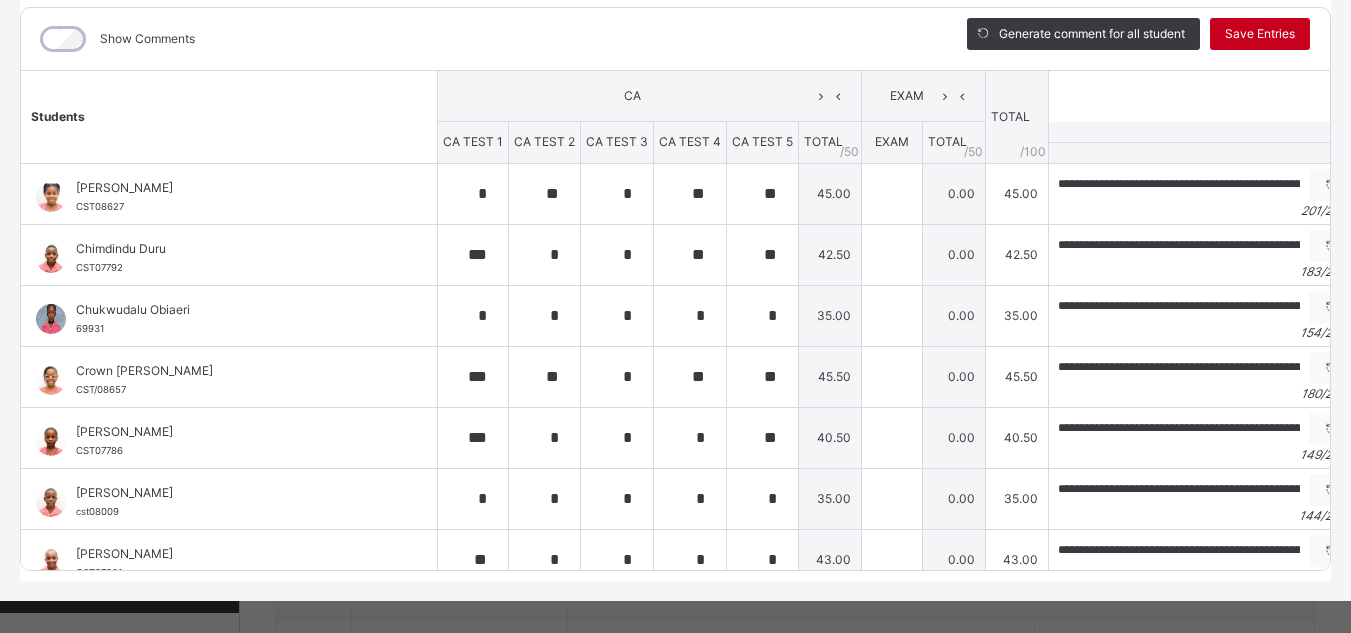 click on "Save Entries" at bounding box center (1260, 34) 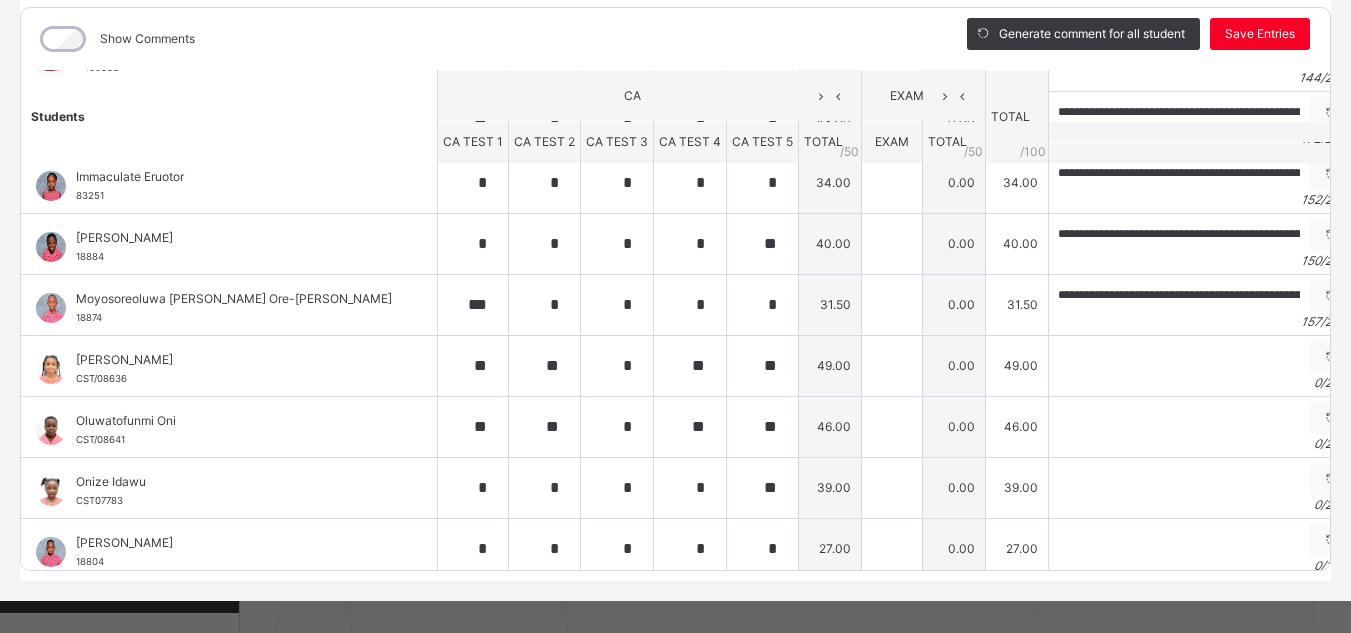 scroll, scrollTop: 444, scrollLeft: 0, axis: vertical 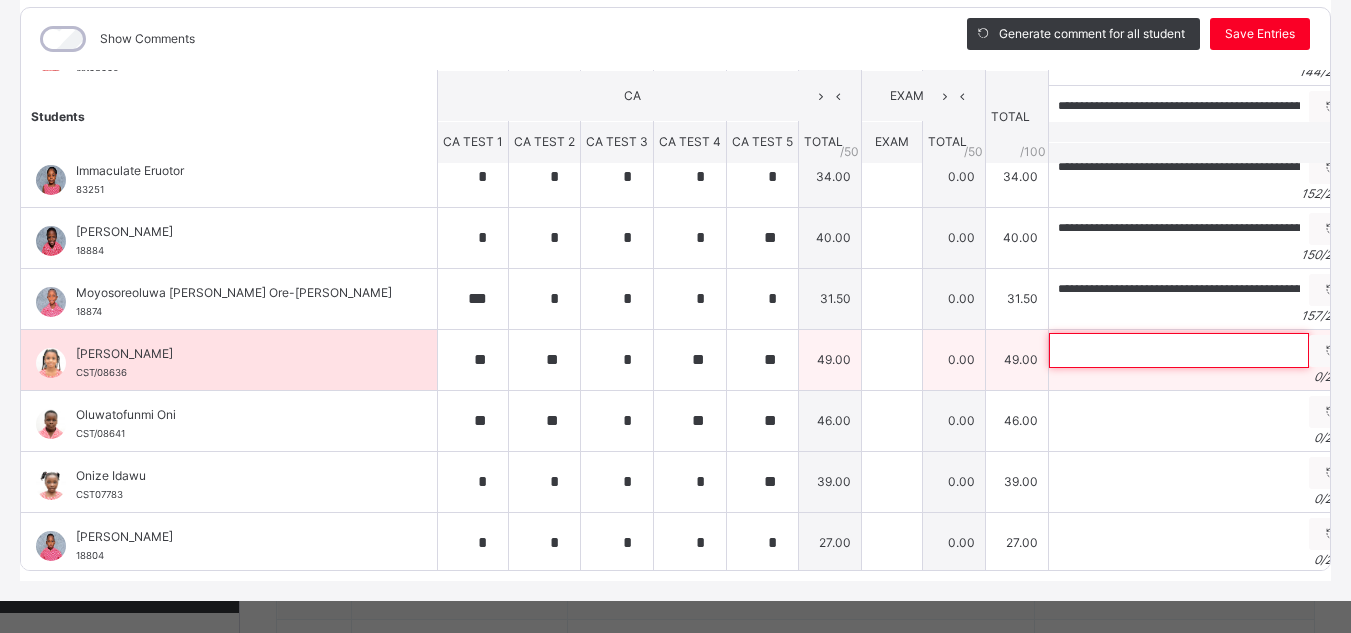 click at bounding box center (1179, 350) 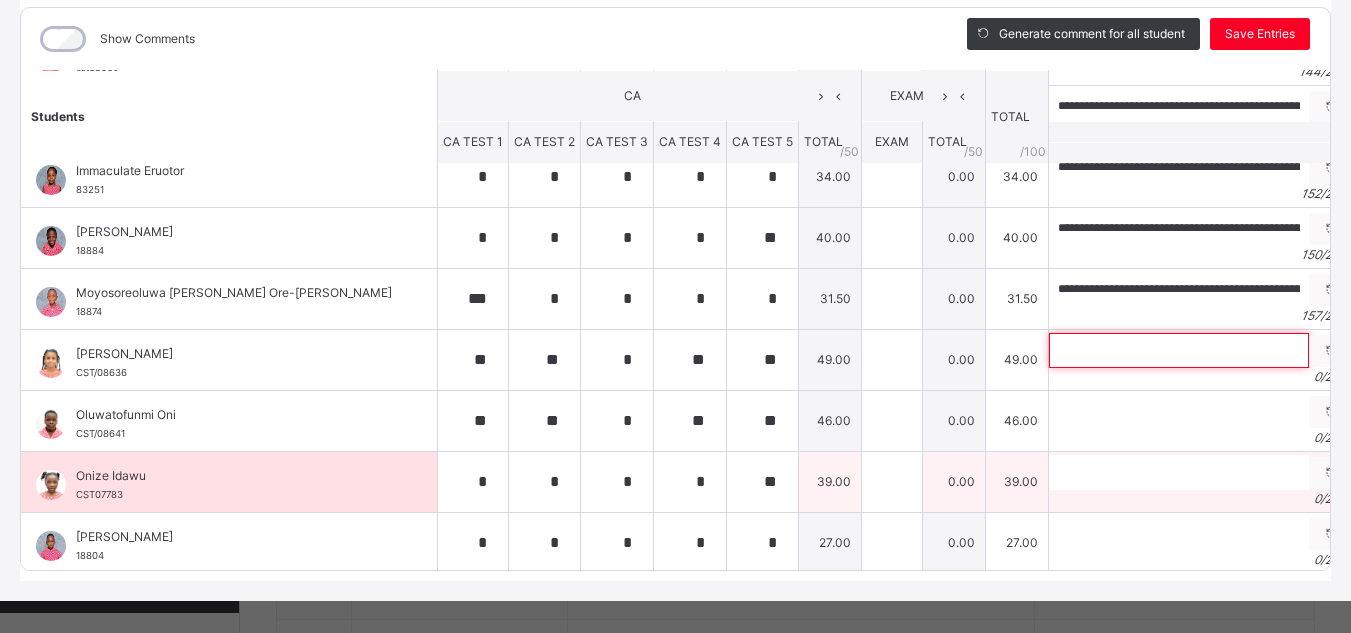 paste on "**********" 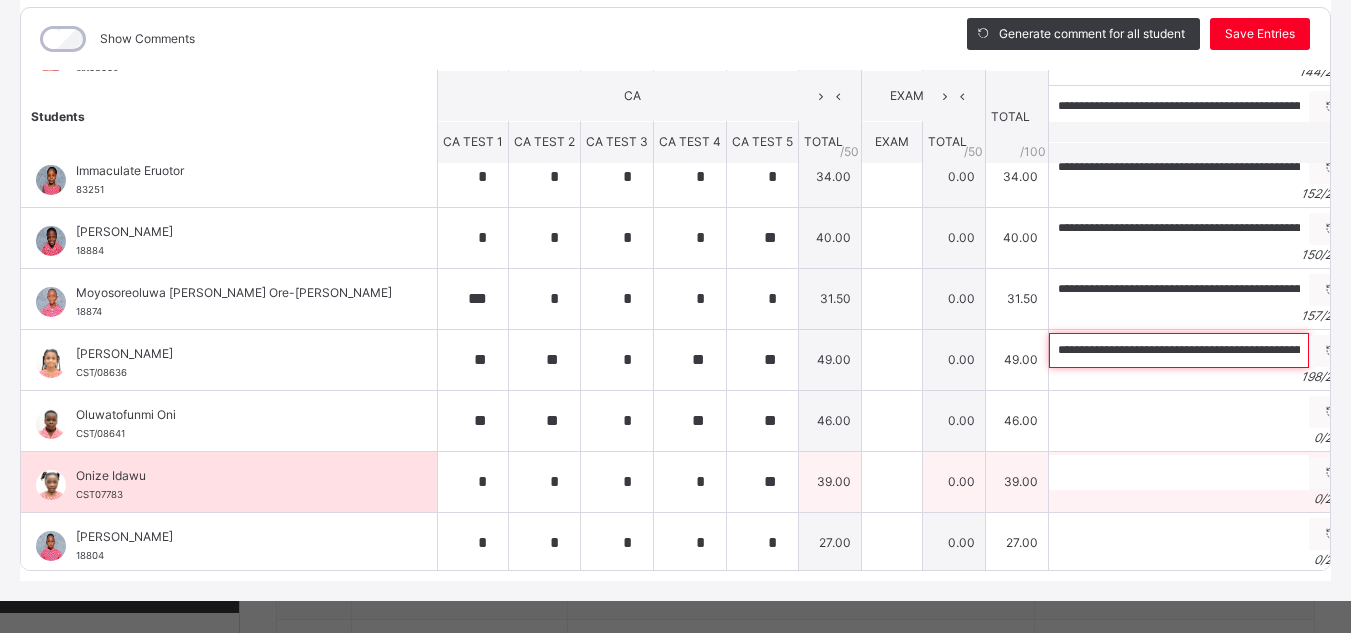 scroll, scrollTop: 0, scrollLeft: 907, axis: horizontal 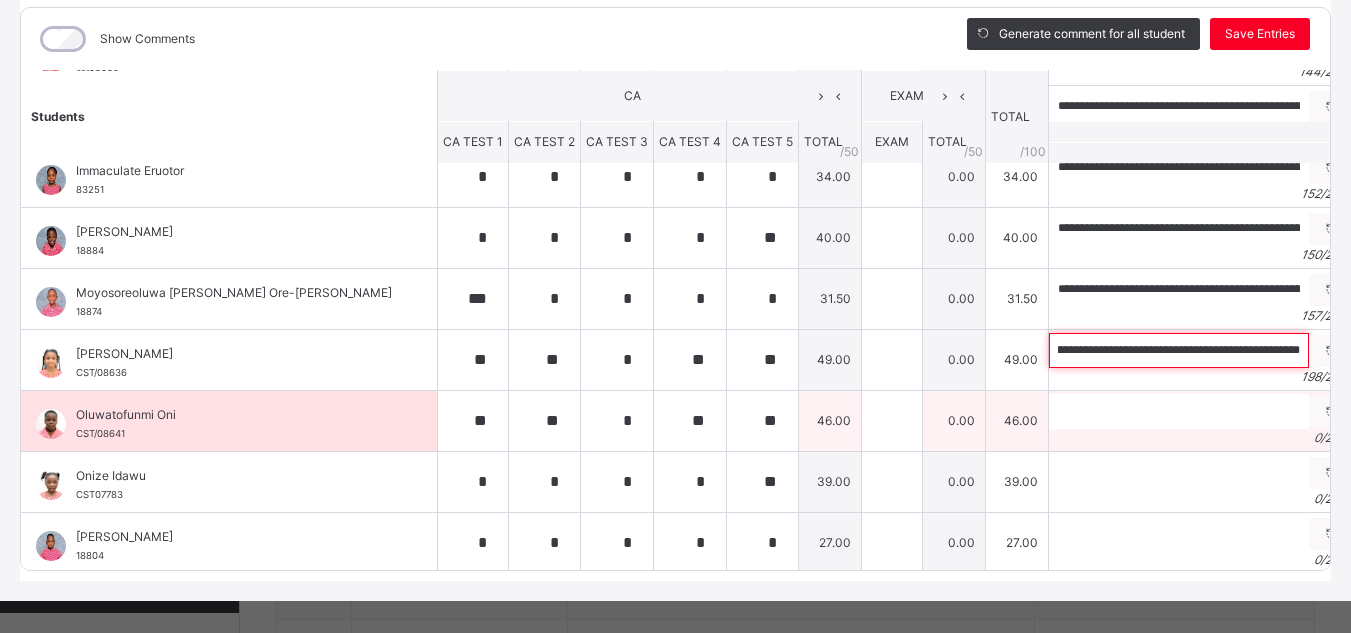 type on "**********" 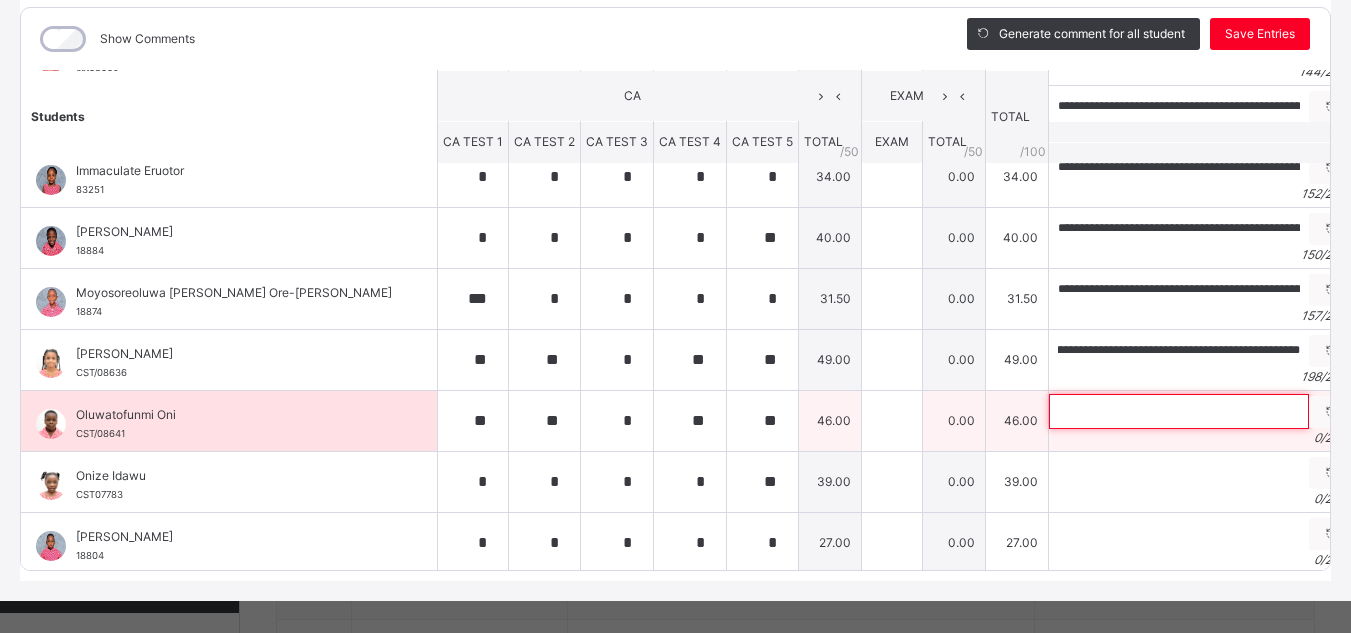 scroll, scrollTop: 0, scrollLeft: 0, axis: both 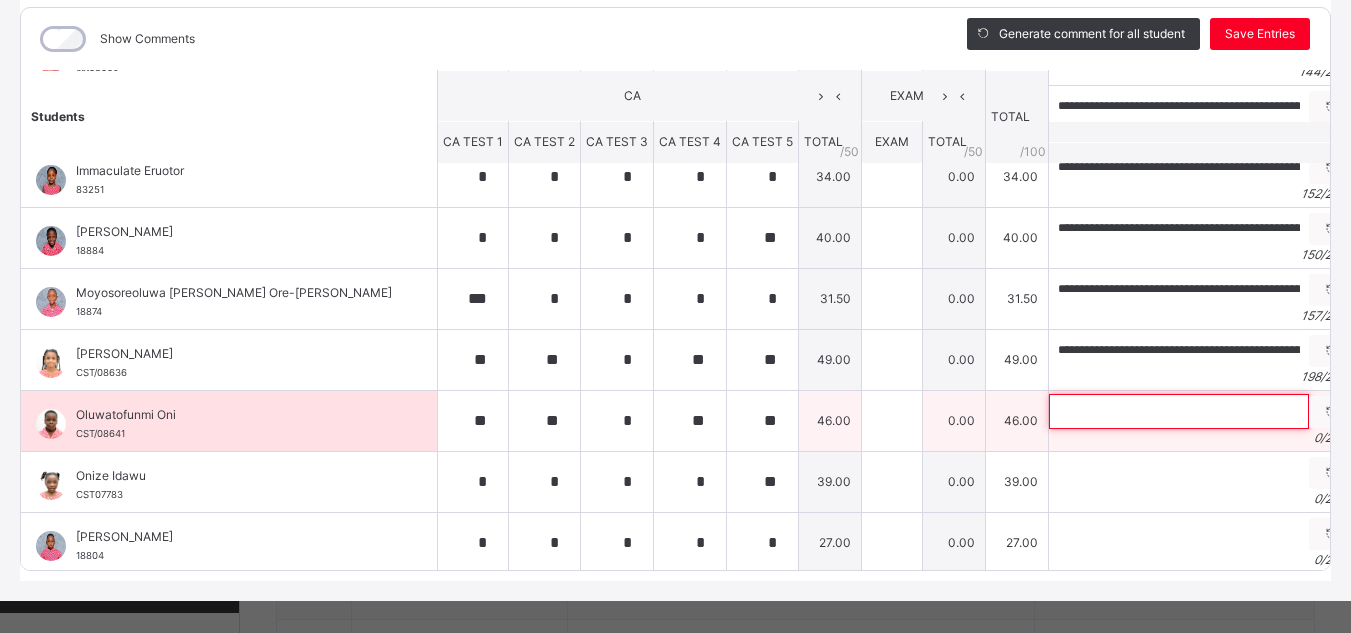 click at bounding box center (1179, 411) 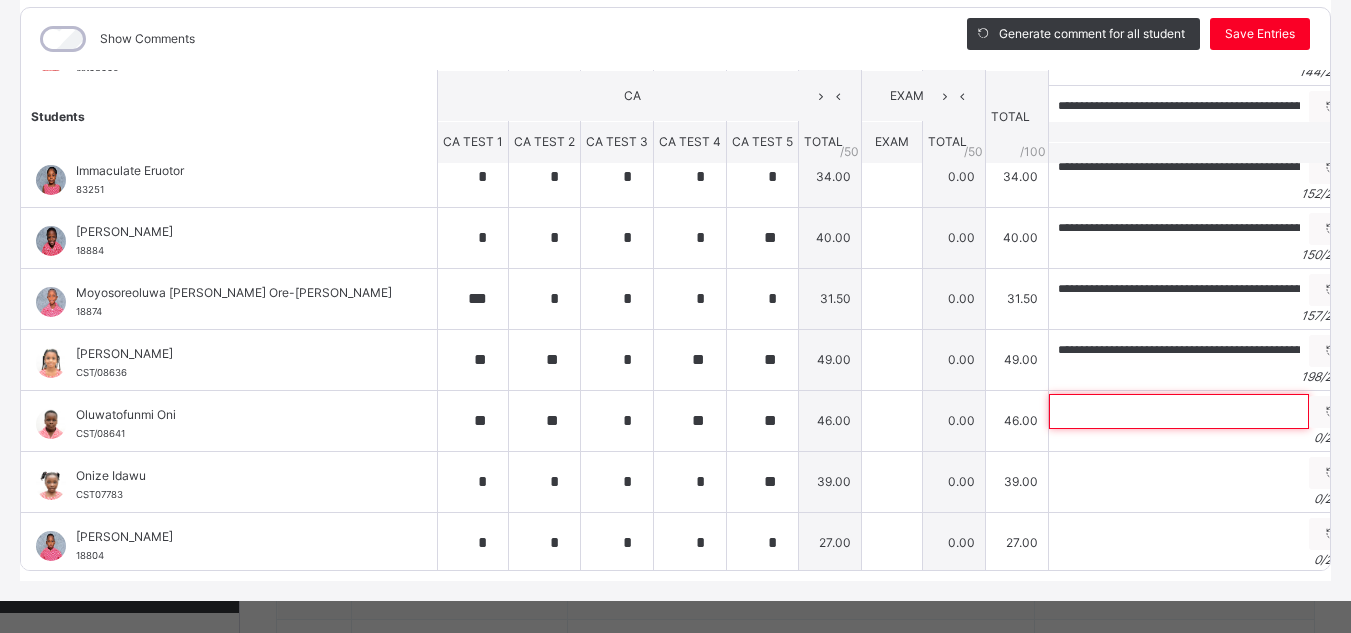 paste on "**********" 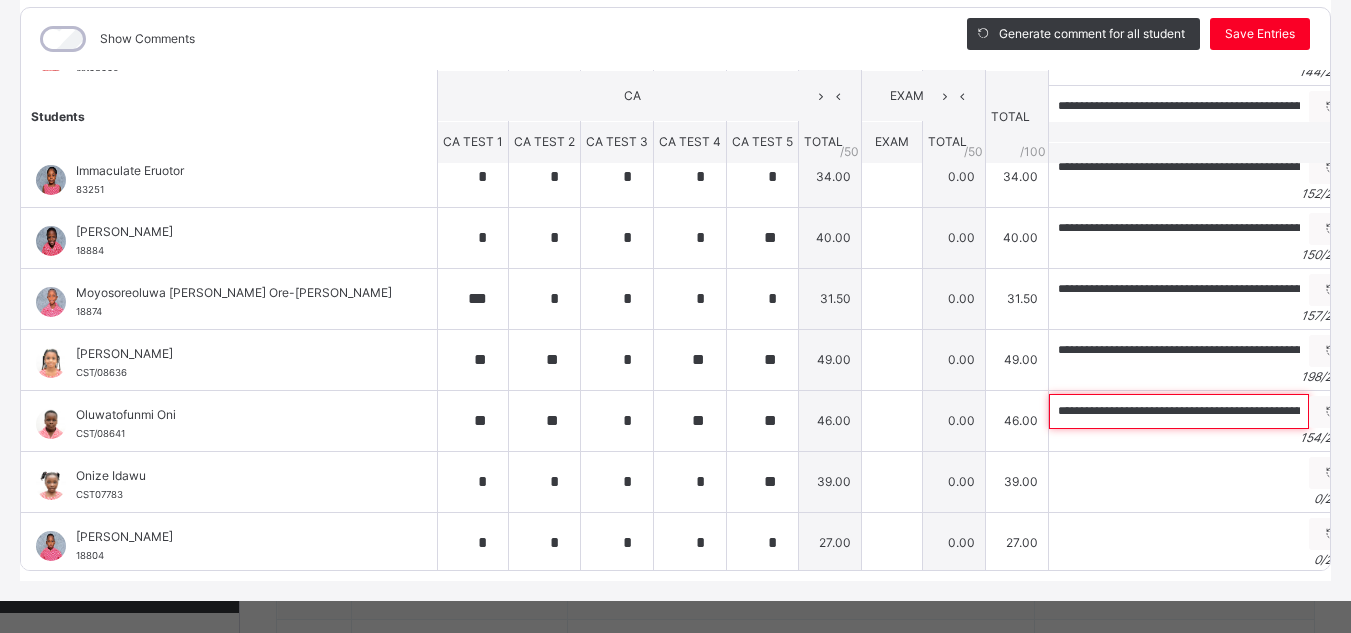 scroll, scrollTop: 0, scrollLeft: 645, axis: horizontal 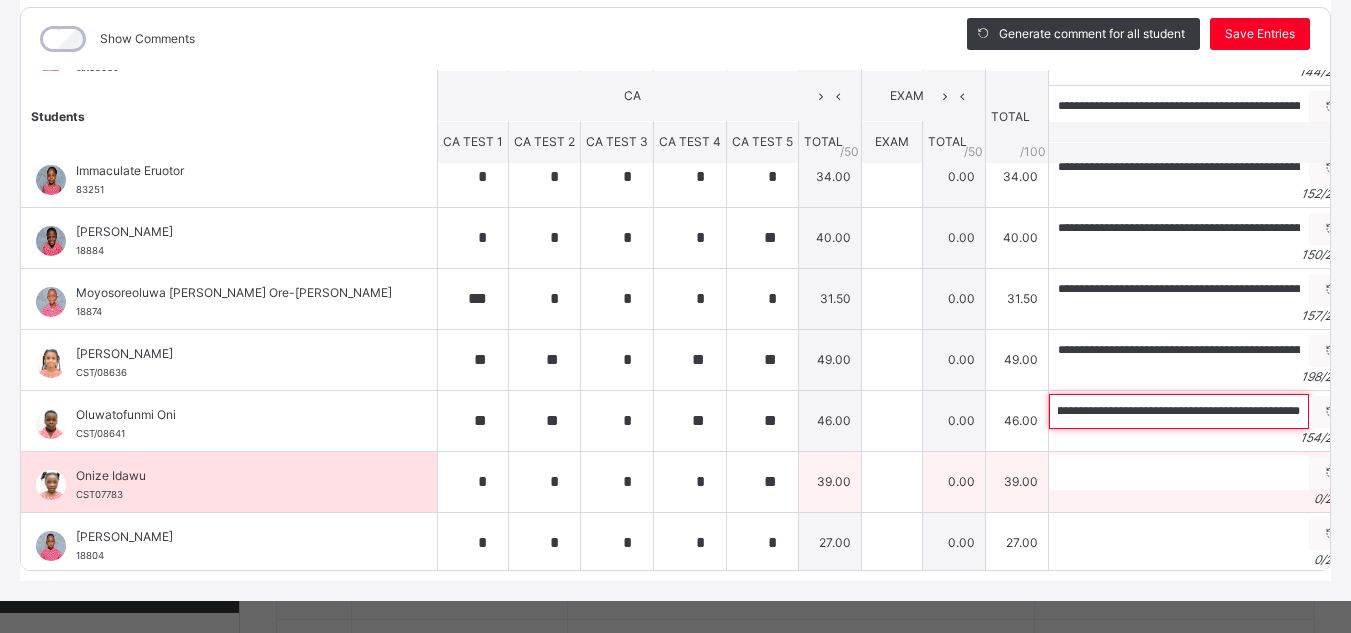 type on "**********" 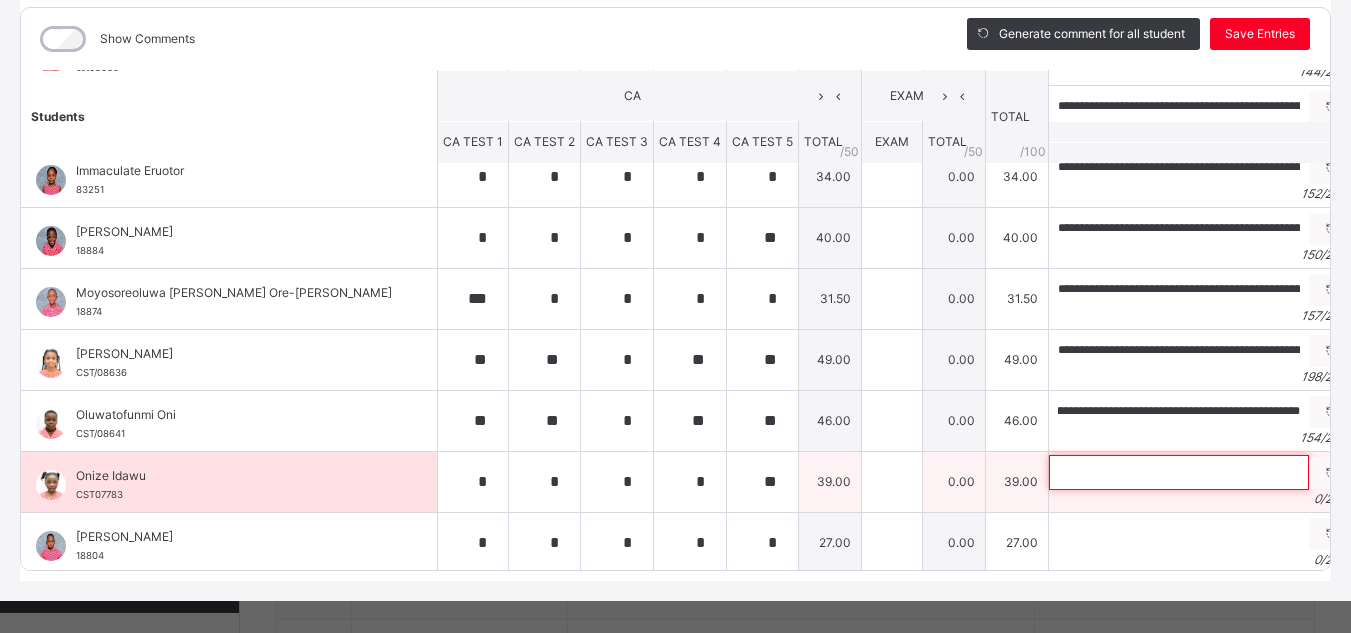 scroll, scrollTop: 0, scrollLeft: 0, axis: both 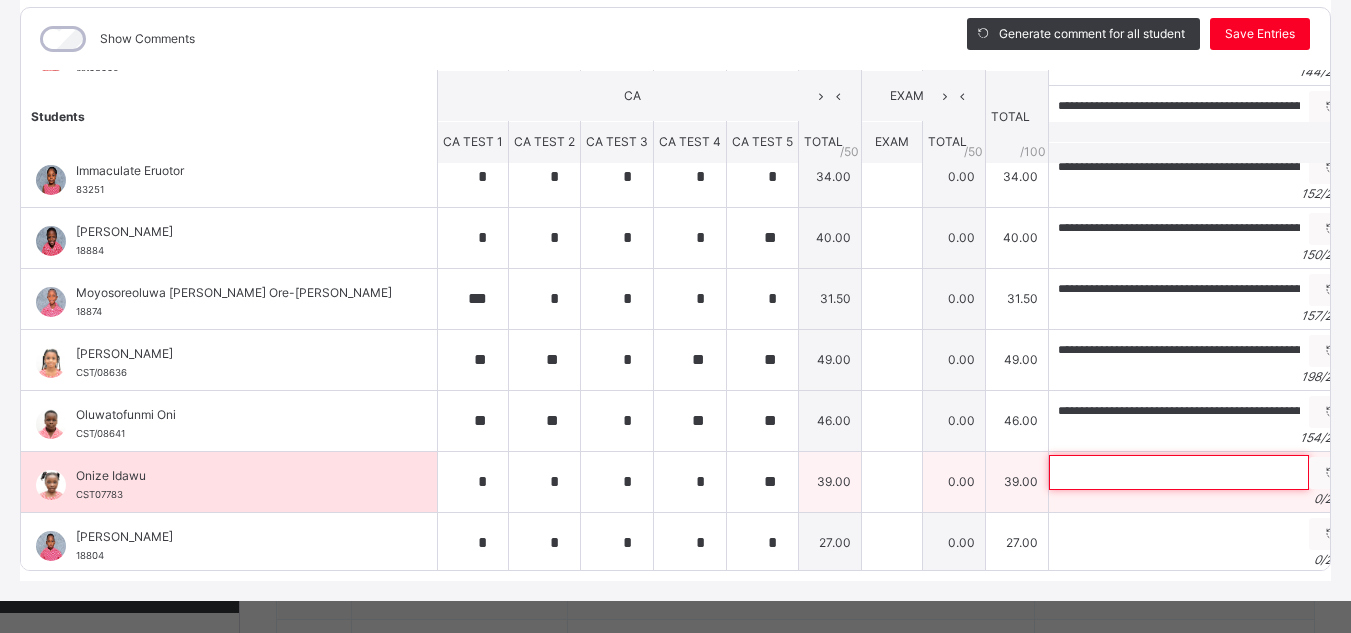 click at bounding box center [1179, 472] 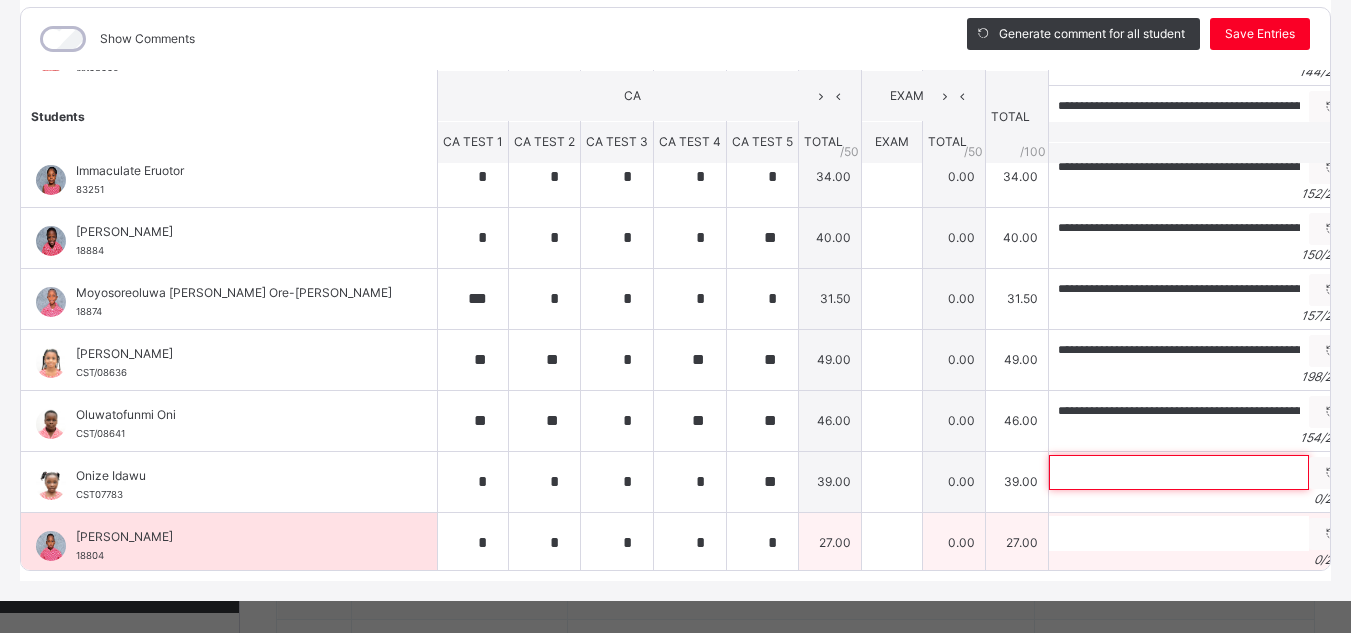 paste on "**********" 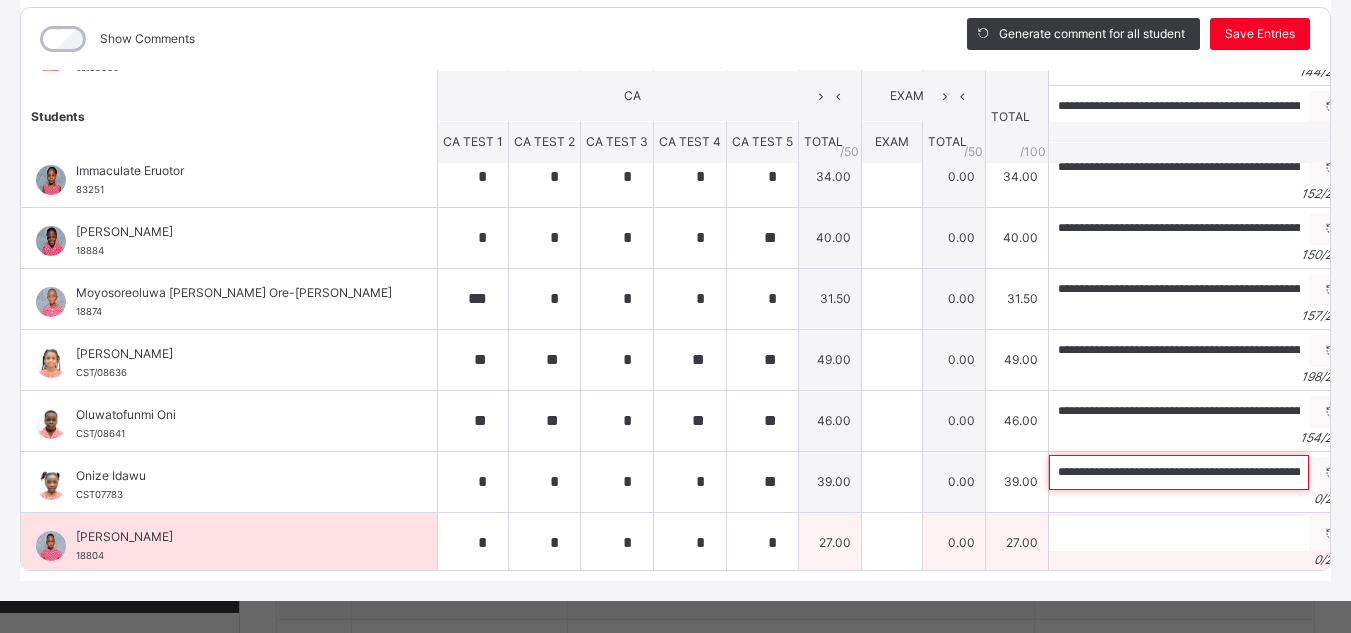 scroll, scrollTop: 0, scrollLeft: 601, axis: horizontal 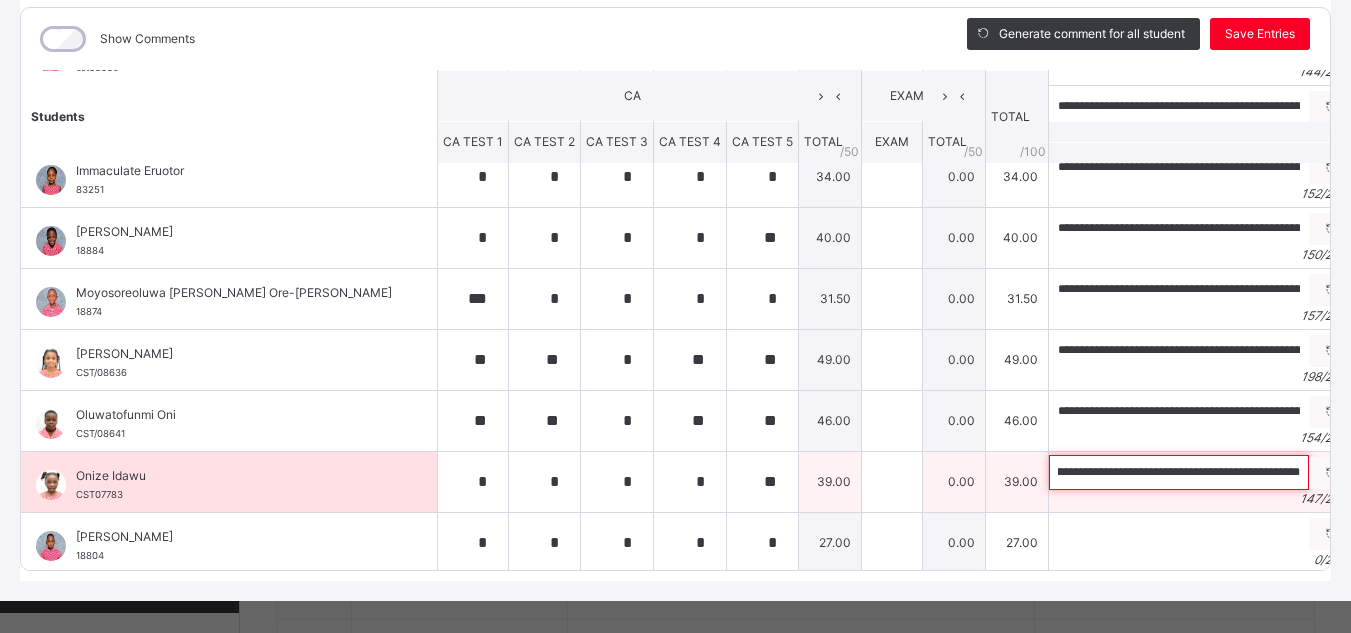 type on "**********" 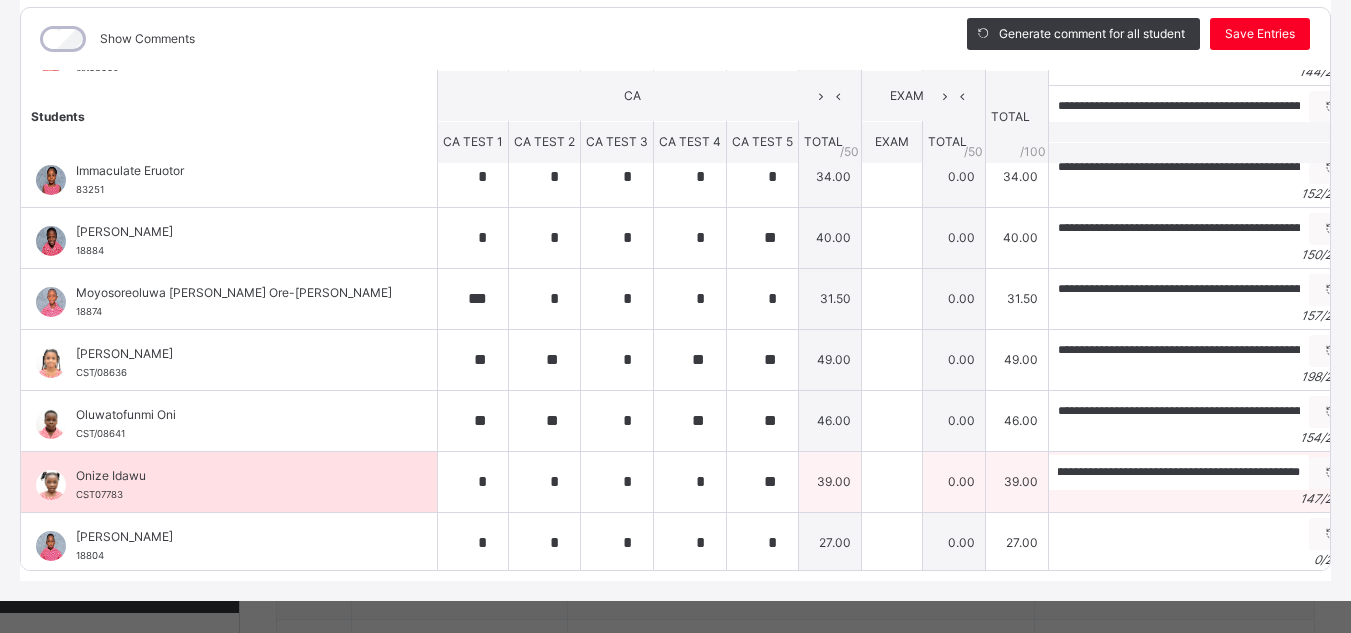 scroll, scrollTop: 0, scrollLeft: 0, axis: both 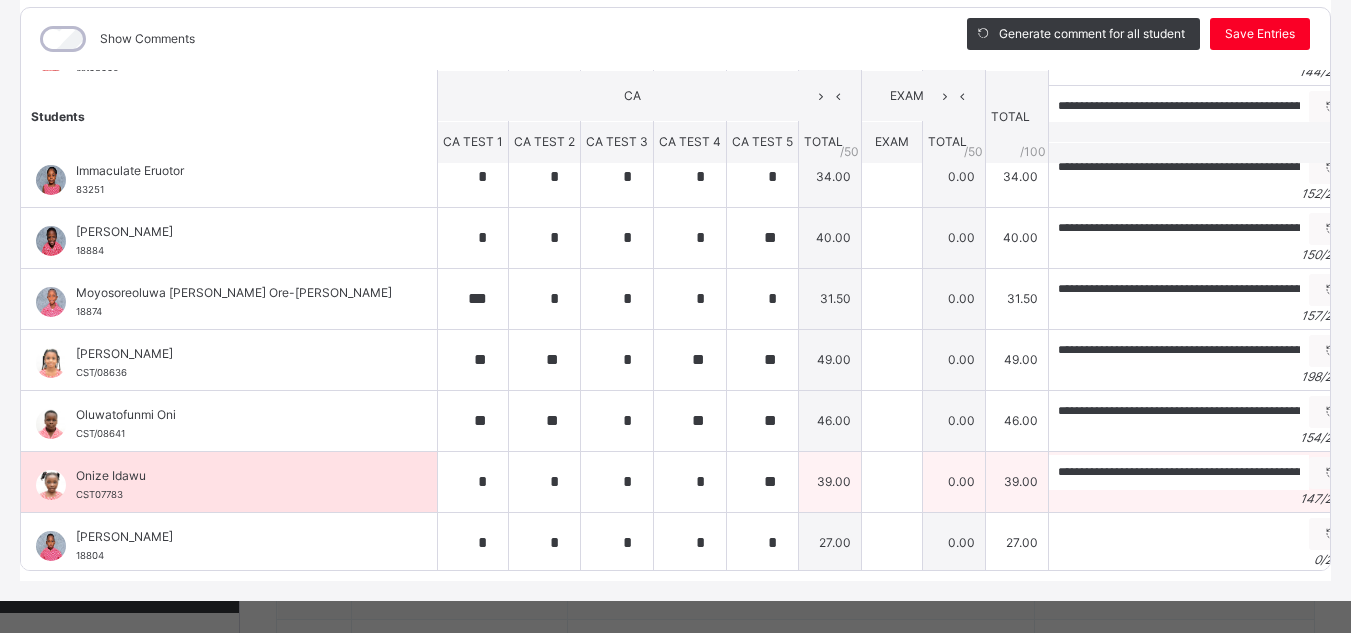 click on "**********" at bounding box center [1202, 481] 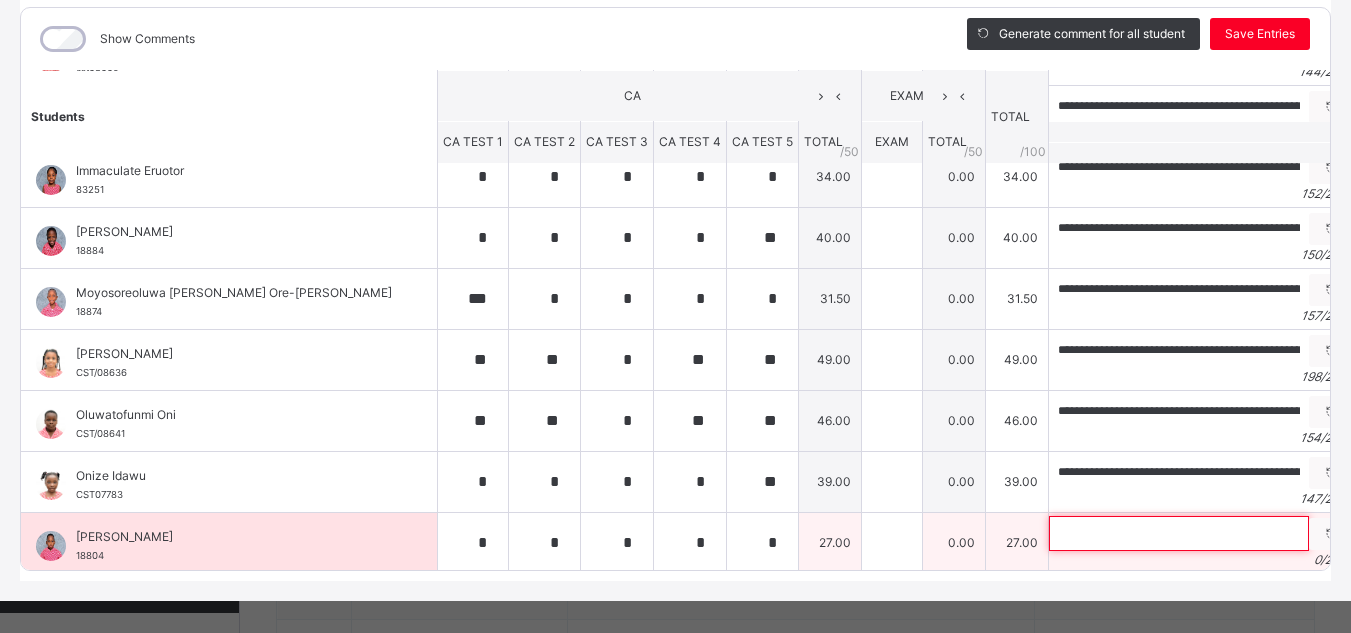 click at bounding box center (1179, 533) 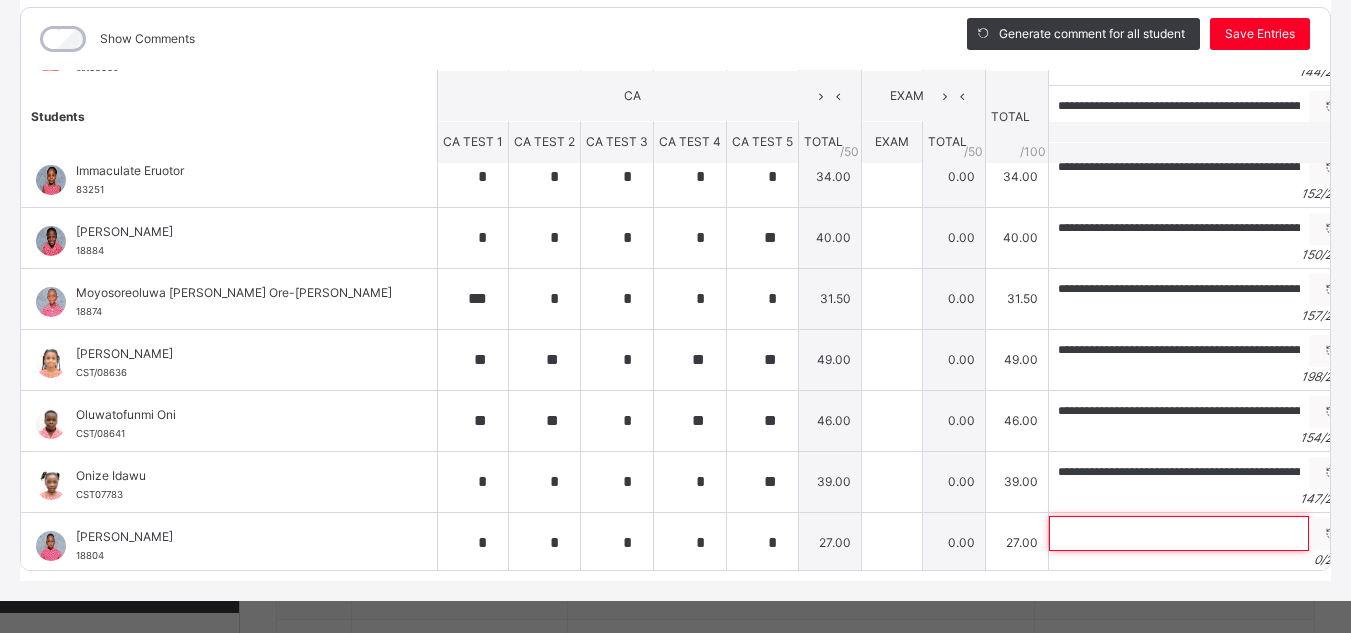 paste on "**********" 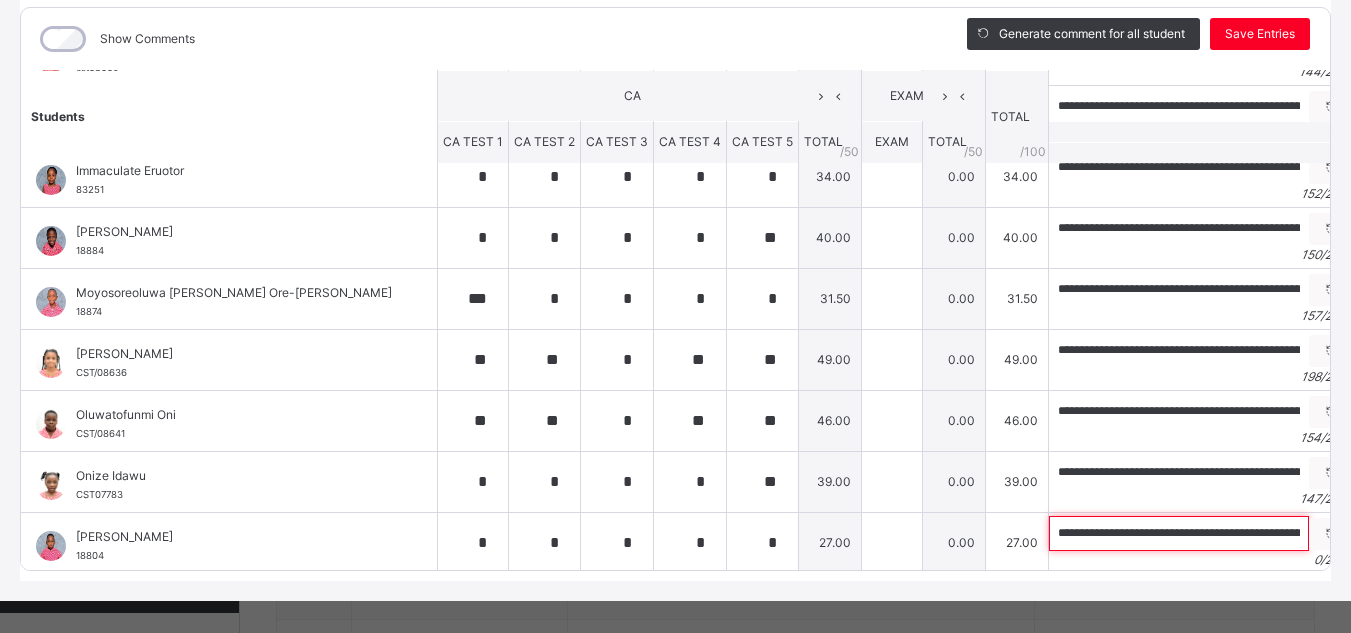 scroll, scrollTop: 0, scrollLeft: 569, axis: horizontal 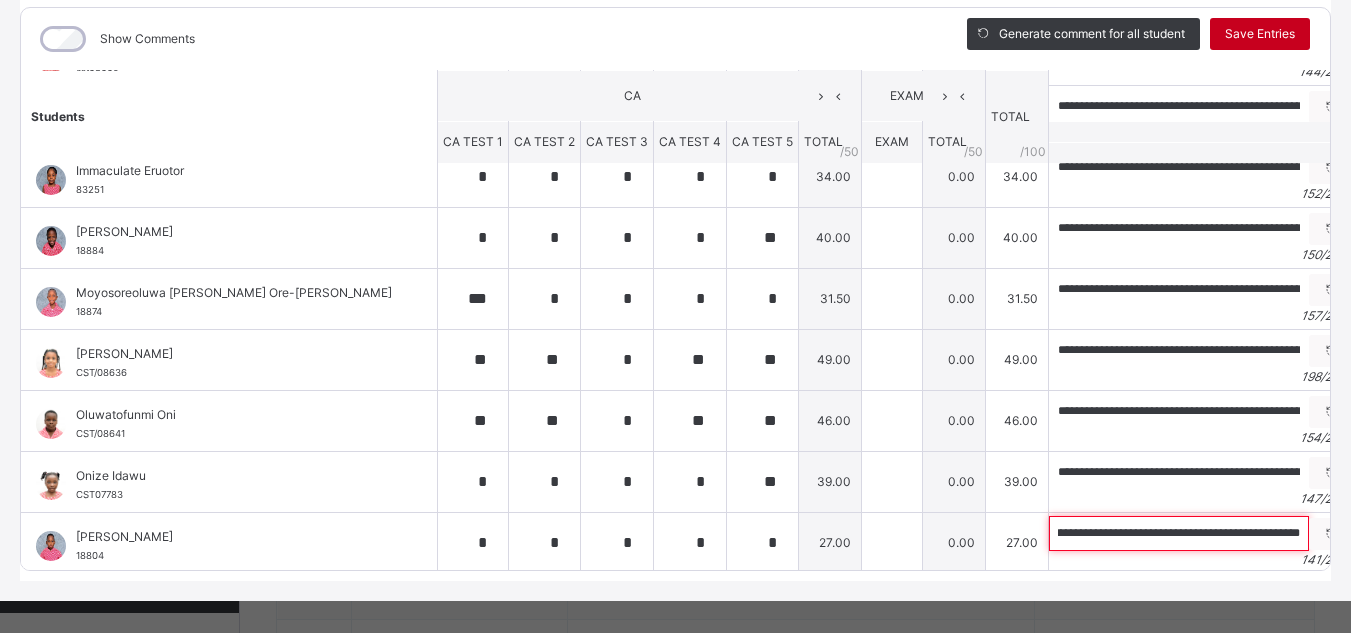 type on "**********" 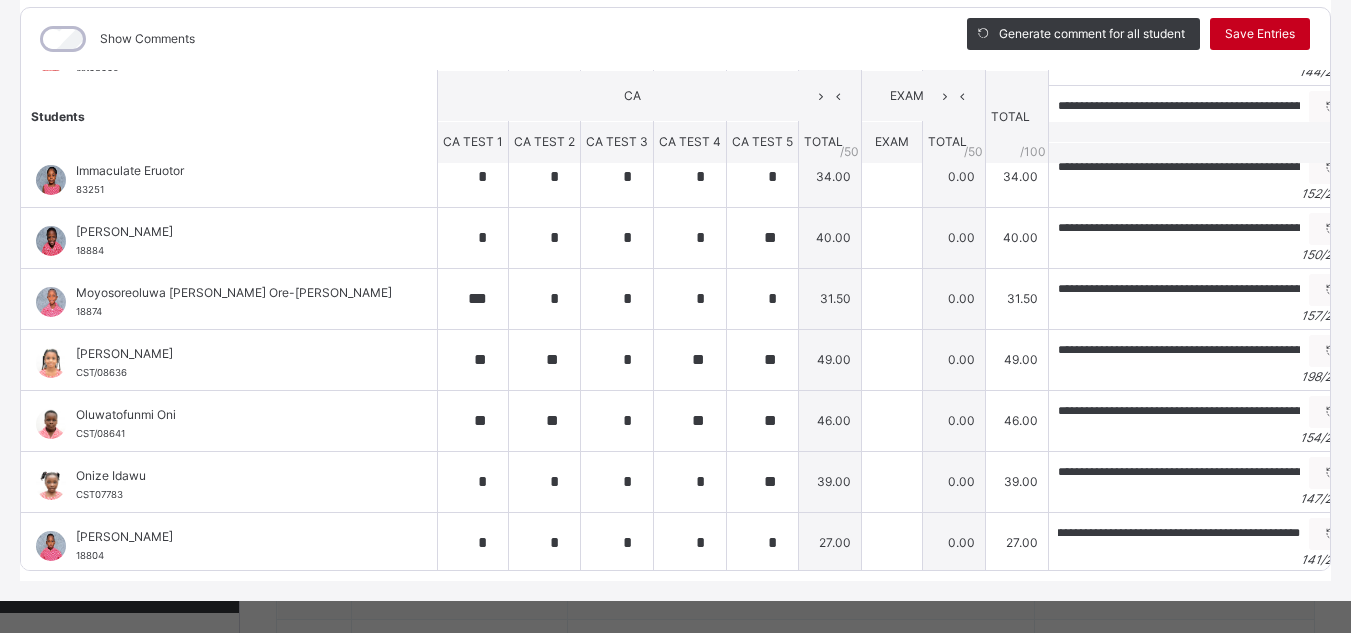 scroll, scrollTop: 0, scrollLeft: 0, axis: both 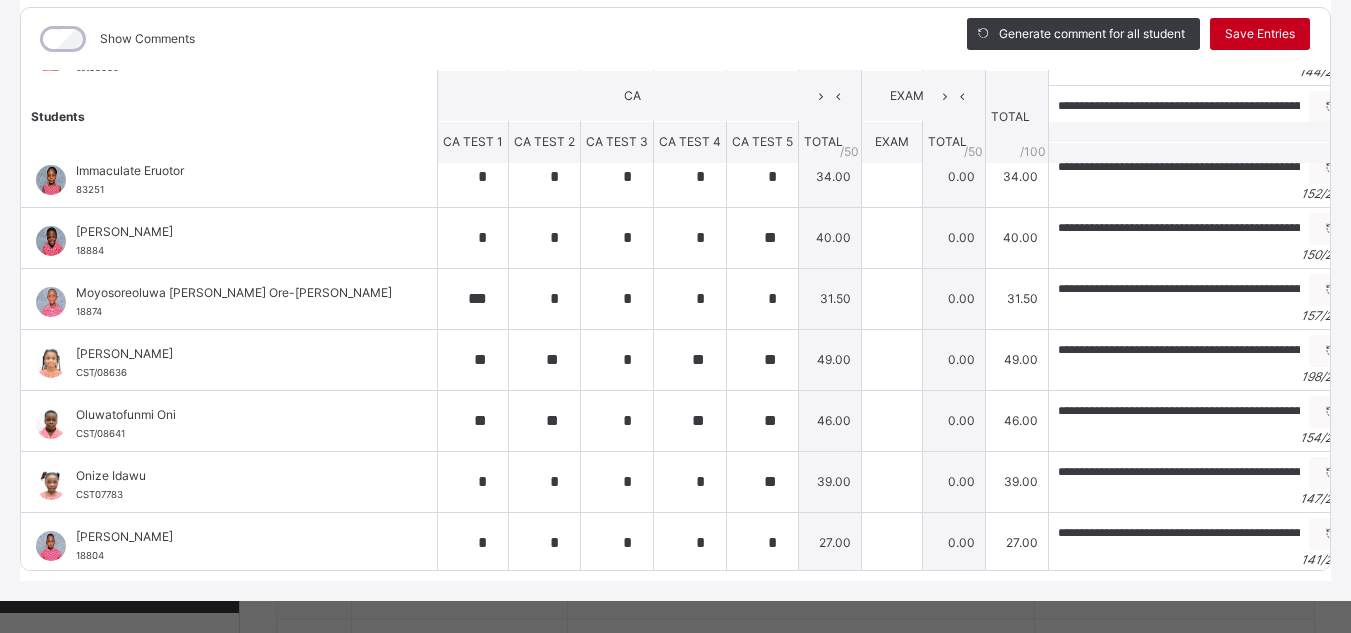 click on "Save Entries" at bounding box center (1260, 34) 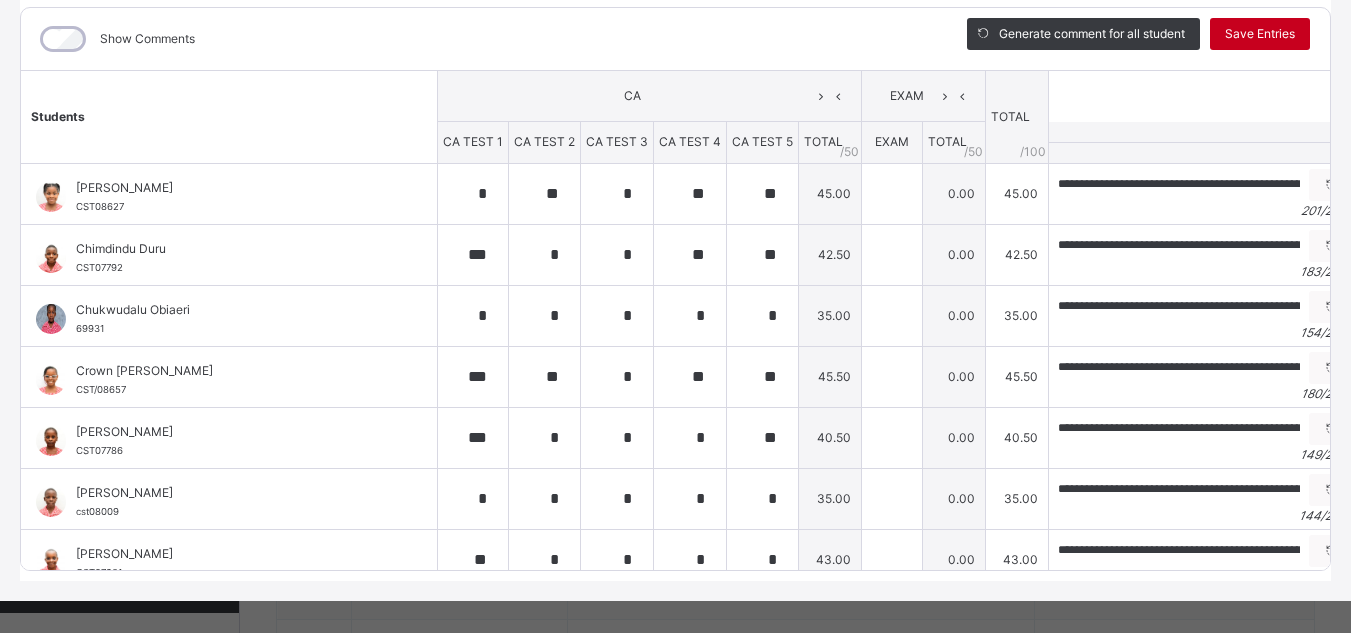 click on "Save Entries" at bounding box center (1260, 34) 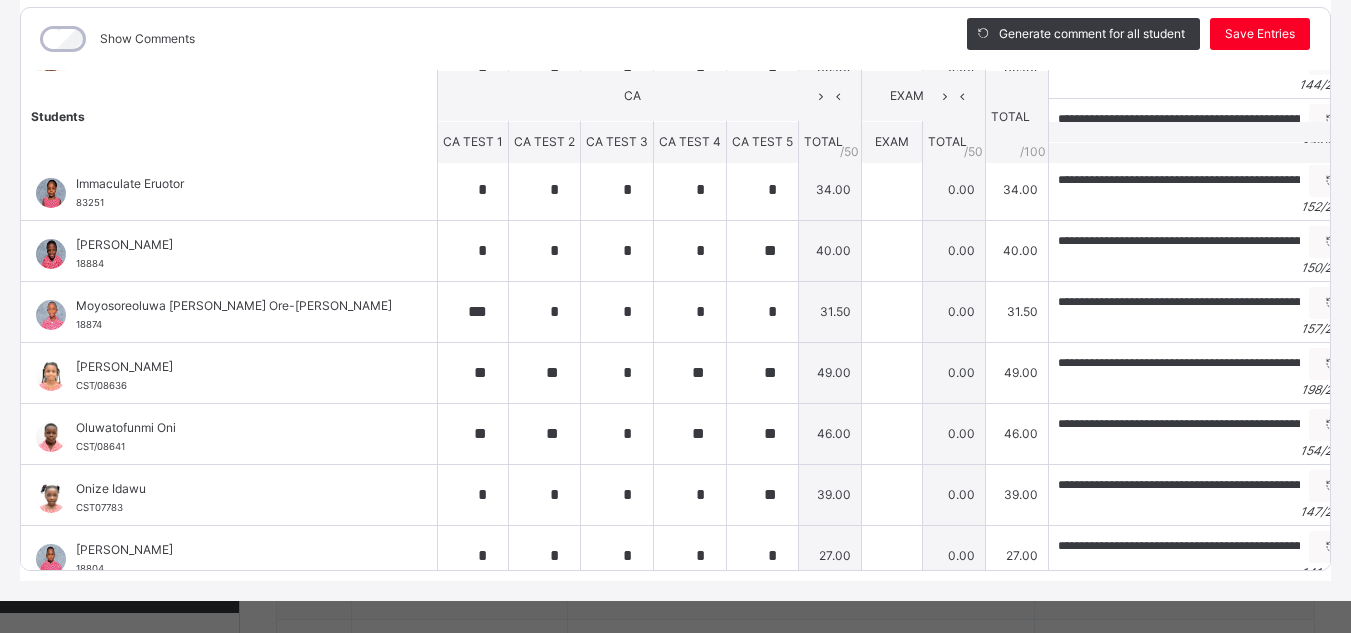 scroll, scrollTop: 463, scrollLeft: 0, axis: vertical 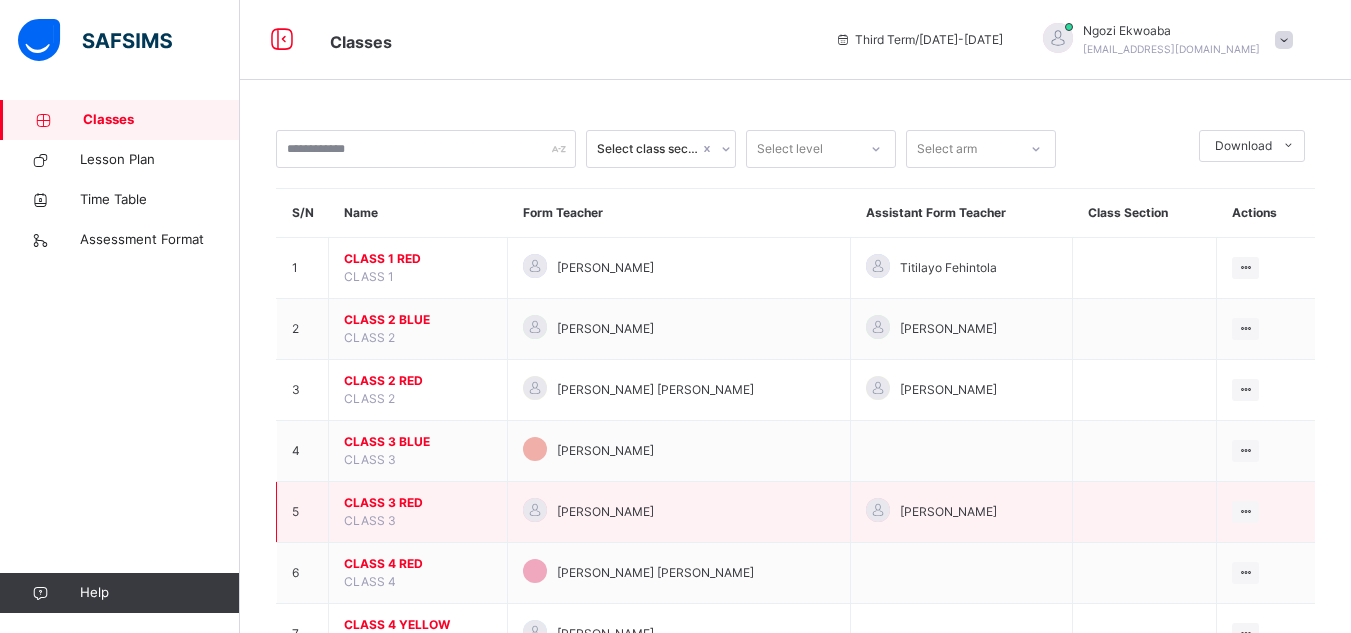 click on "CLASS 3   RED   CLASS 3" at bounding box center [418, 512] 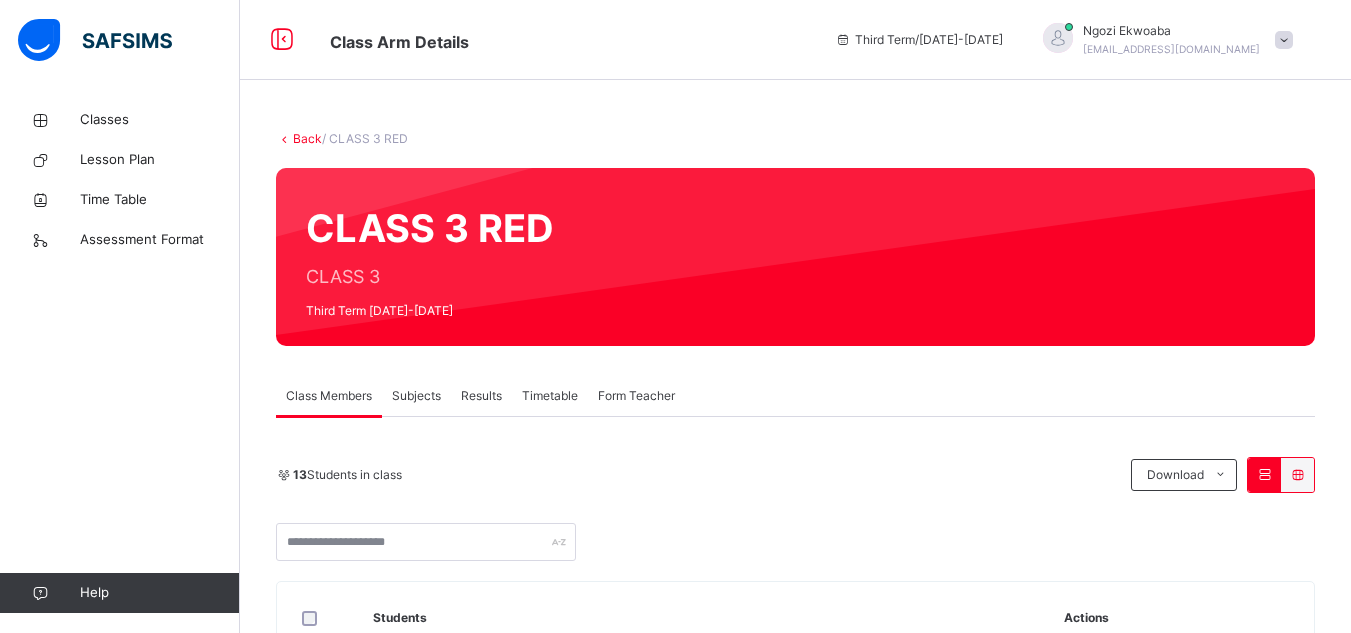 click on "Subjects" at bounding box center (416, 396) 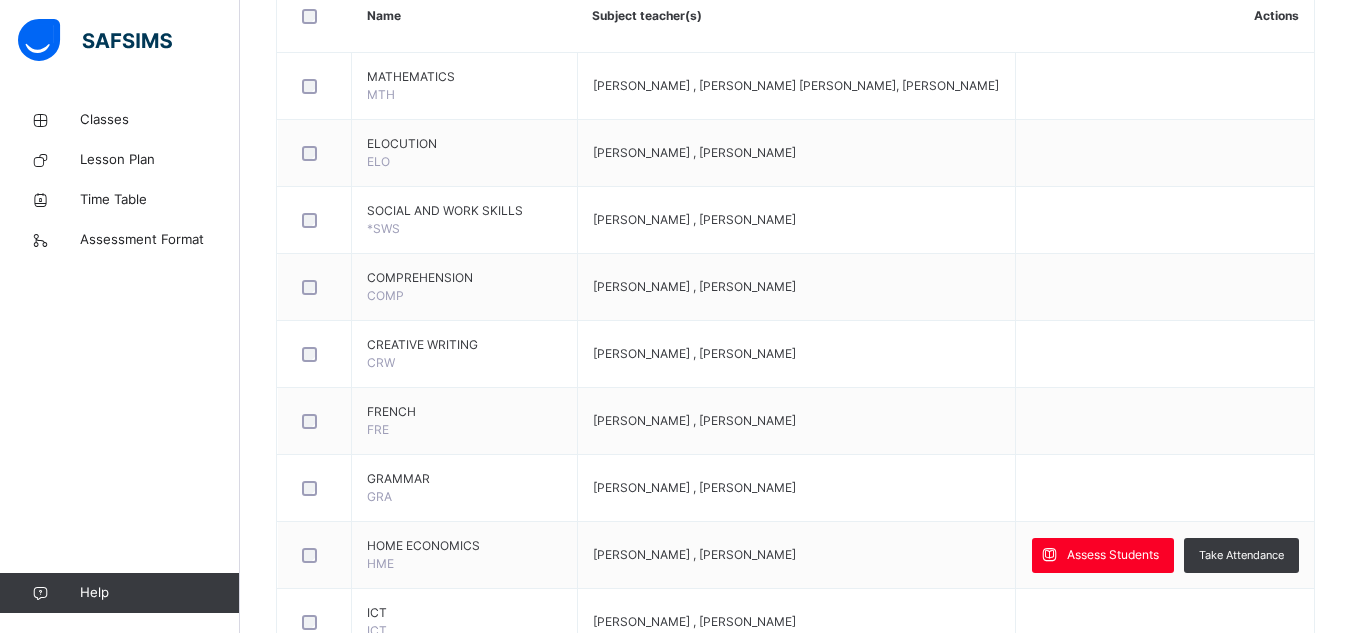 scroll, scrollTop: 559, scrollLeft: 0, axis: vertical 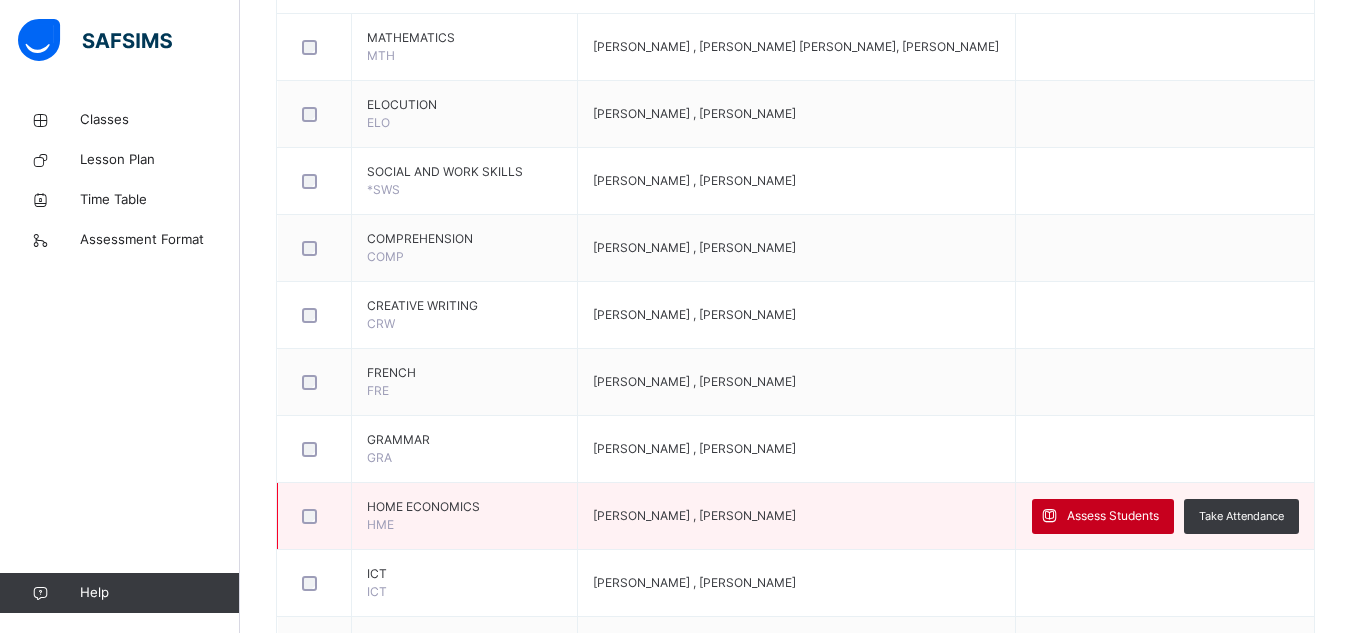 click on "Assess Students" at bounding box center (1113, 516) 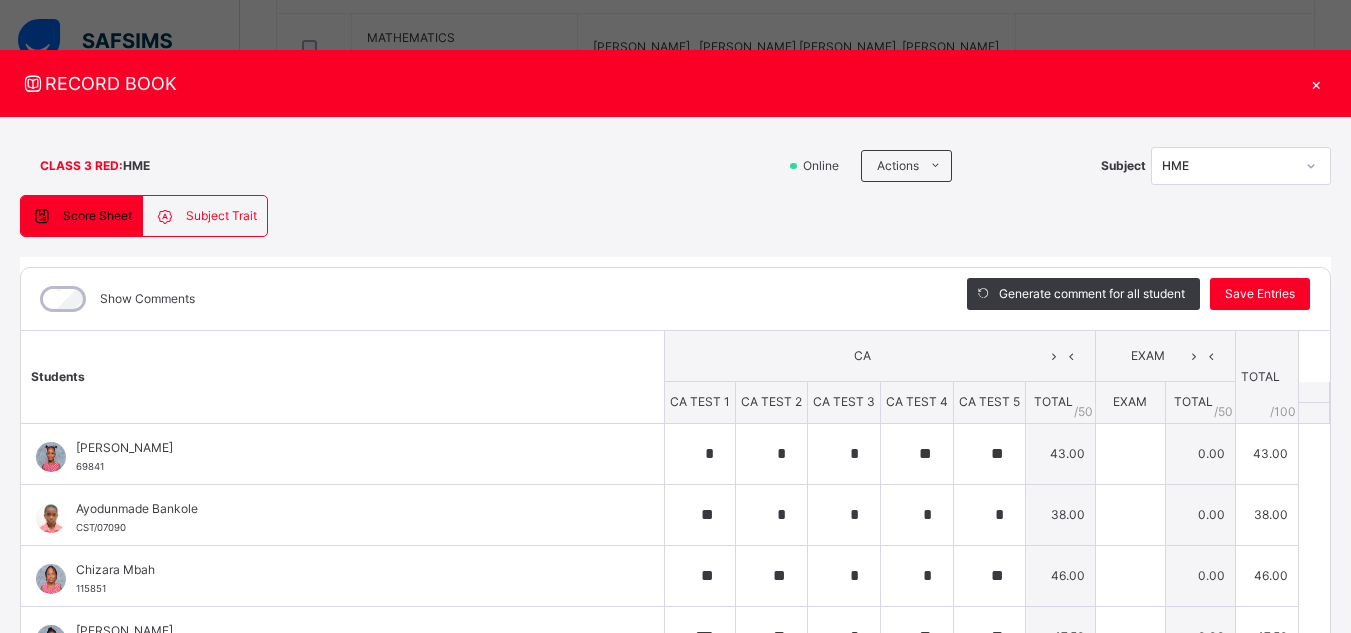type on "*" 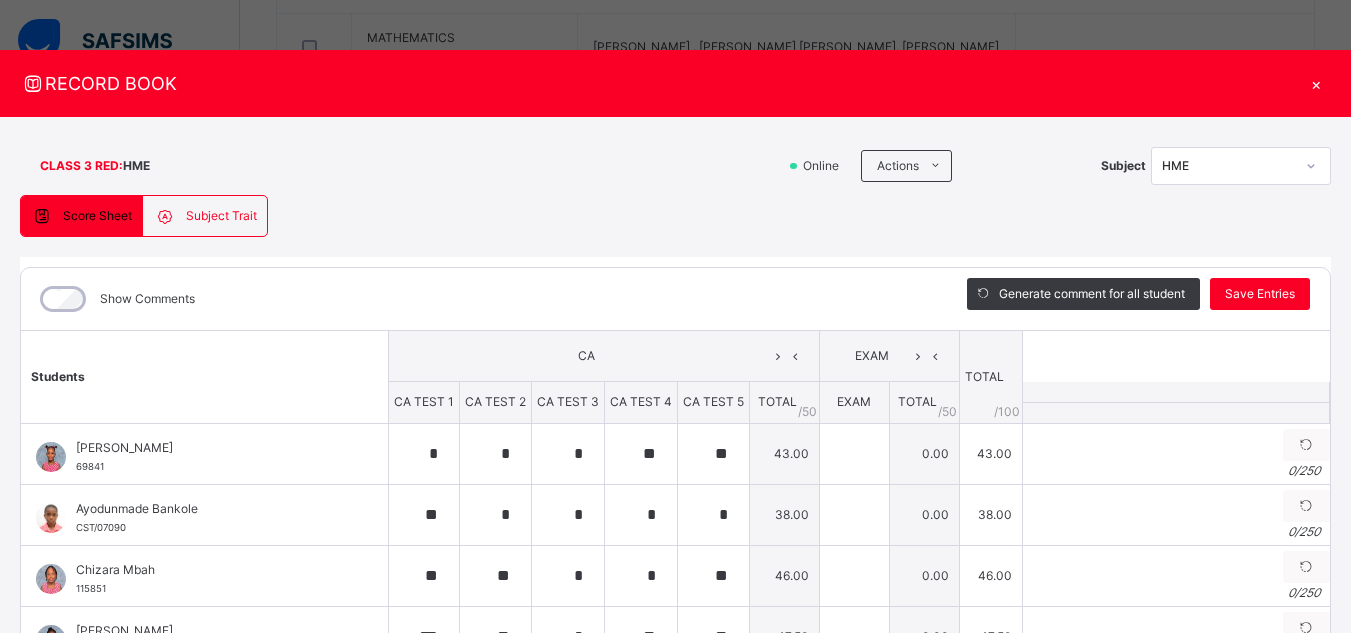 click on "Students CA  EXAM  TOTAL /100 Comment CA TEST 1 CA TEST 2 CA TEST 3 CA TEST 4 CA TEST 5 TOTAL / 50 EXAM  TOTAL / 50 [PERSON_NAME] 69841 [PERSON_NAME] 69841 * * * ** ** 43.00 0.00 43.00 Generate comment 0 / 250   ×   Subject Teacher’s Comment Generate and see in full the comment developed by the AI with an option to regenerate the comment JS [PERSON_NAME]   69841   Total 43.00  / 100.00 [PERSON_NAME] Bot   Regenerate     Use this comment   Ayodunmade  Bankole CST/07090 Ayodunmade  Bankole CST/07090 ** * * * * 38.00 0.00 38.00 Generate comment 0 / 250   ×   Subject Teacher’s Comment Generate and see in full the comment developed by the AI with an option to regenerate the comment JS Ayodunmade  Bankole   CST/07090   Total 38.00  / 100.00 [PERSON_NAME] Bot   Regenerate     Use this comment   Chizara  Mbah 115851 Chizara  Mbah 115851 ** ** * * ** 46.00 0.00 46.00 Generate comment 0 / 250   ×   Subject Teacher’s Comment Generate and see in full the comment developed by the AI with an option to regenerate the comment" at bounding box center (675, 773) 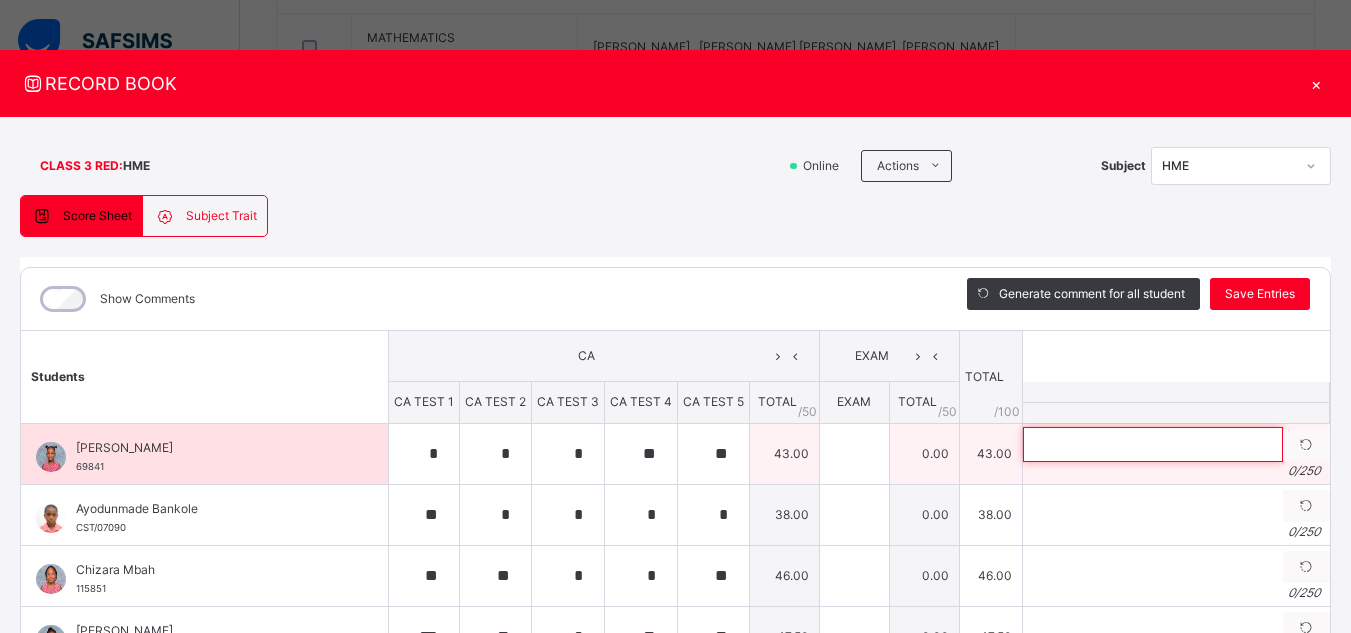 click at bounding box center (1153, 444) 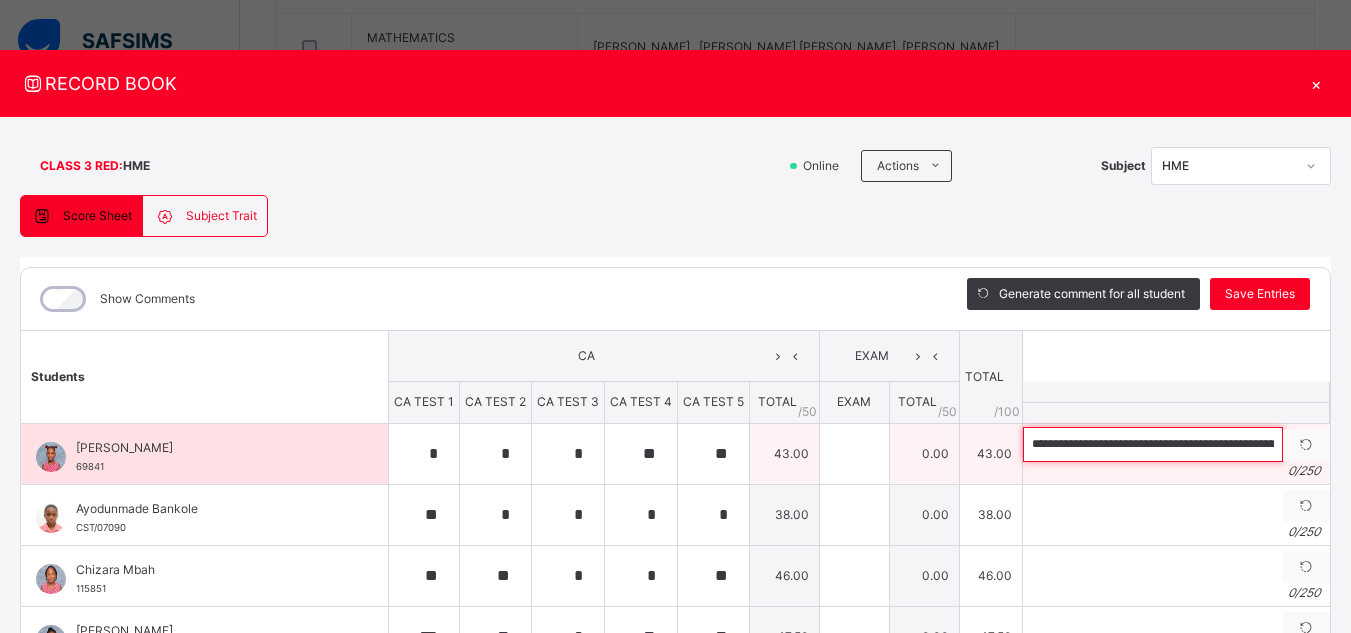 scroll, scrollTop: 0, scrollLeft: 907, axis: horizontal 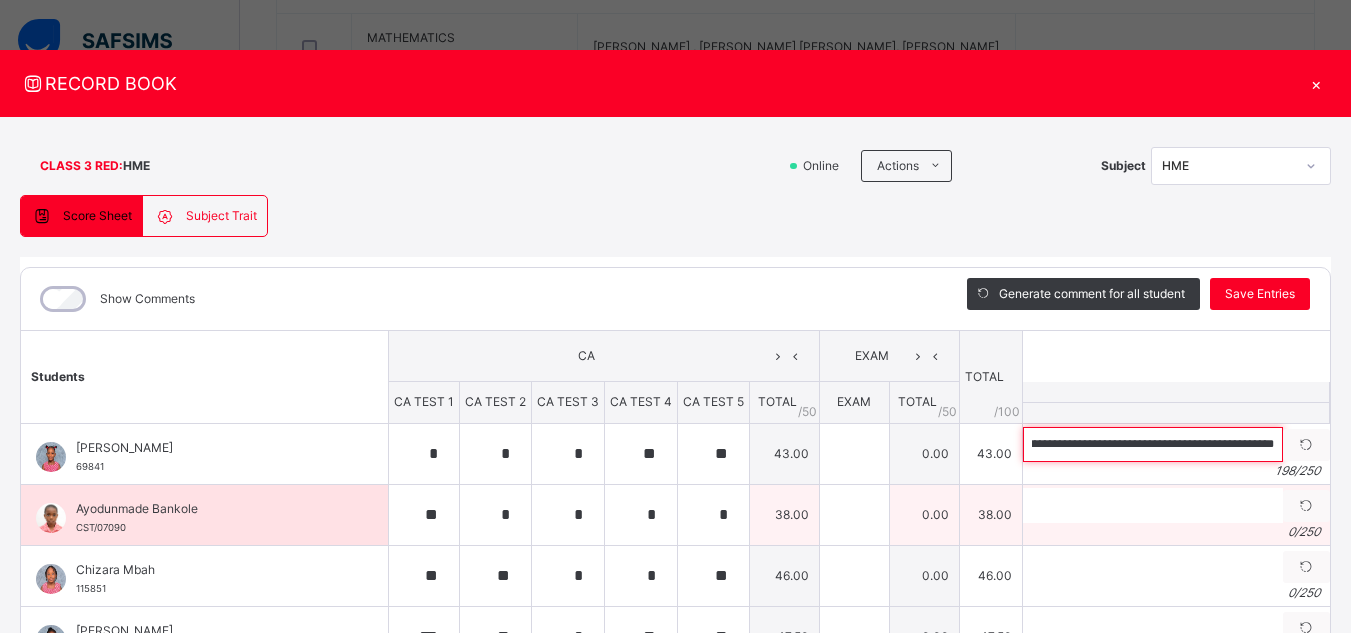 type on "**********" 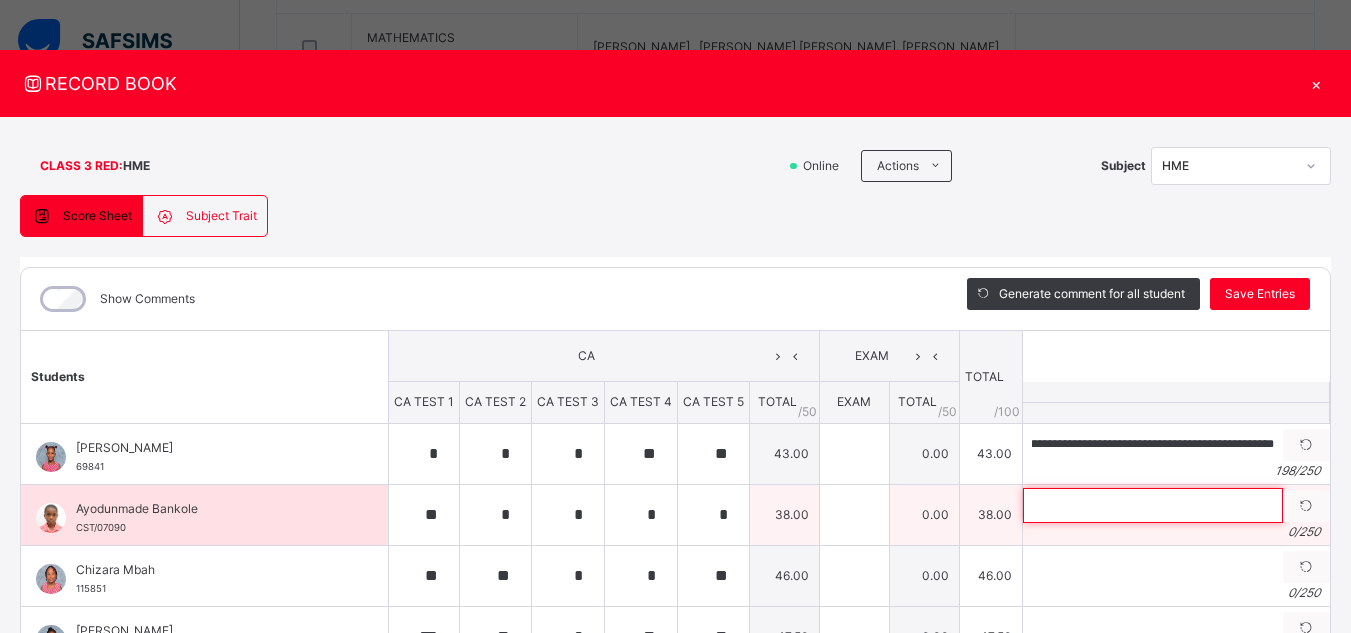 scroll, scrollTop: 0, scrollLeft: 0, axis: both 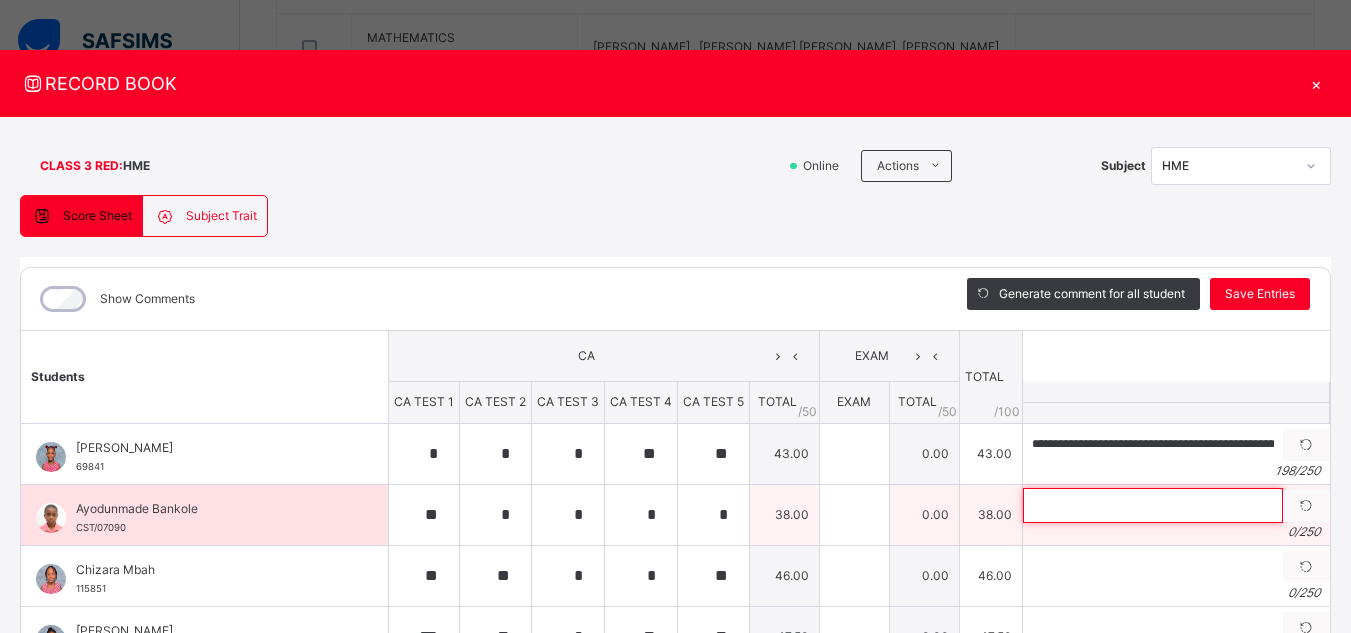 click at bounding box center (1153, 505) 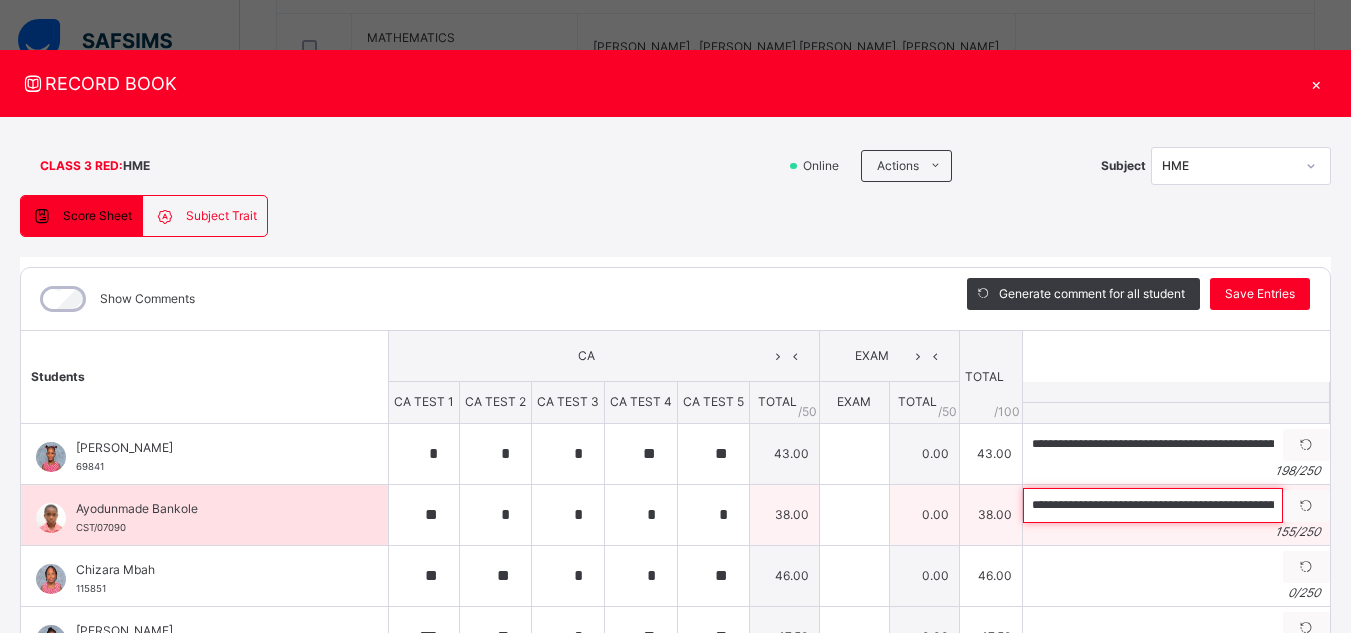 scroll, scrollTop: 0, scrollLeft: 651, axis: horizontal 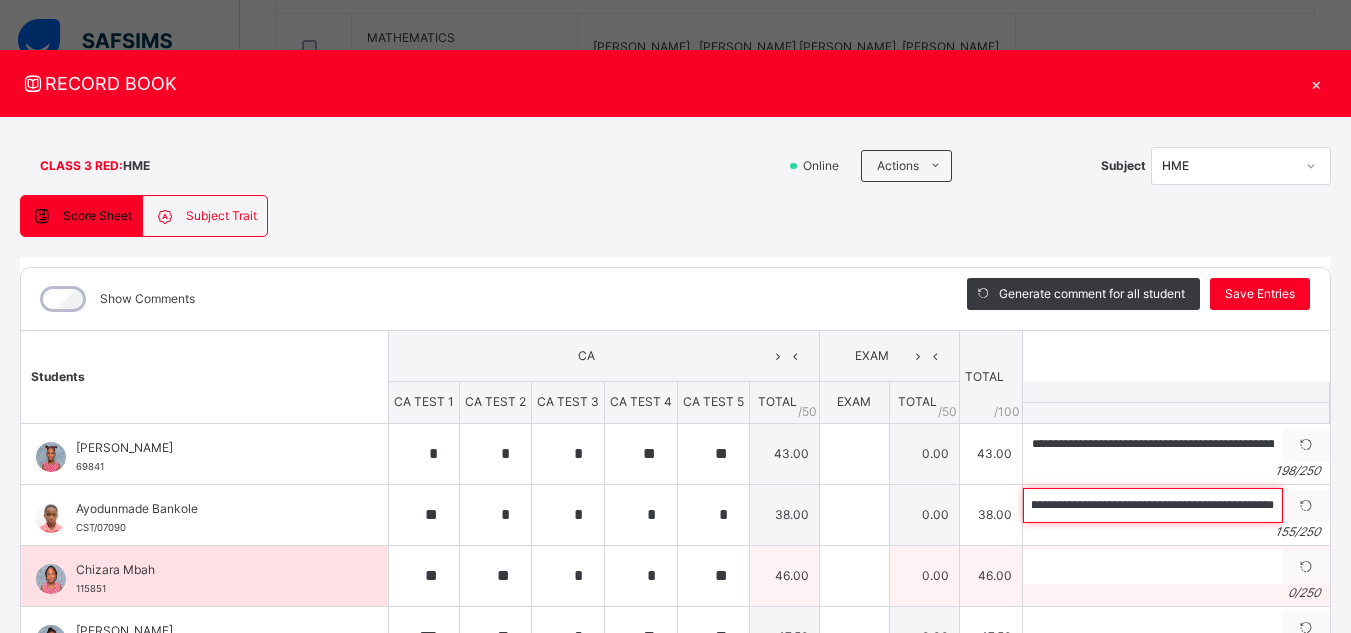 type on "**********" 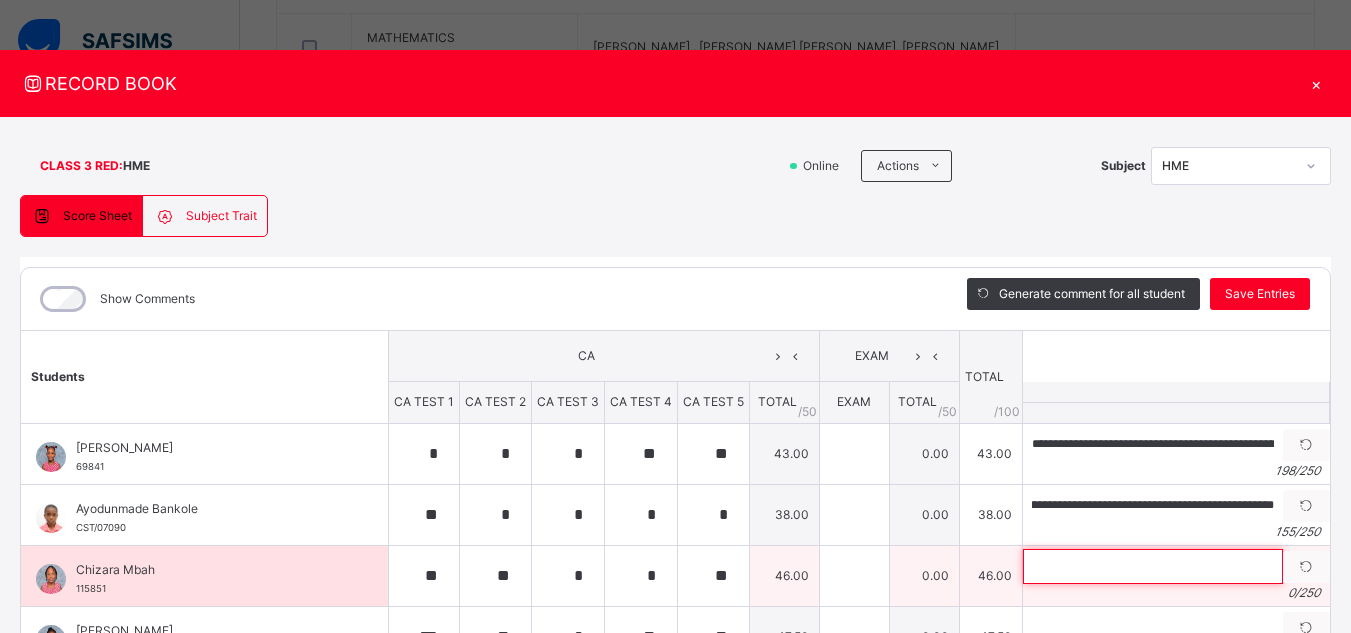 scroll, scrollTop: 0, scrollLeft: 0, axis: both 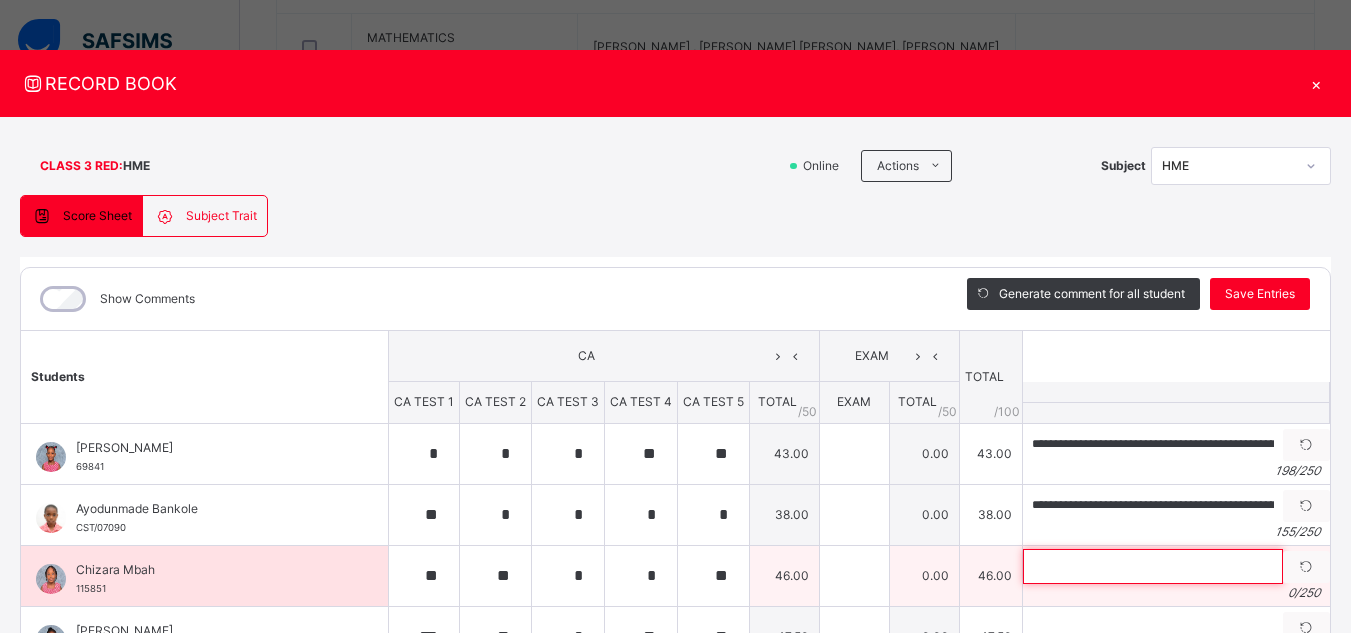 click at bounding box center [1153, 566] 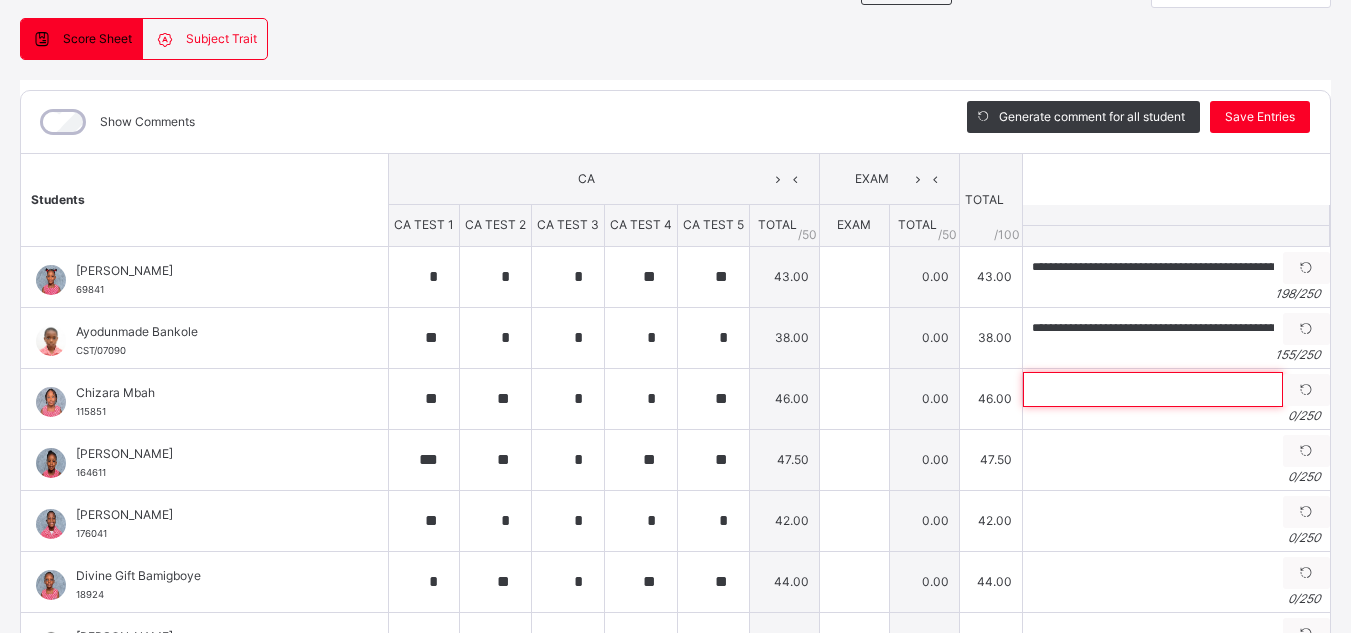 scroll, scrollTop: 208, scrollLeft: 0, axis: vertical 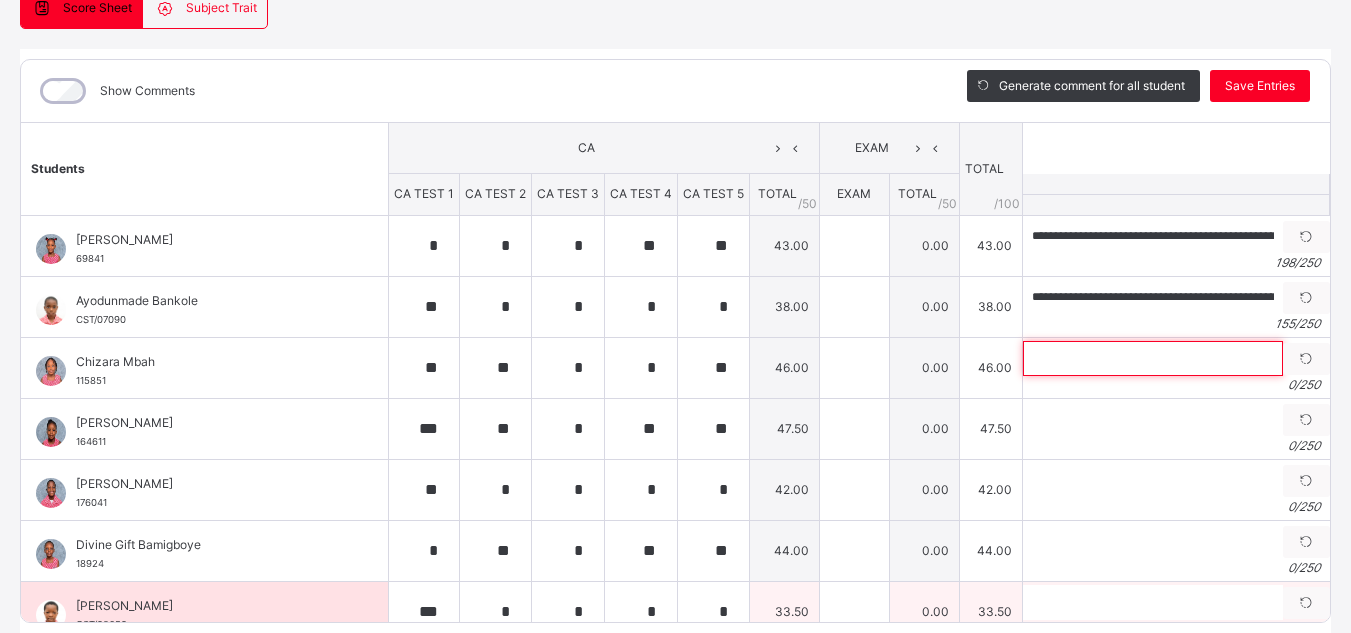 paste on "**********" 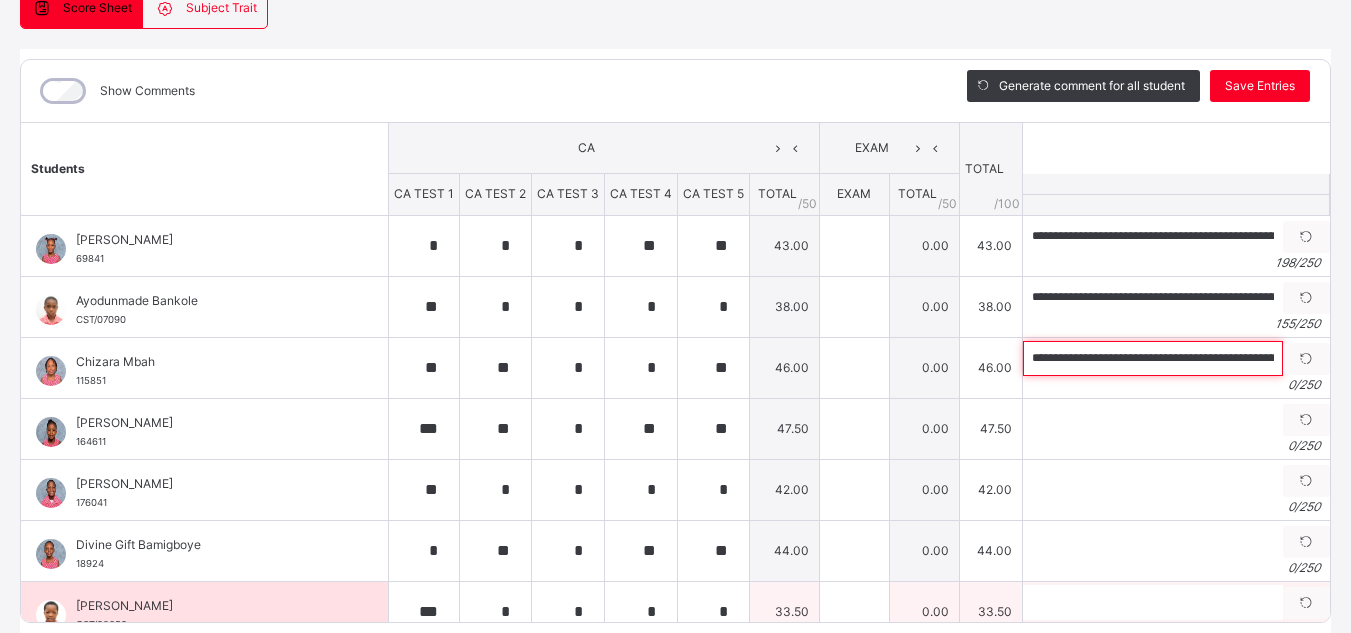 scroll, scrollTop: 0, scrollLeft: 876, axis: horizontal 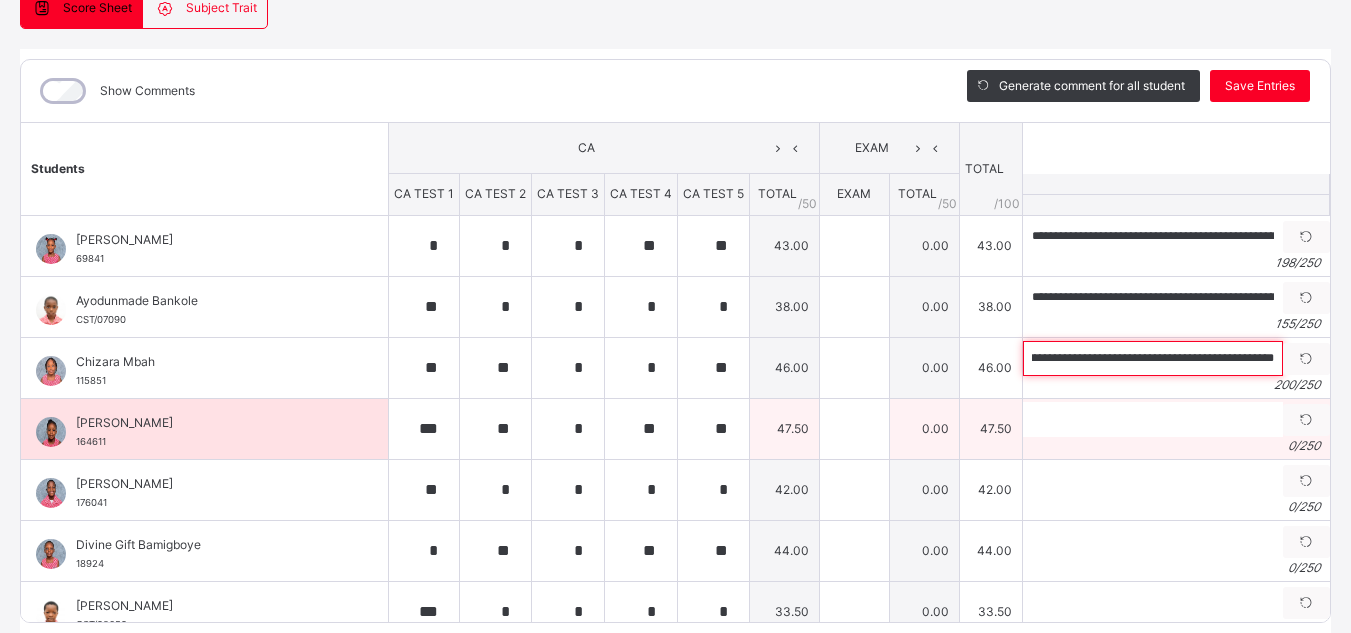 type on "**********" 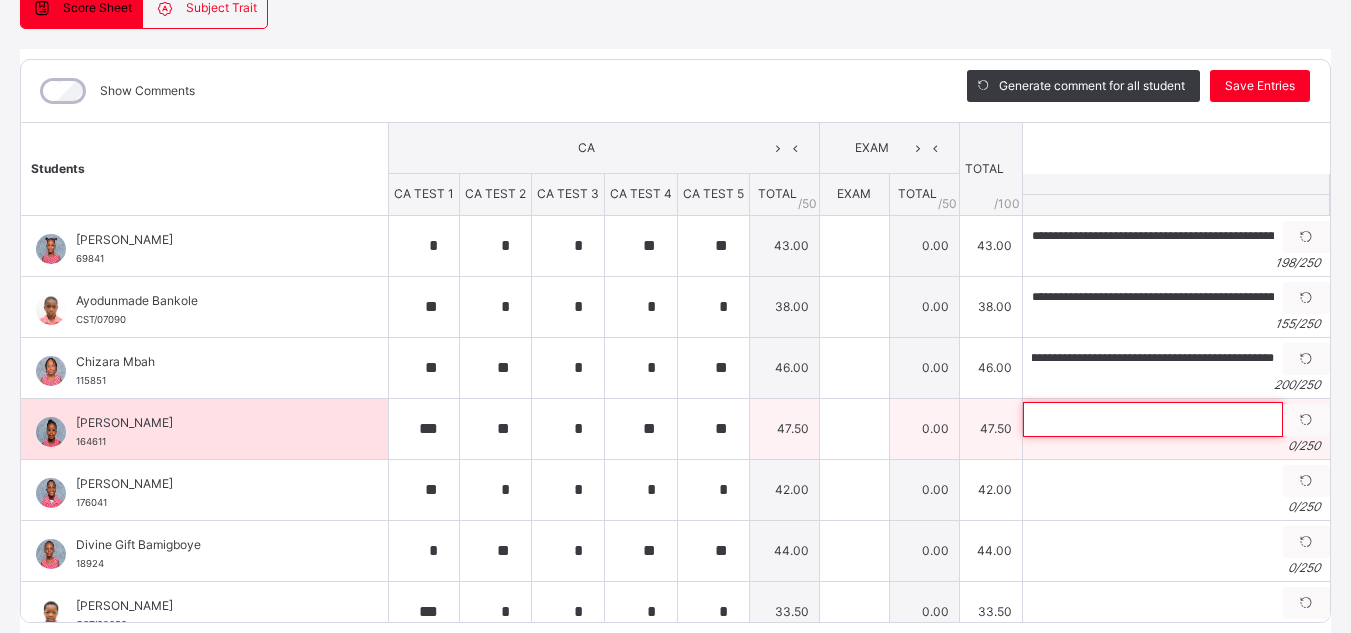 scroll, scrollTop: 0, scrollLeft: 0, axis: both 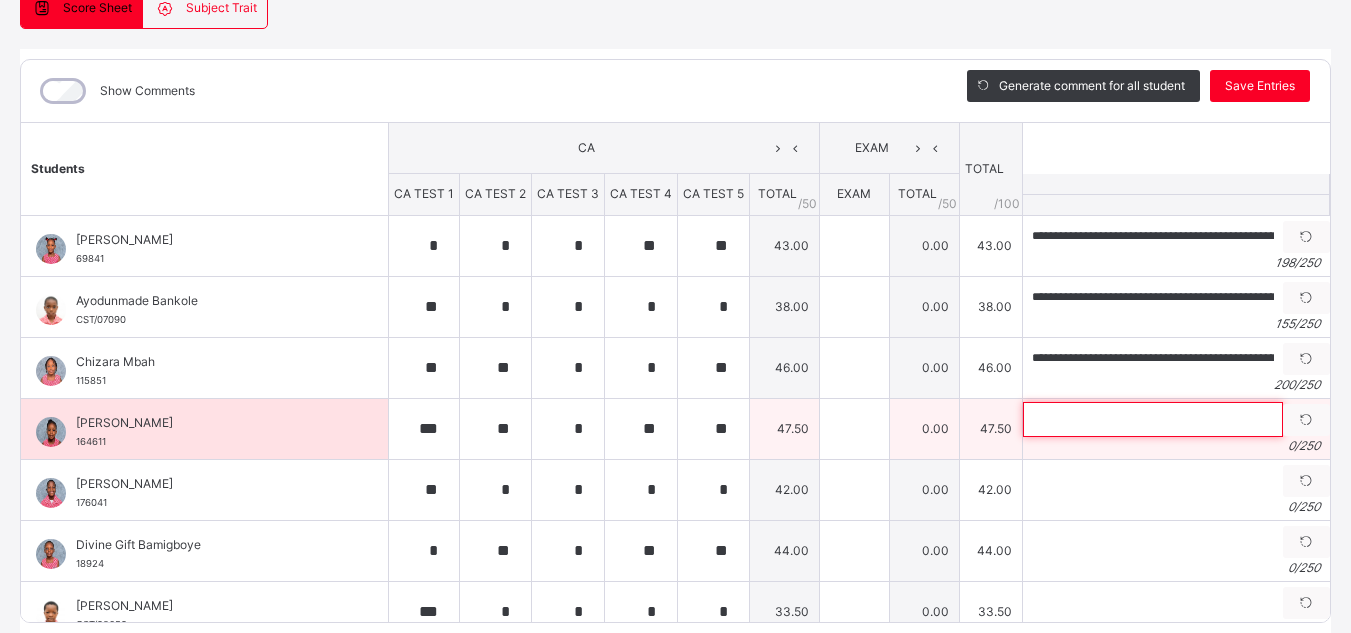 click at bounding box center (1153, 419) 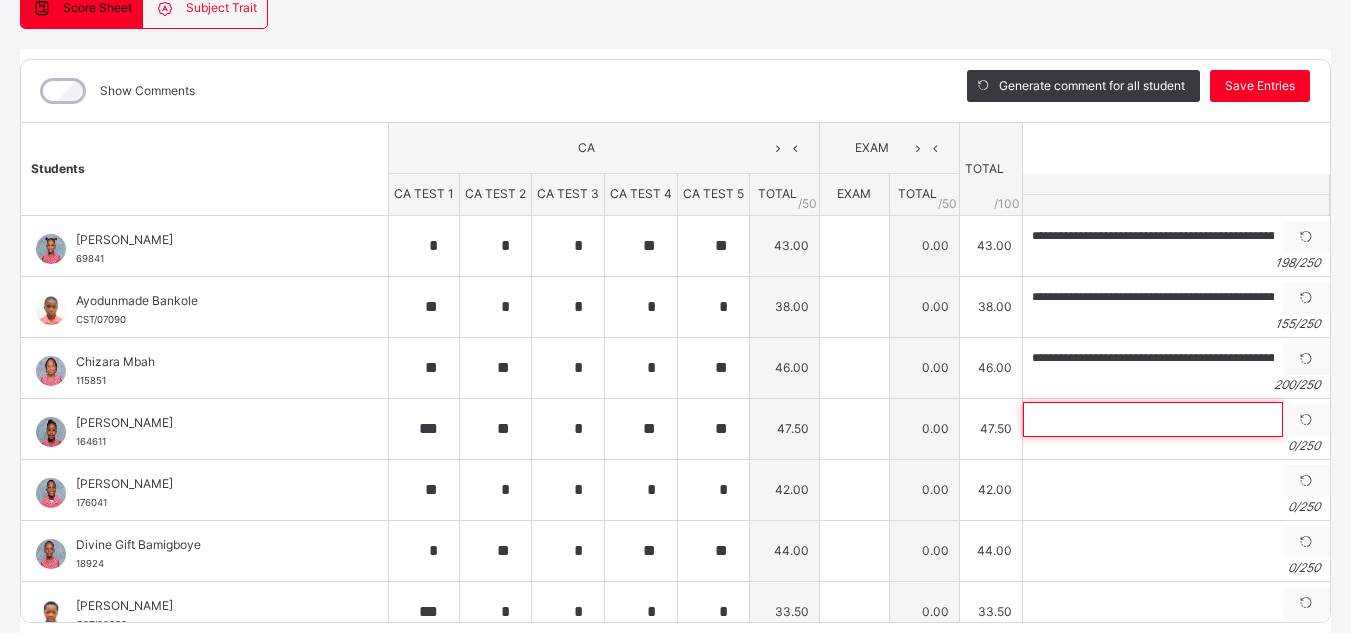 paste on "**********" 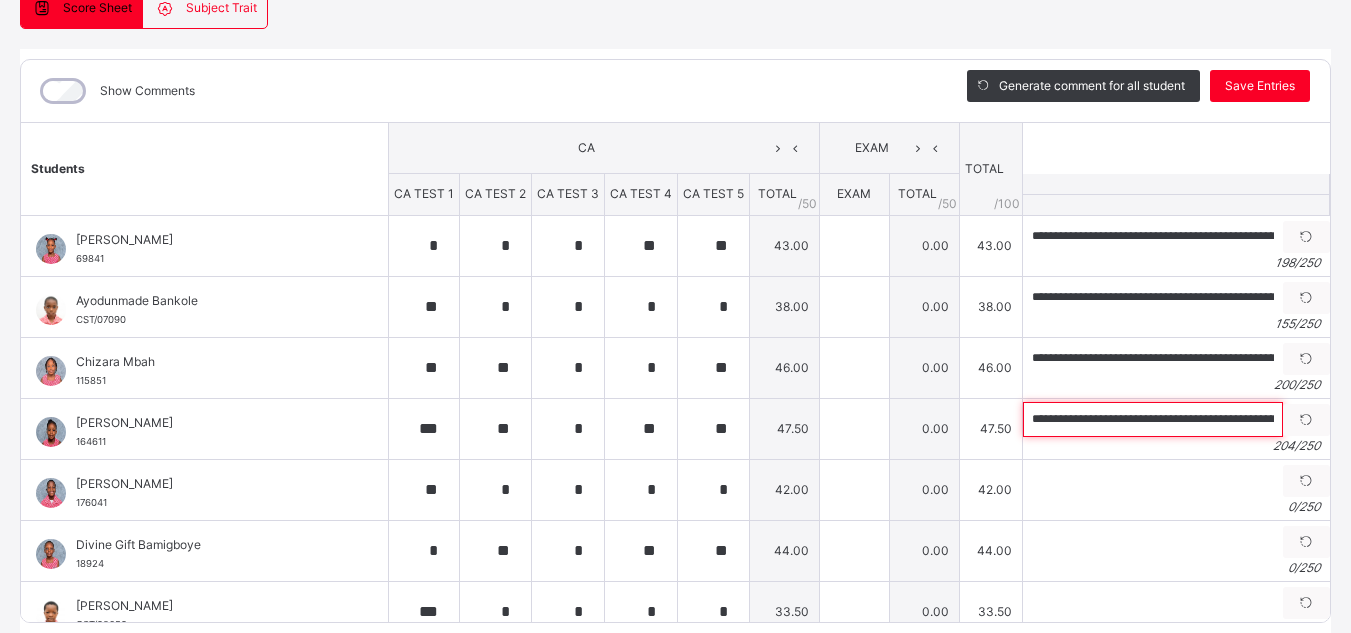 scroll, scrollTop: 0, scrollLeft: 952, axis: horizontal 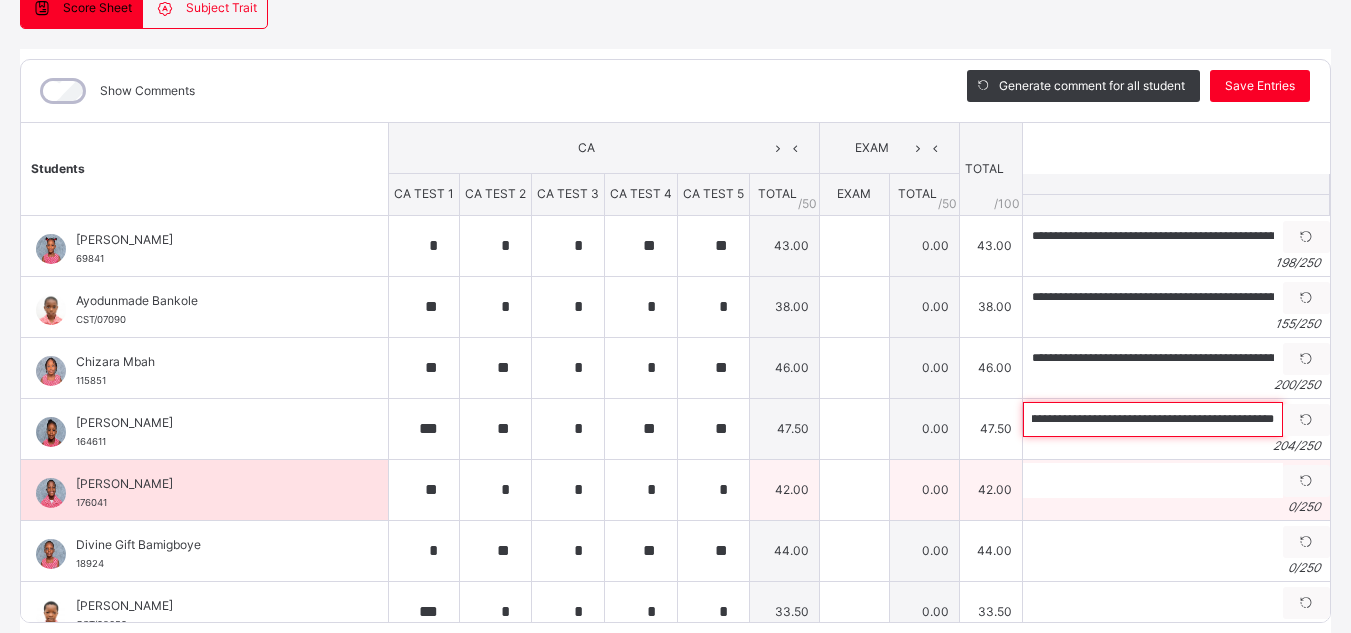 type on "**********" 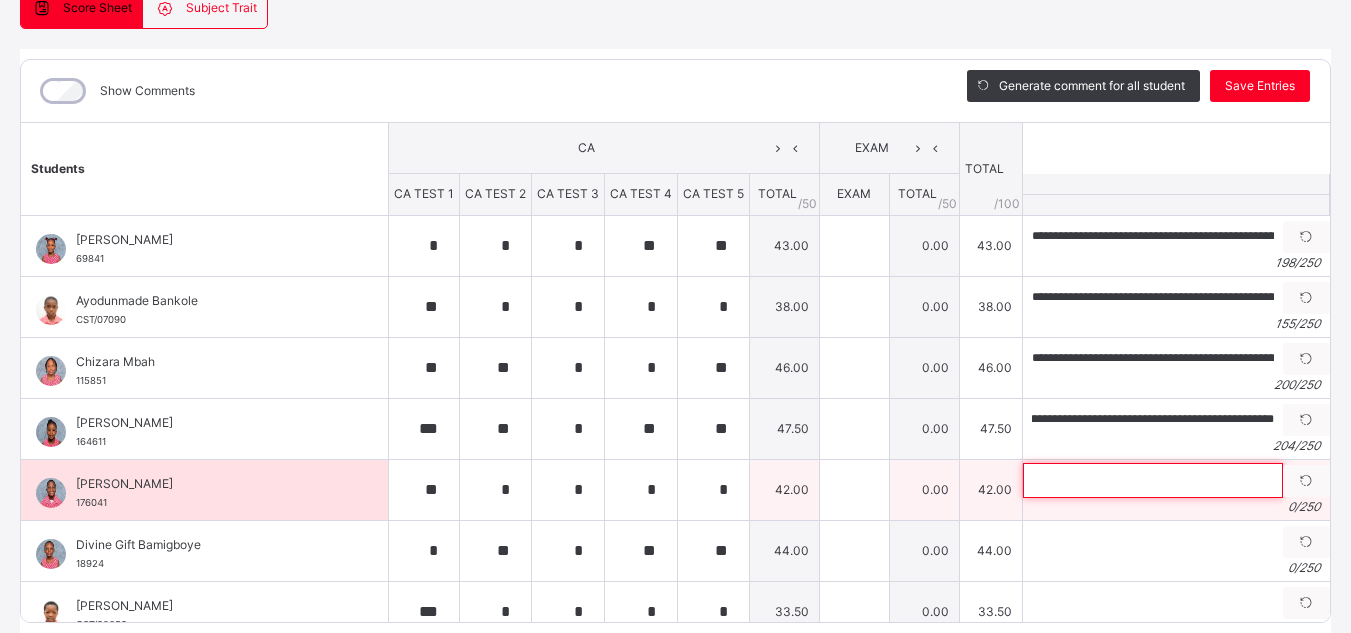 scroll, scrollTop: 0, scrollLeft: 0, axis: both 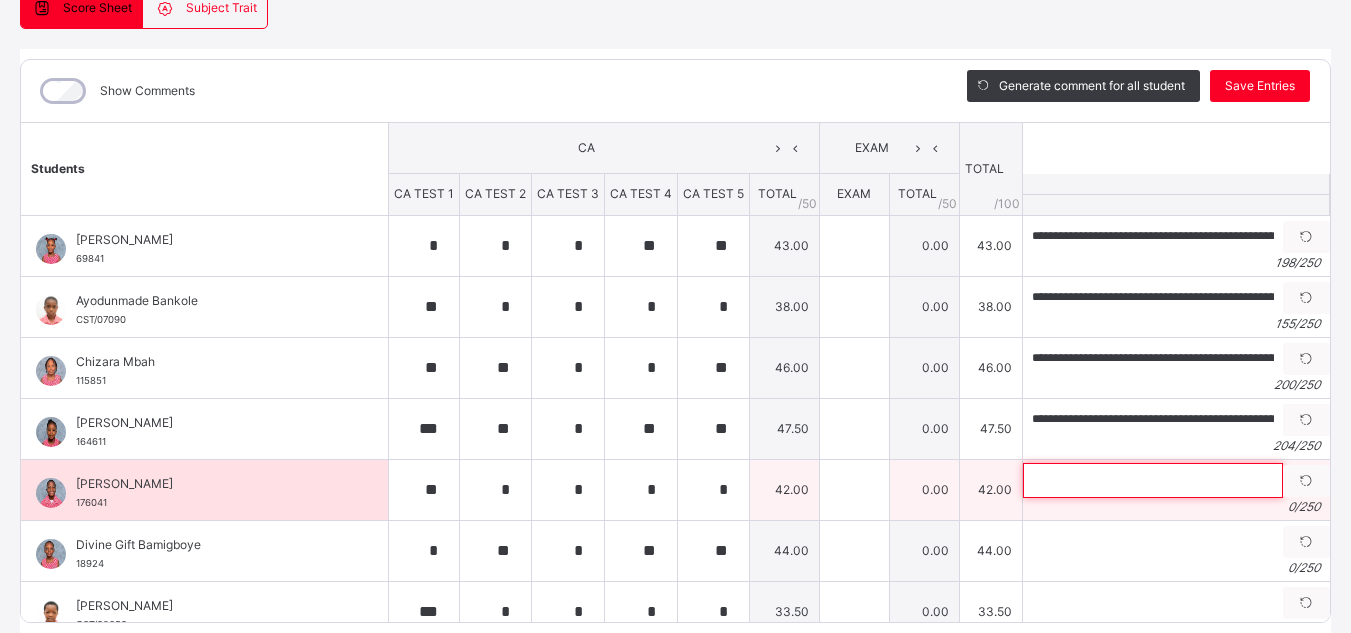 click at bounding box center [1153, 480] 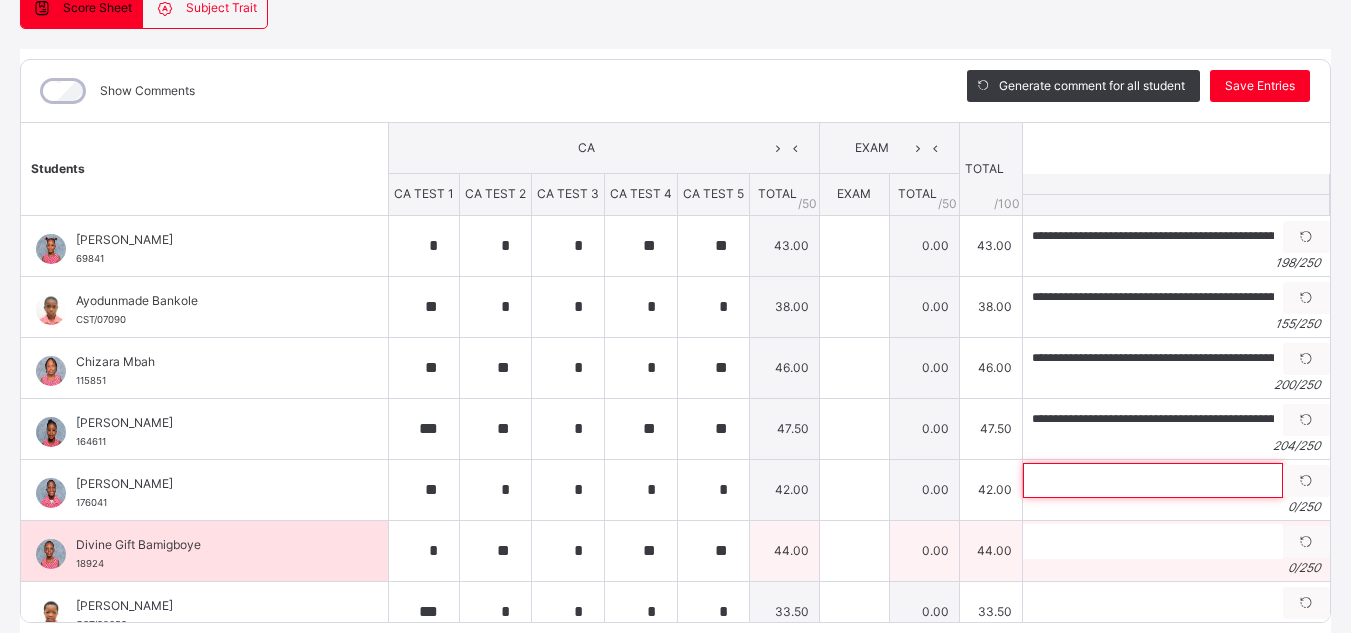 paste on "**********" 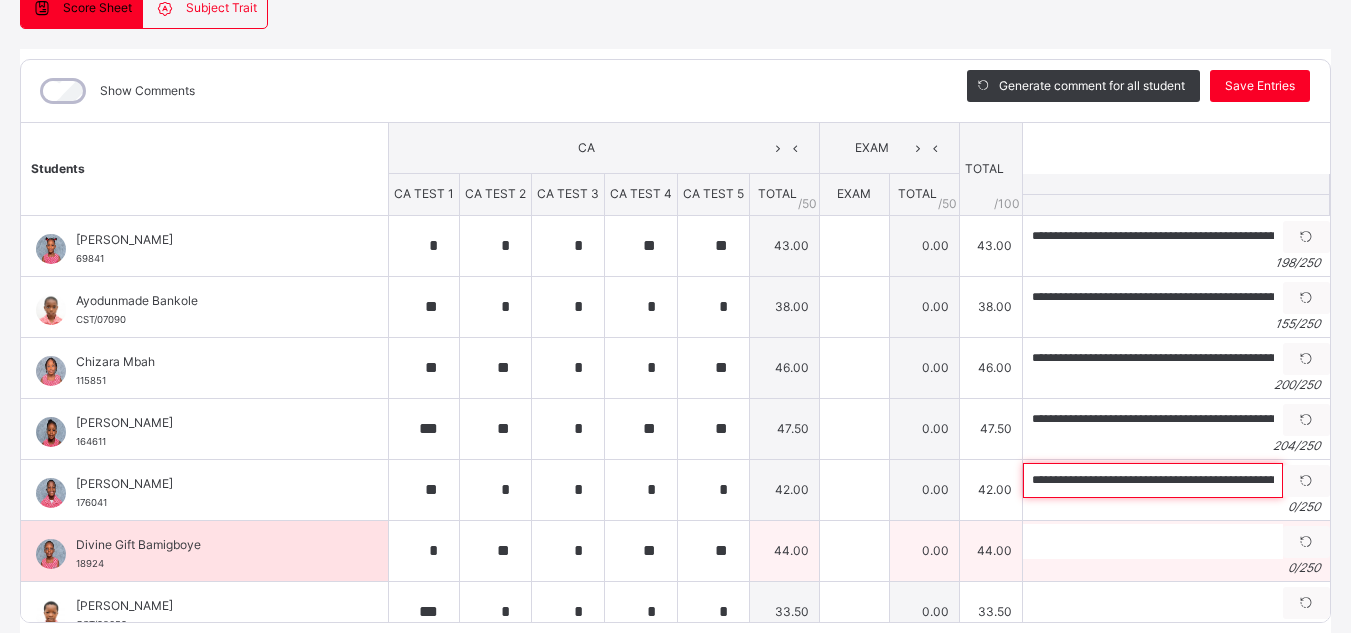 scroll, scrollTop: 0, scrollLeft: 589, axis: horizontal 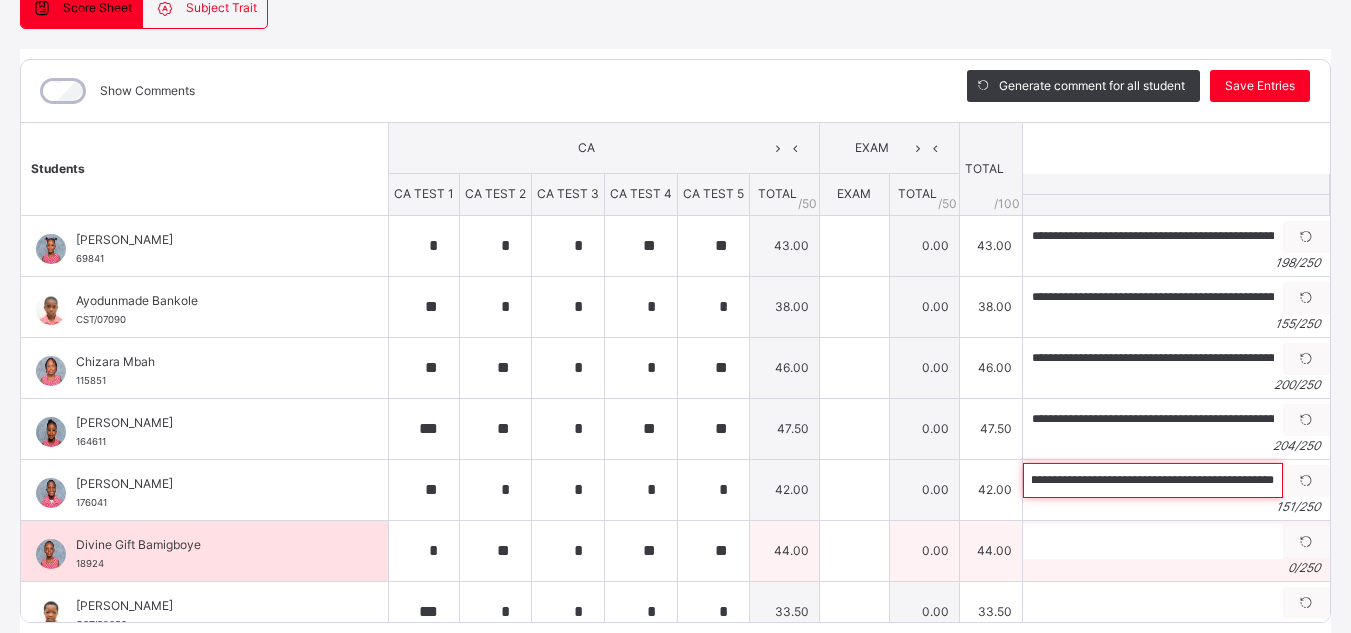 type on "**********" 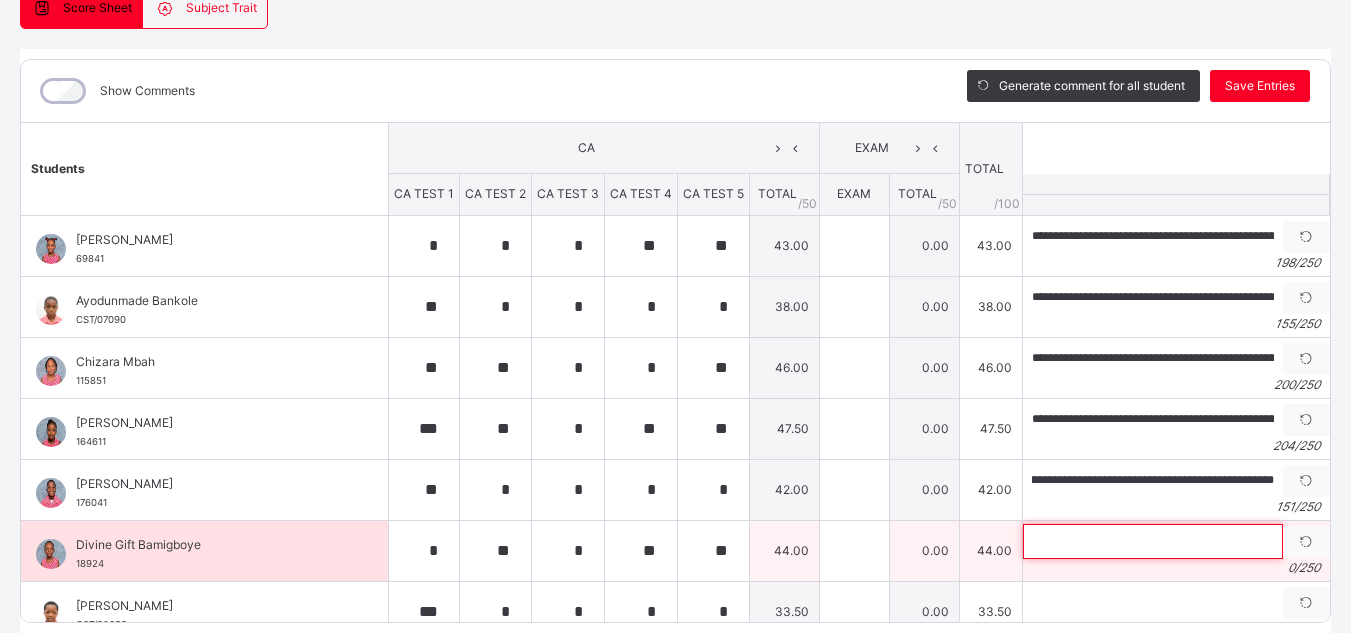 scroll, scrollTop: 0, scrollLeft: 0, axis: both 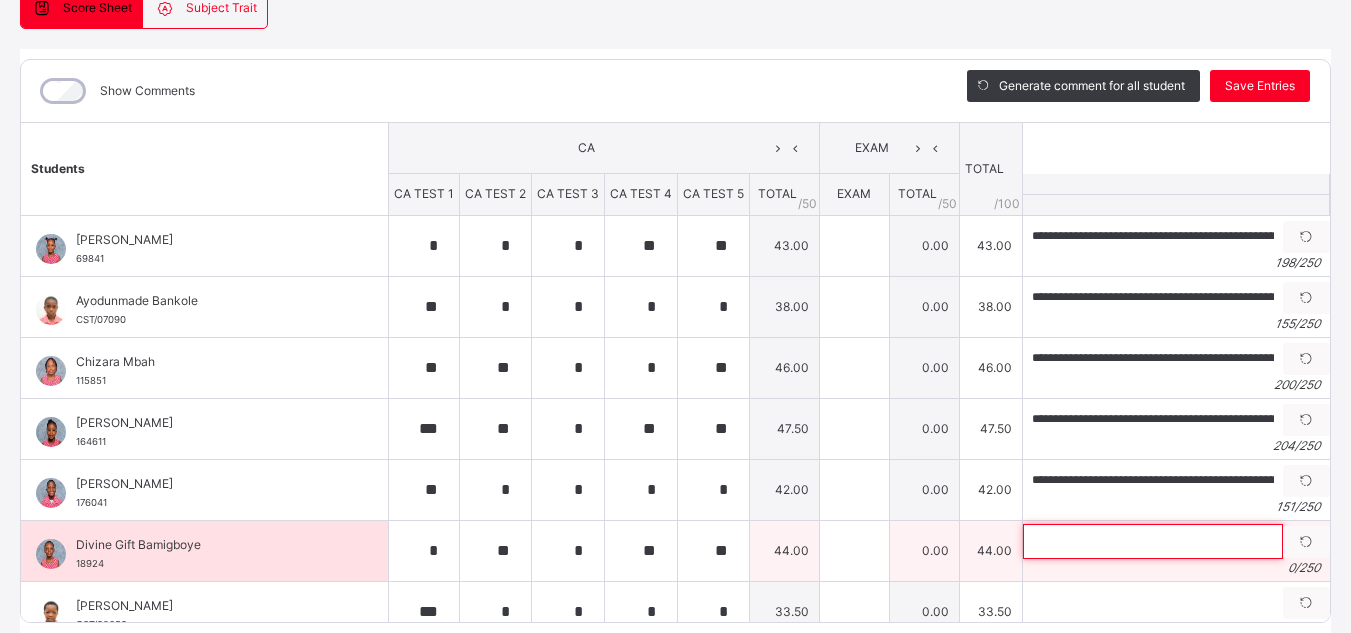 click at bounding box center [1153, 541] 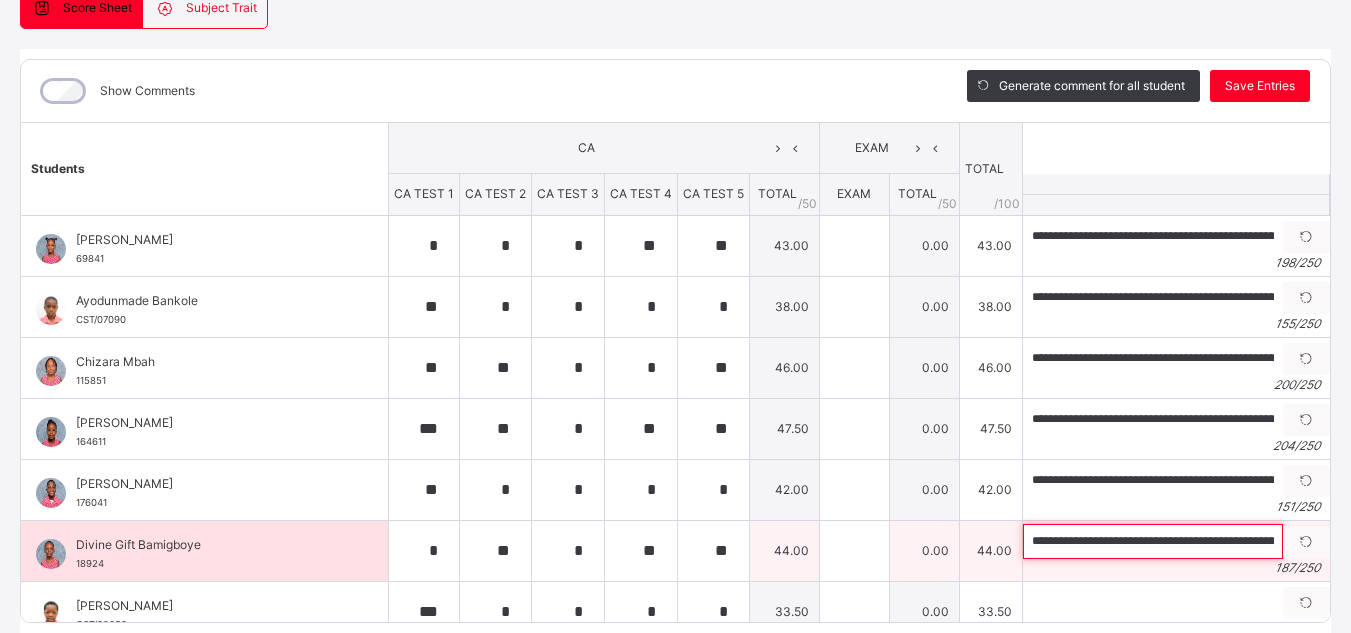 scroll, scrollTop: 0, scrollLeft: 795, axis: horizontal 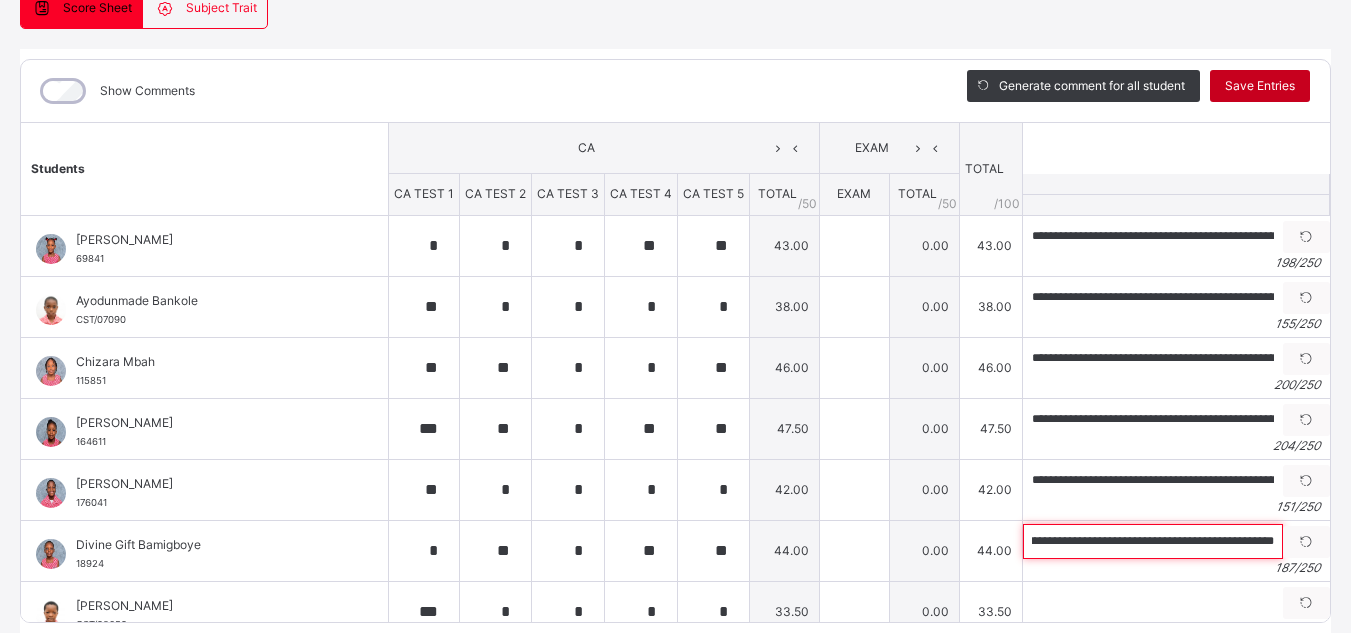 type on "**********" 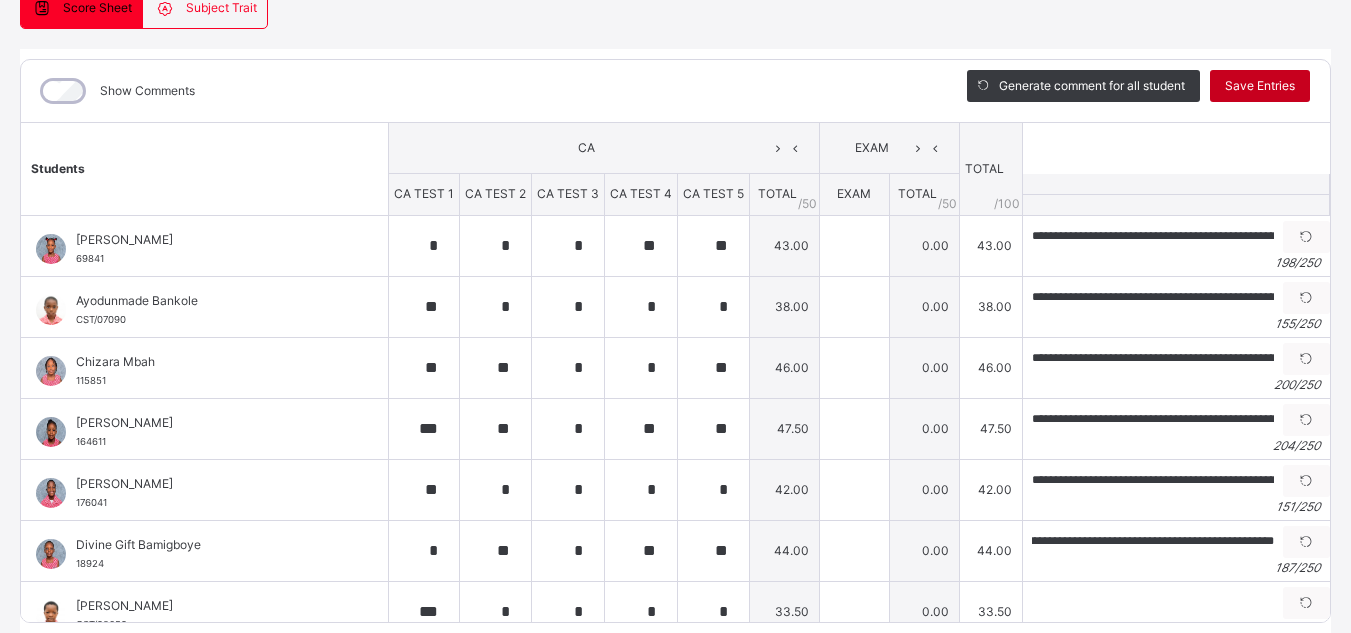 scroll, scrollTop: 0, scrollLeft: 0, axis: both 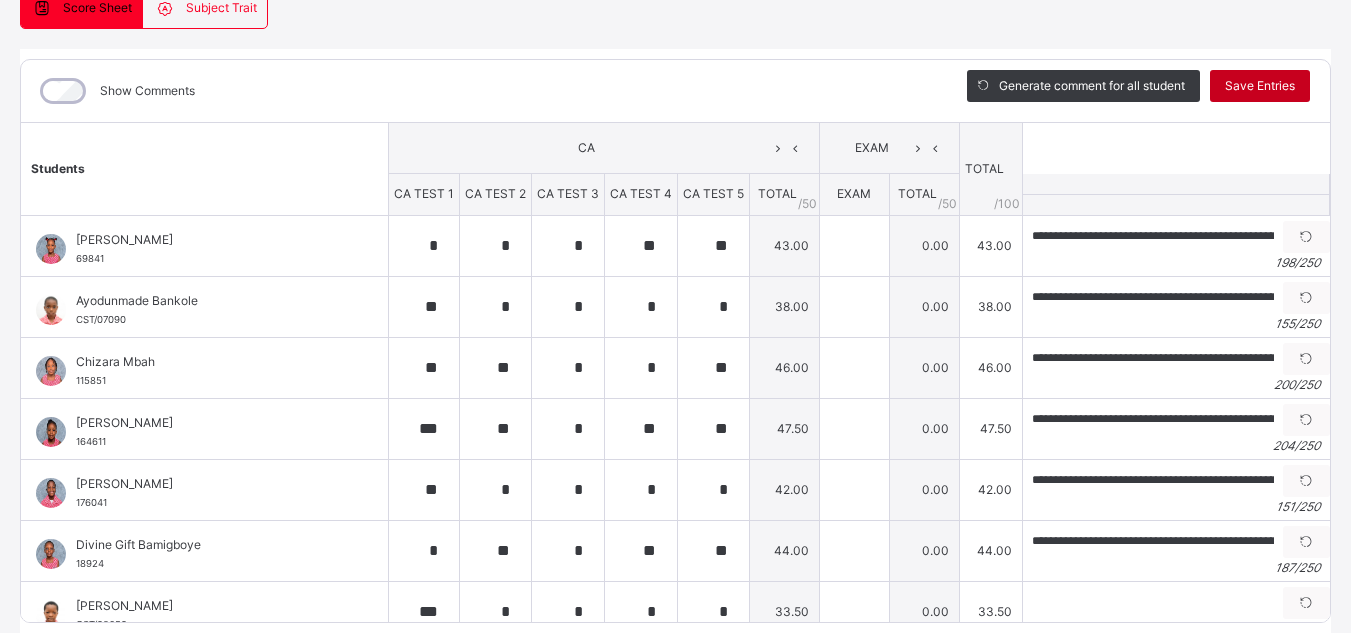click on "Save Entries" at bounding box center (1260, 86) 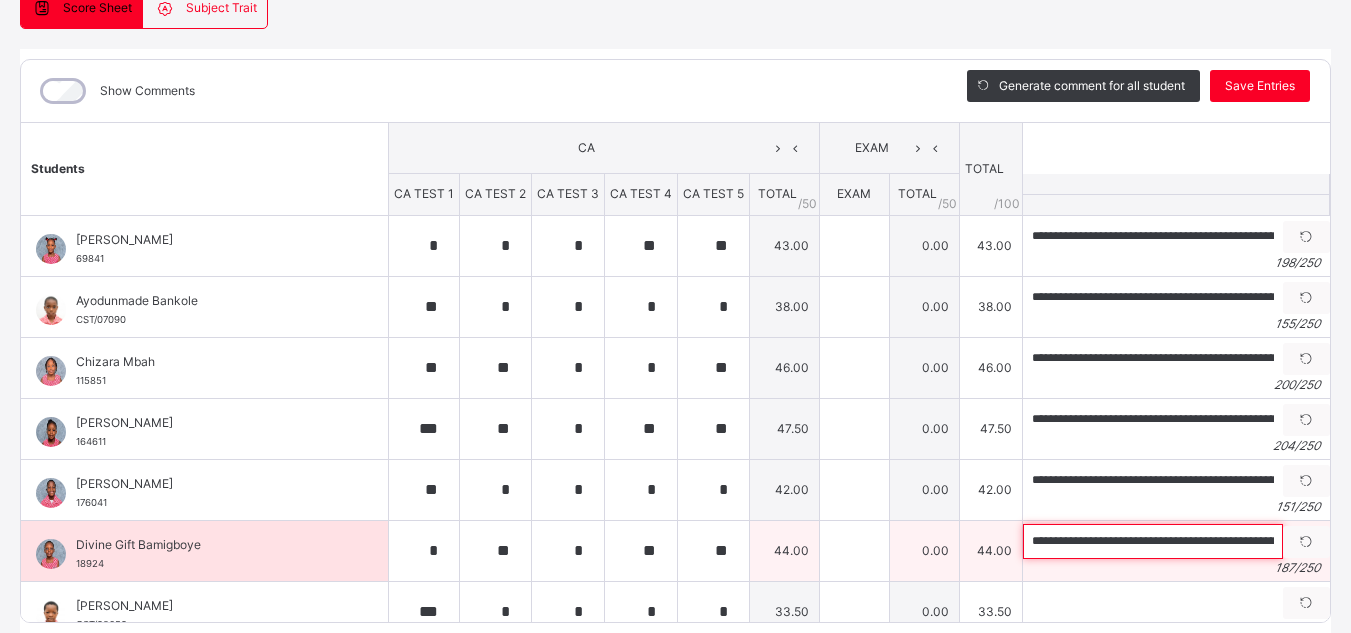 click on "**********" at bounding box center (1153, 541) 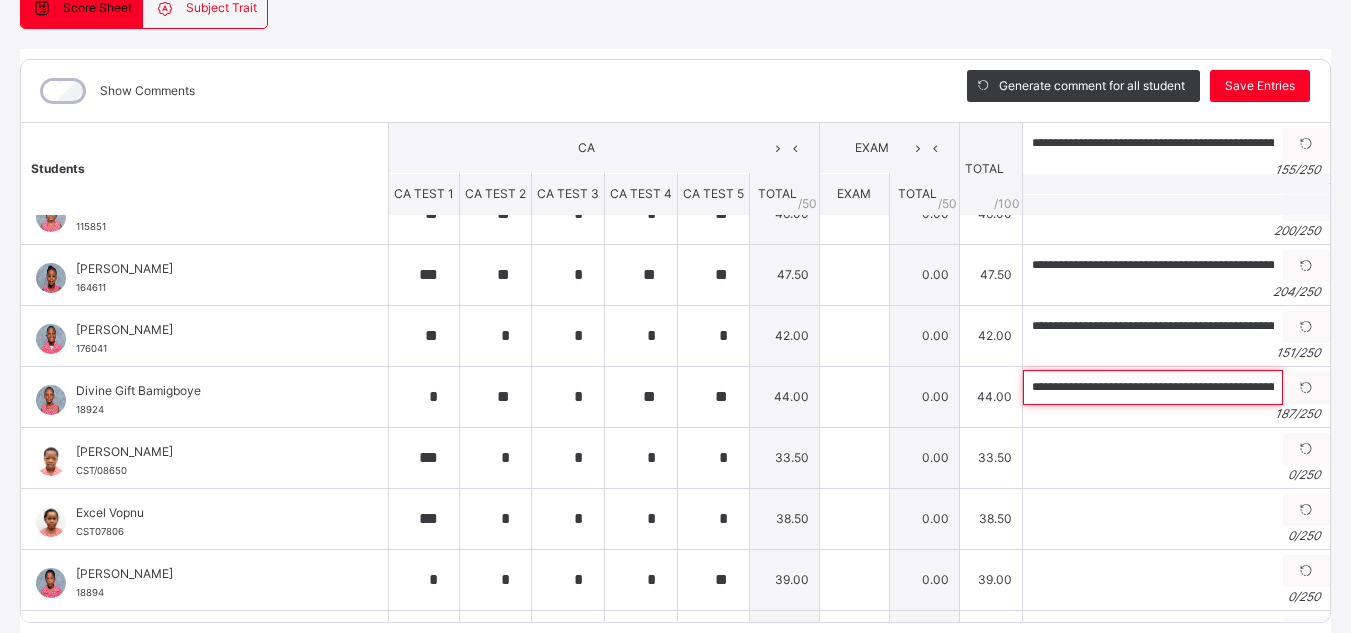 scroll, scrollTop: 152, scrollLeft: 0, axis: vertical 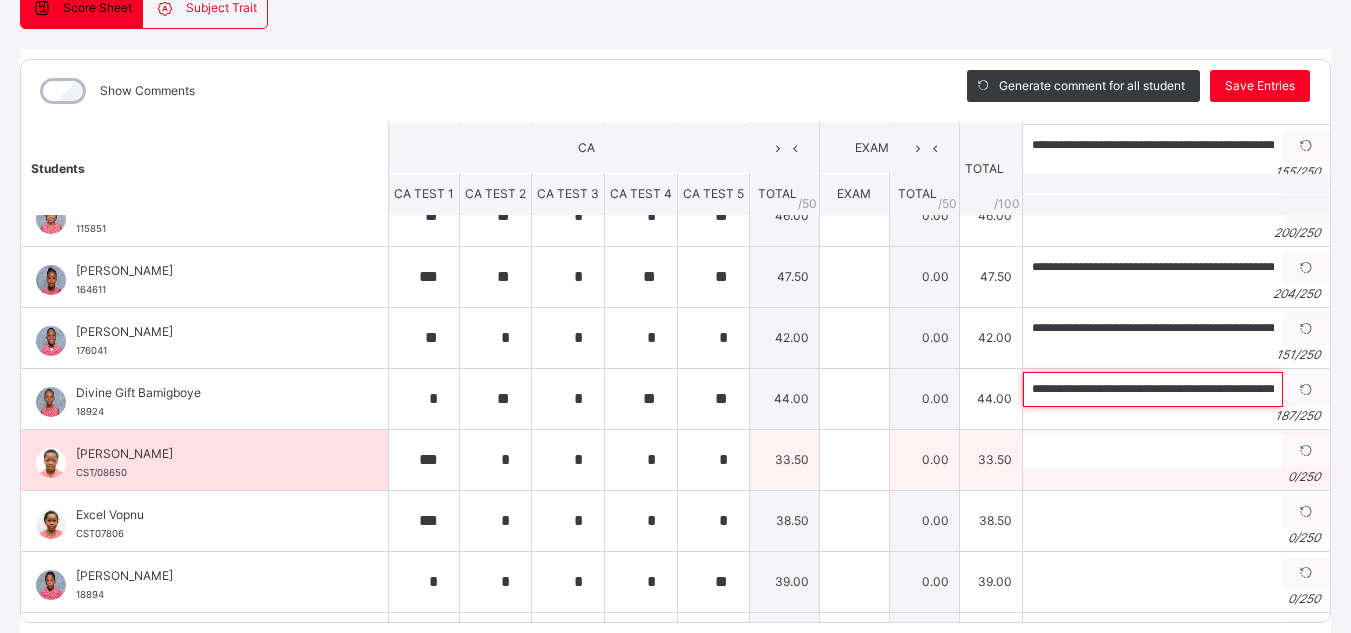 type on "**********" 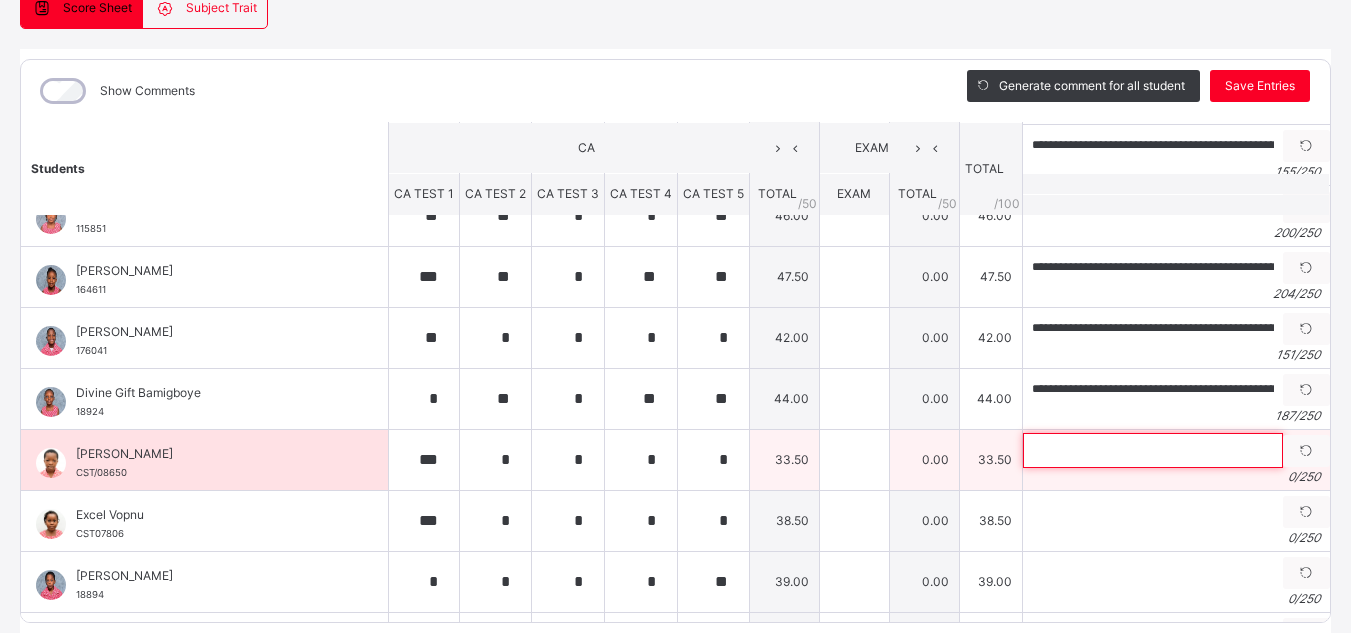 click at bounding box center [1153, 450] 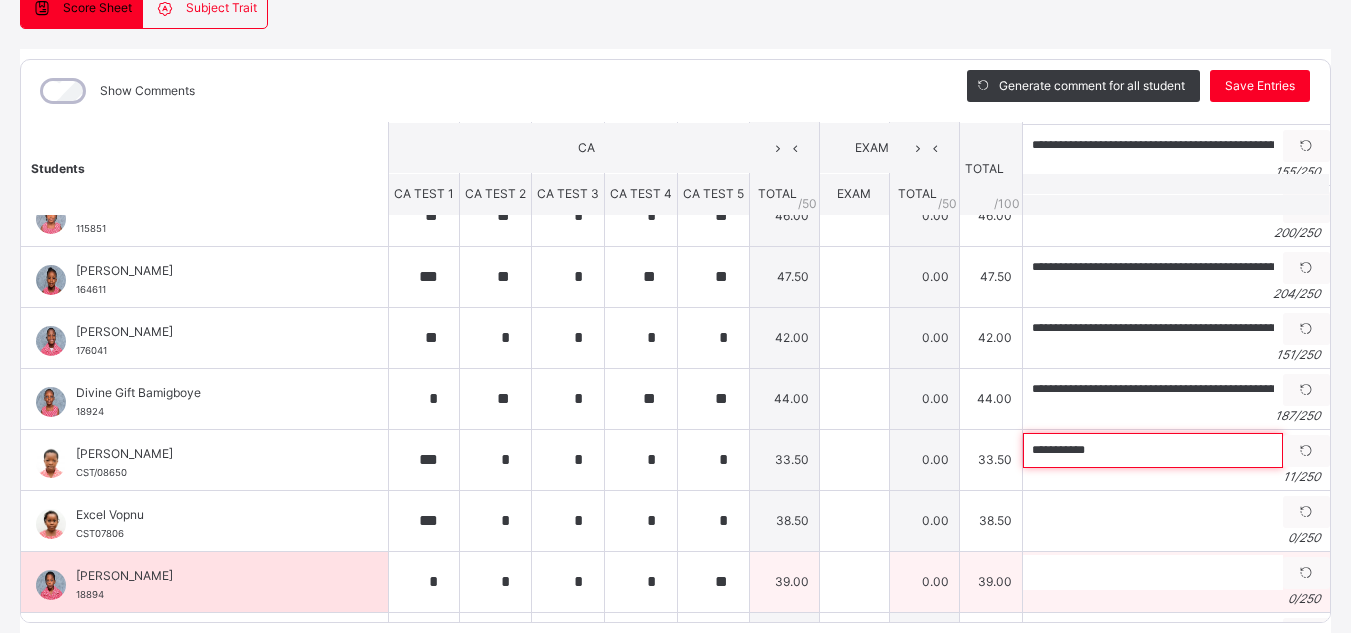 paste on "**********" 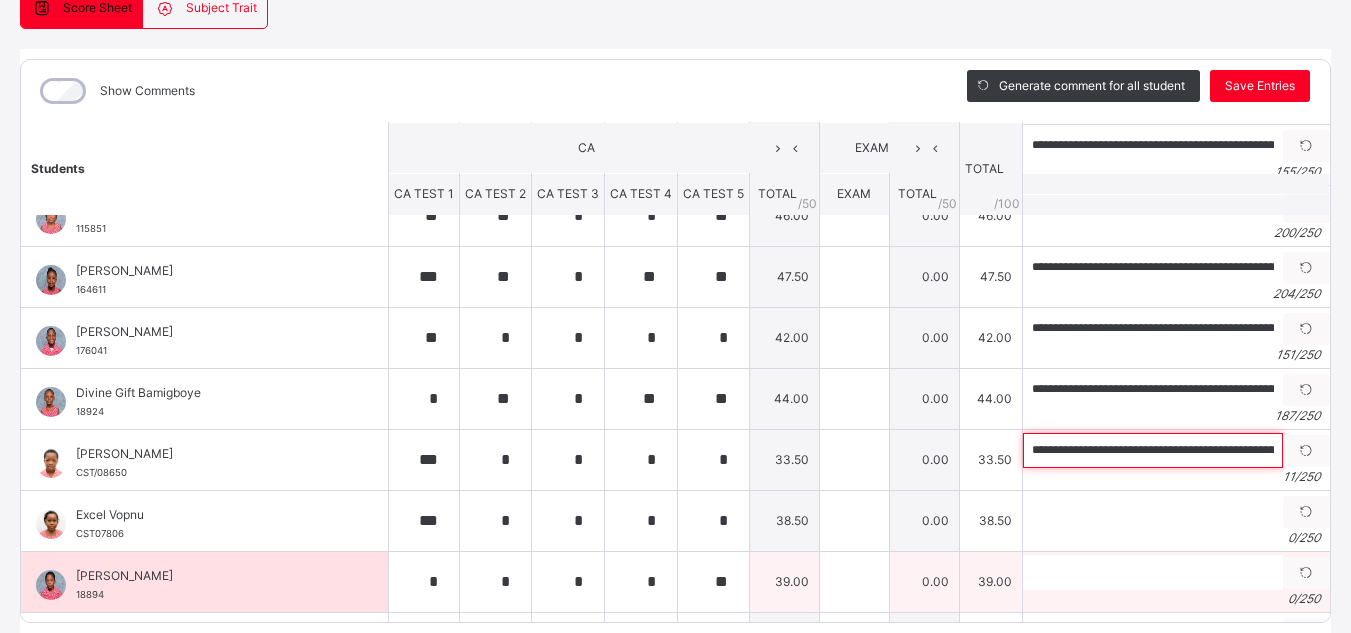 scroll, scrollTop: 0, scrollLeft: 649, axis: horizontal 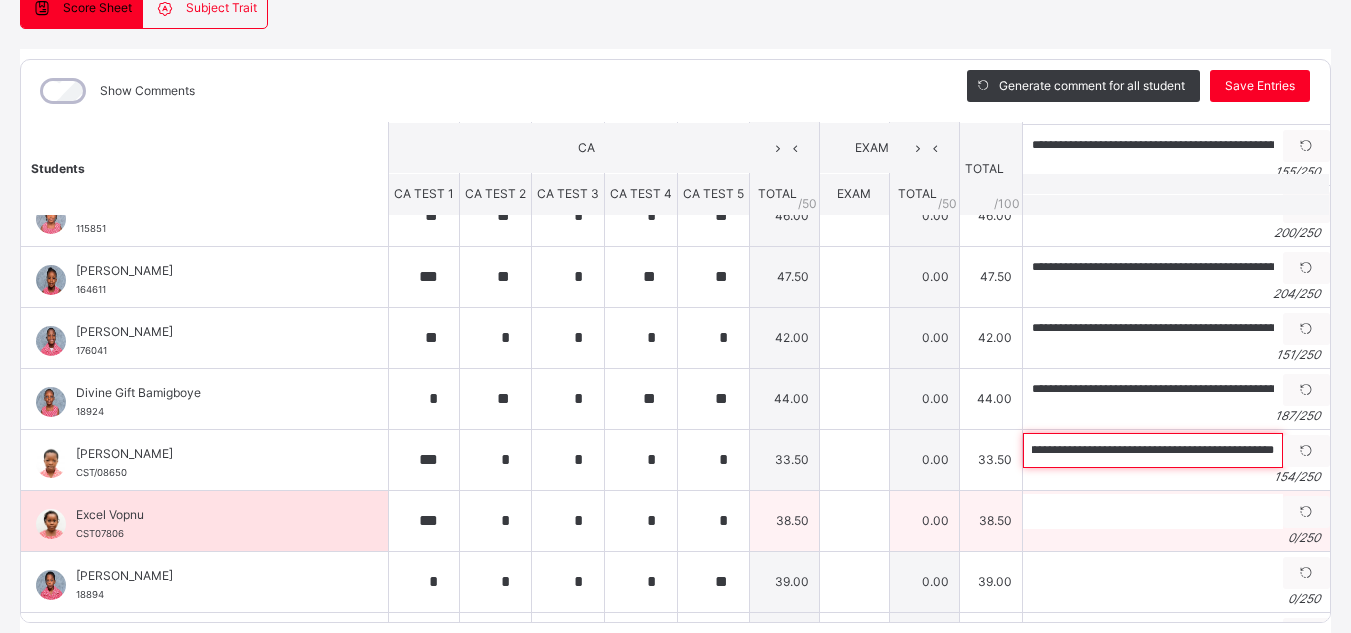 type on "**********" 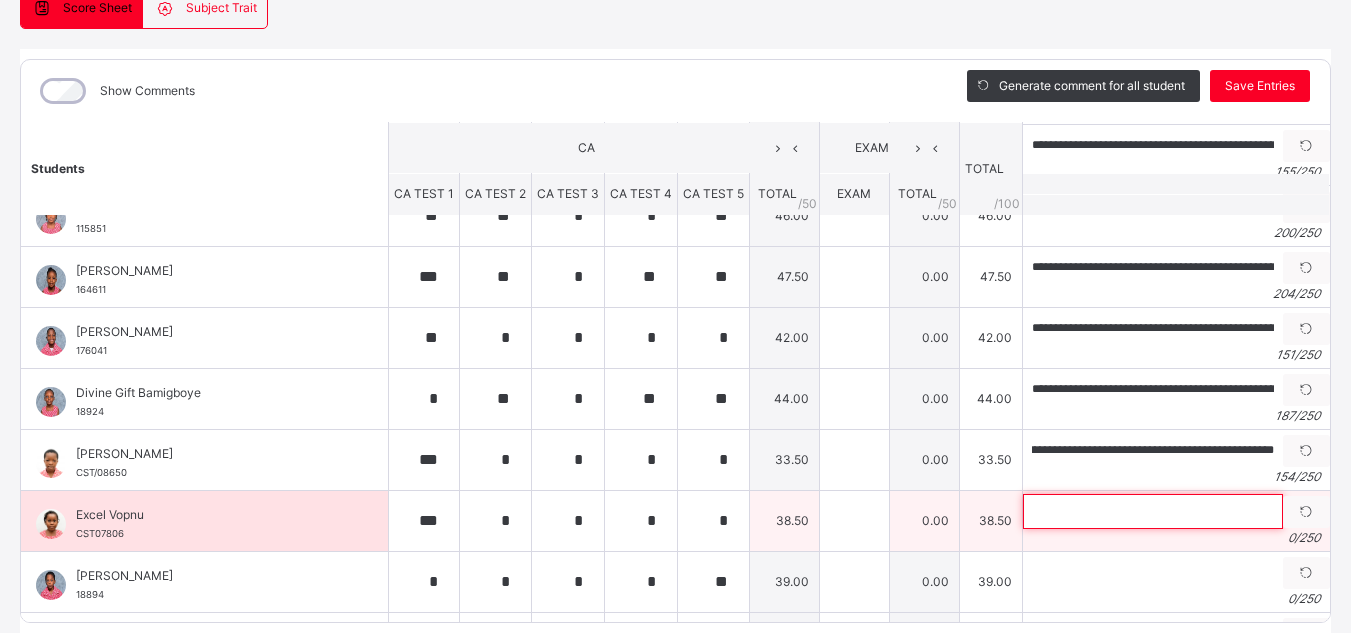 scroll, scrollTop: 0, scrollLeft: 0, axis: both 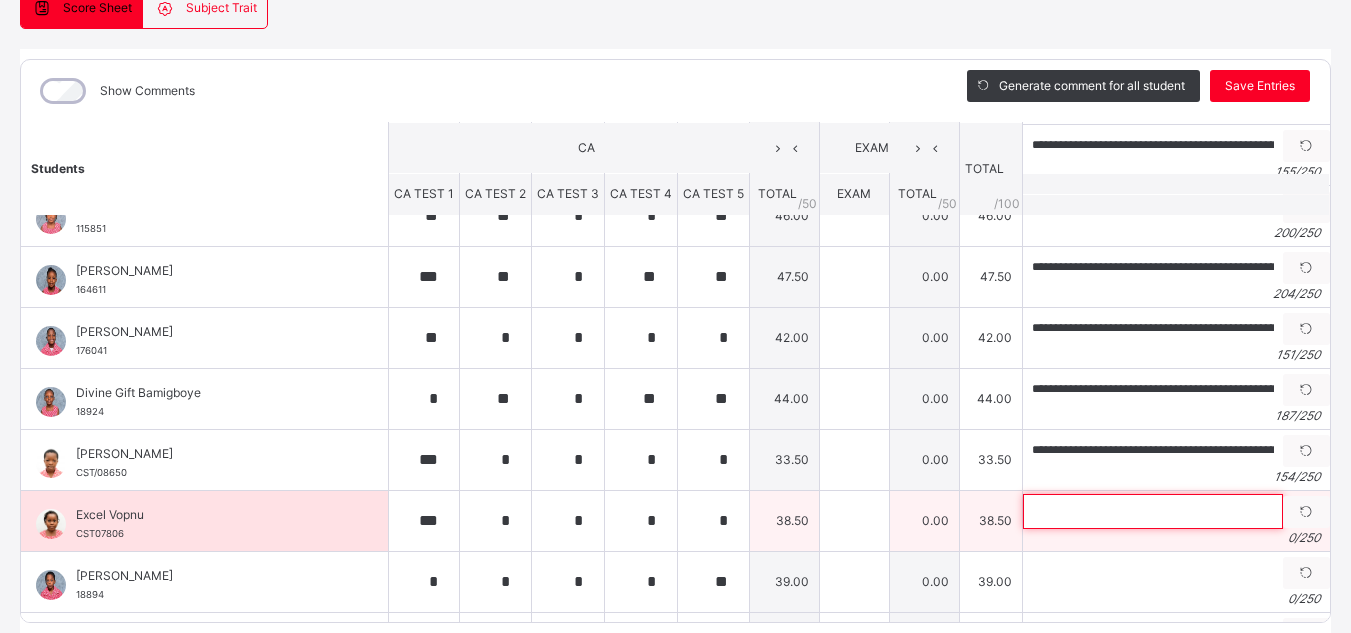 click at bounding box center (1153, 511) 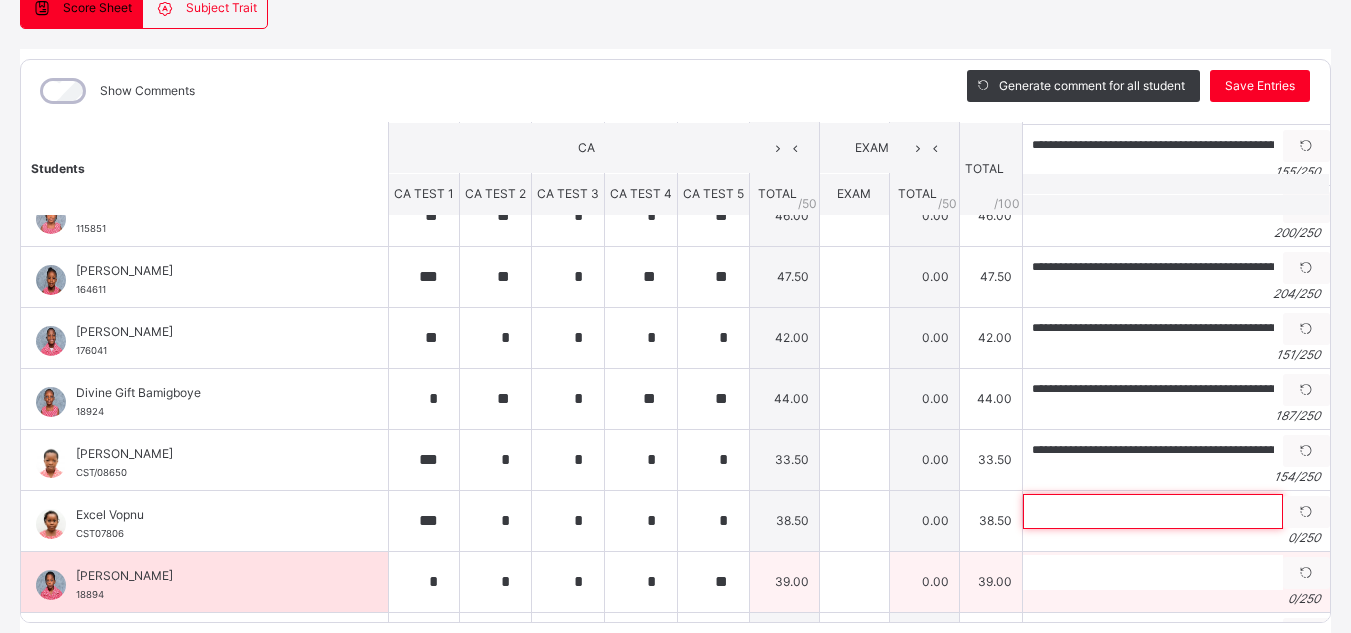 paste on "**********" 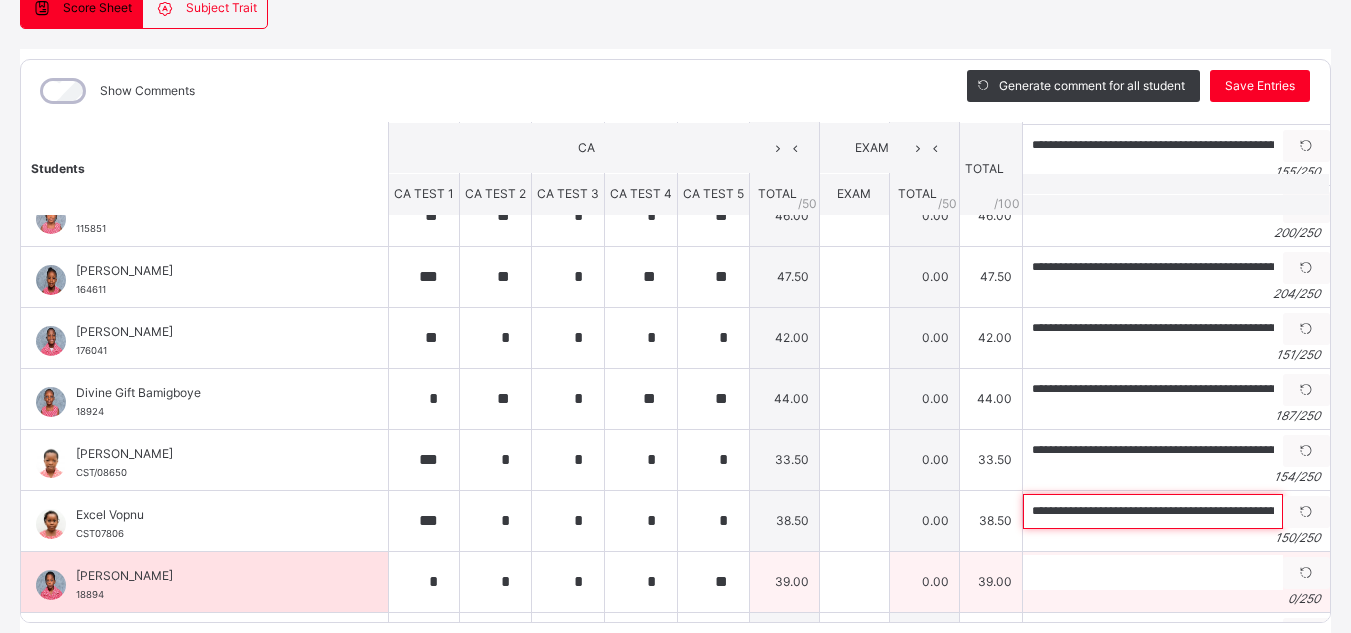 scroll, scrollTop: 0, scrollLeft: 610, axis: horizontal 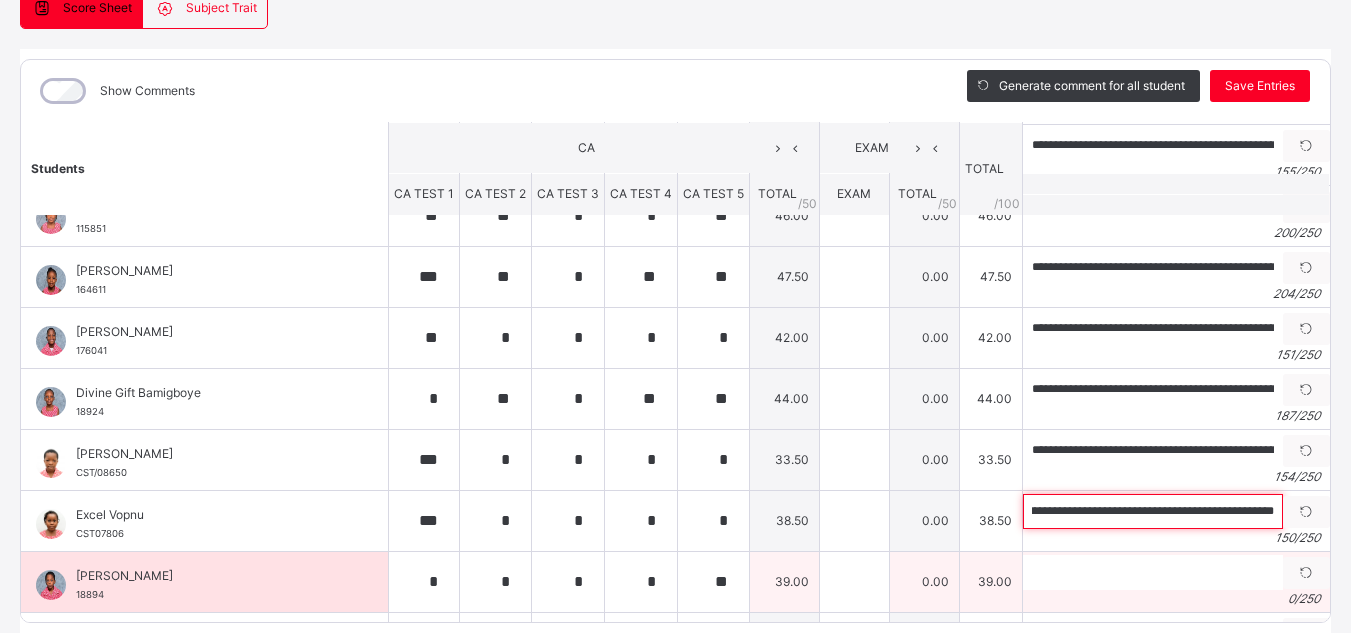 type on "**********" 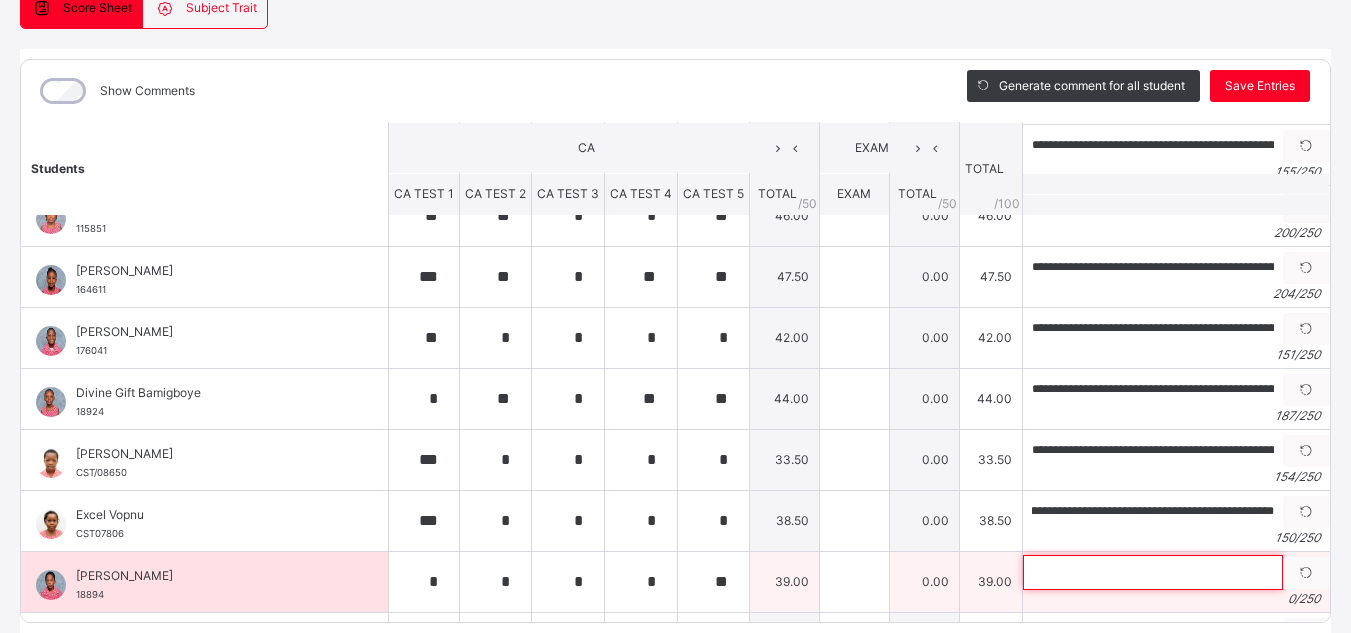 scroll, scrollTop: 0, scrollLeft: 0, axis: both 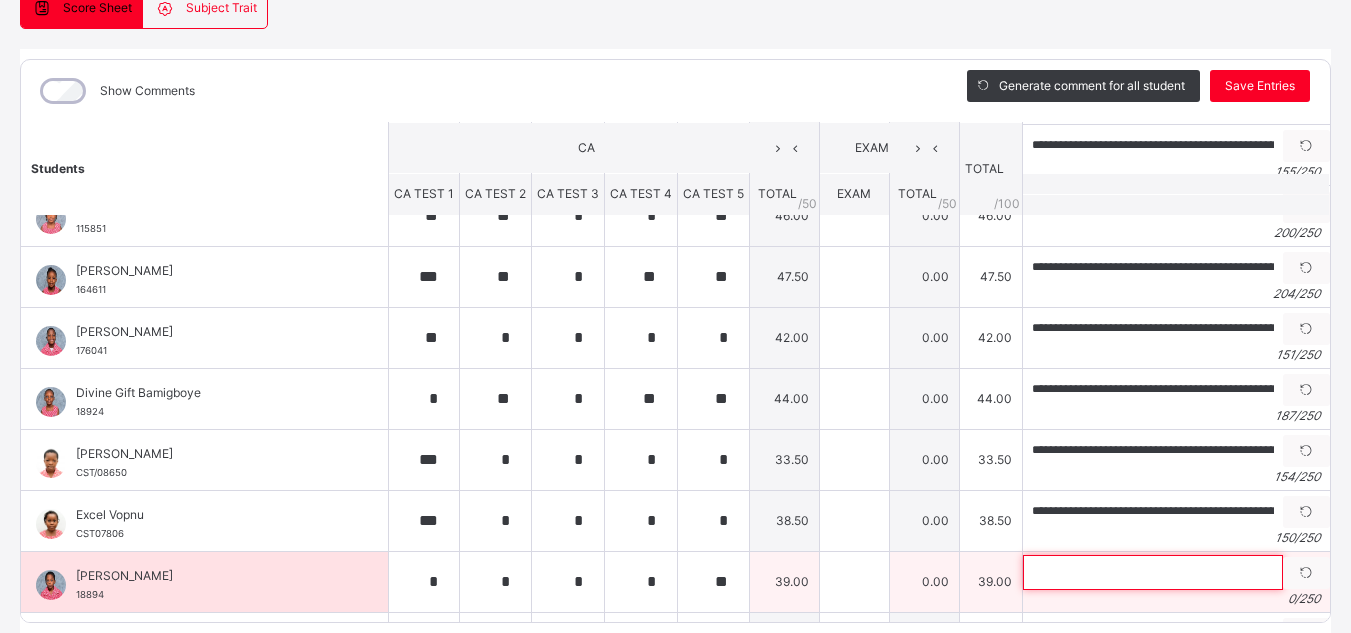 click at bounding box center [1153, 572] 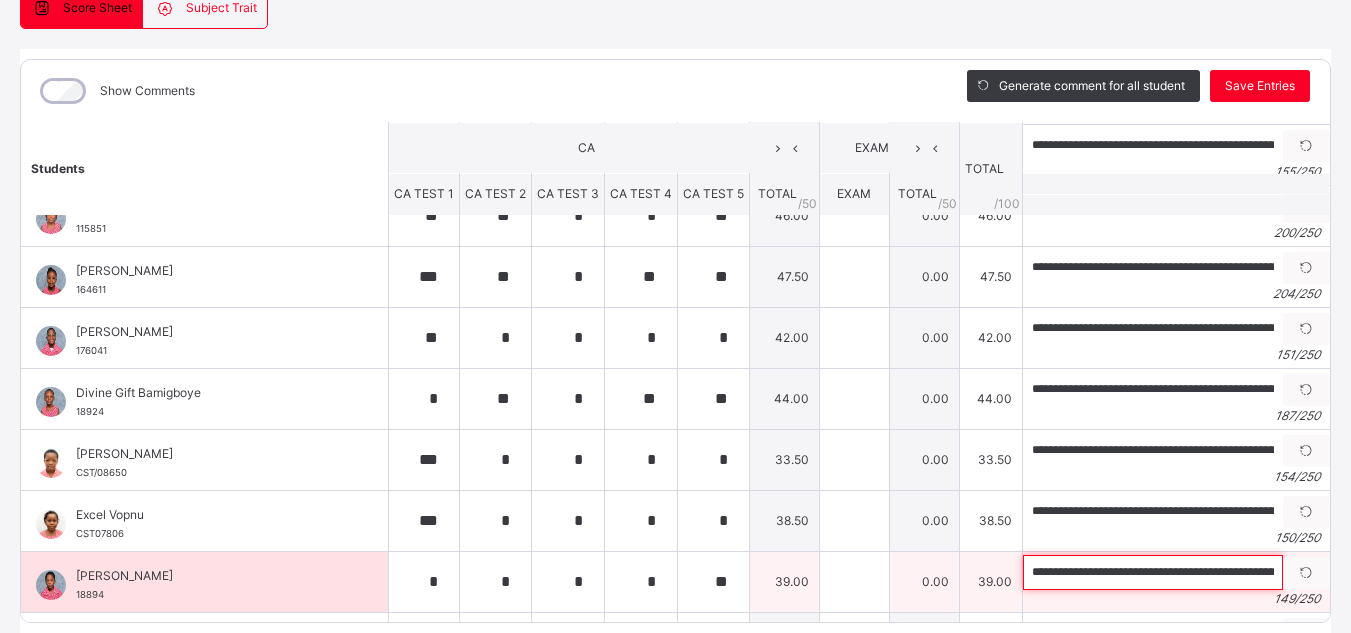 scroll, scrollTop: 0, scrollLeft: 577, axis: horizontal 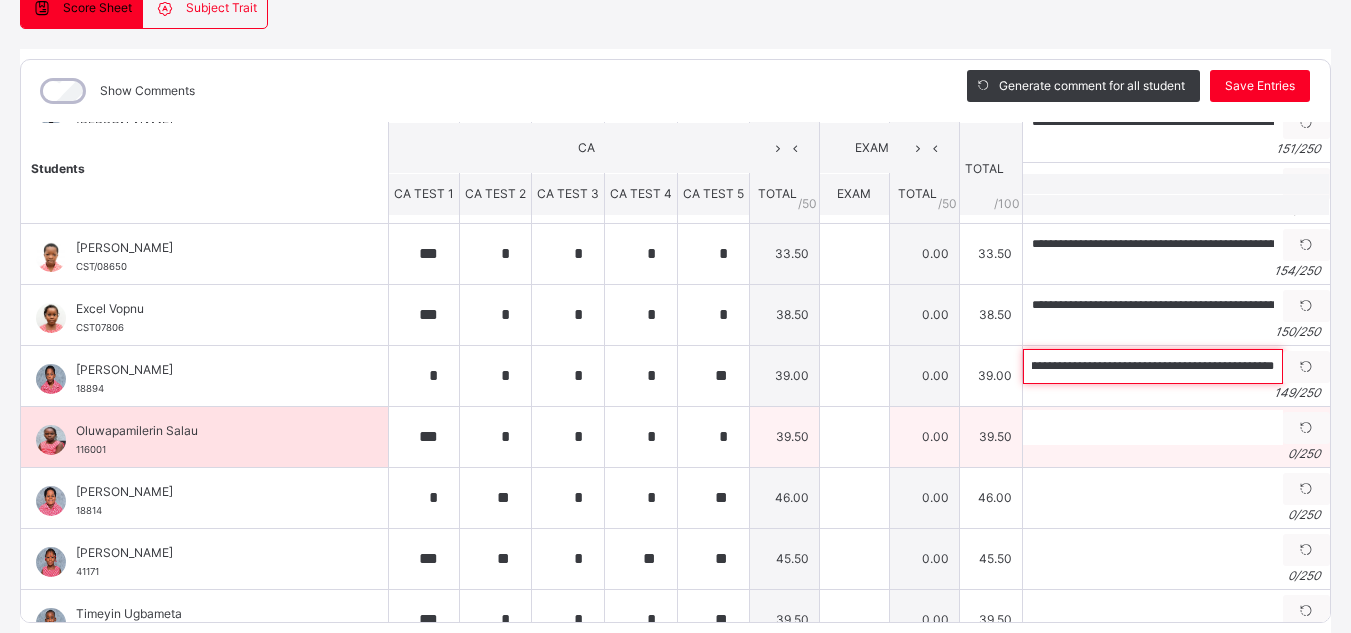type on "**********" 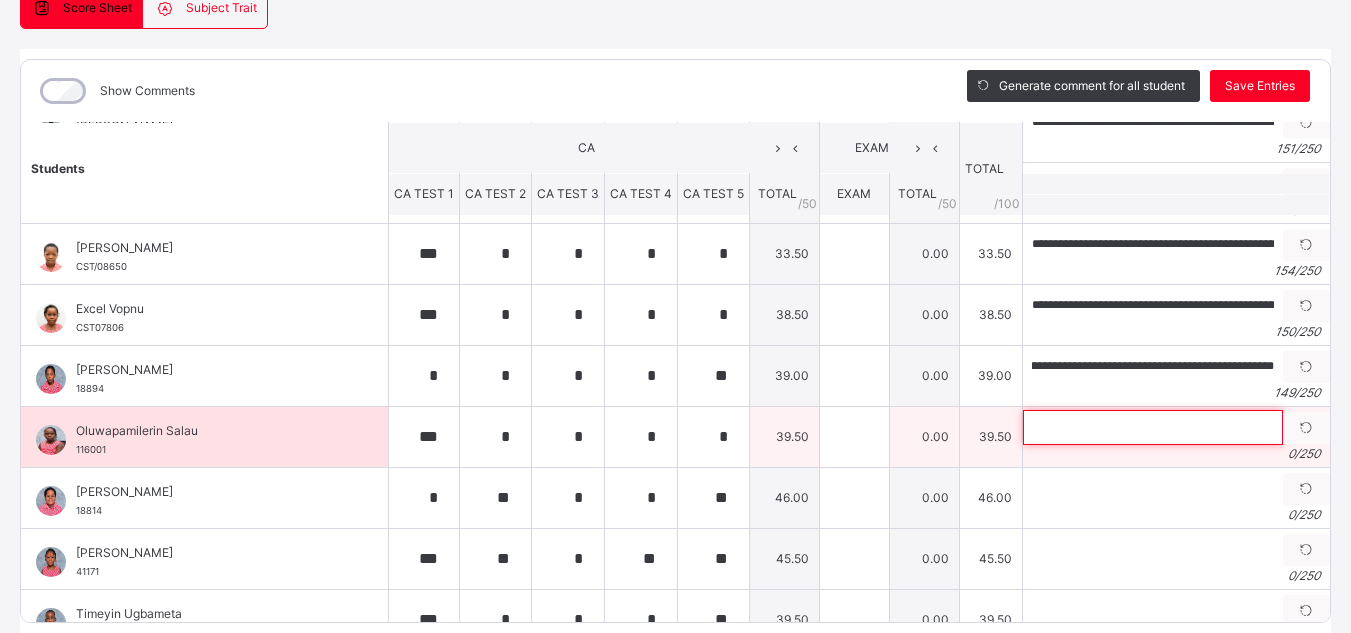 scroll, scrollTop: 0, scrollLeft: 0, axis: both 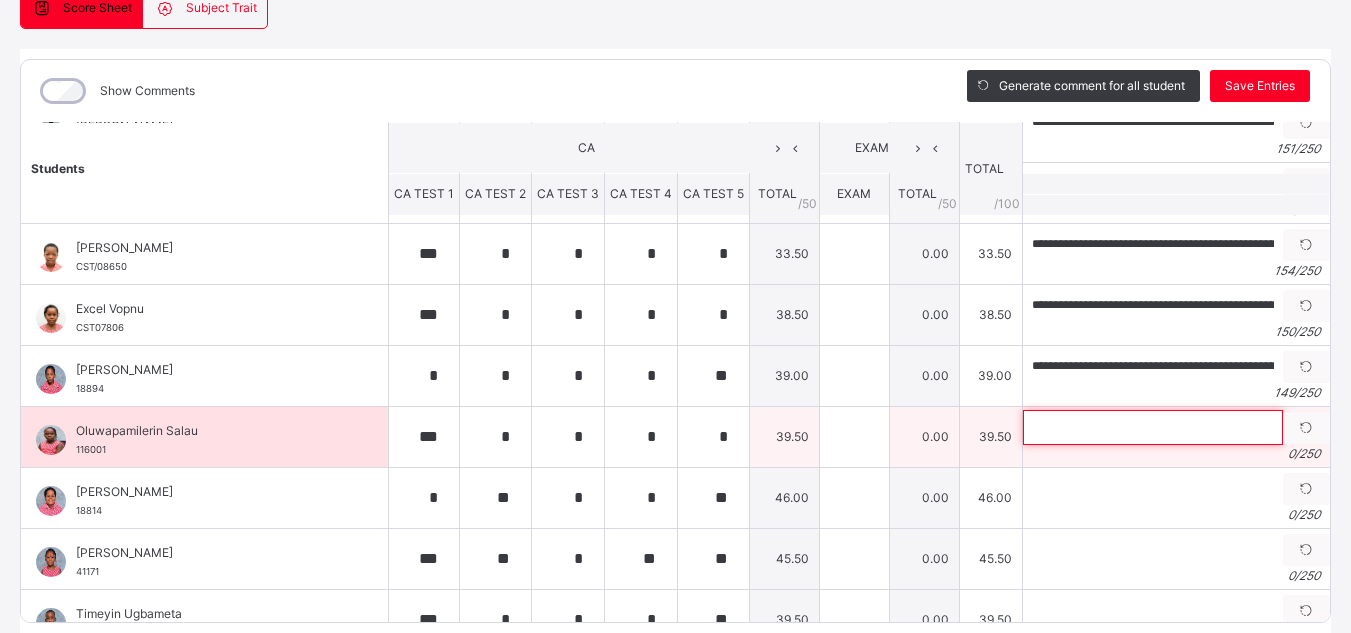 click at bounding box center [1153, 427] 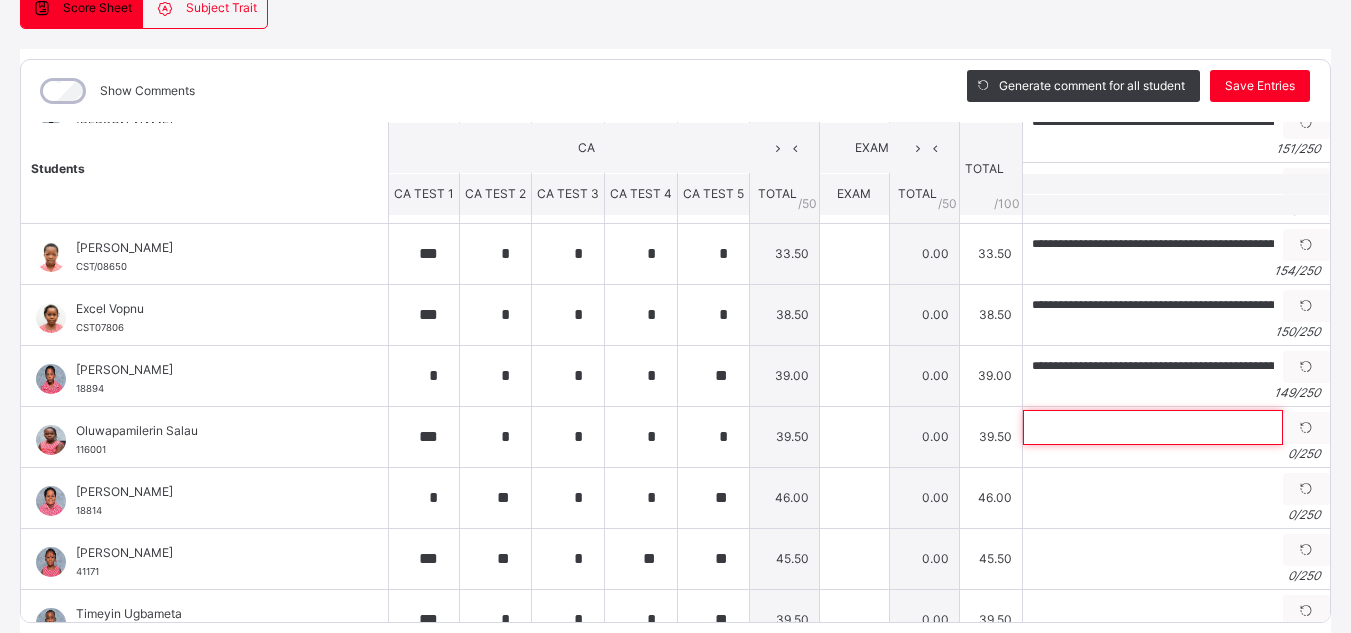 paste on "**********" 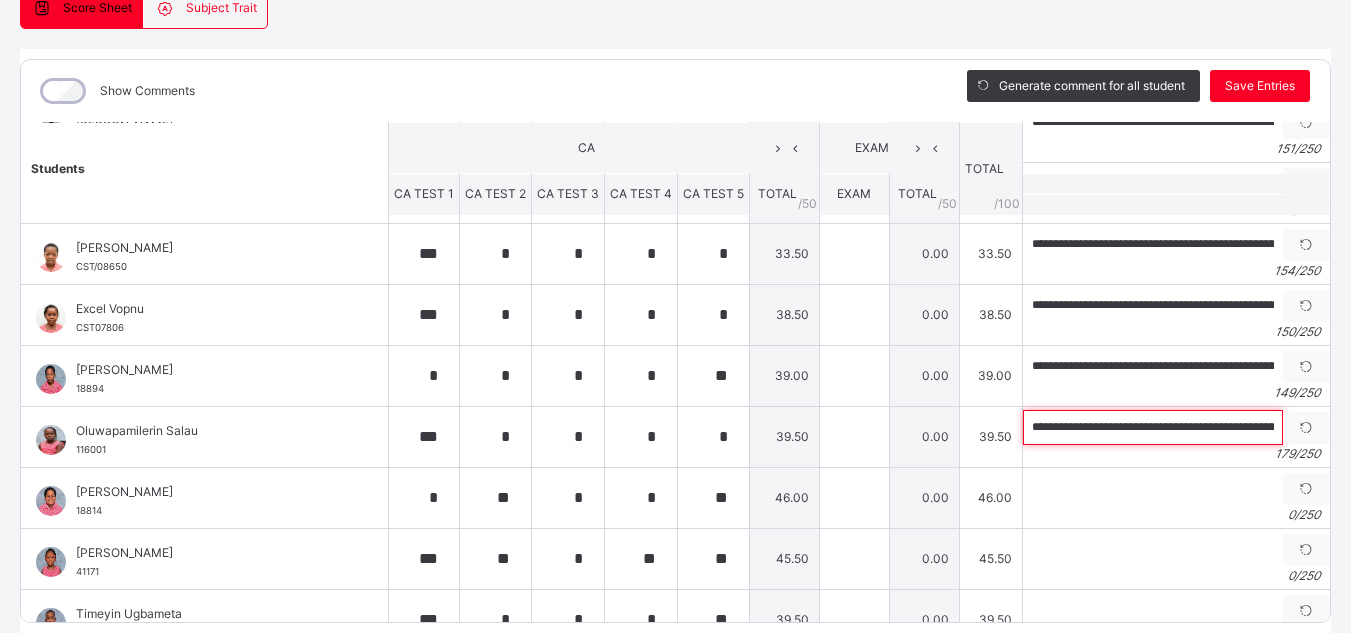 scroll, scrollTop: 0, scrollLeft: 783, axis: horizontal 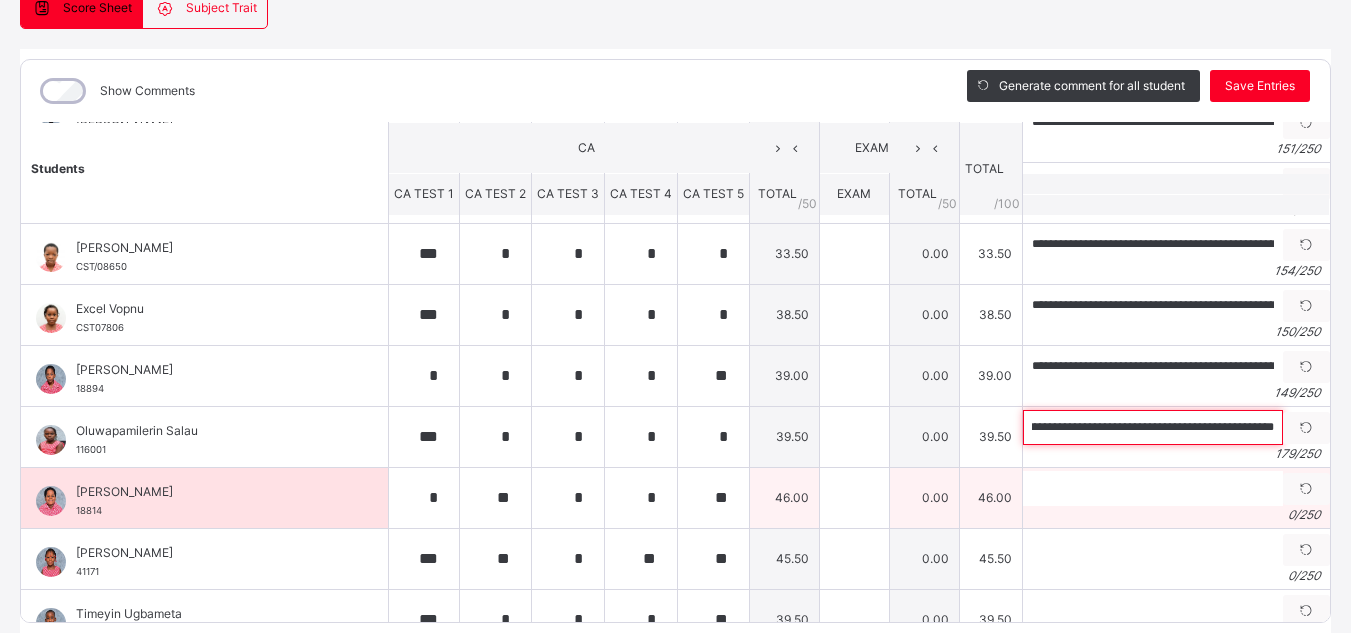 type on "**********" 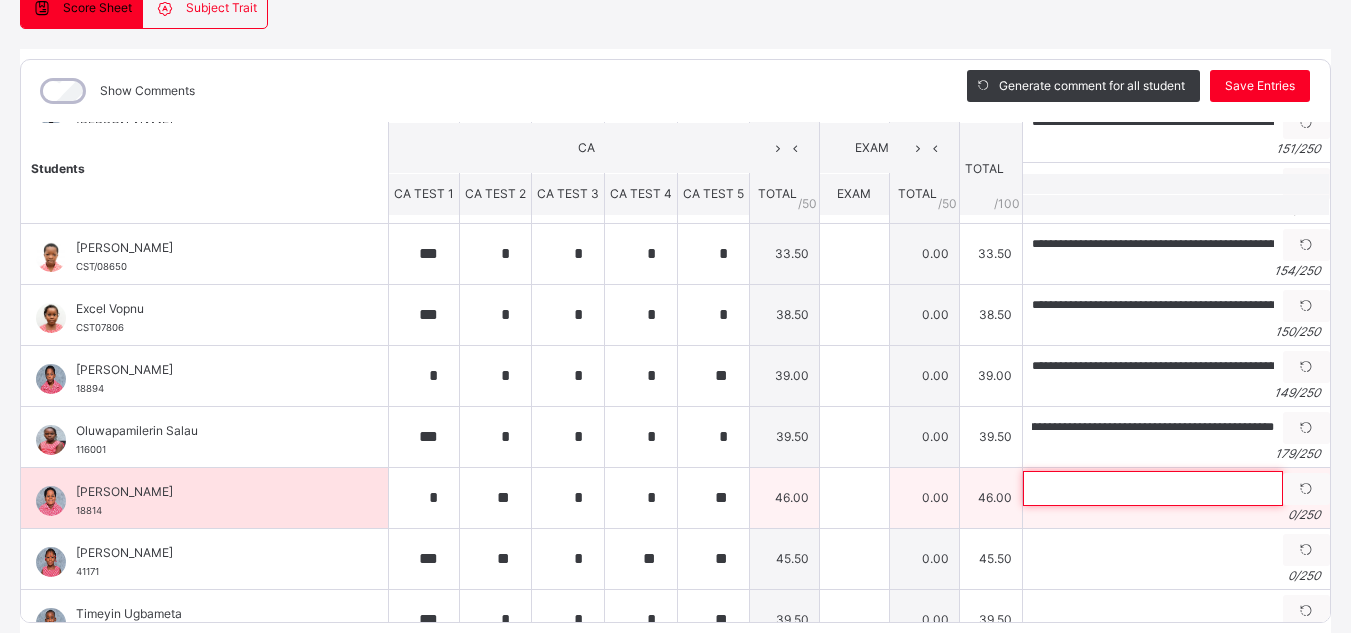 scroll, scrollTop: 0, scrollLeft: 0, axis: both 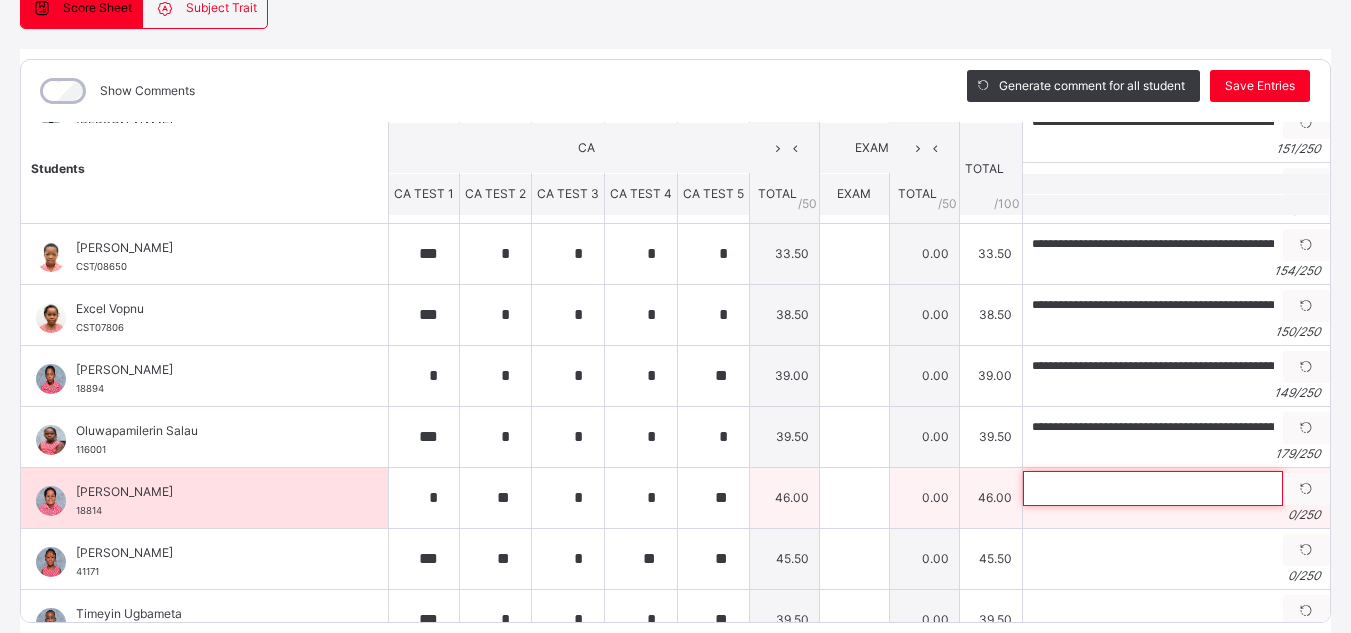 click at bounding box center [1153, 488] 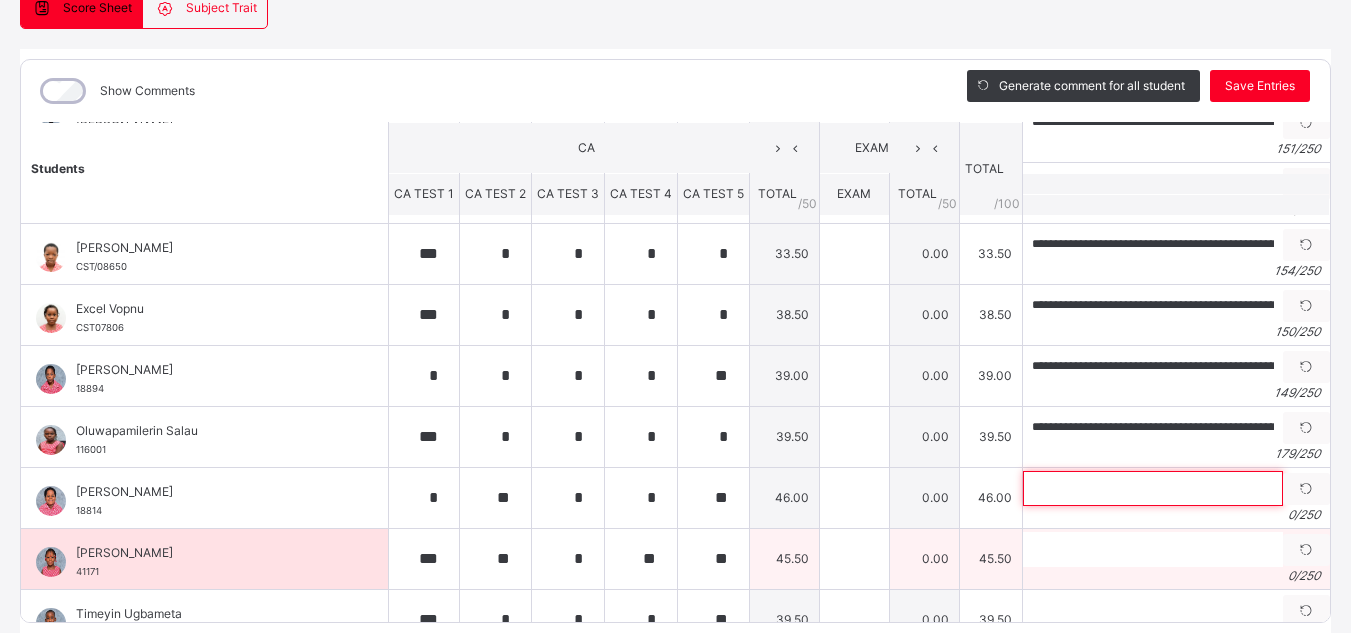 paste on "**********" 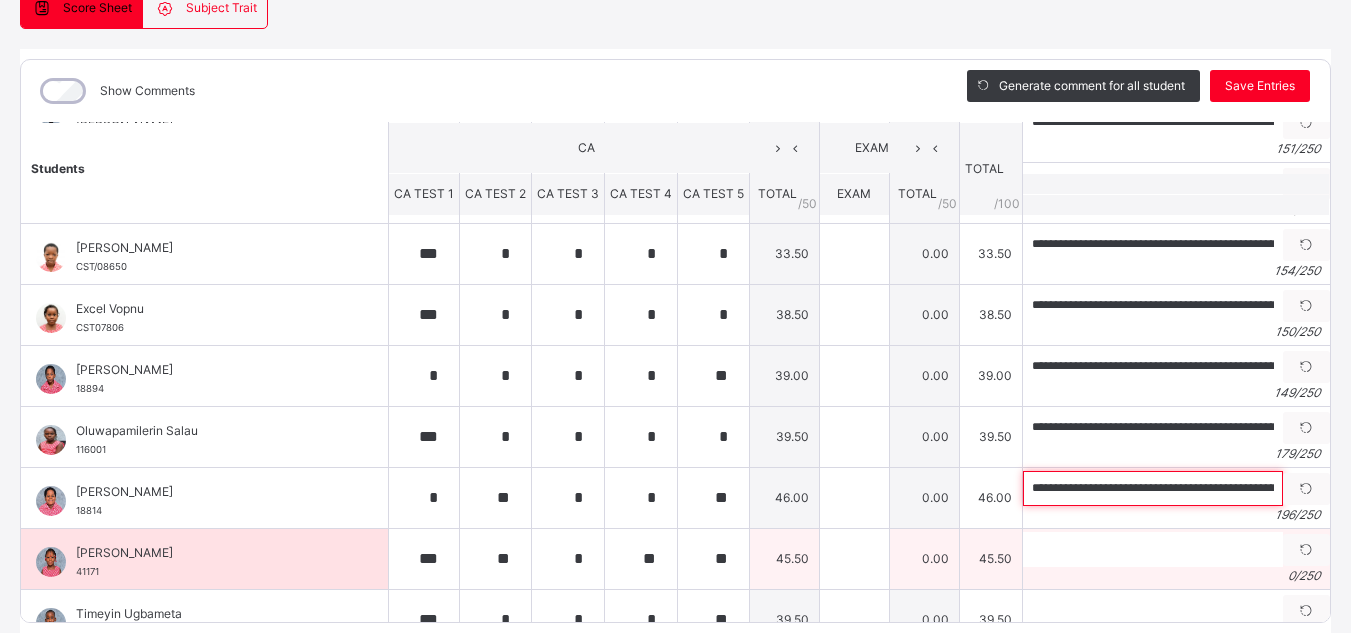 scroll, scrollTop: 0, scrollLeft: 887, axis: horizontal 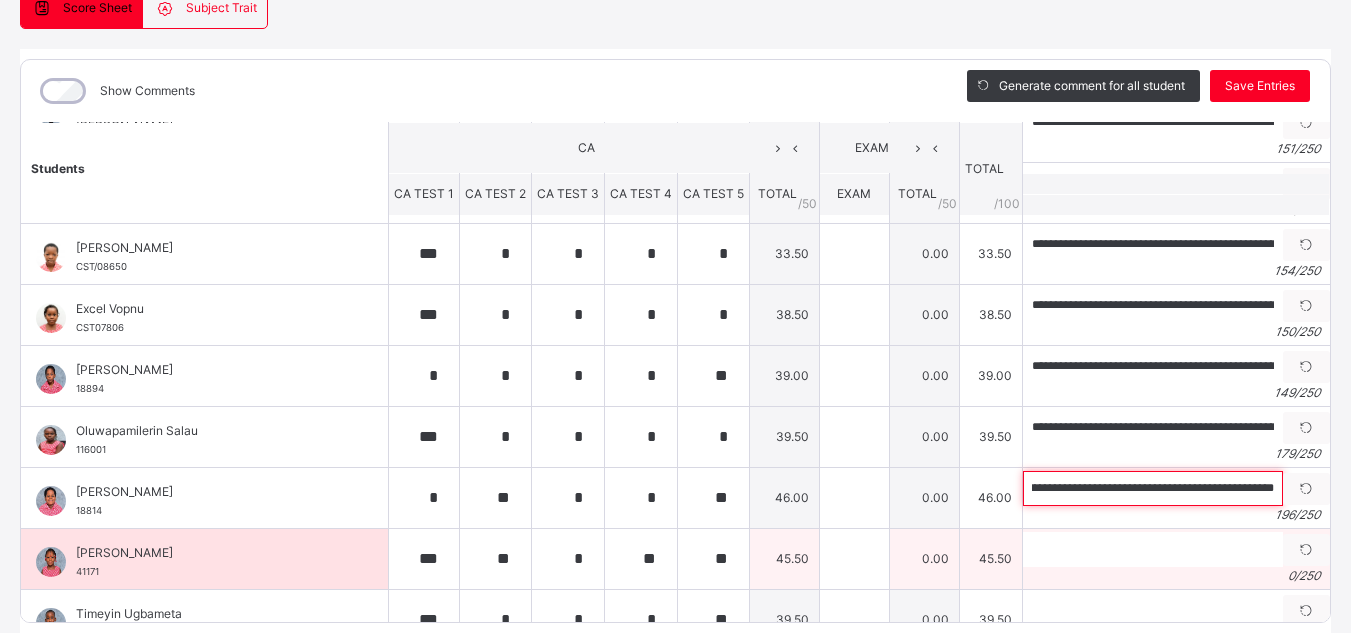 type on "**********" 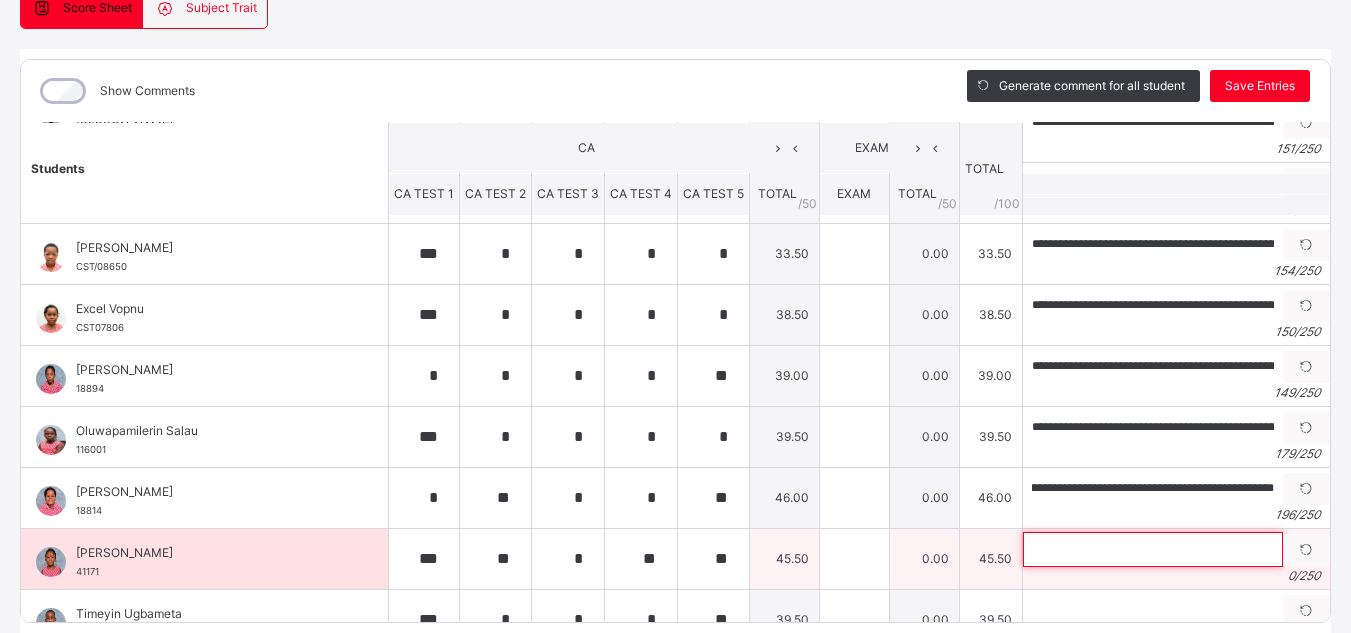 scroll, scrollTop: 0, scrollLeft: 0, axis: both 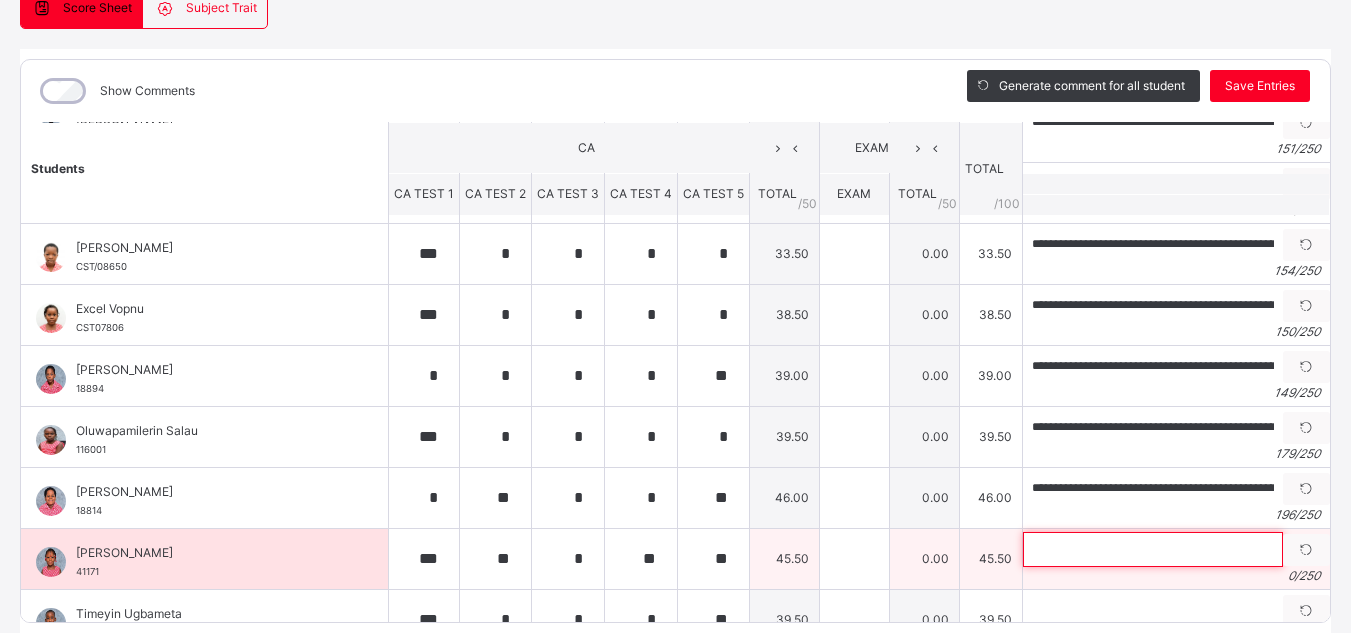 click at bounding box center [1153, 549] 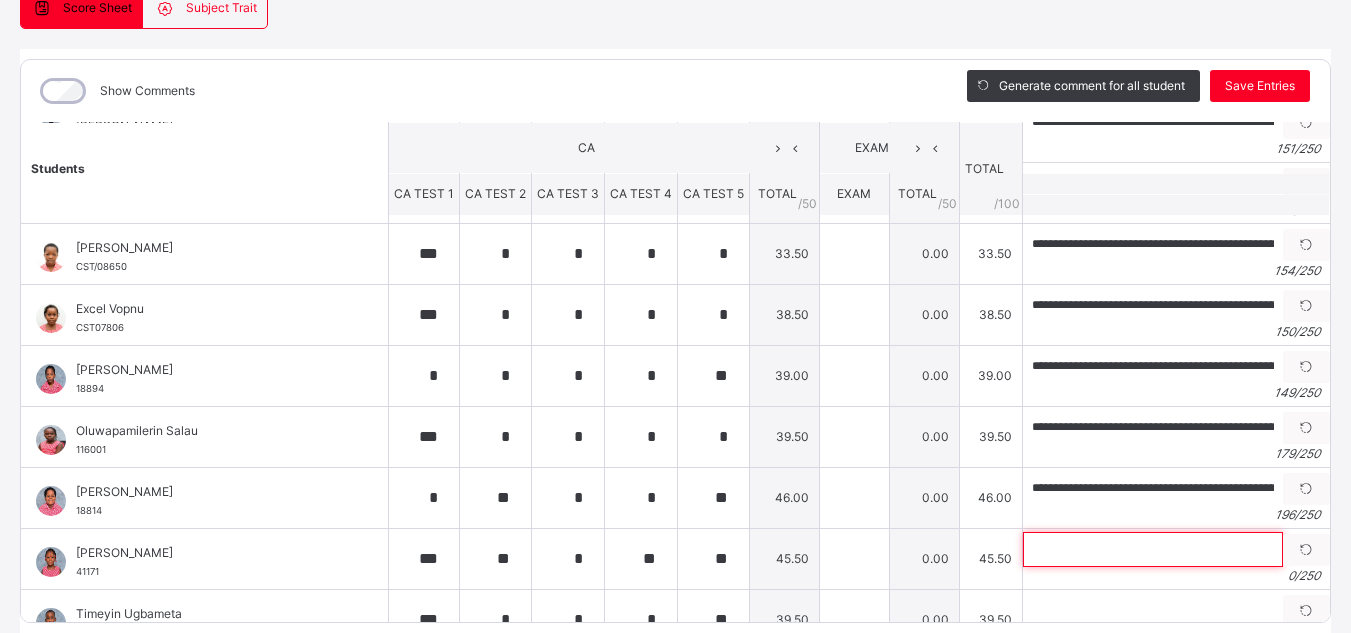 paste on "**********" 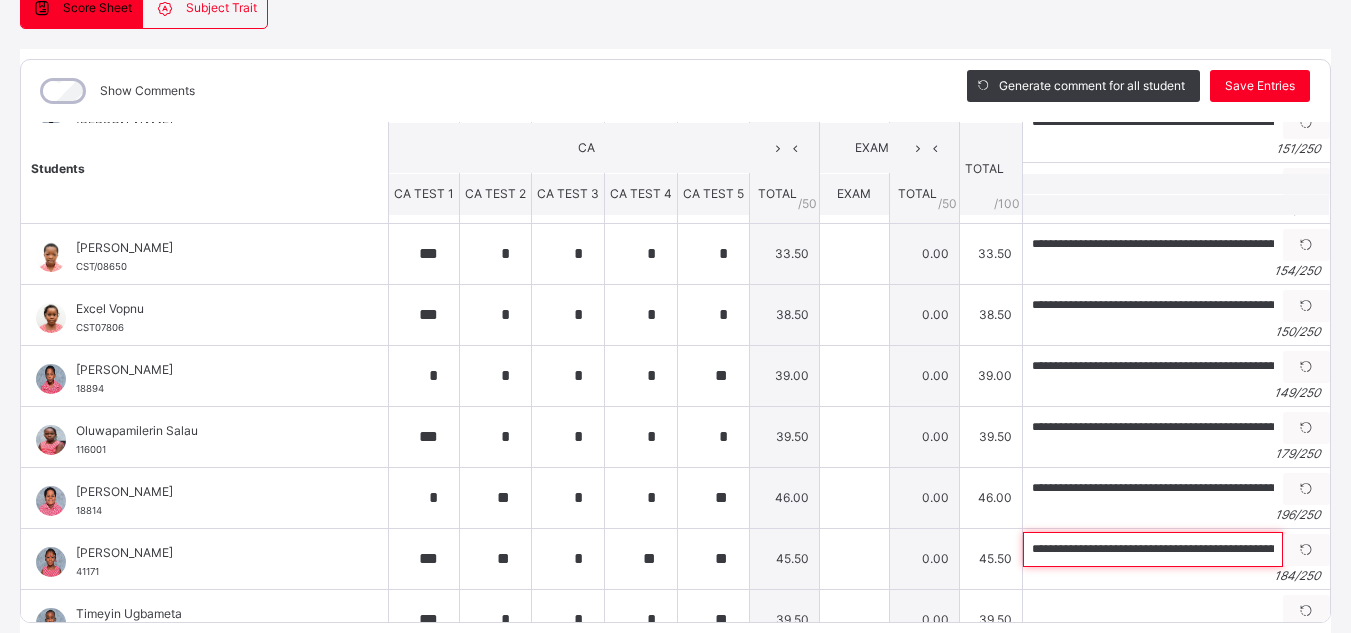 scroll, scrollTop: 0, scrollLeft: 776, axis: horizontal 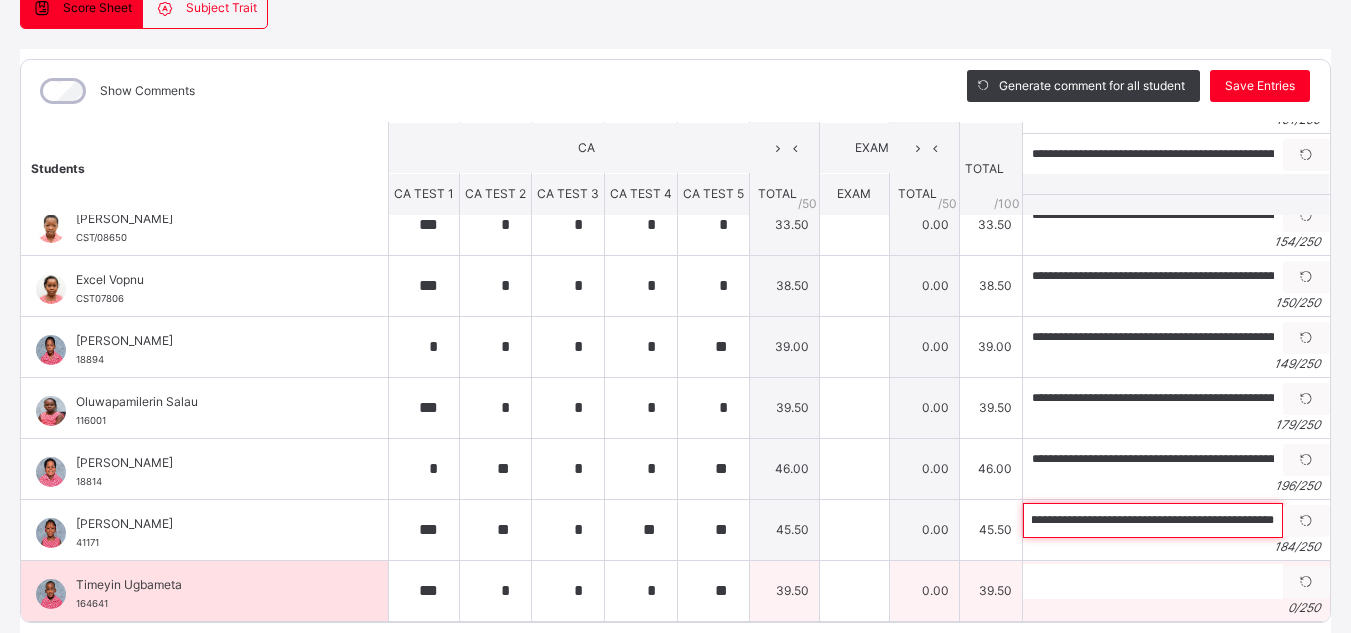 type on "**********" 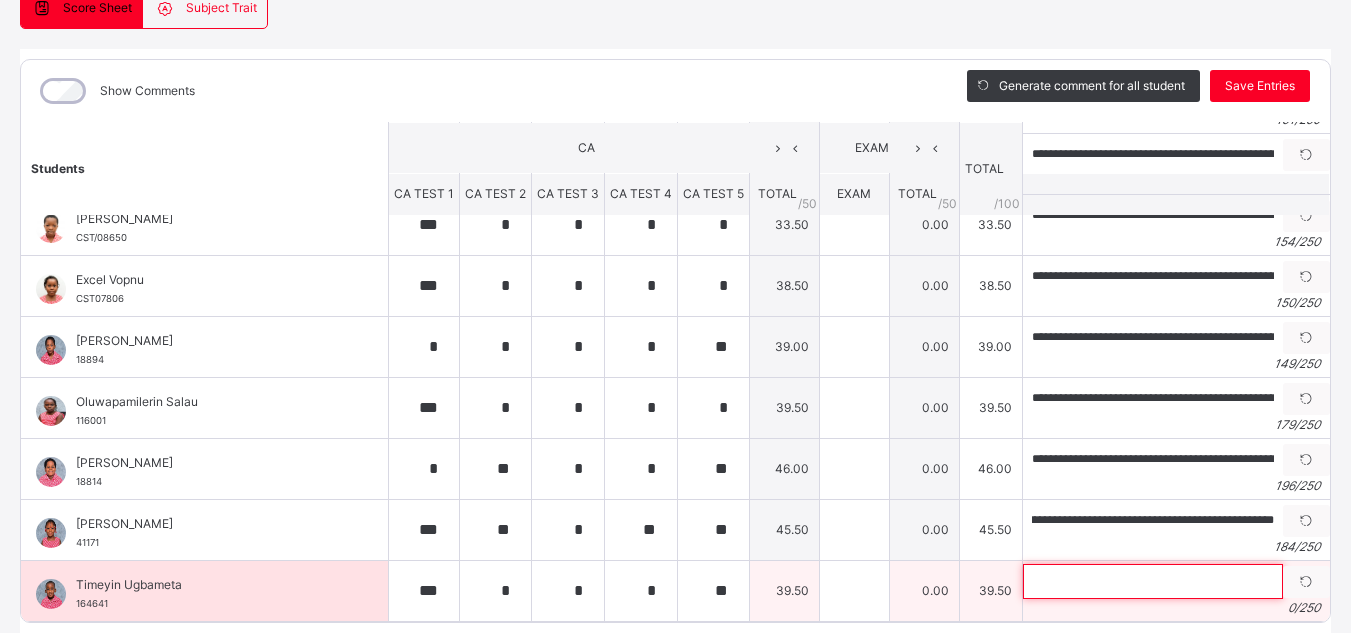 scroll, scrollTop: 0, scrollLeft: 0, axis: both 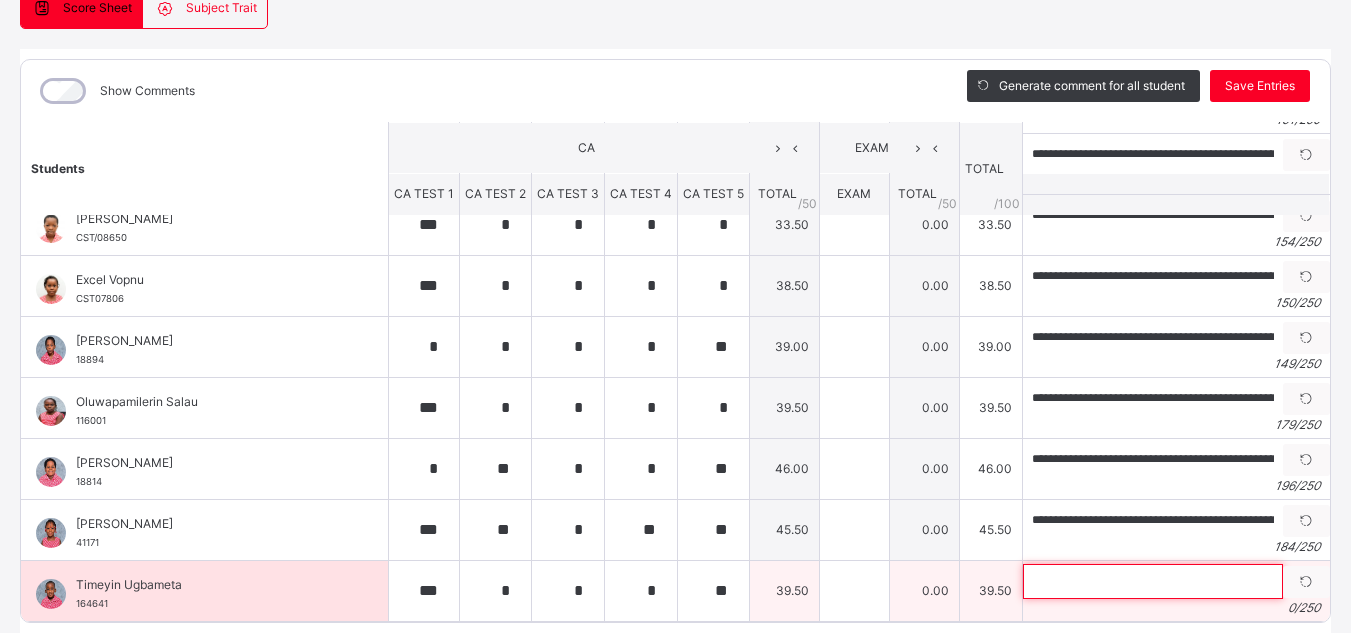 click at bounding box center [1153, 581] 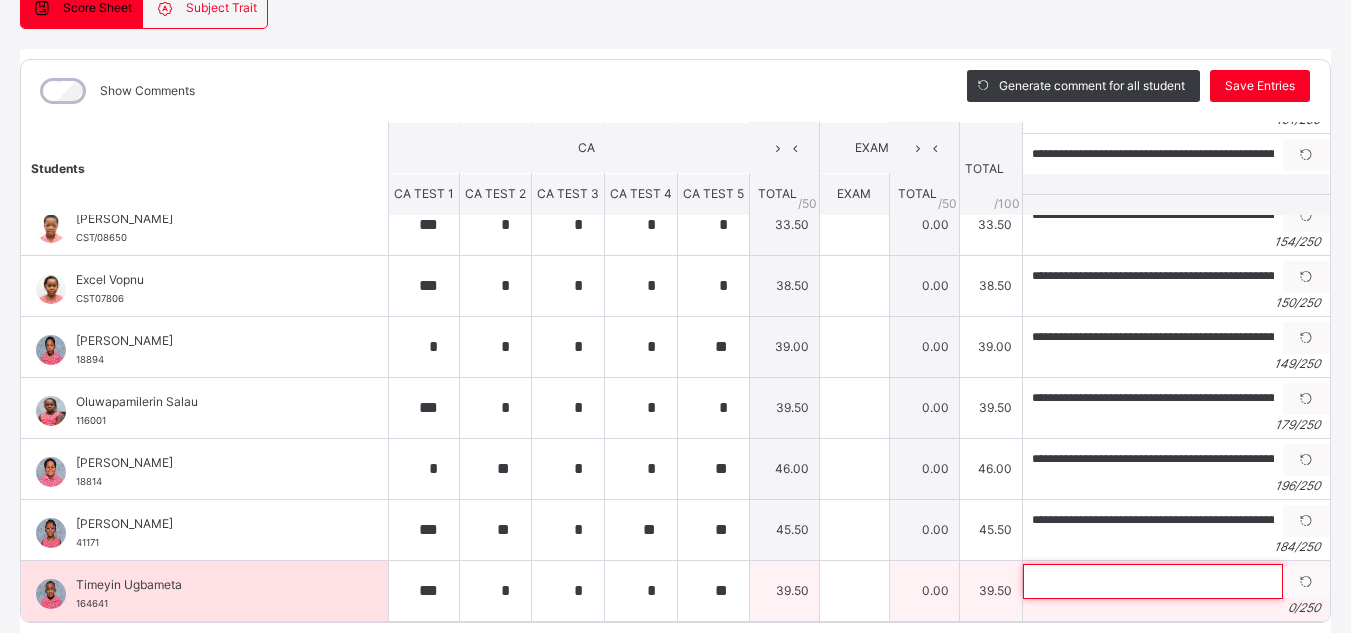 paste on "**********" 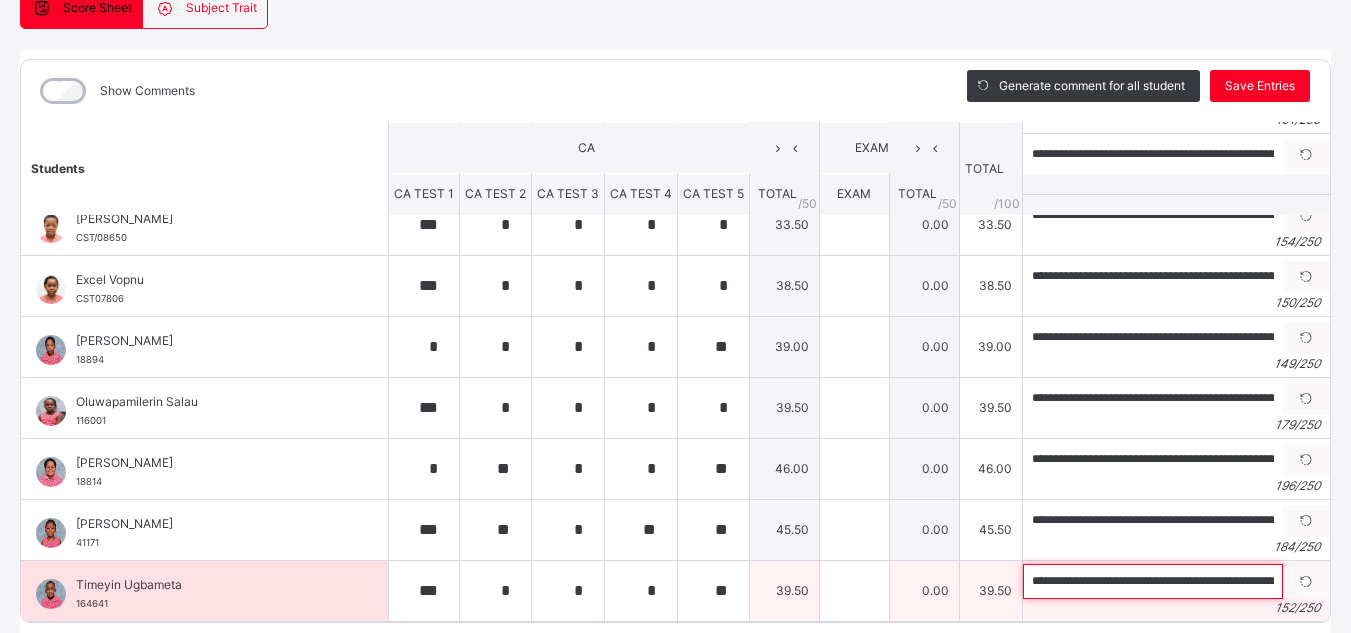 scroll, scrollTop: 0, scrollLeft: 622, axis: horizontal 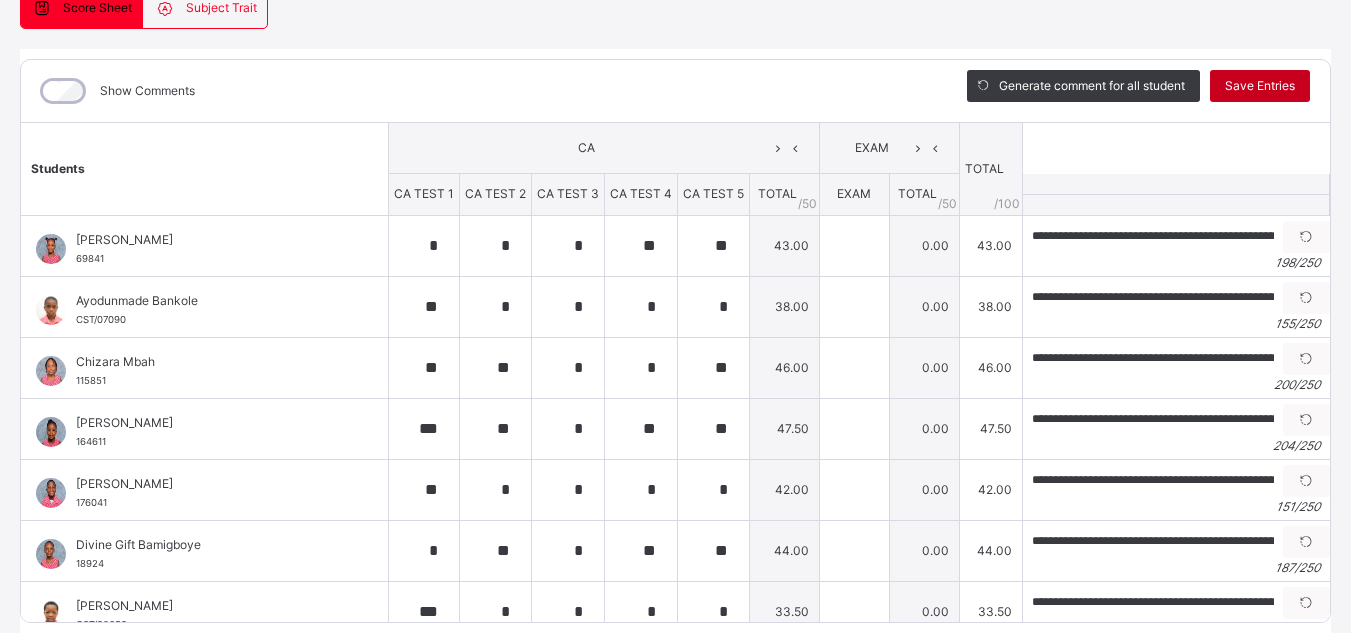 type on "**********" 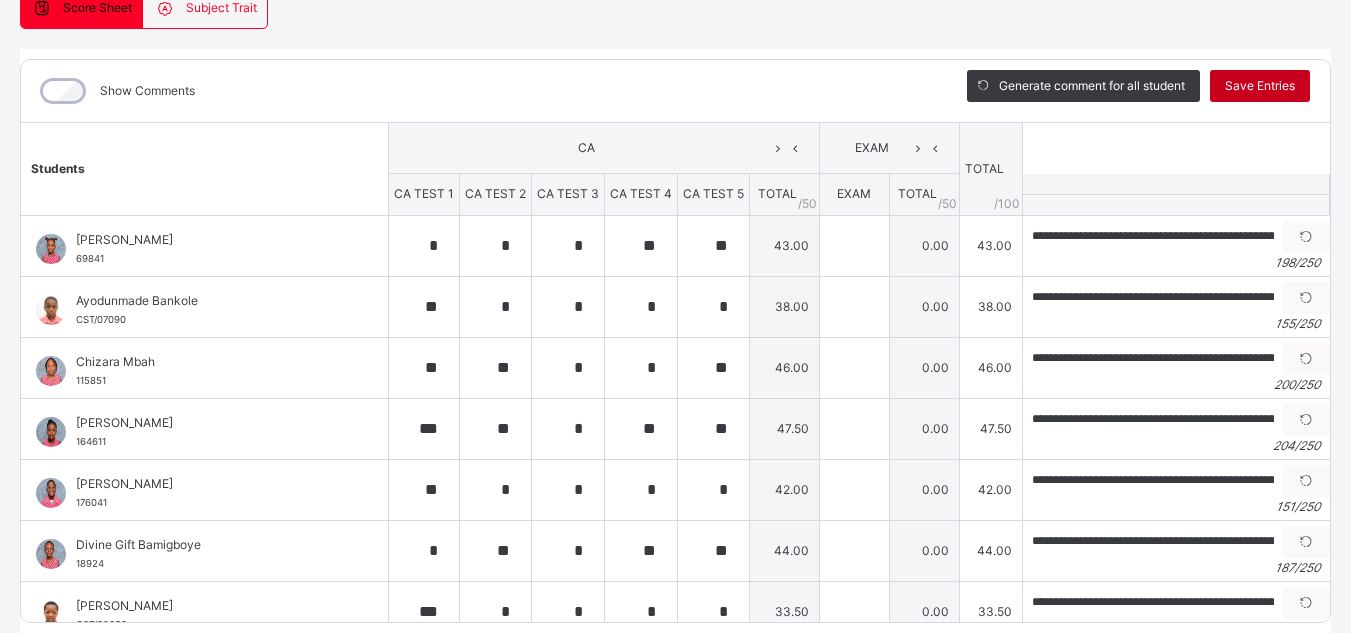 scroll, scrollTop: 0, scrollLeft: 0, axis: both 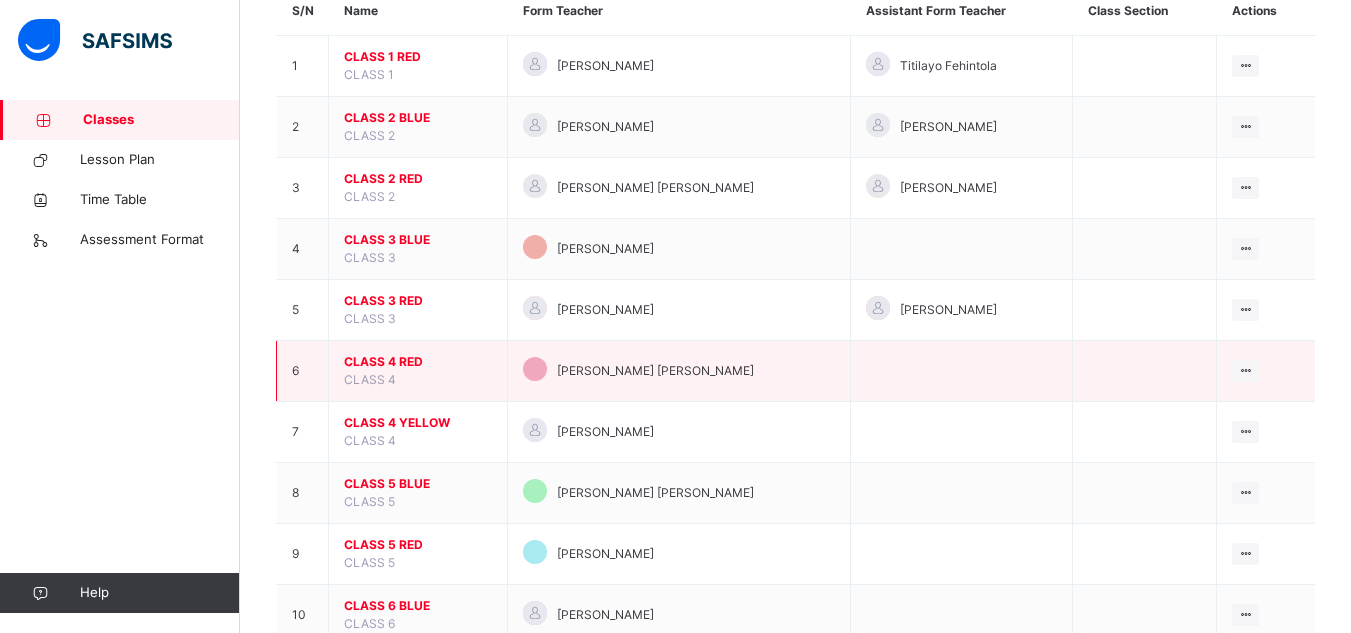 click on "CLASS 4   RED" at bounding box center [418, 362] 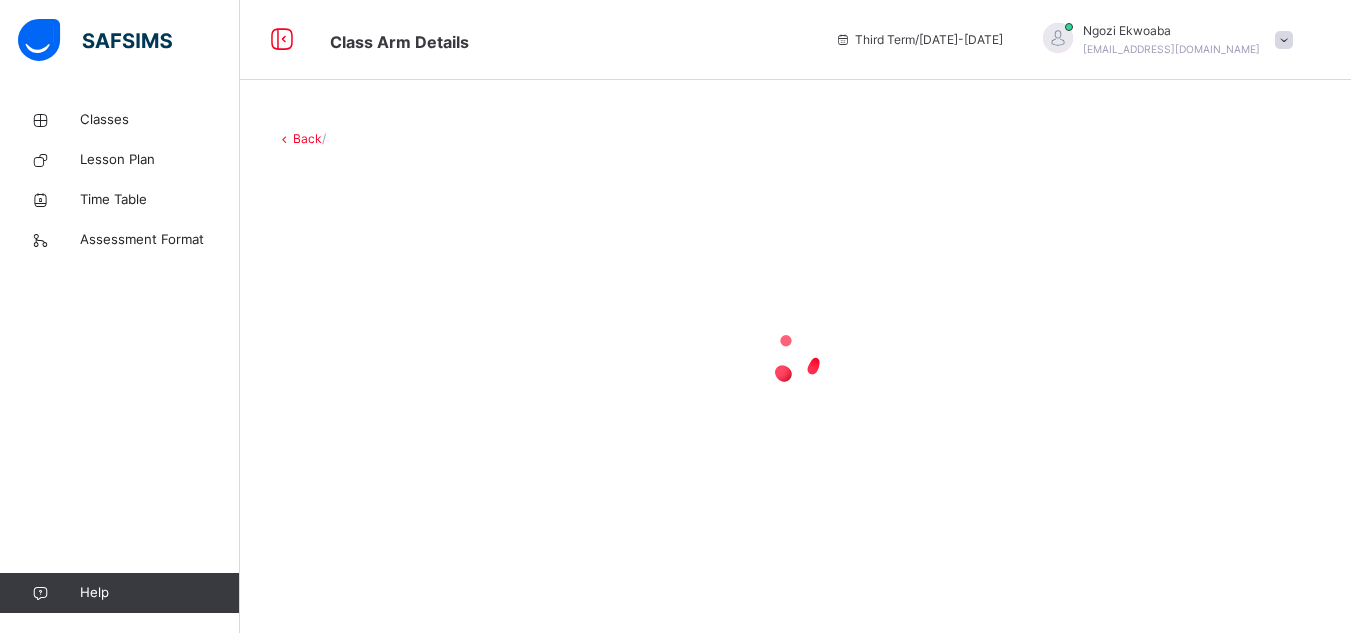 scroll, scrollTop: 0, scrollLeft: 0, axis: both 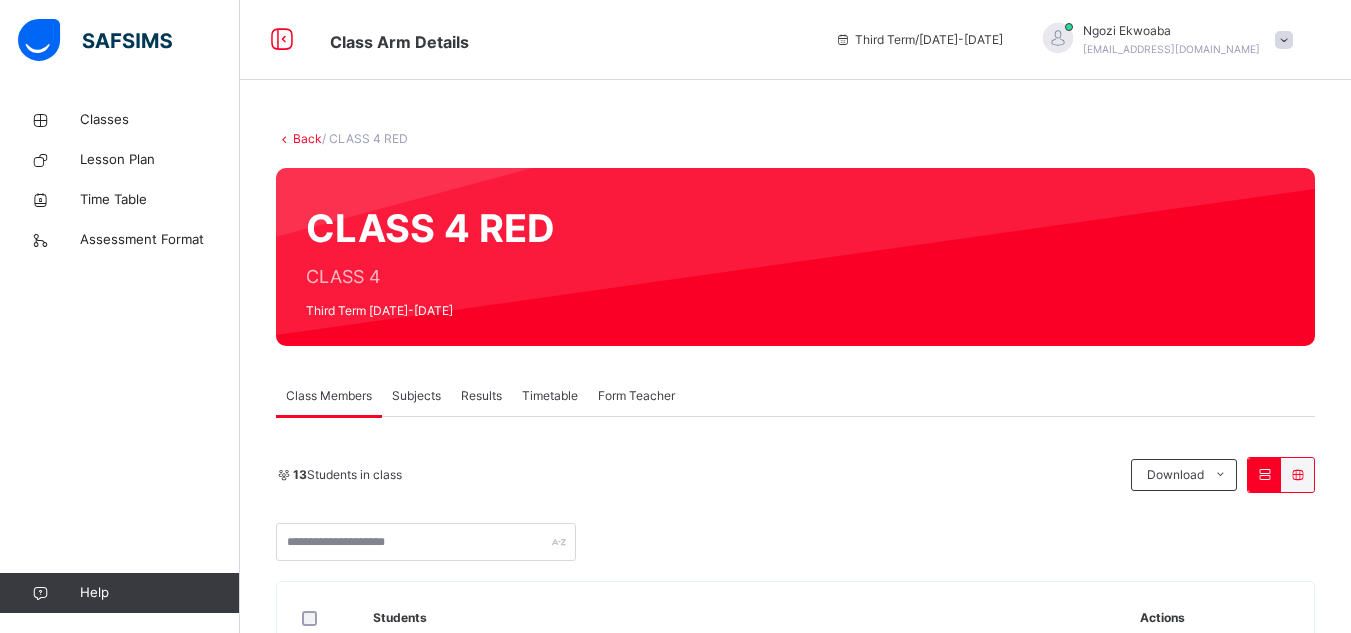 click on "Subjects" at bounding box center (416, 396) 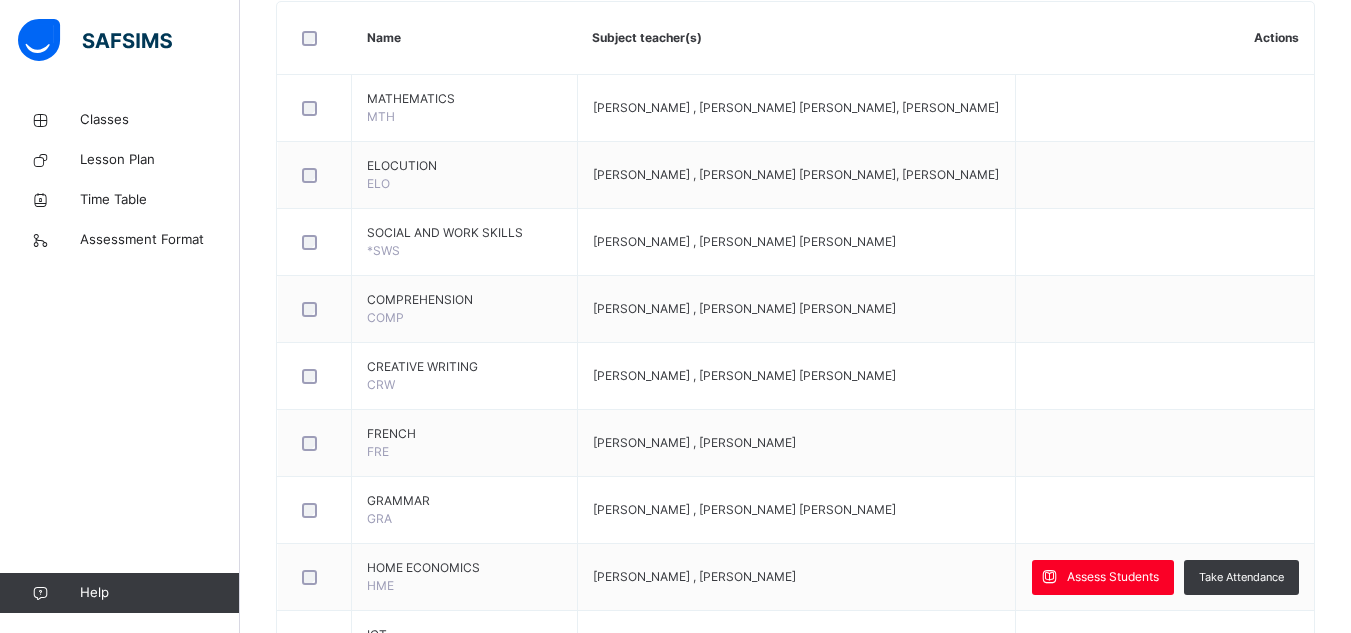 scroll, scrollTop: 559, scrollLeft: 0, axis: vertical 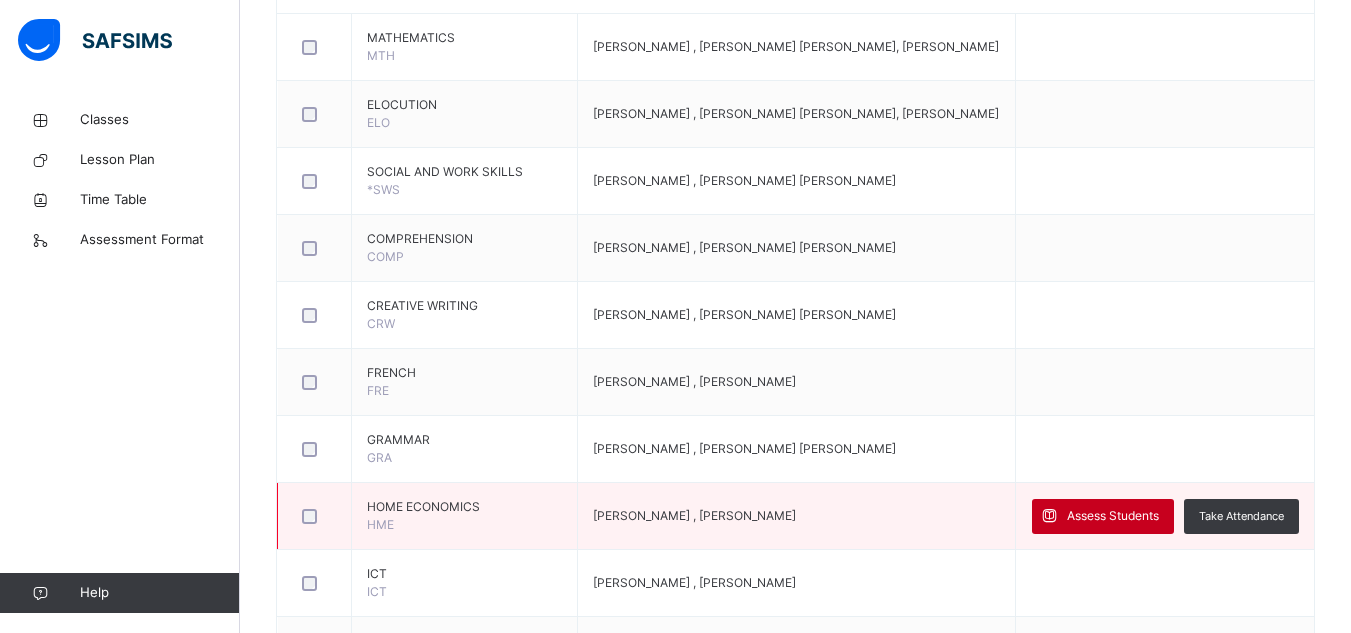 click on "Assess Students" at bounding box center [1113, 516] 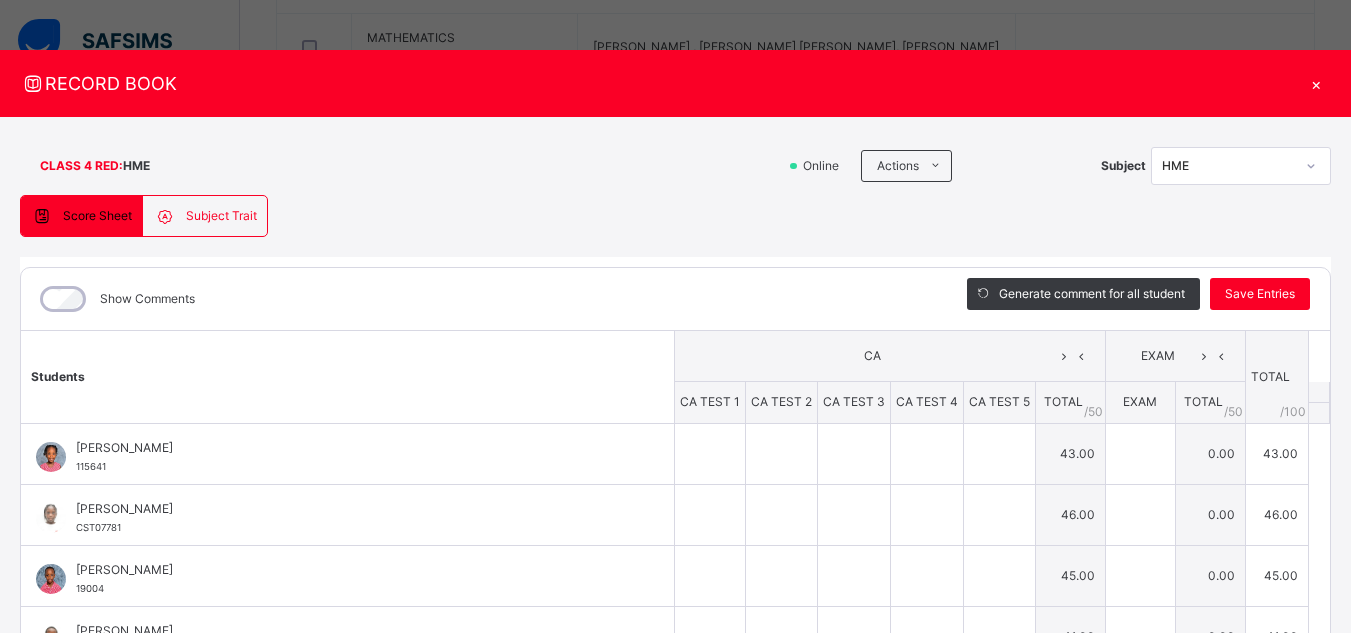 type on "*" 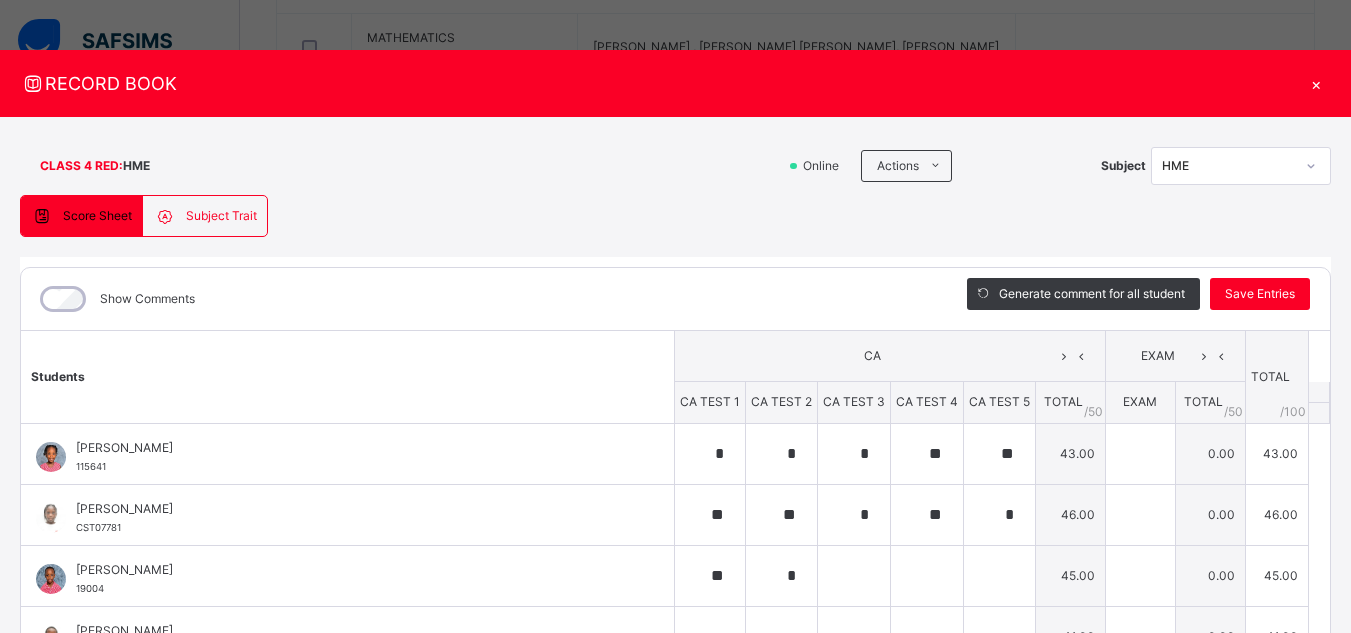 type on "**" 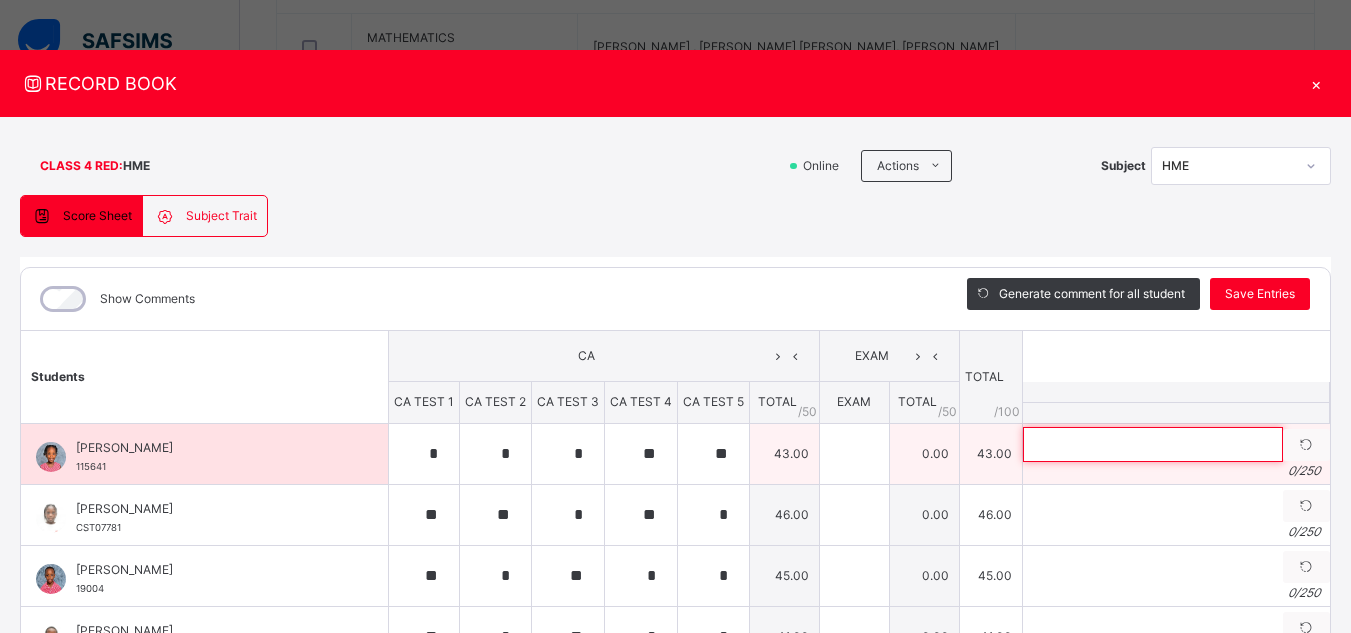 click at bounding box center [1153, 444] 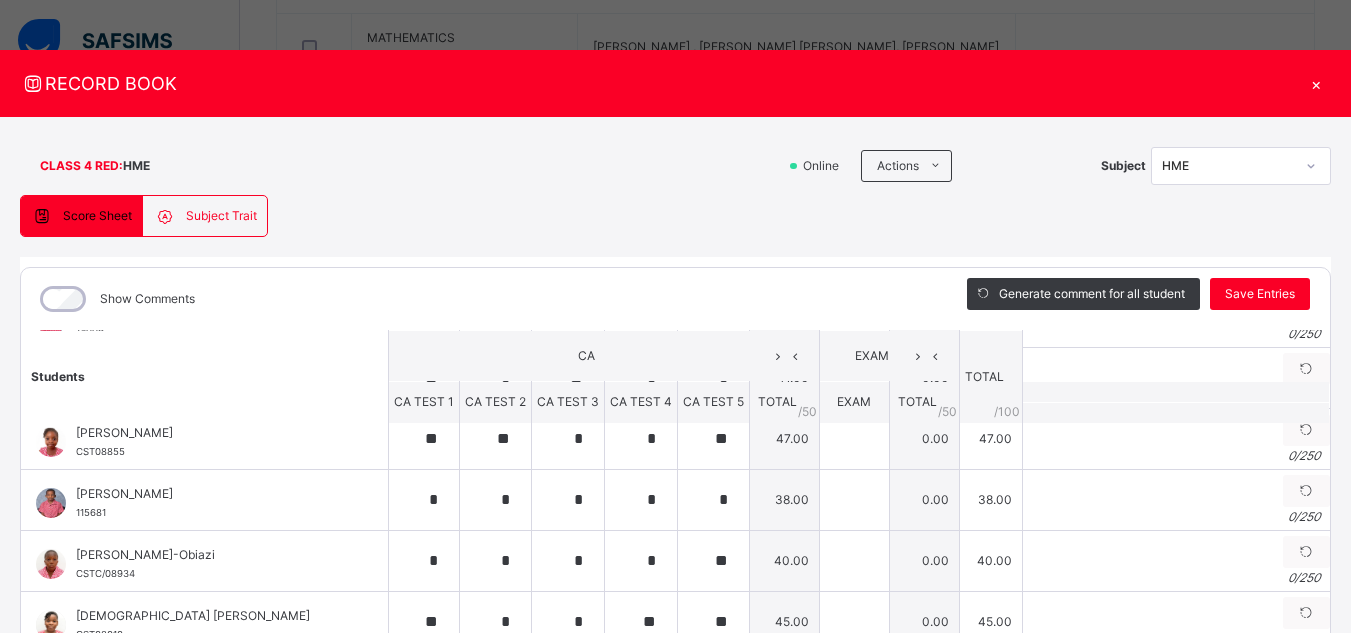 scroll, scrollTop: 333, scrollLeft: 0, axis: vertical 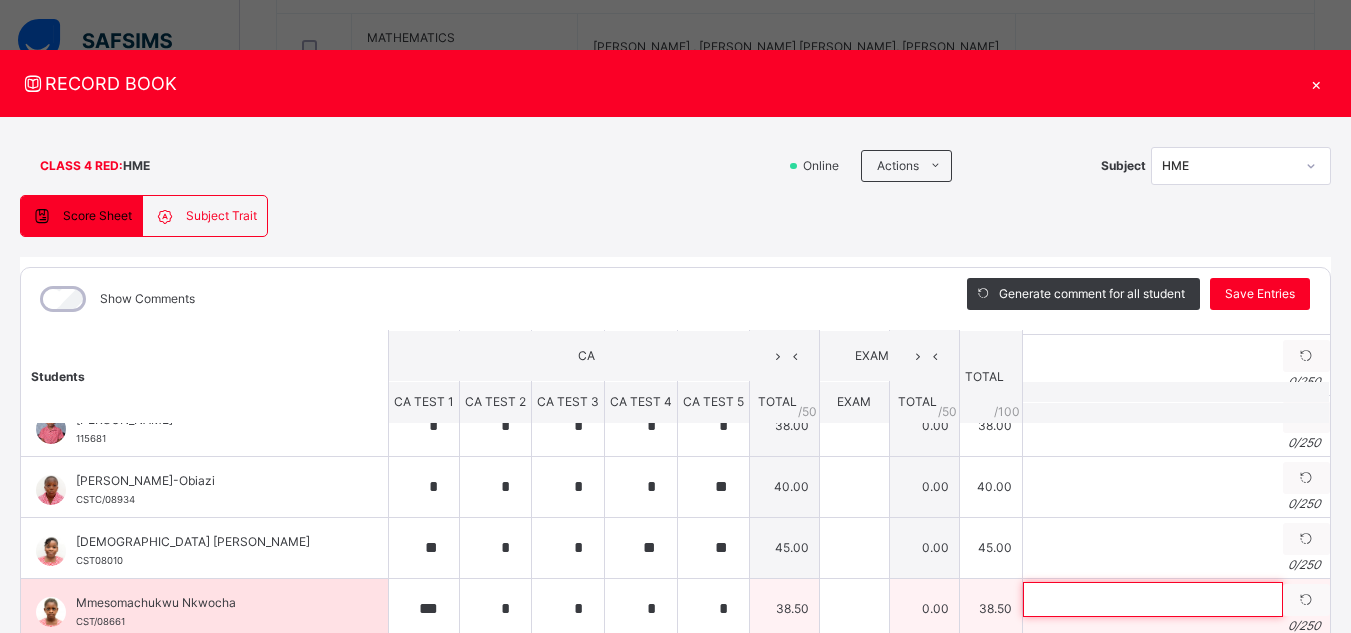 click at bounding box center (1153, 599) 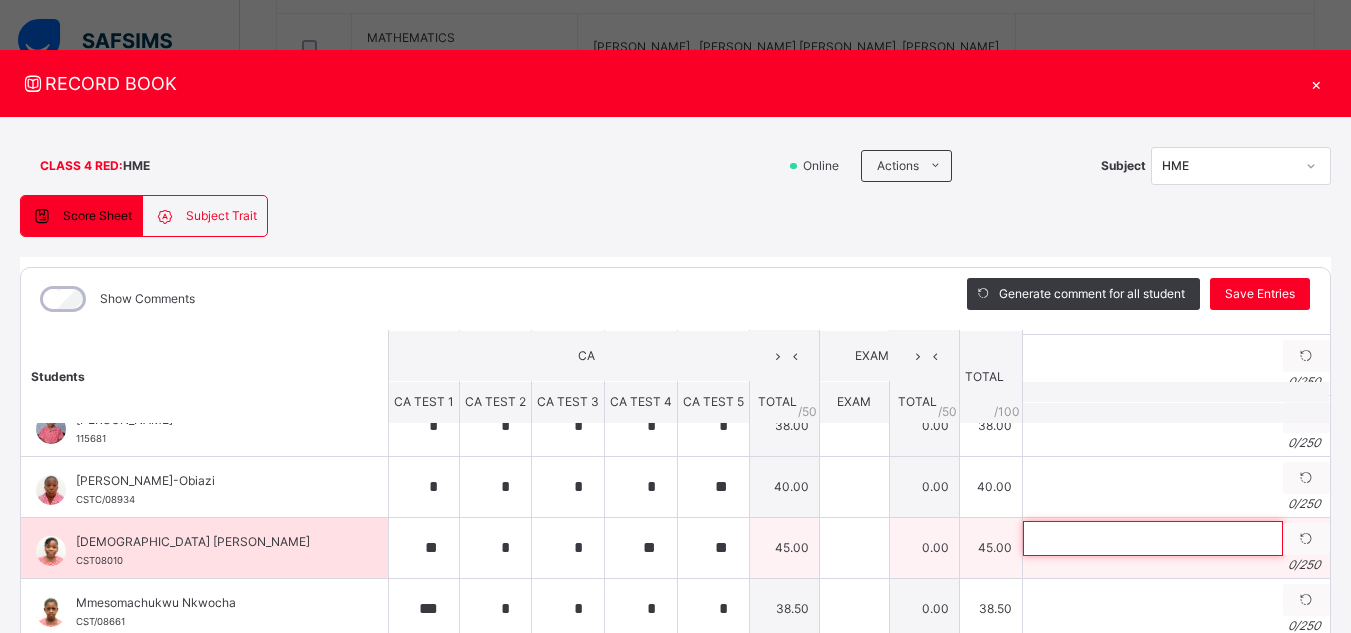 click at bounding box center [1153, 538] 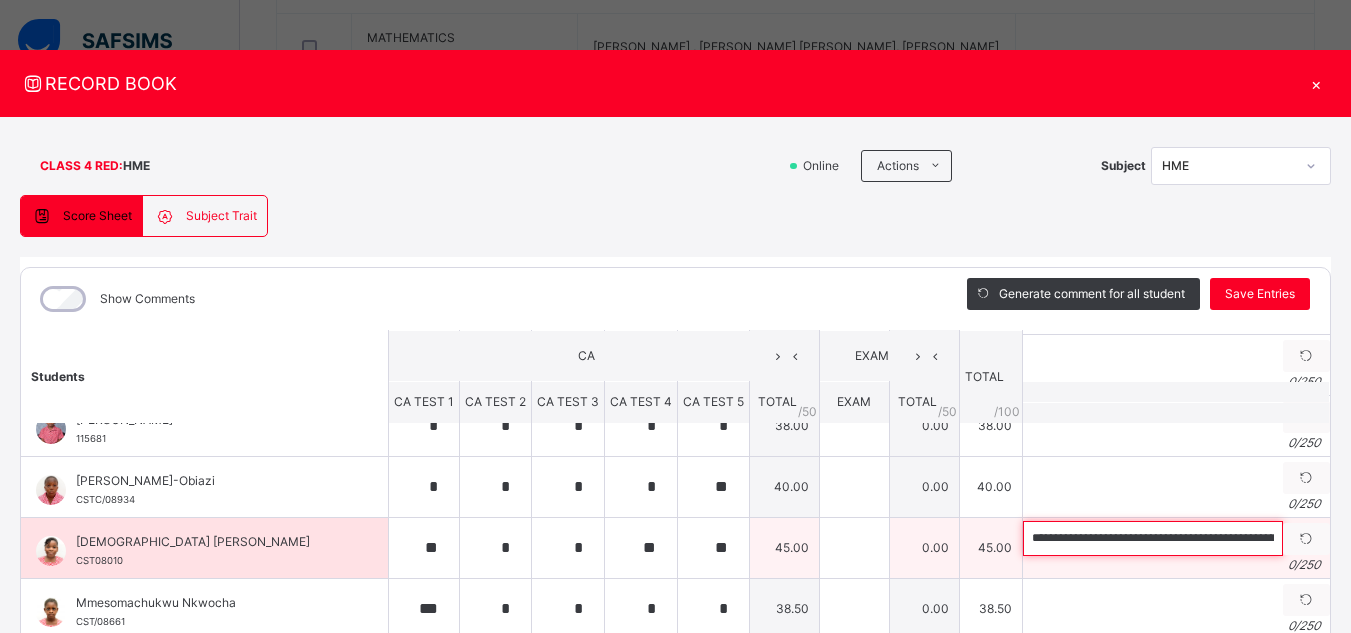 scroll, scrollTop: 0, scrollLeft: 756, axis: horizontal 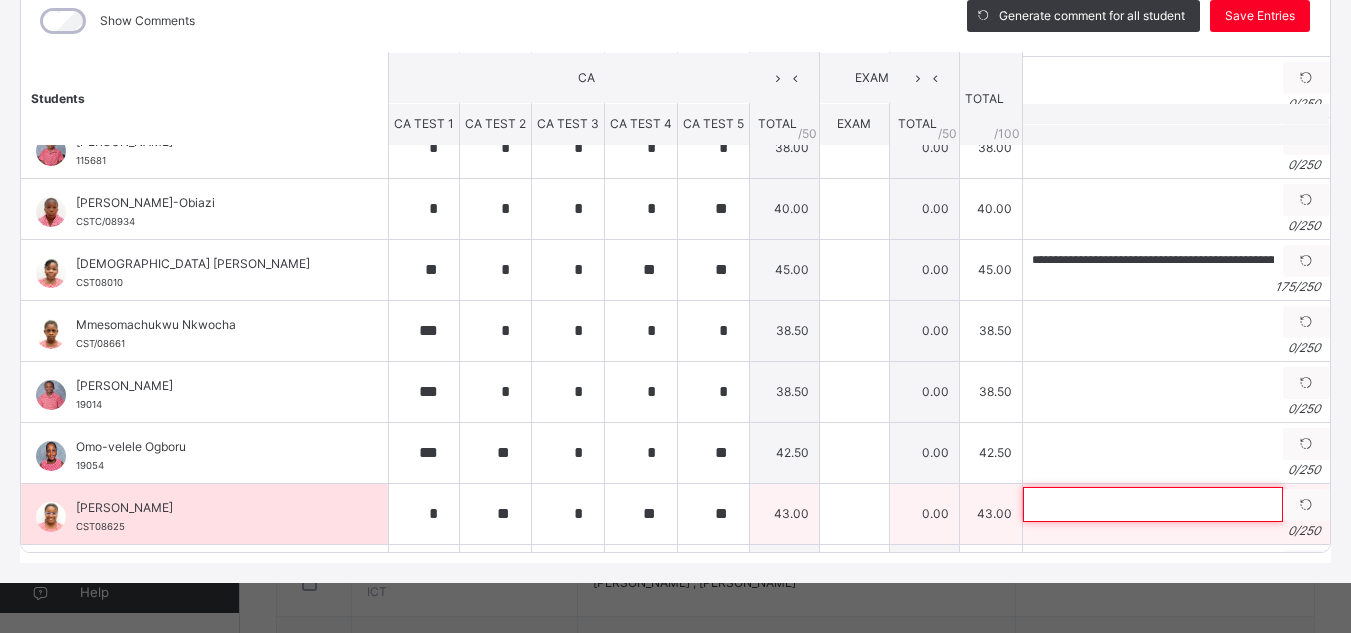 click at bounding box center (1153, 504) 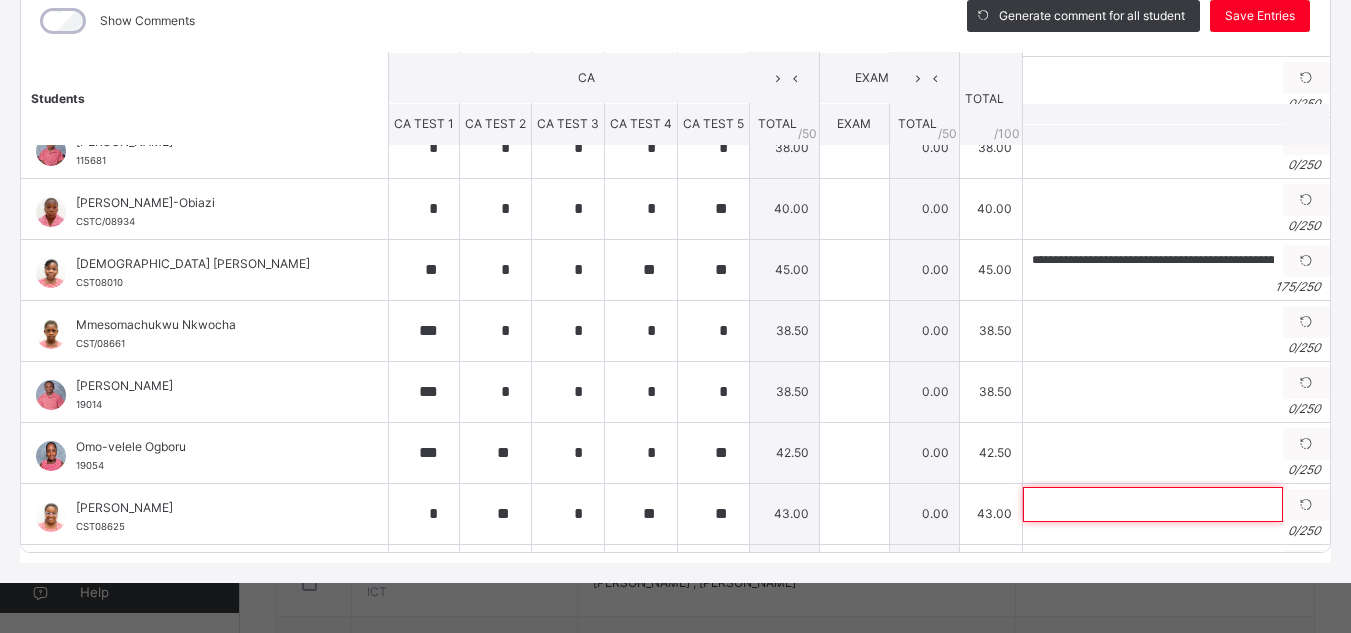 paste on "**********" 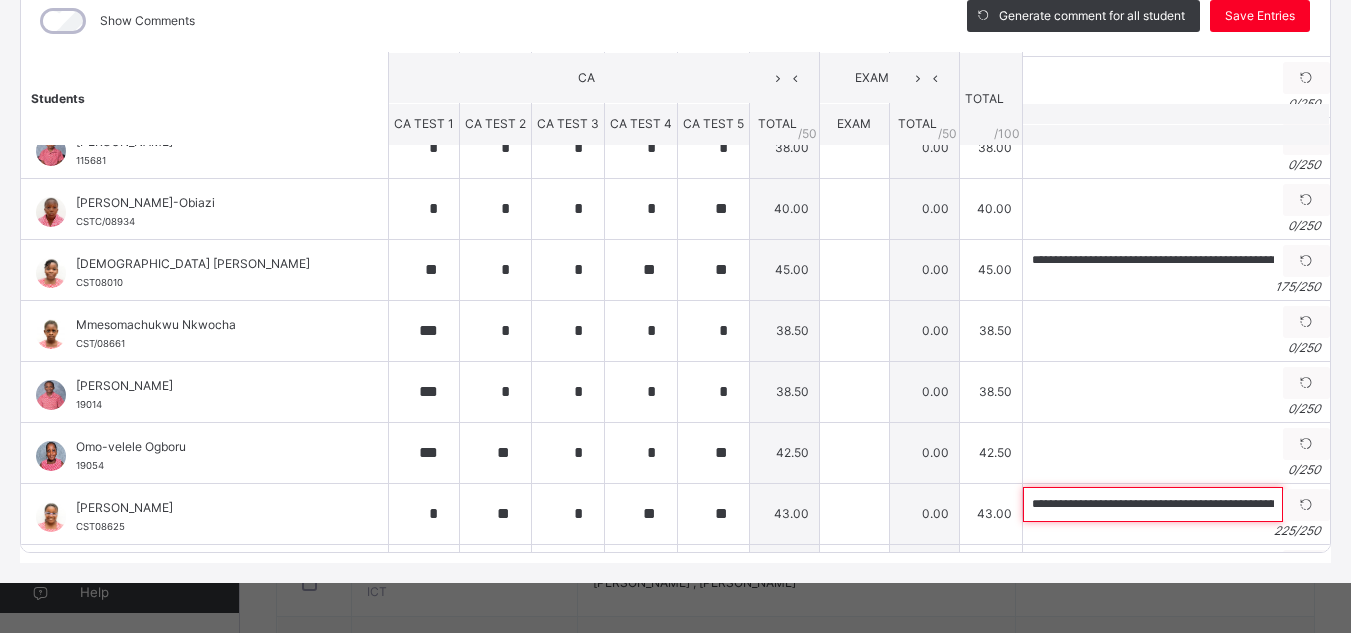 scroll, scrollTop: 0, scrollLeft: 1030, axis: horizontal 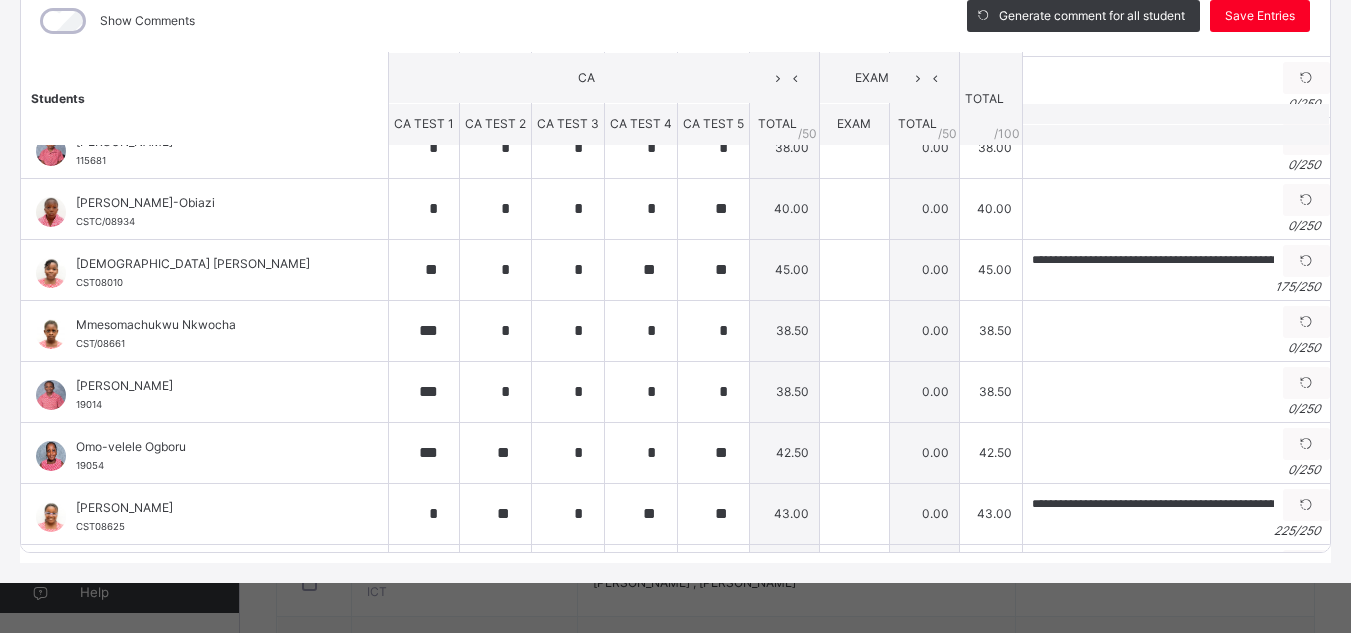 click on "RECORD BOOK × CLASS 4   RED :   HME Online Actions  Download Empty Score Sheet  Upload/map score sheet Subject  HME Corona School Lekki Date: [DATE] 5:36:07 pm Score Sheet Subject Trait Score Sheet Subject Trait Show Comments   Generate comment for all student   Save Entries Class Level:  CLASS 4   RED Subject:  HME Session:  2024/2025 Session Session:  Third Term Students CA  EXAM  TOTAL /100 Comment CA TEST 1 CA TEST 2 CA TEST 3 CA TEST 4 CA TEST 5 TOTAL / 50 EXAM  TOTAL / 50 [PERSON_NAME] 115641 [PERSON_NAME] 115641 * * * ** ** 43.00 0.00 43.00 Generate comment 0 / 250   ×   Subject Teacher’s Comment Generate and see in full the comment developed by the AI with an option to regenerate the comment JS [PERSON_NAME]   115641   Total 43.00  / 100.00 [PERSON_NAME] Bot   Regenerate     Use this comment   [PERSON_NAME] CST07781 [PERSON_NAME] CST07781 ** ** * ** * 46.00 0.00 46.00 Generate comment 0 / 250   ×   Subject Teacher’s Comment JS [PERSON_NAME]   CST07781   Total 46.00  / 100.00" at bounding box center (675, 316) 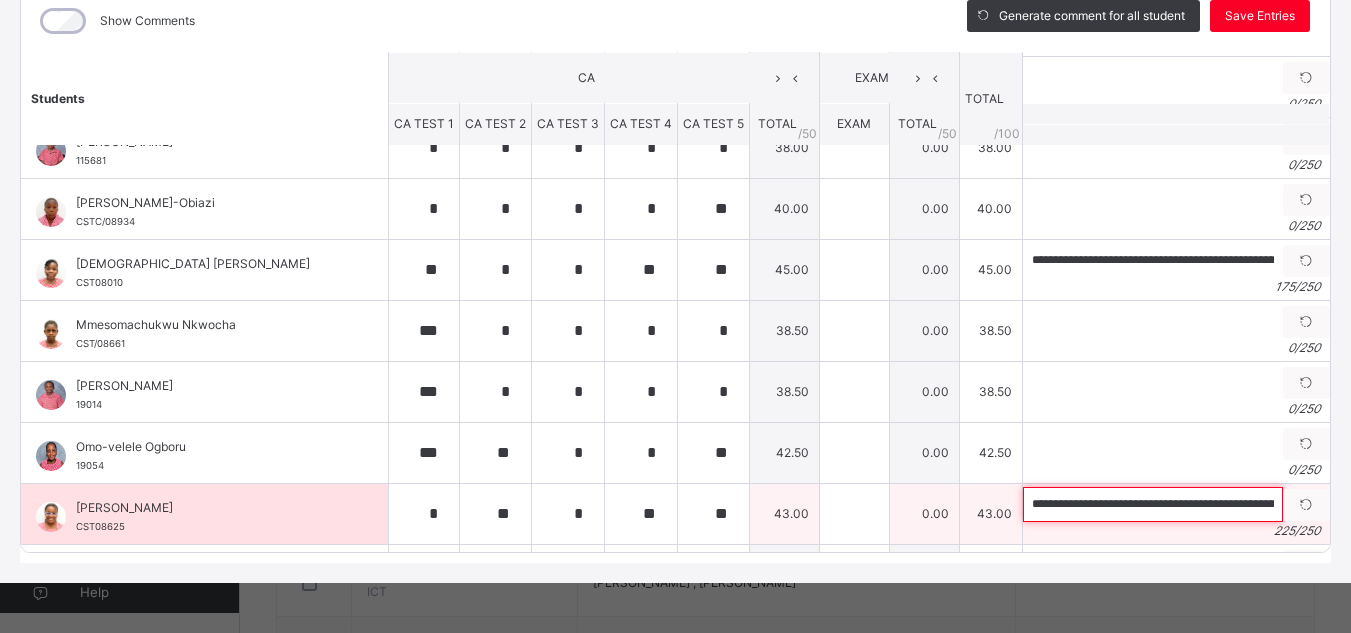 click on "**********" at bounding box center [1153, 504] 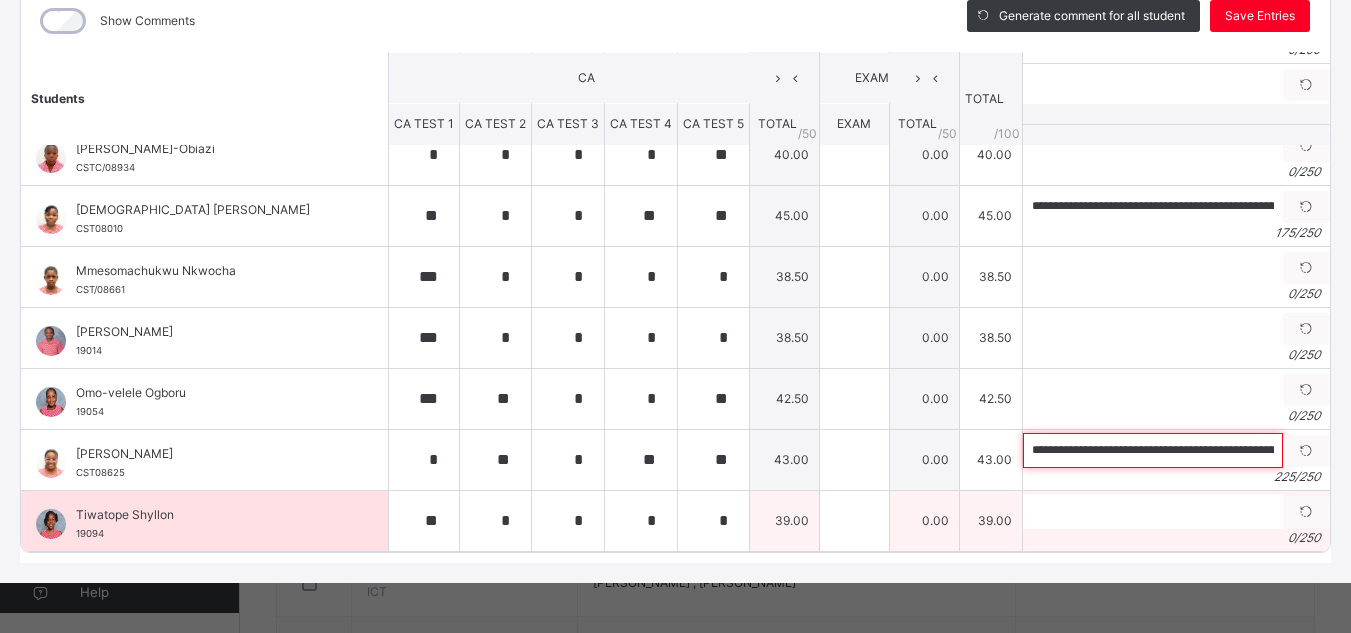 scroll, scrollTop: 402, scrollLeft: 0, axis: vertical 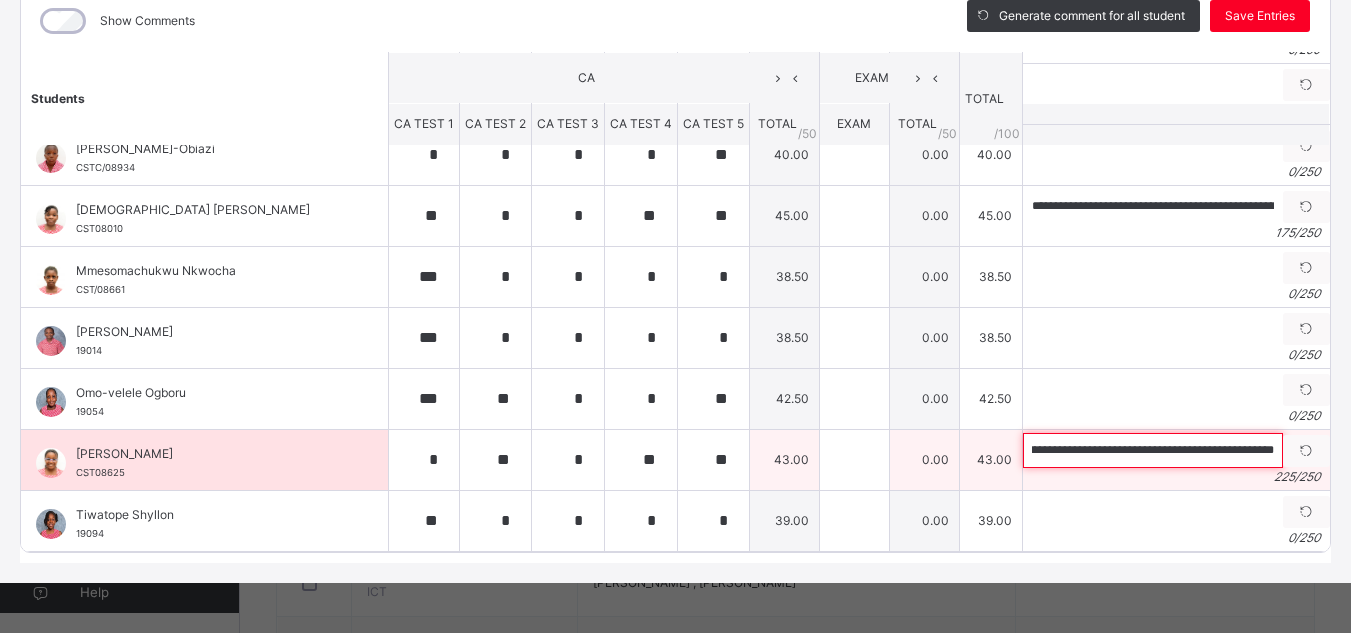 drag, startPoint x: 1008, startPoint y: 506, endPoint x: 1247, endPoint y: 434, distance: 249.6097 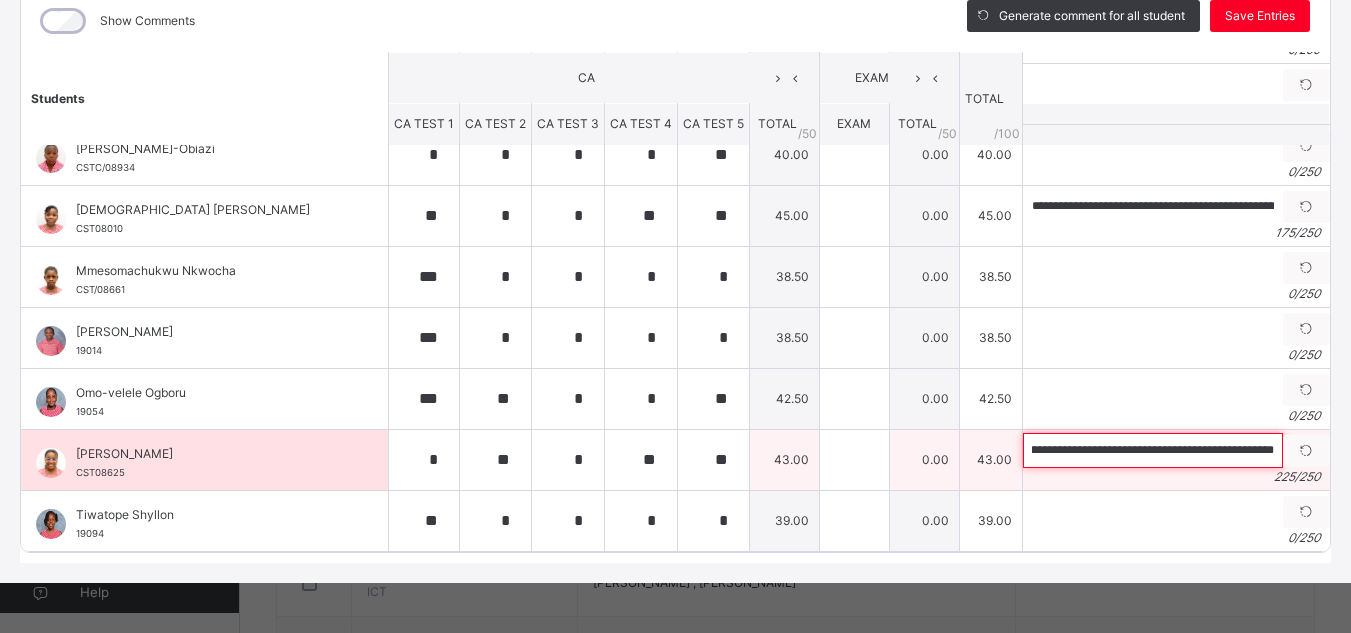 click on "**********" at bounding box center [1153, 450] 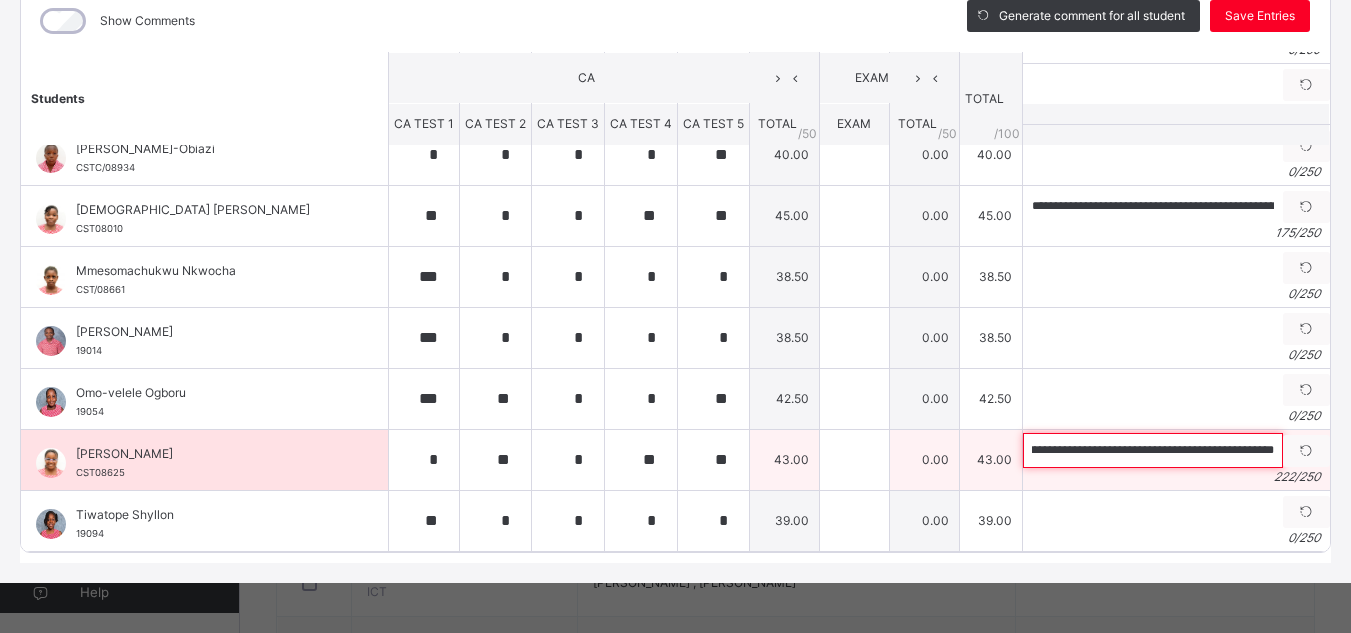 scroll, scrollTop: 0, scrollLeft: 1015, axis: horizontal 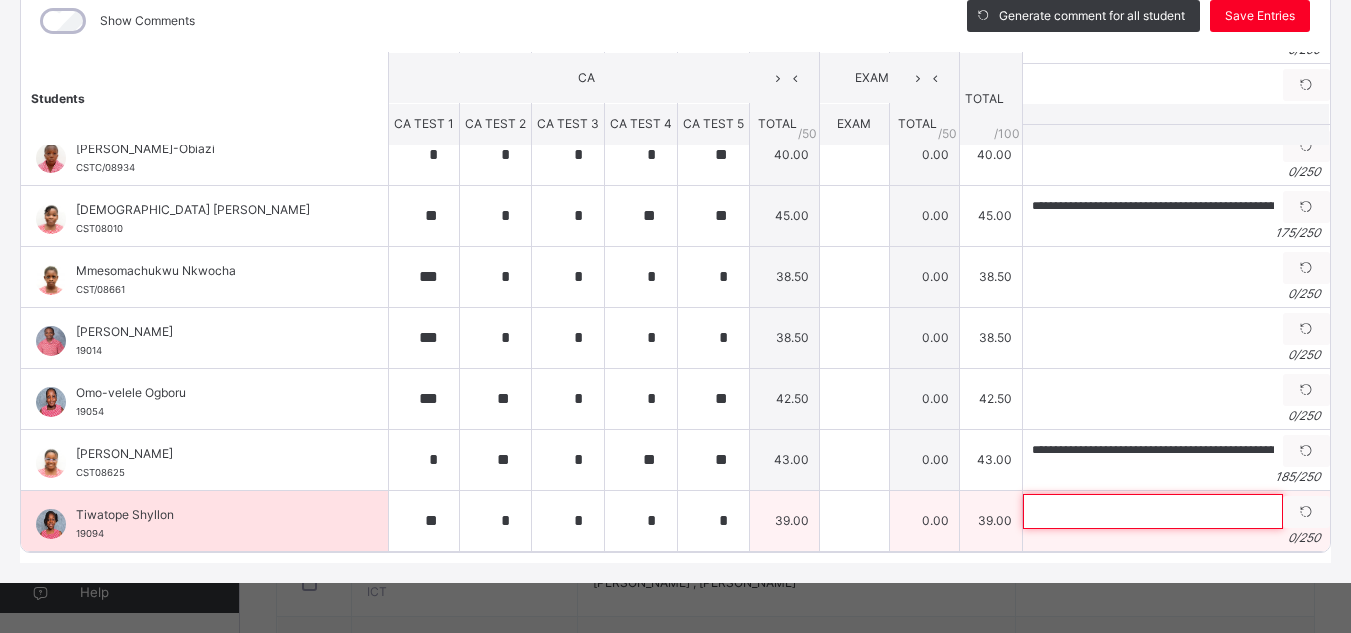 click at bounding box center (1153, 511) 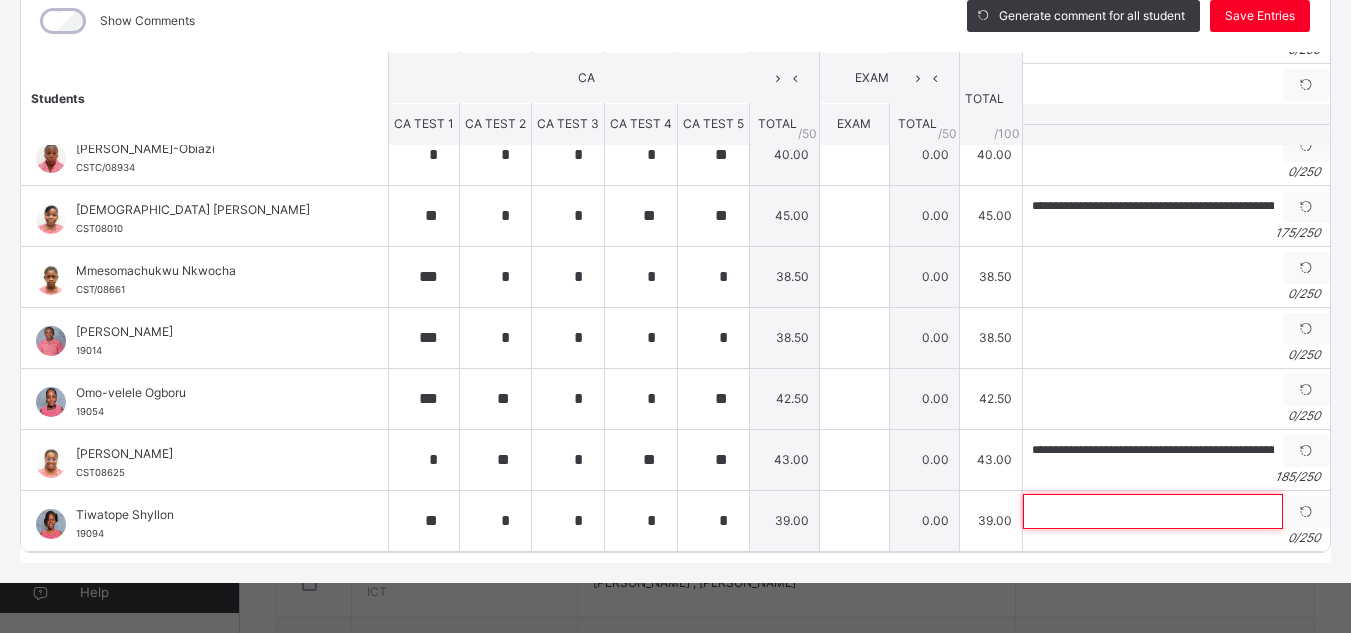 paste on "**********" 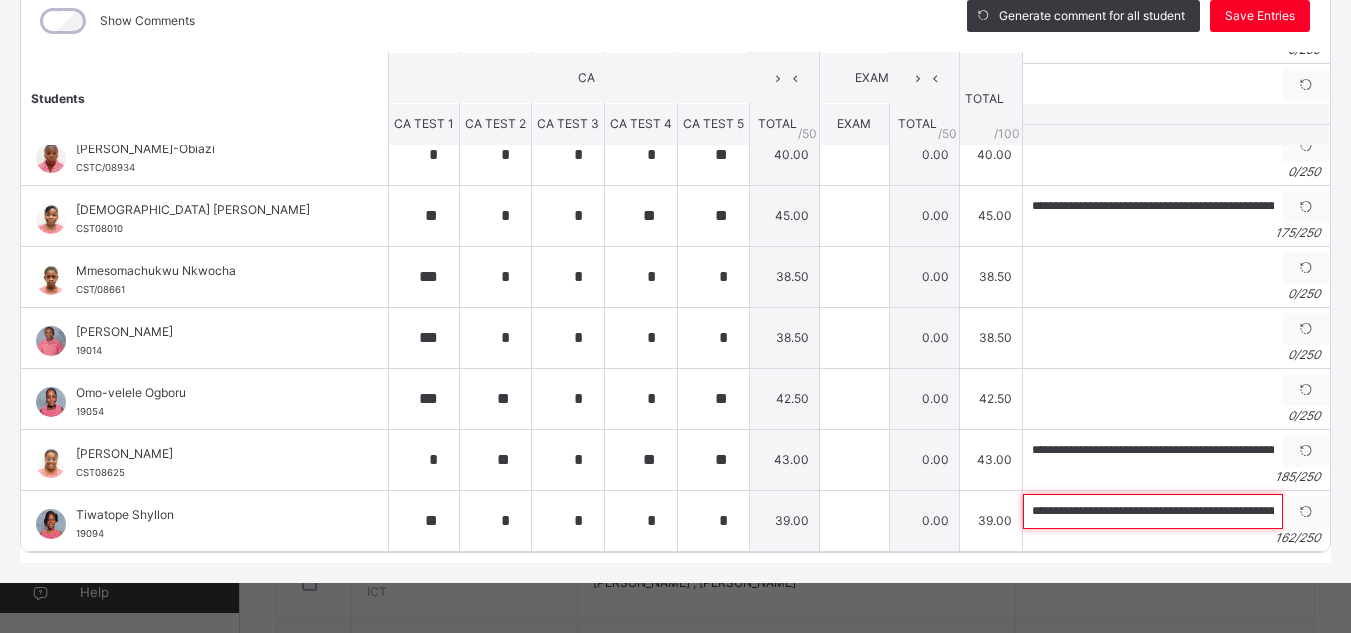 scroll, scrollTop: 0, scrollLeft: 671, axis: horizontal 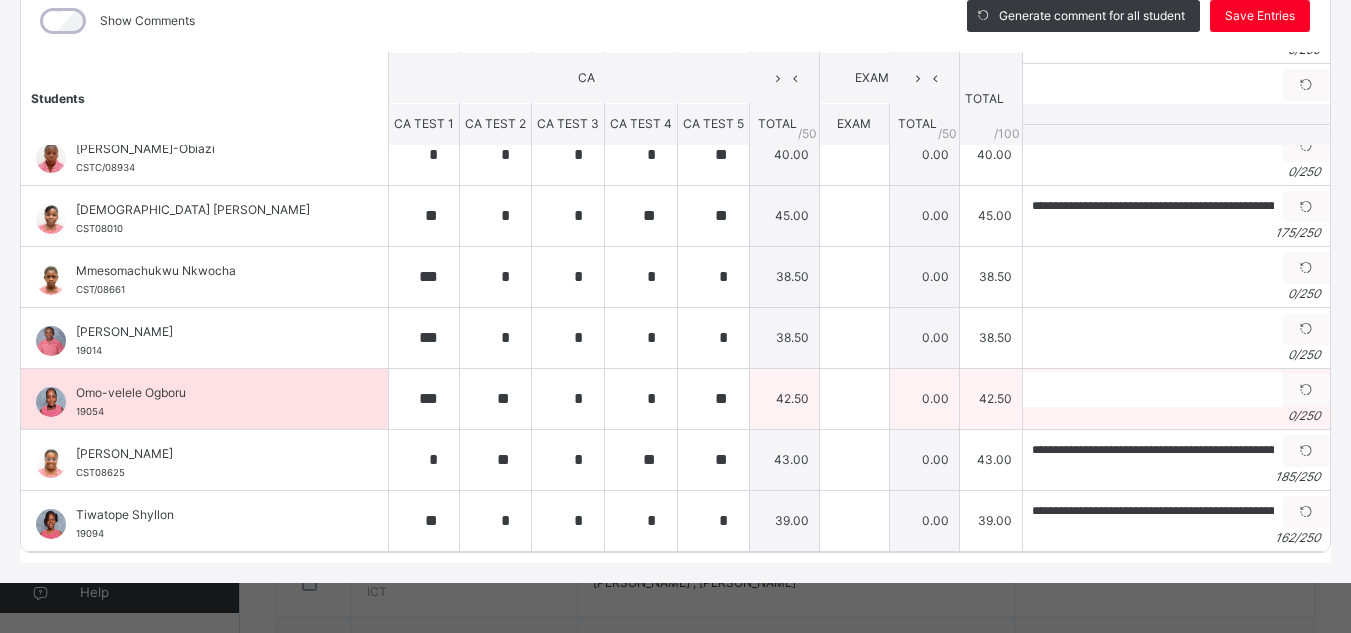 click on "0 / 250" at bounding box center (1176, 416) 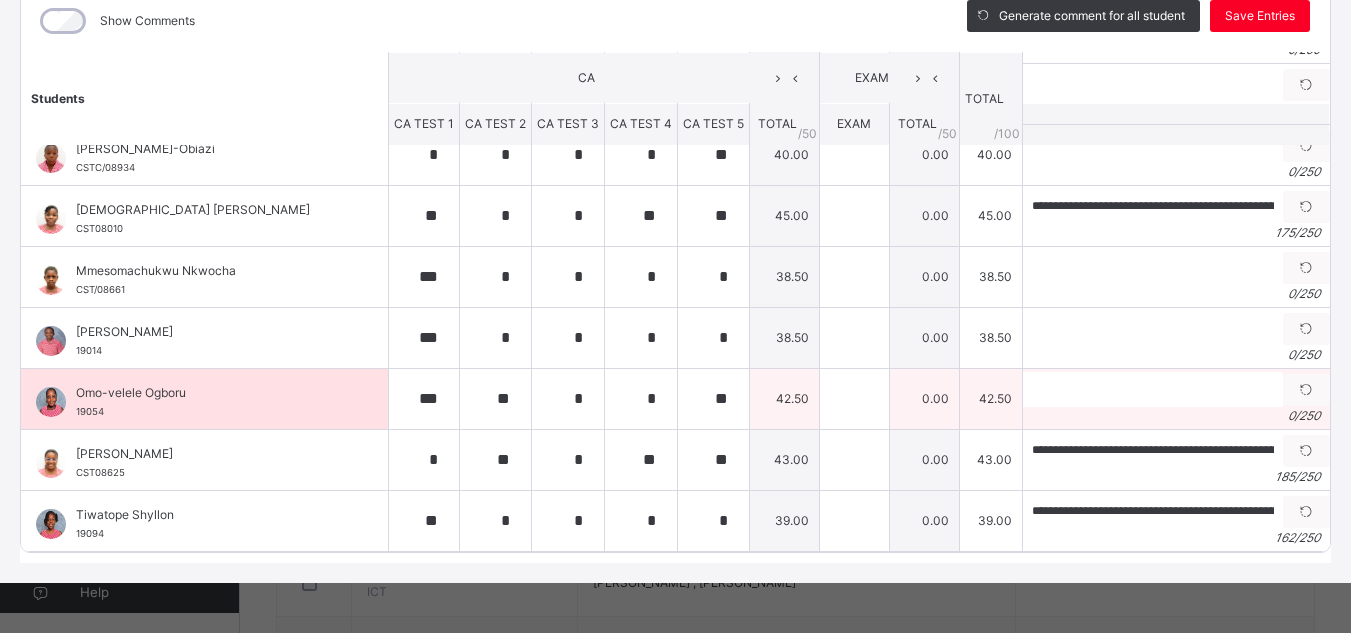 click on "0 / 250" at bounding box center (1176, 416) 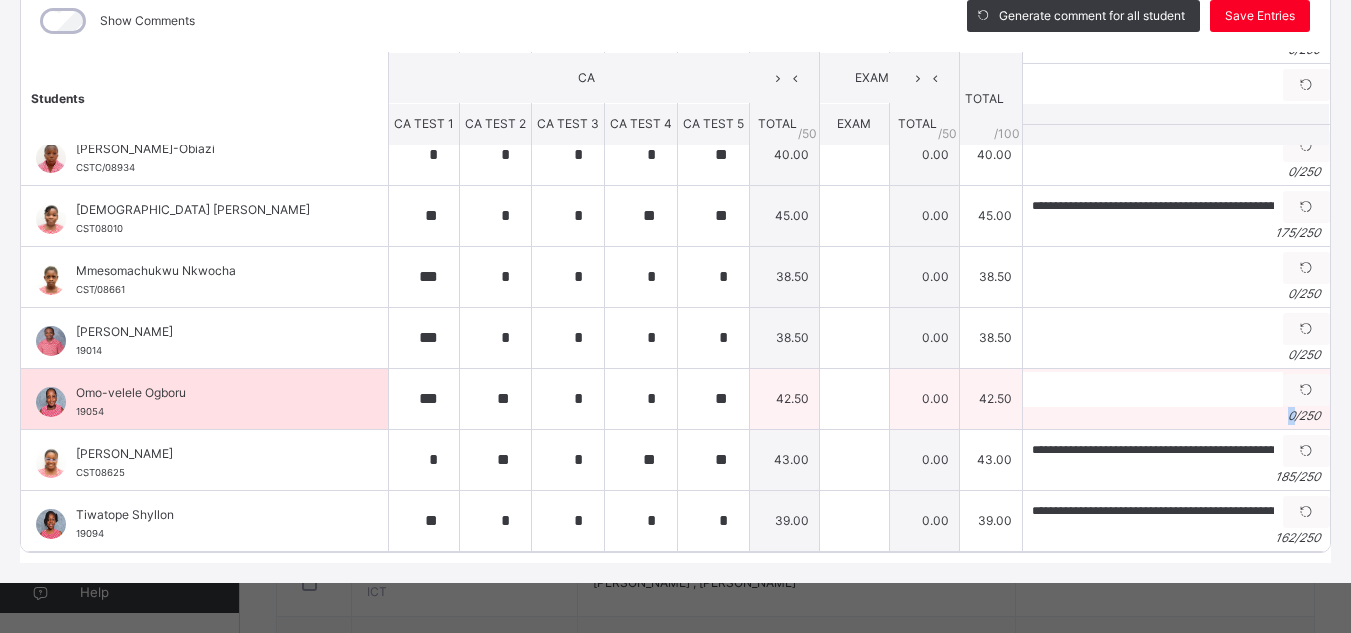 click on "Generate comment 0 / 250" at bounding box center (1175, 398) 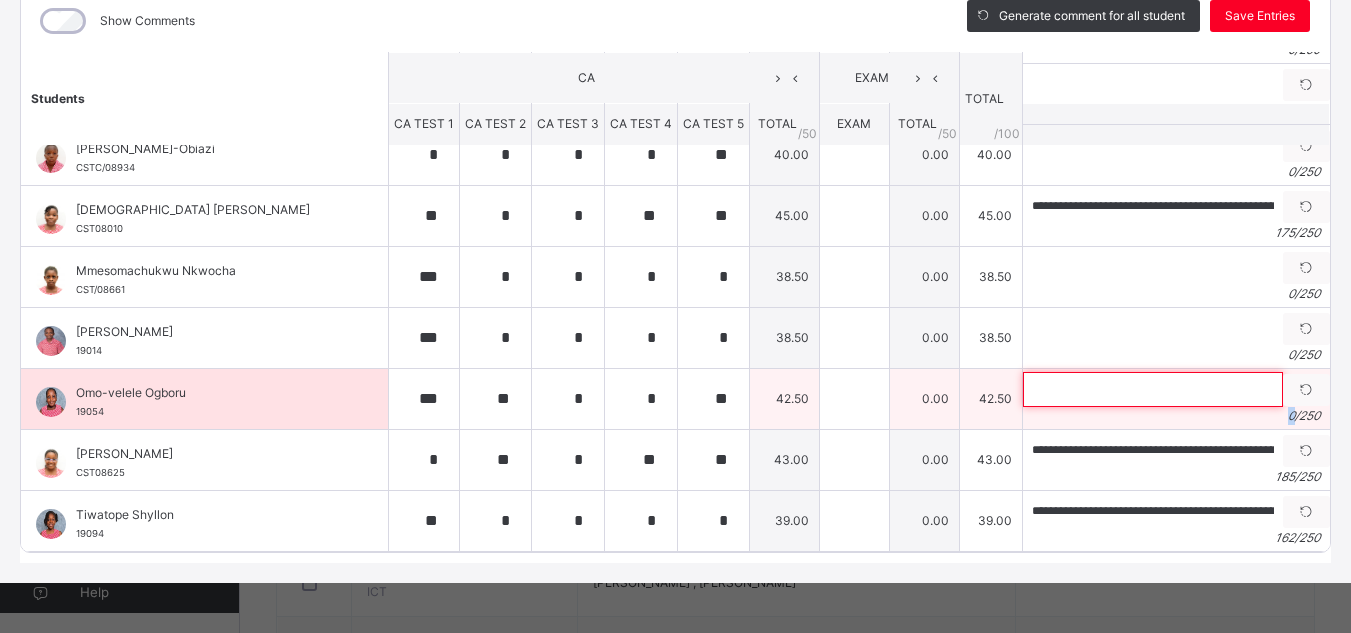 click at bounding box center (1153, 389) 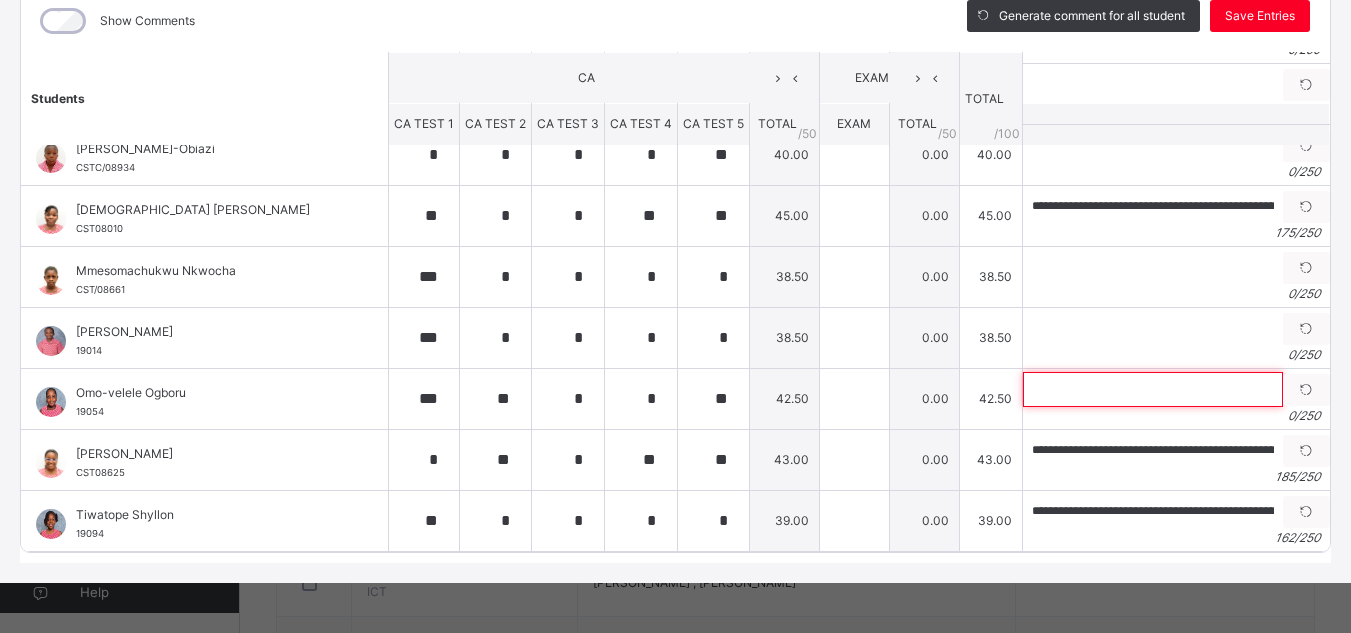 paste on "**********" 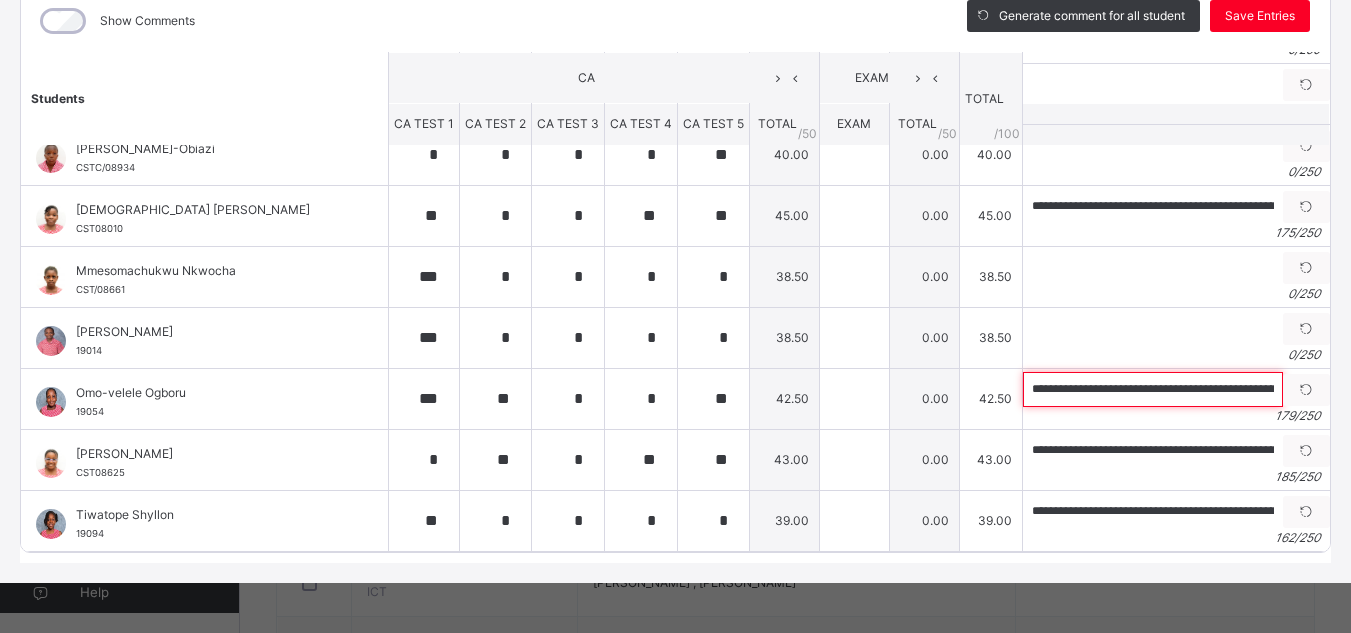 scroll, scrollTop: 0, scrollLeft: 799, axis: horizontal 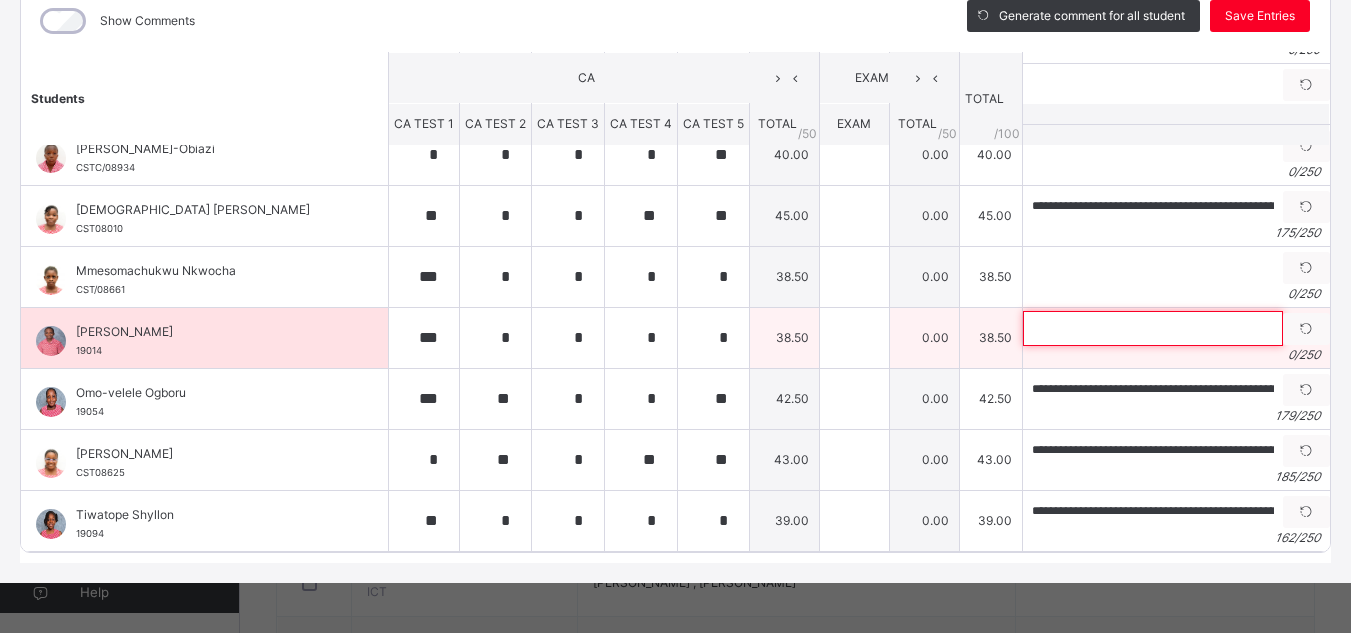 click at bounding box center [1153, 328] 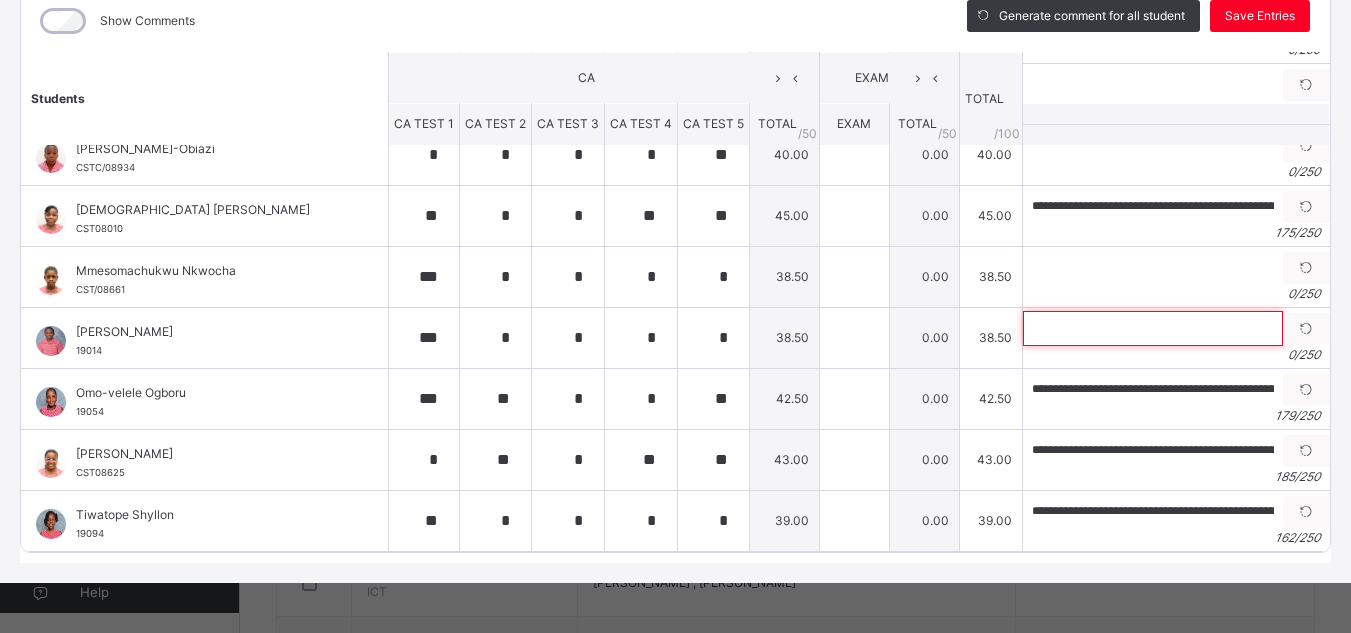 paste on "**********" 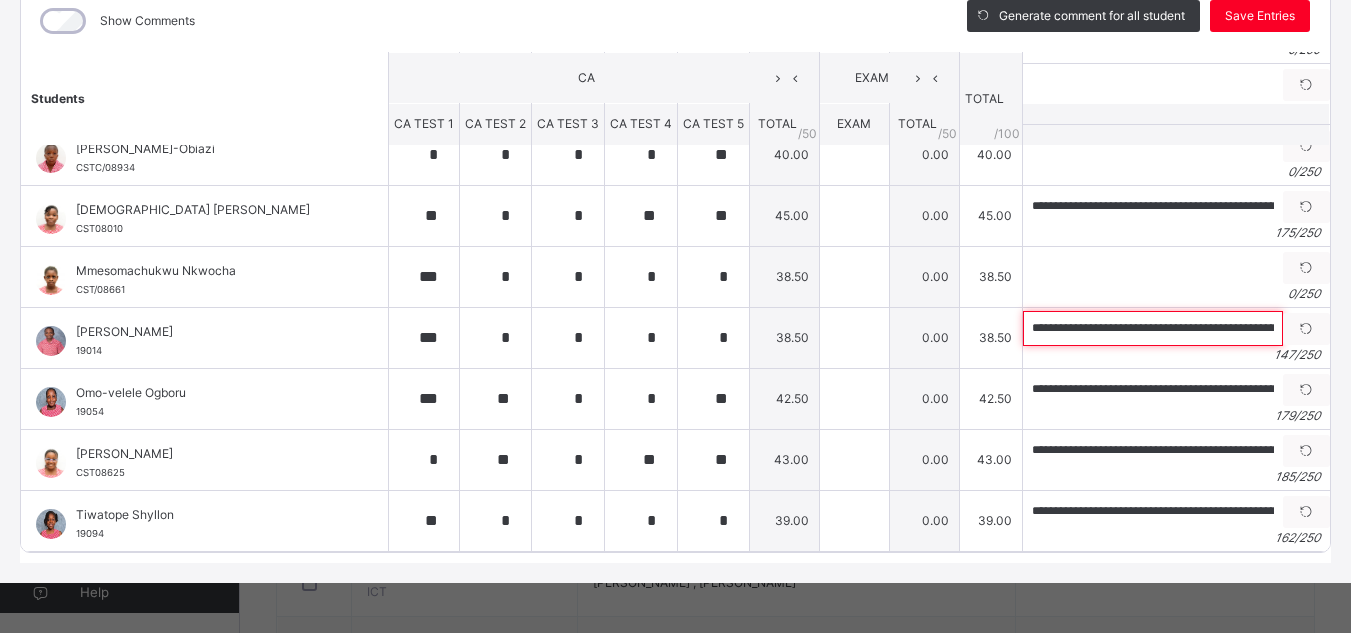 scroll, scrollTop: 0, scrollLeft: 596, axis: horizontal 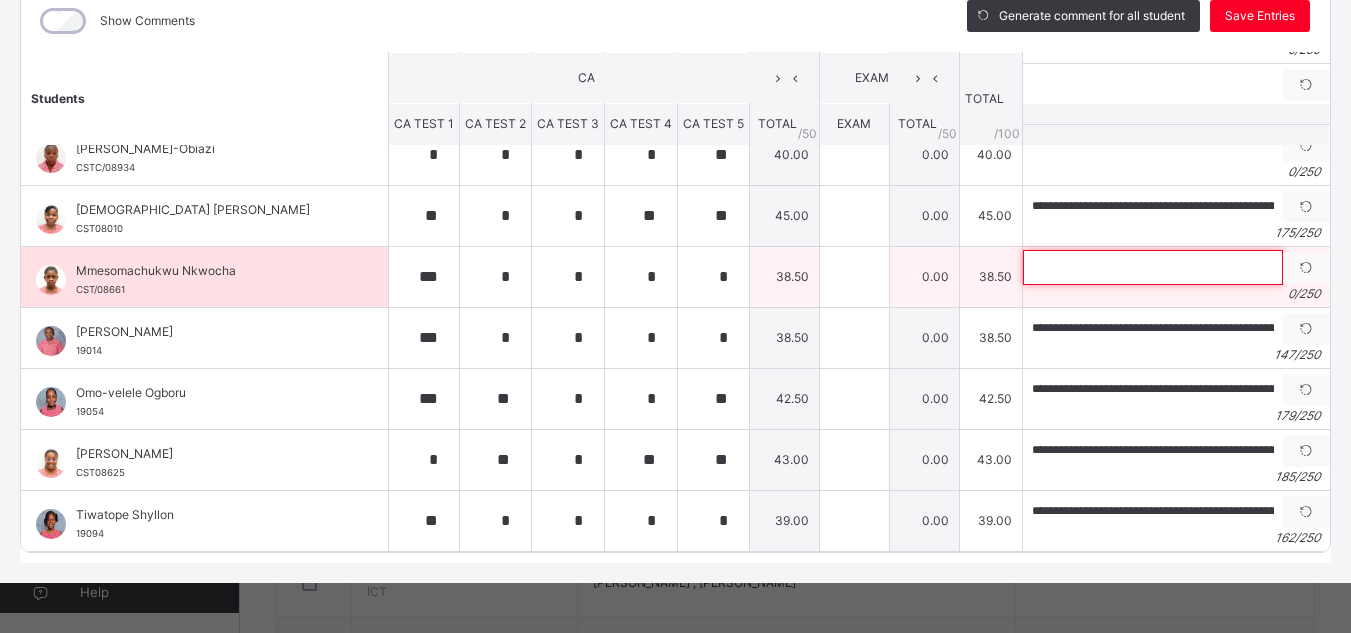 click at bounding box center (1153, 267) 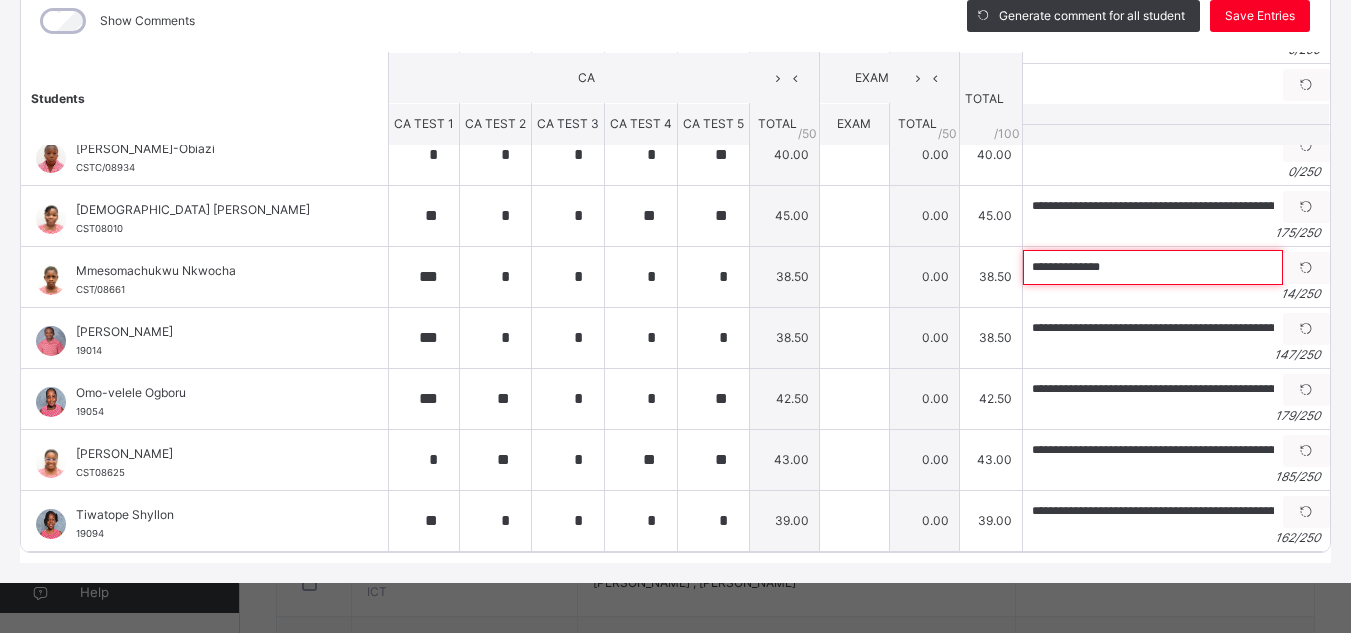 paste on "**********" 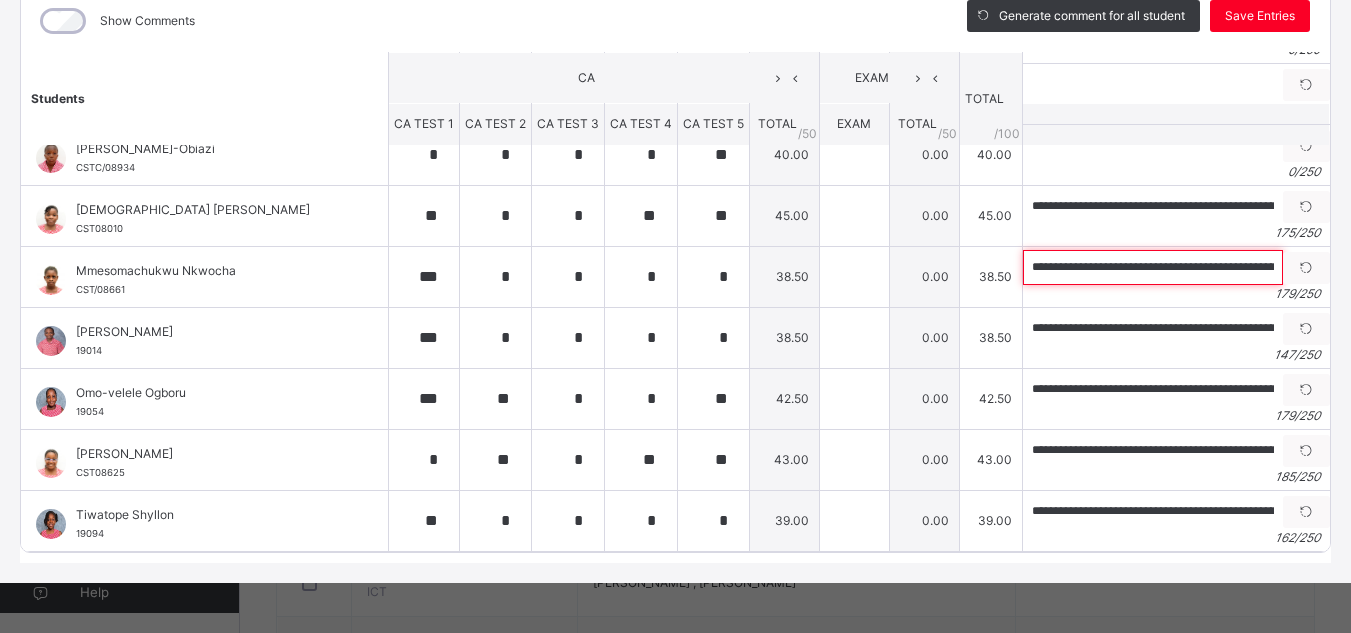 scroll, scrollTop: 0, scrollLeft: 777, axis: horizontal 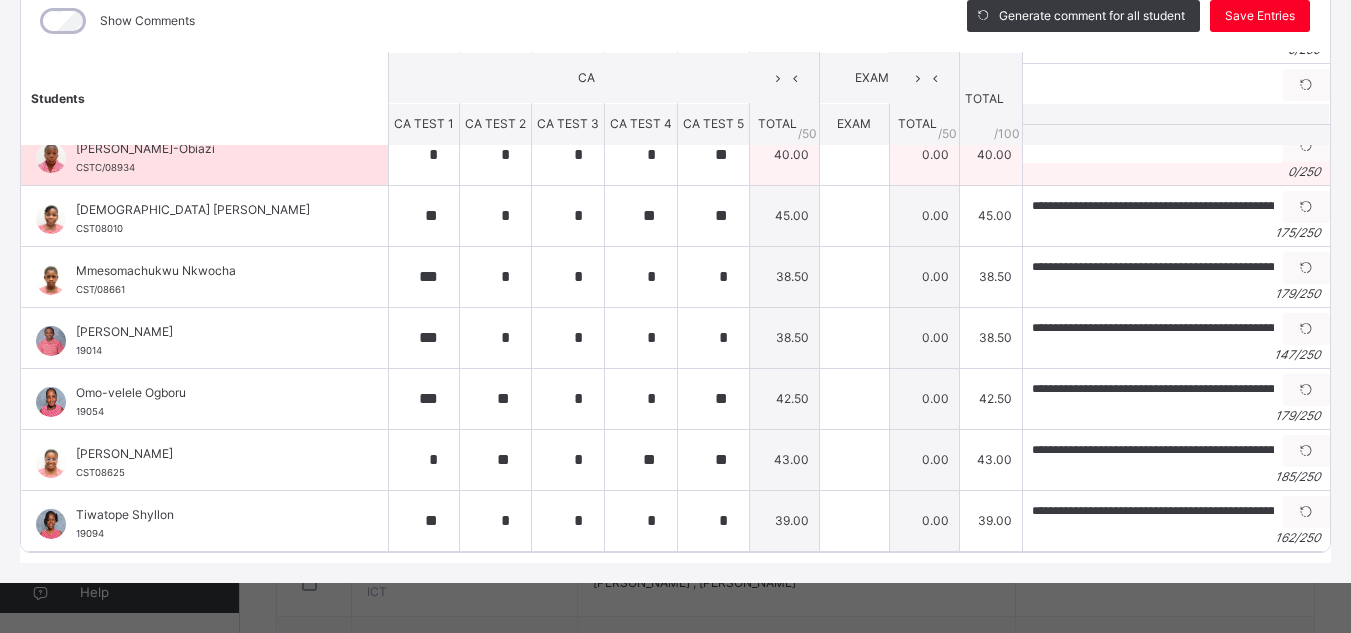 click on "0 / 250" at bounding box center (1176, 172) 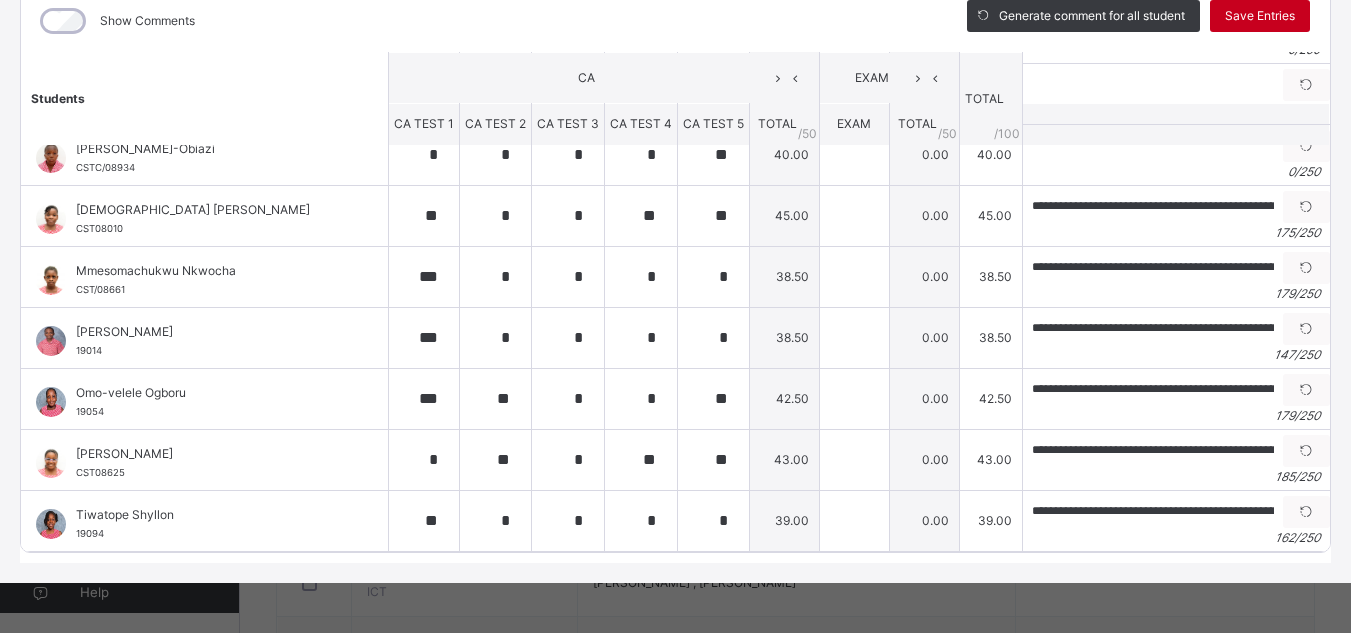 click on "Save Entries" at bounding box center (1260, 16) 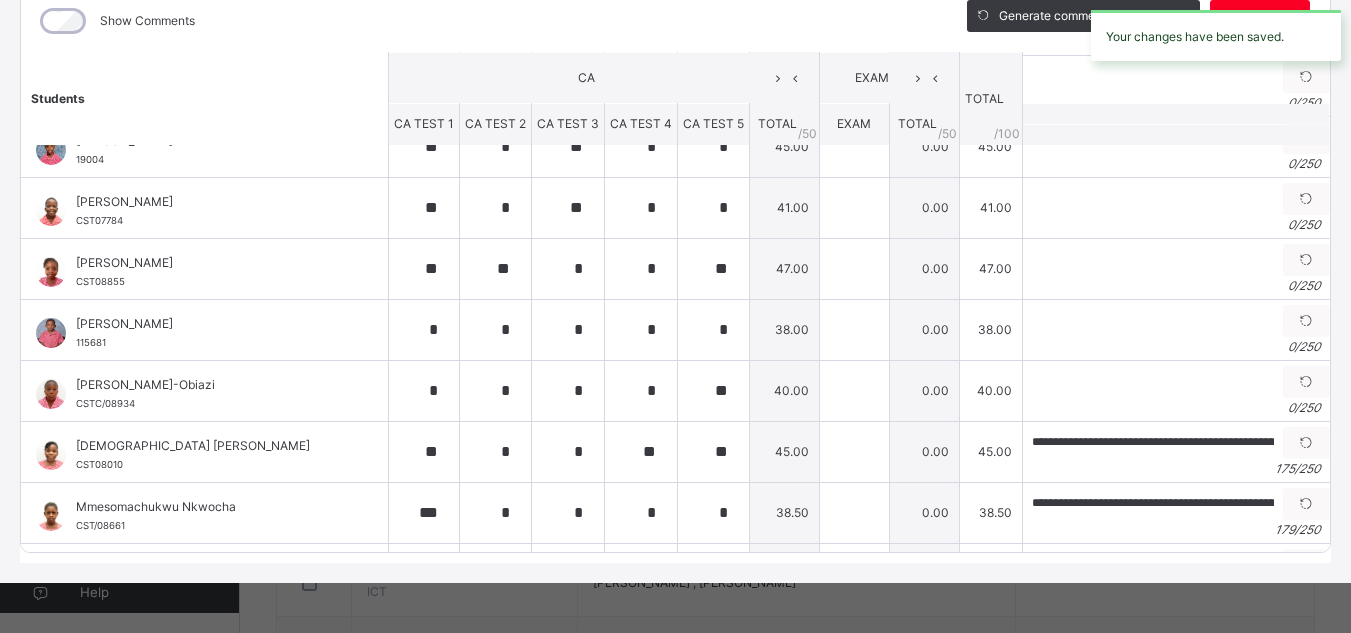 scroll, scrollTop: 202, scrollLeft: 0, axis: vertical 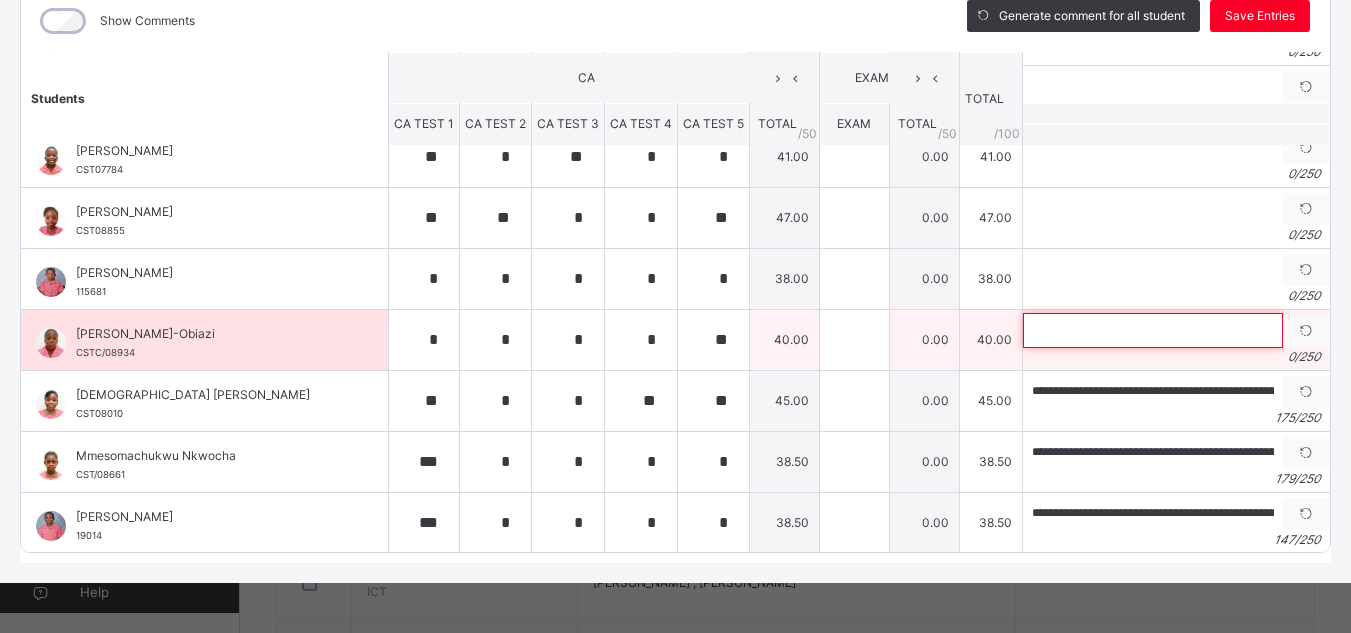 click at bounding box center (1153, 330) 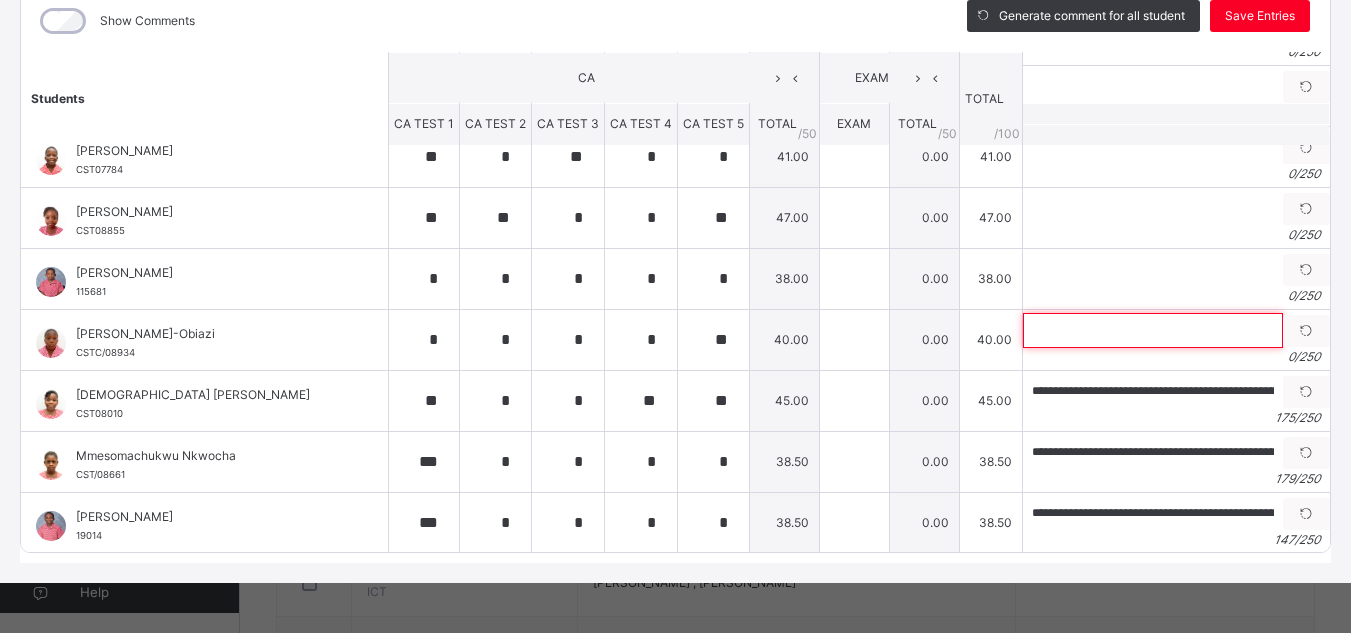 paste on "**********" 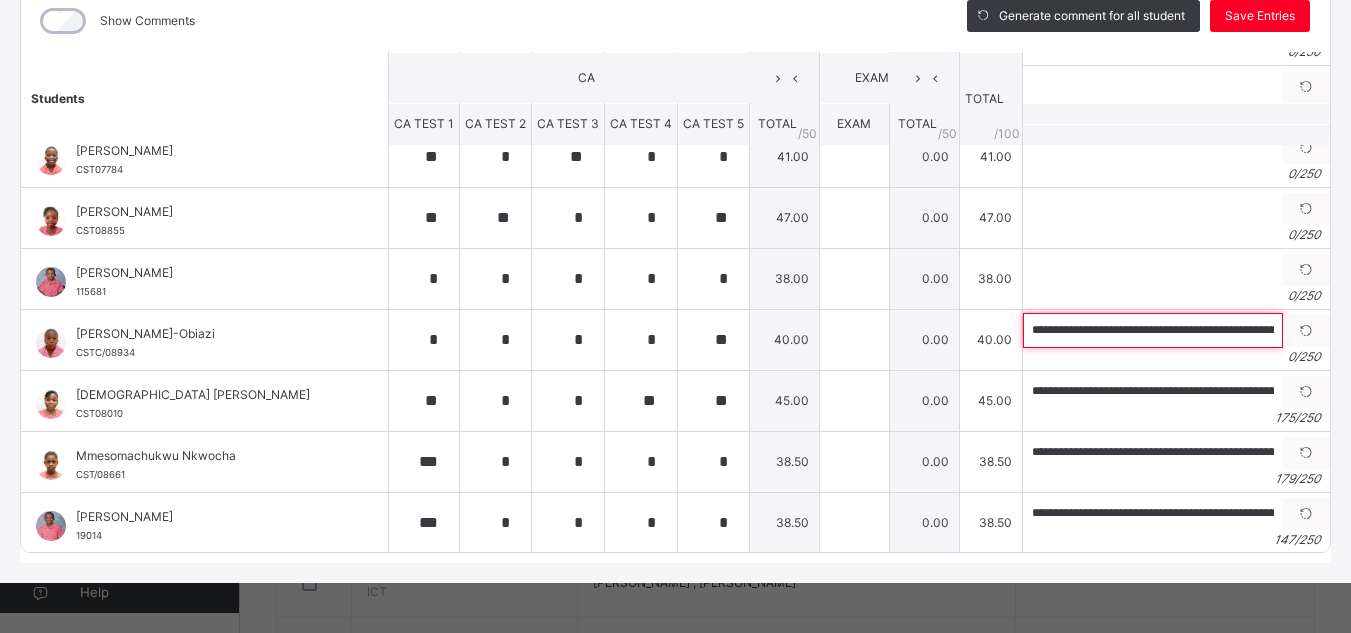 scroll, scrollTop: 0, scrollLeft: 710, axis: horizontal 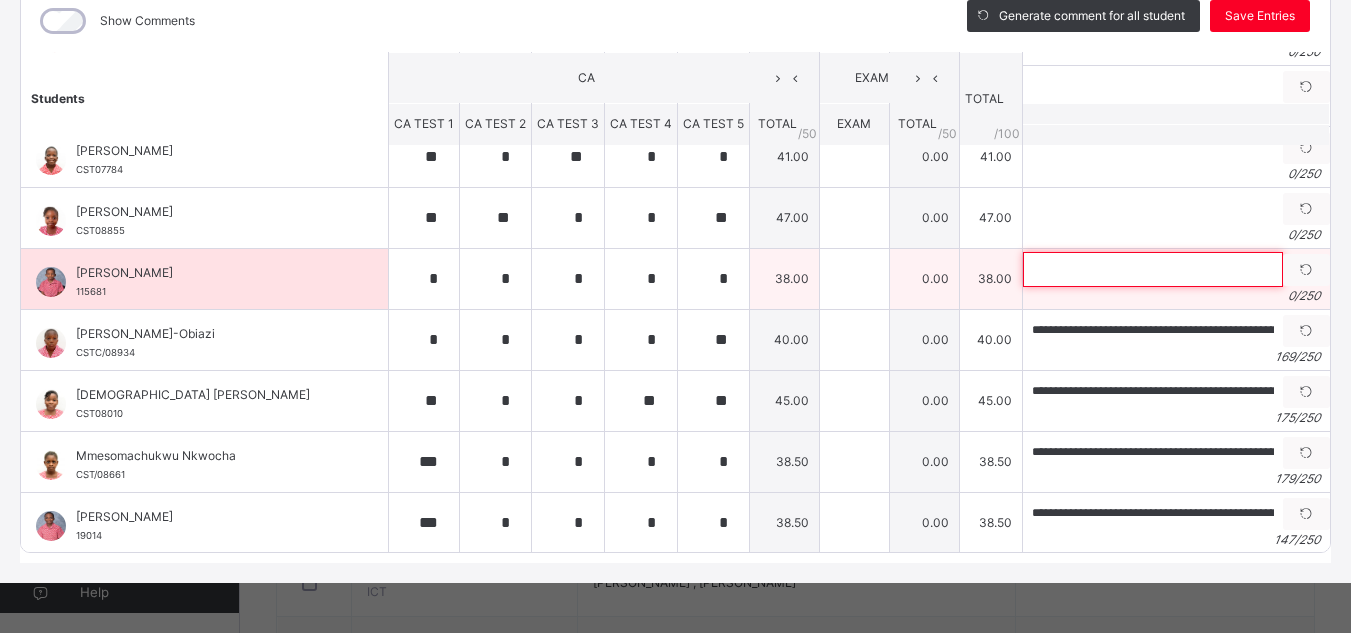 click at bounding box center [1153, 269] 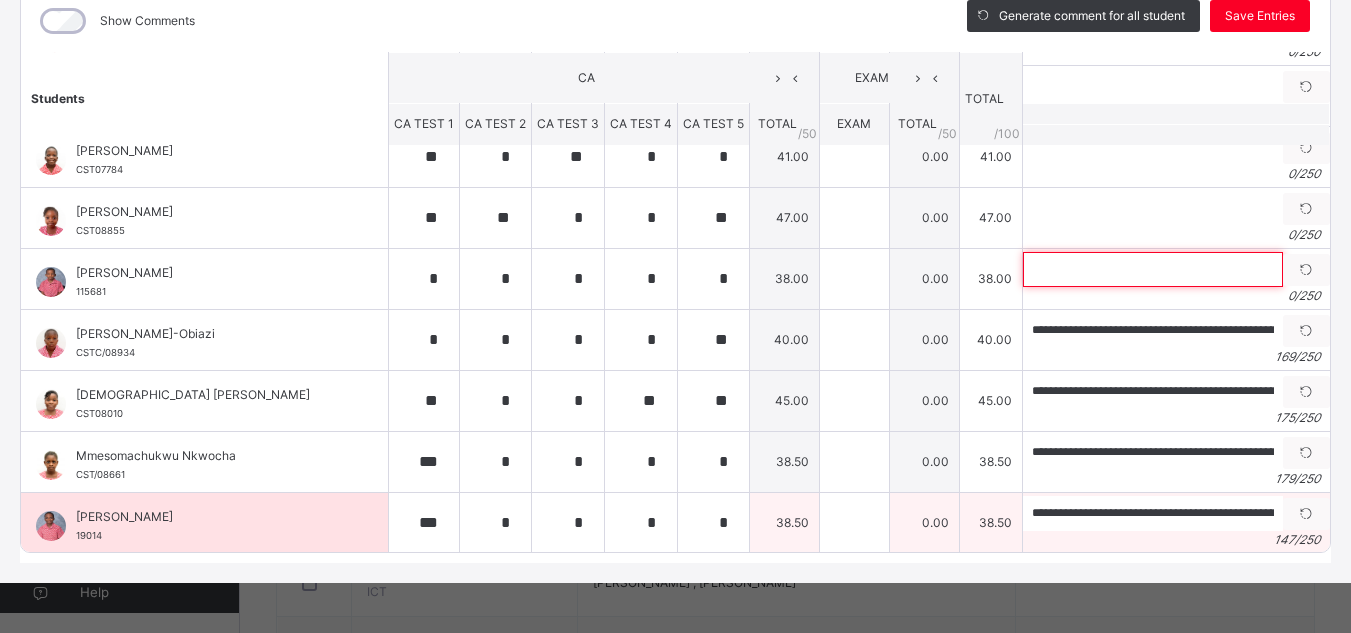 paste on "**********" 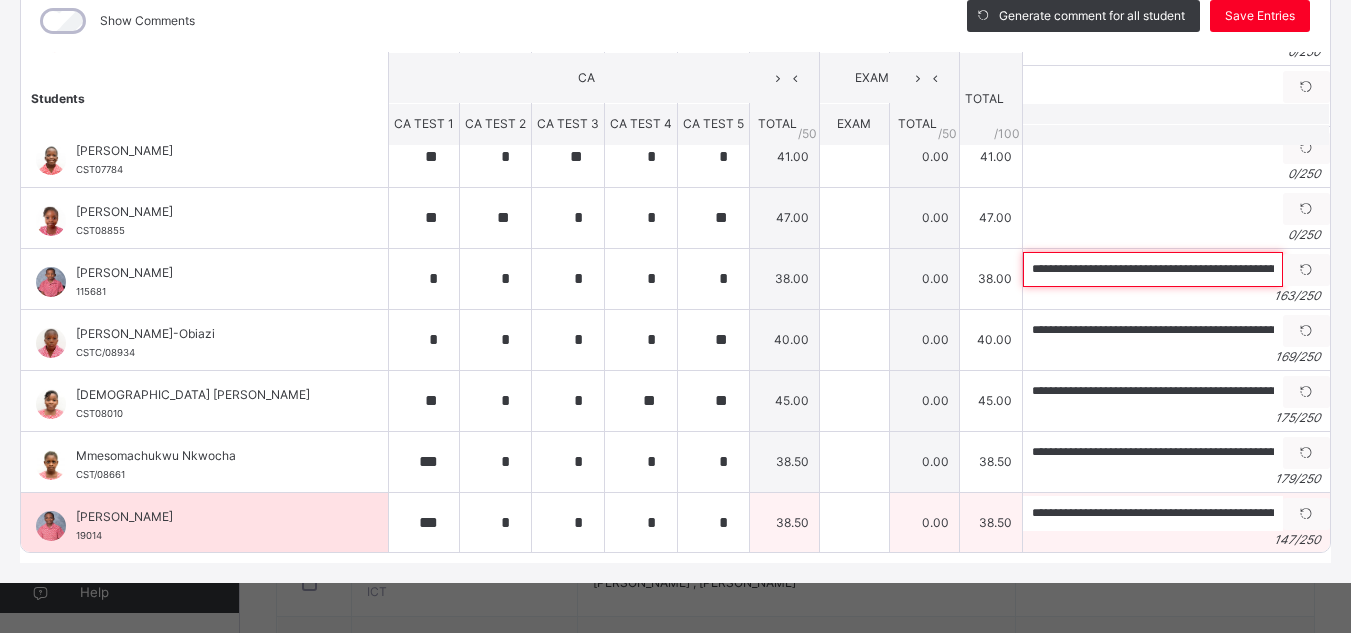 scroll, scrollTop: 0, scrollLeft: 687, axis: horizontal 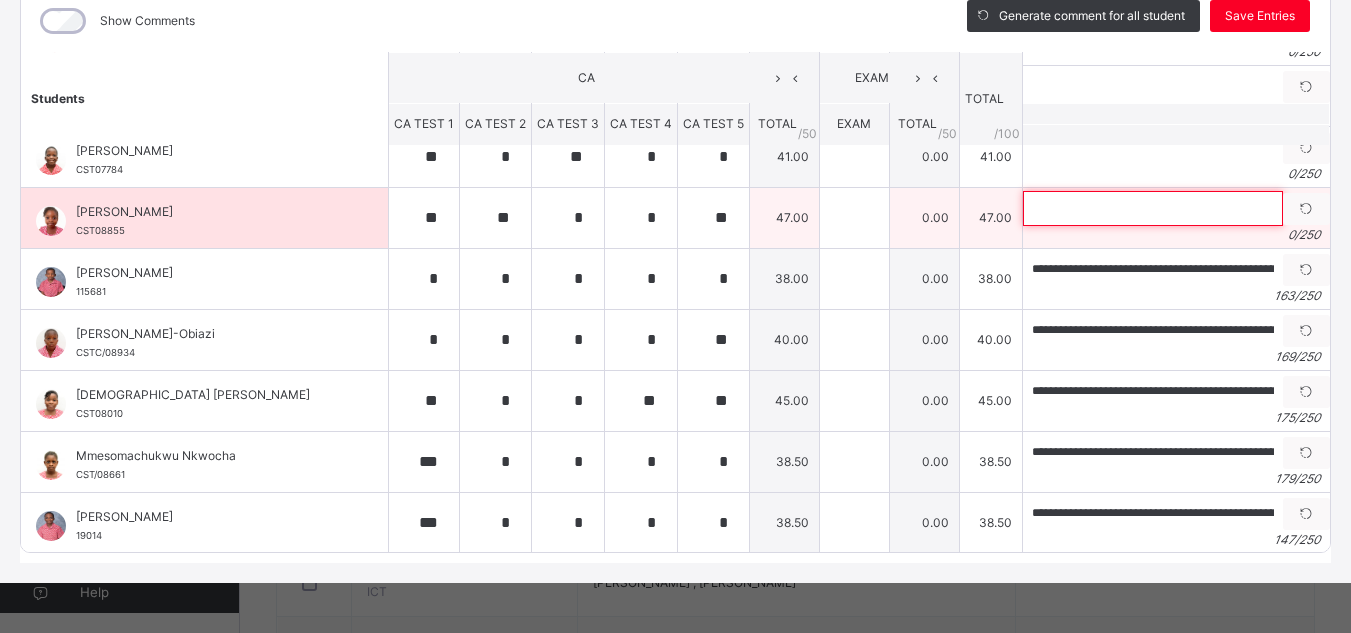 click at bounding box center (1153, 208) 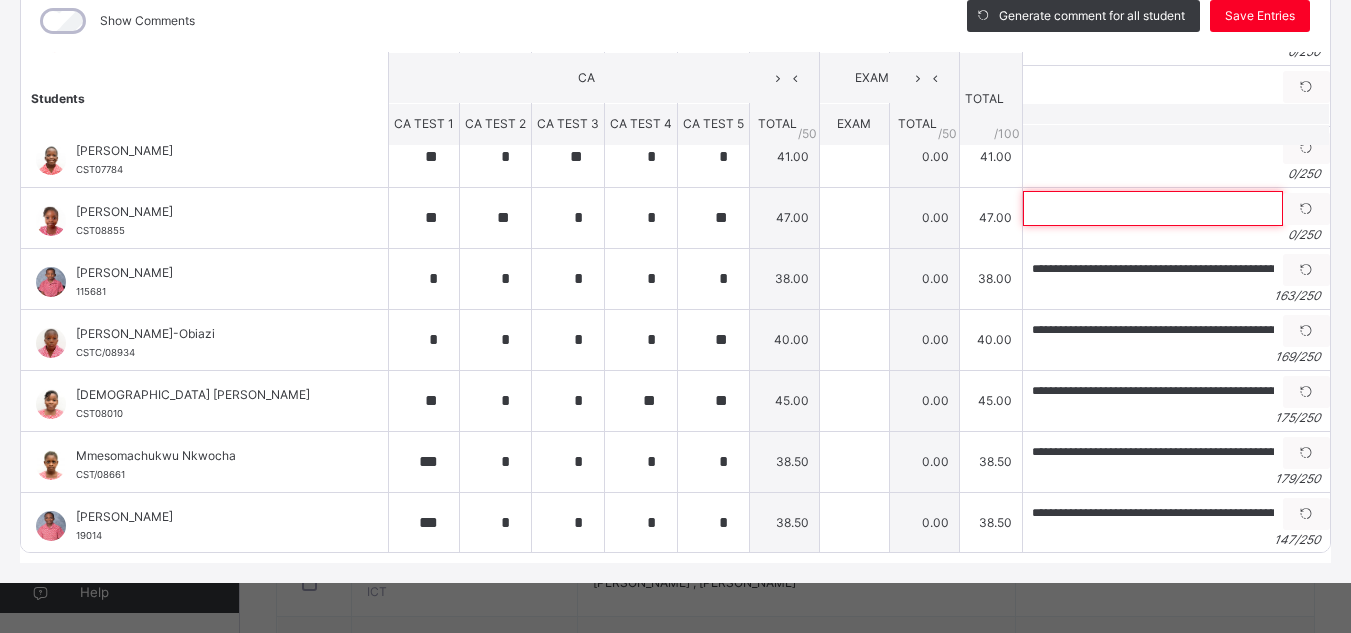 paste on "**********" 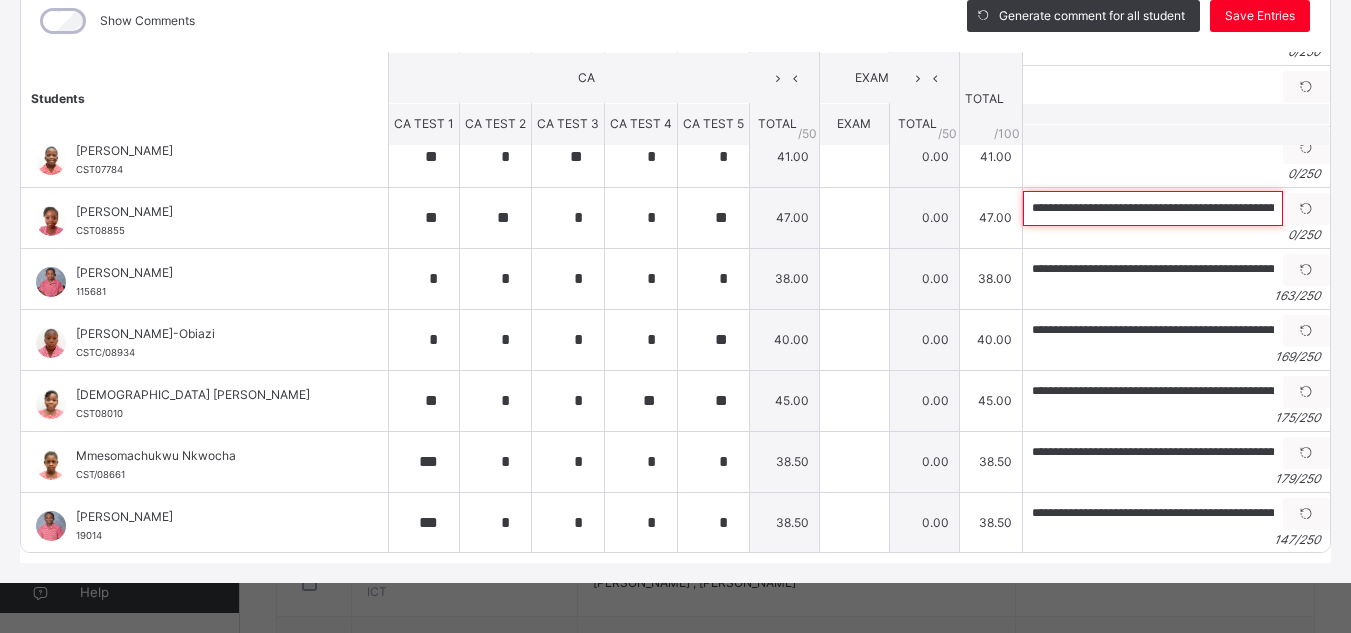 scroll, scrollTop: 0, scrollLeft: 678, axis: horizontal 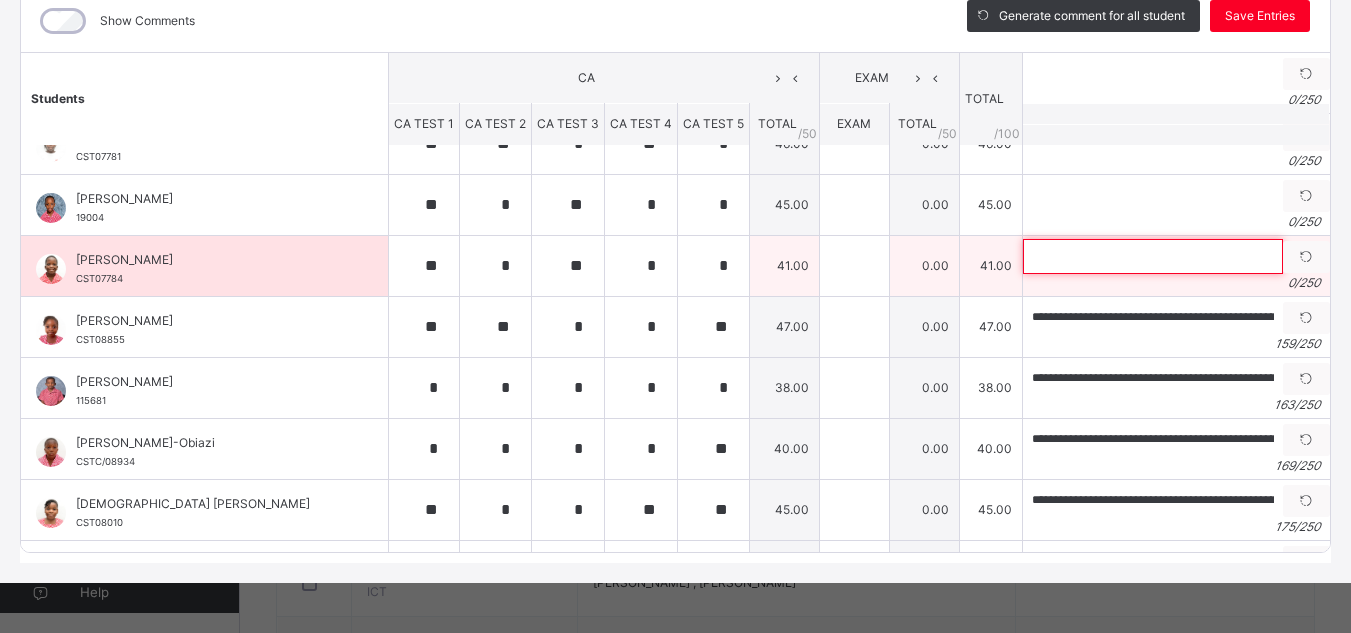 click at bounding box center [1153, 256] 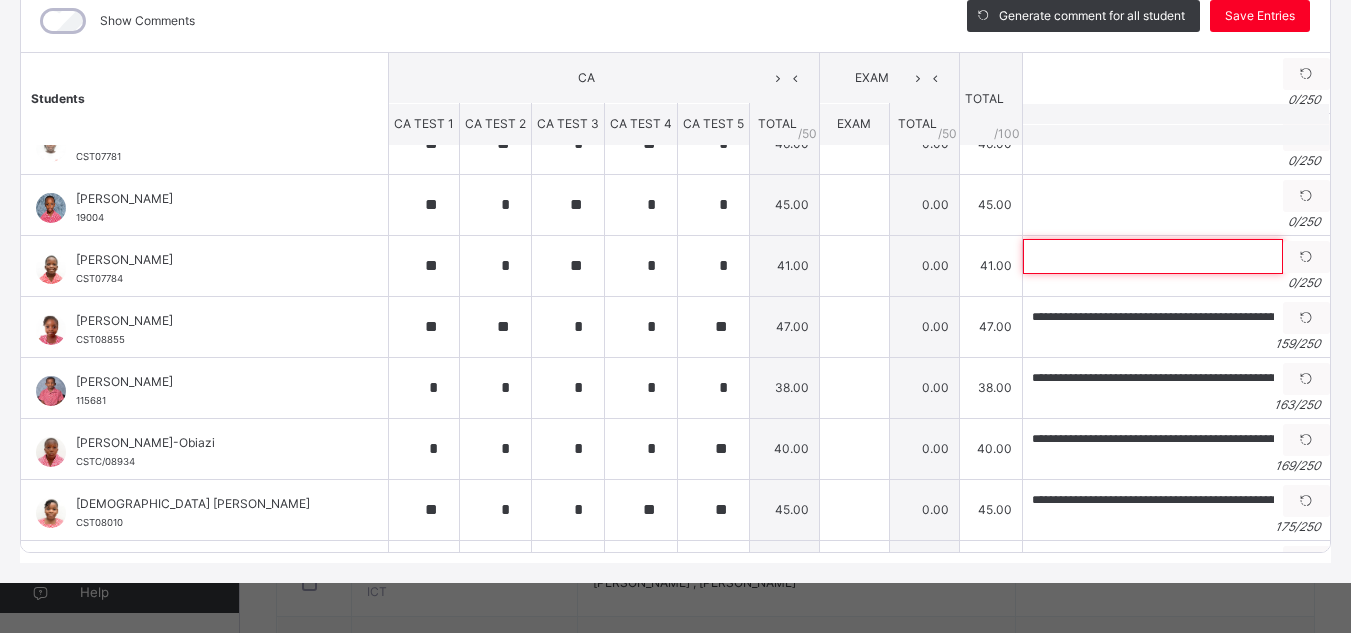 paste on "**********" 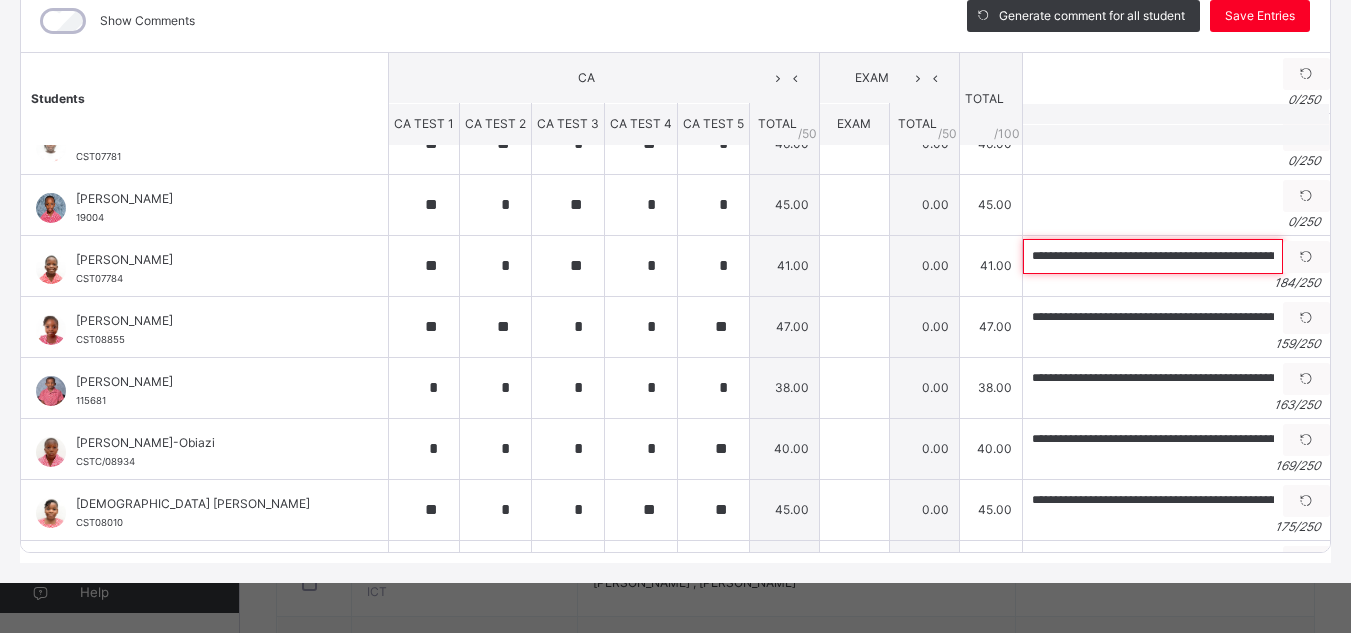 scroll, scrollTop: 0, scrollLeft: 782, axis: horizontal 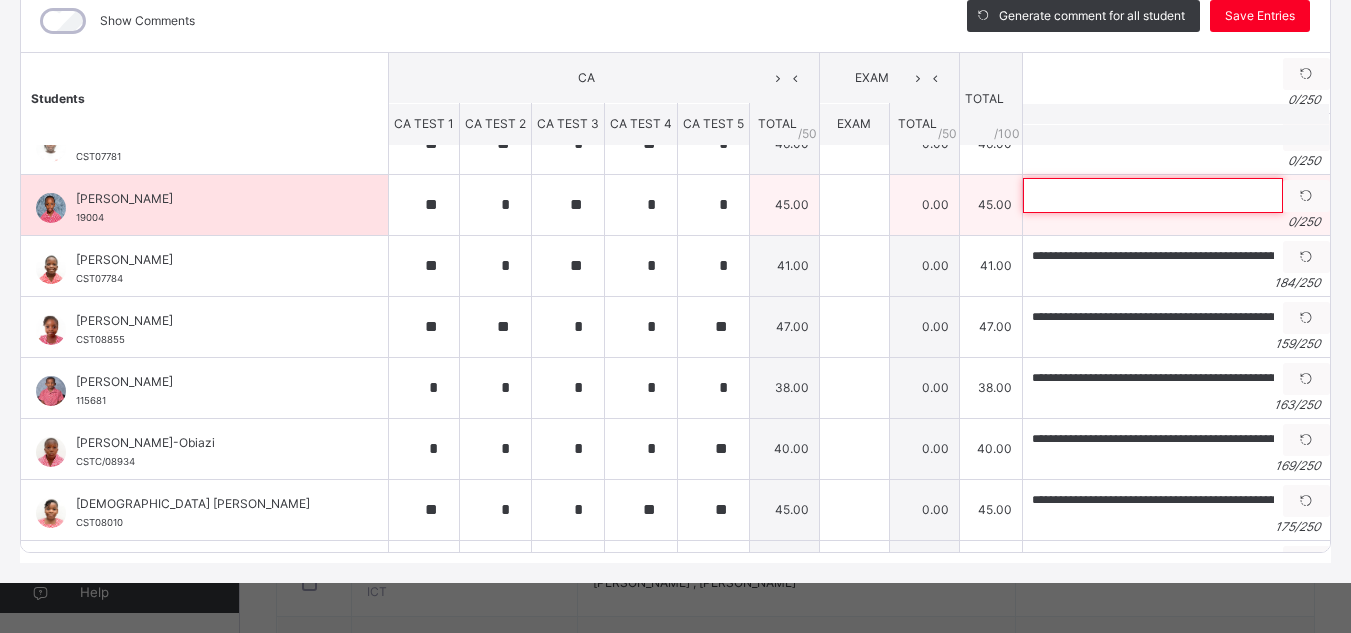 click at bounding box center (1153, 195) 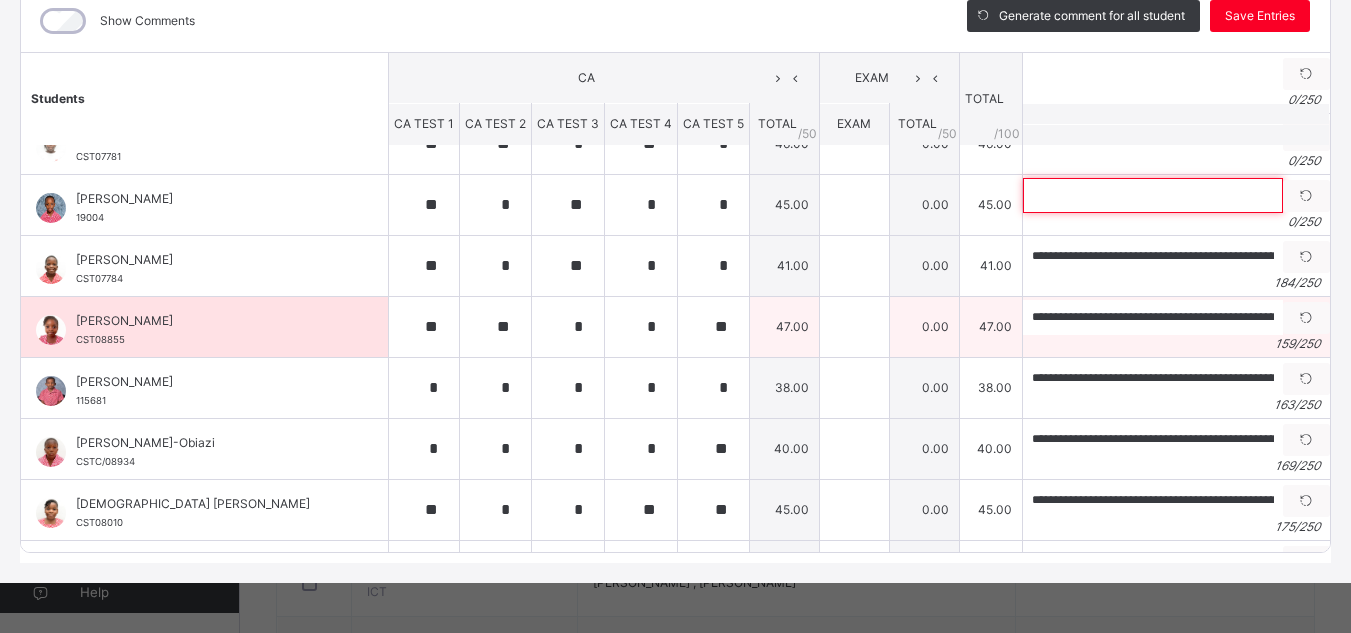 paste on "**********" 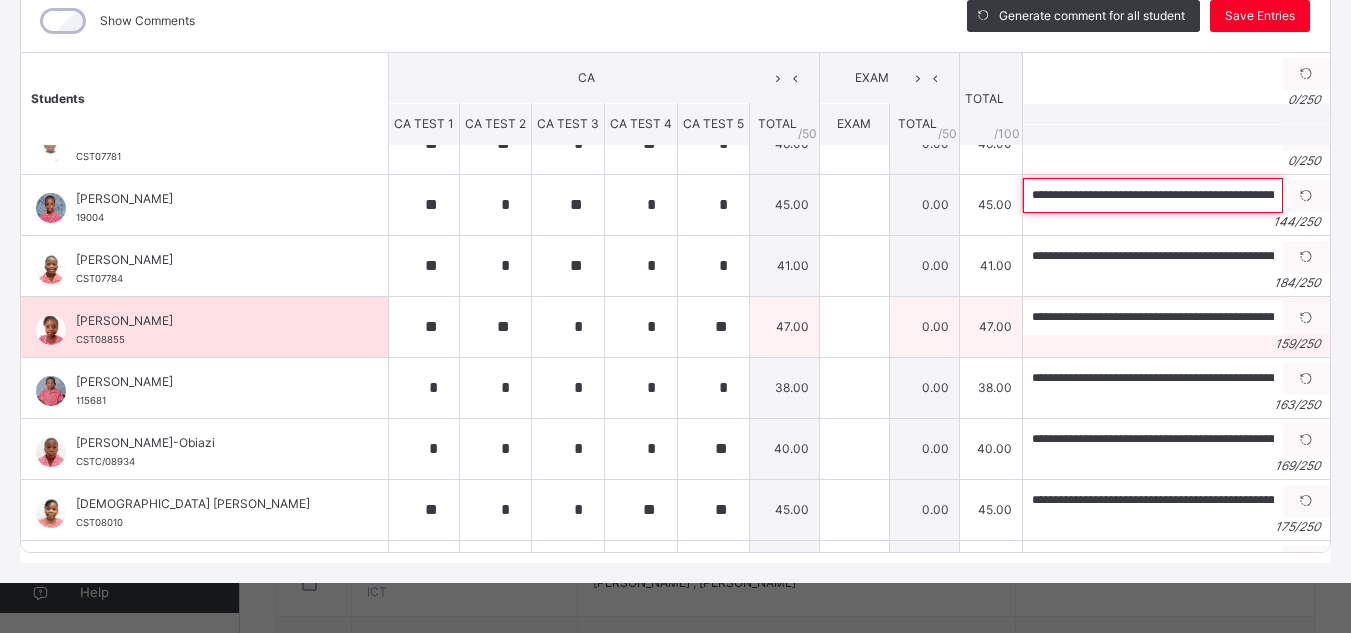 scroll, scrollTop: 0, scrollLeft: 580, axis: horizontal 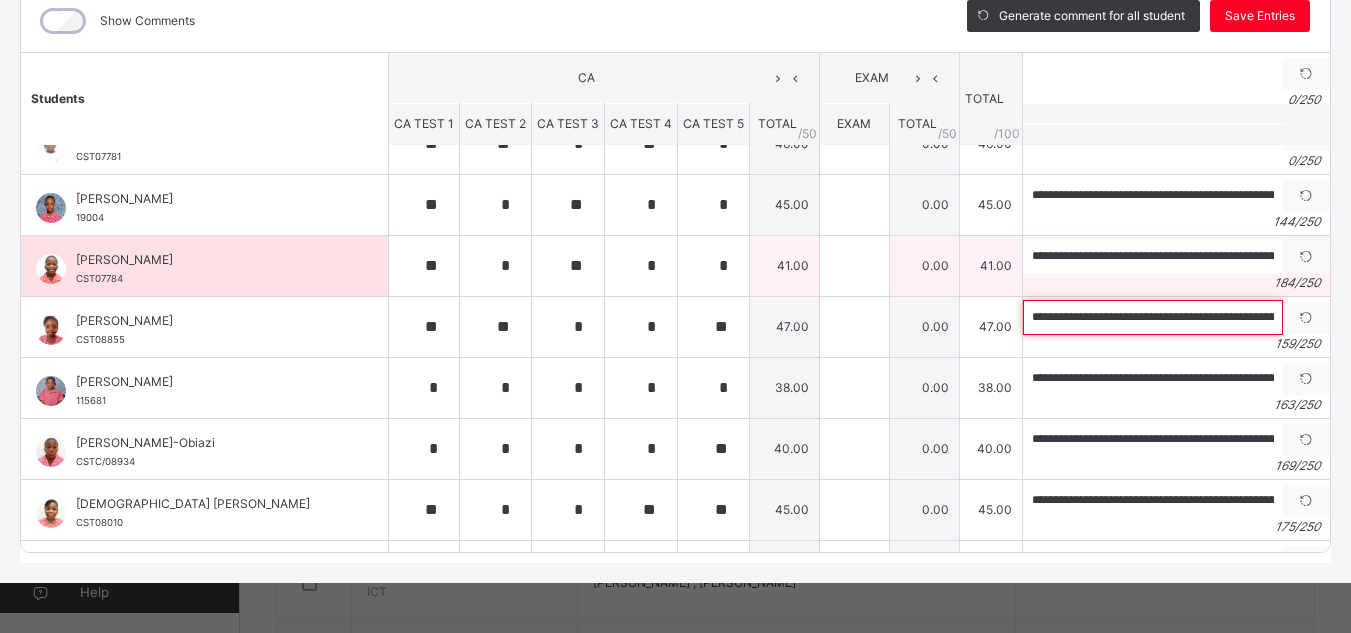 drag, startPoint x: 1006, startPoint y: 318, endPoint x: 1149, endPoint y: 240, distance: 162.88953 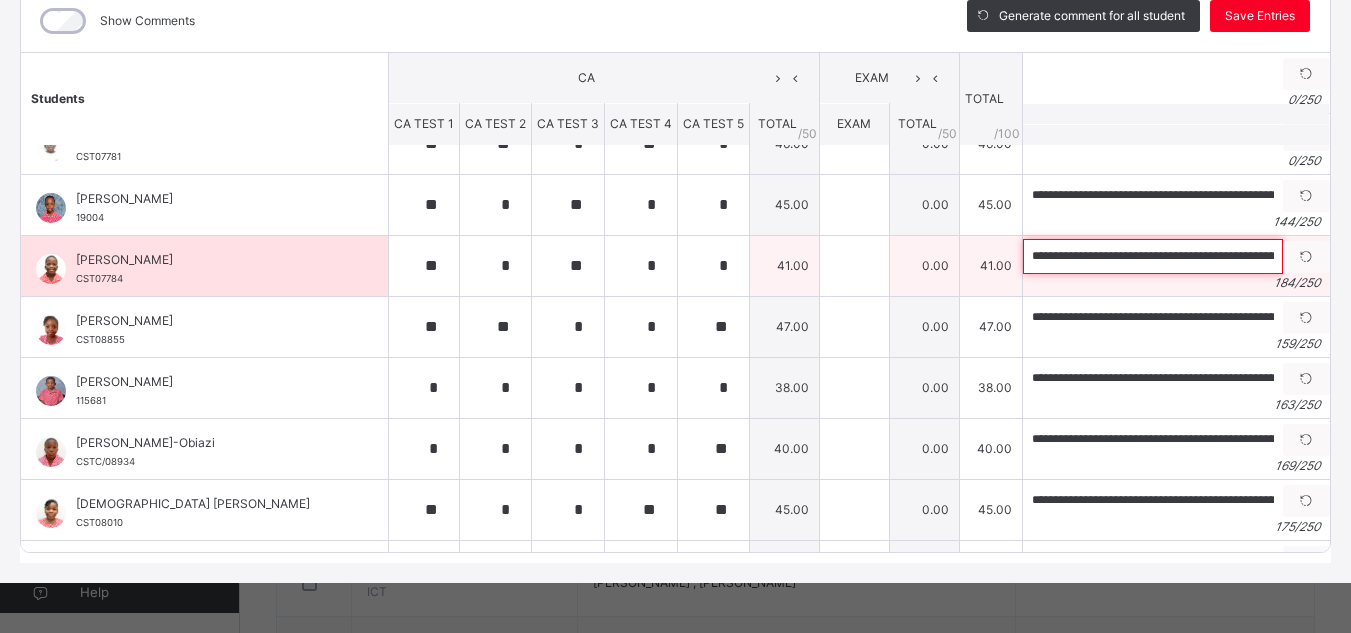 click on "**********" at bounding box center [1153, 256] 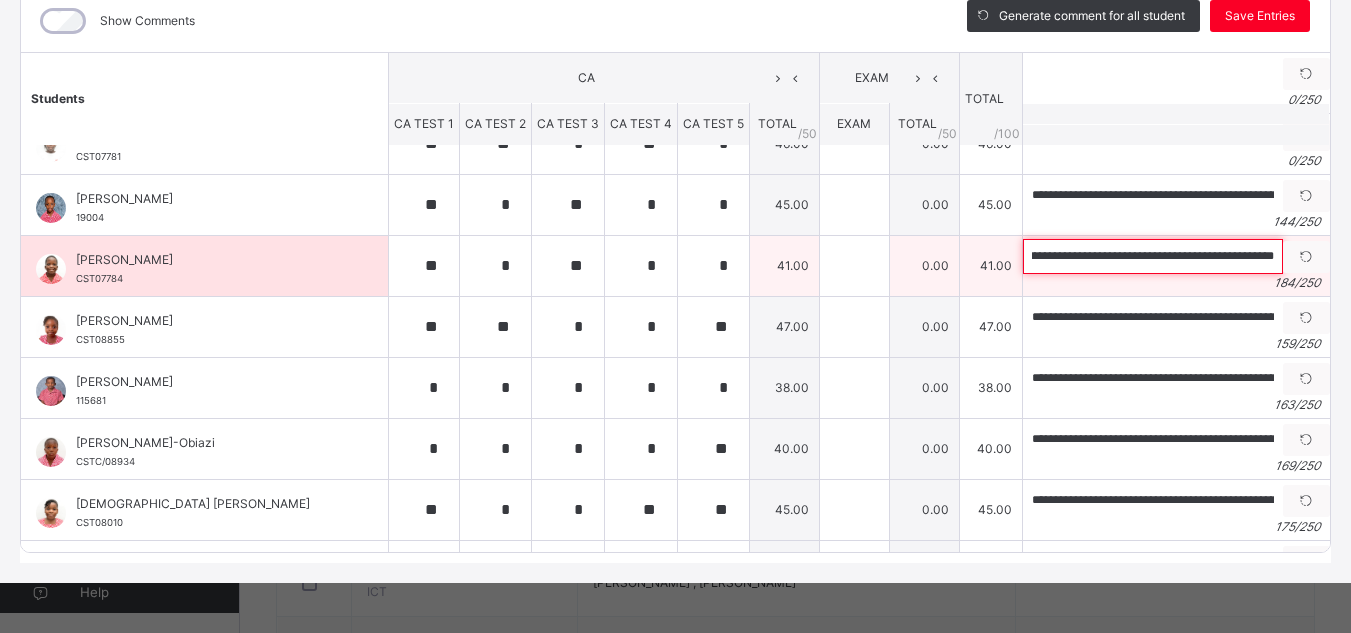 scroll, scrollTop: 0, scrollLeft: 680, axis: horizontal 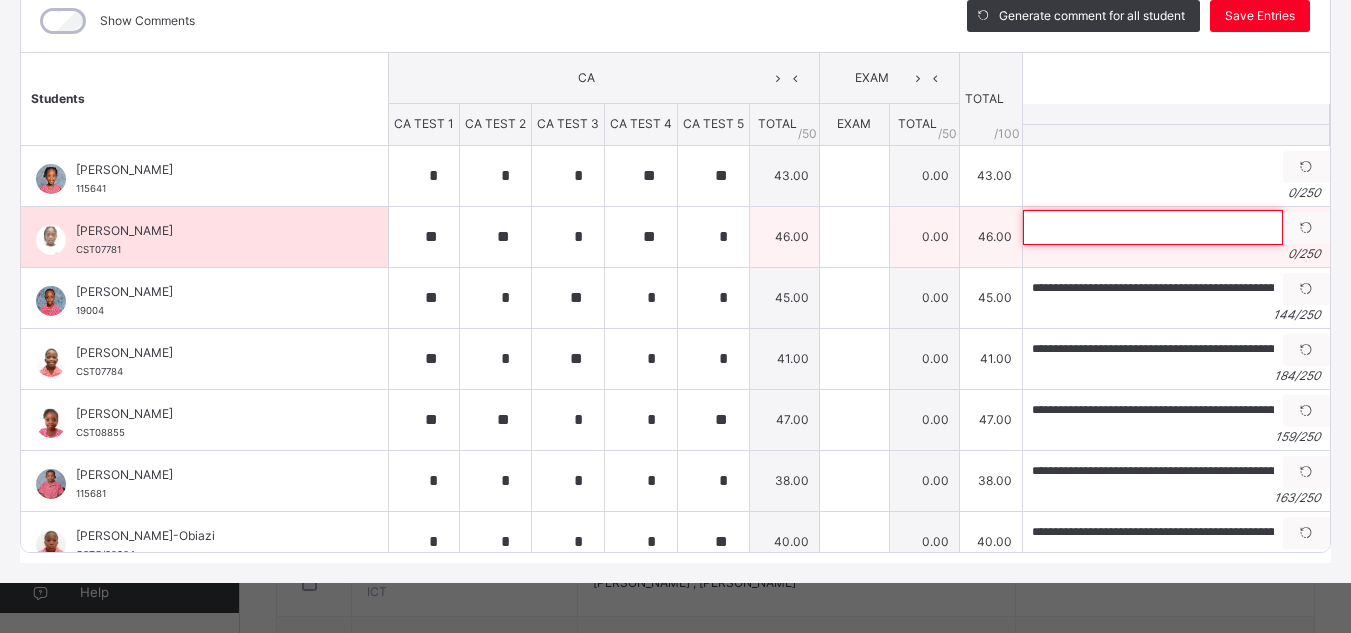 click at bounding box center (1153, 227) 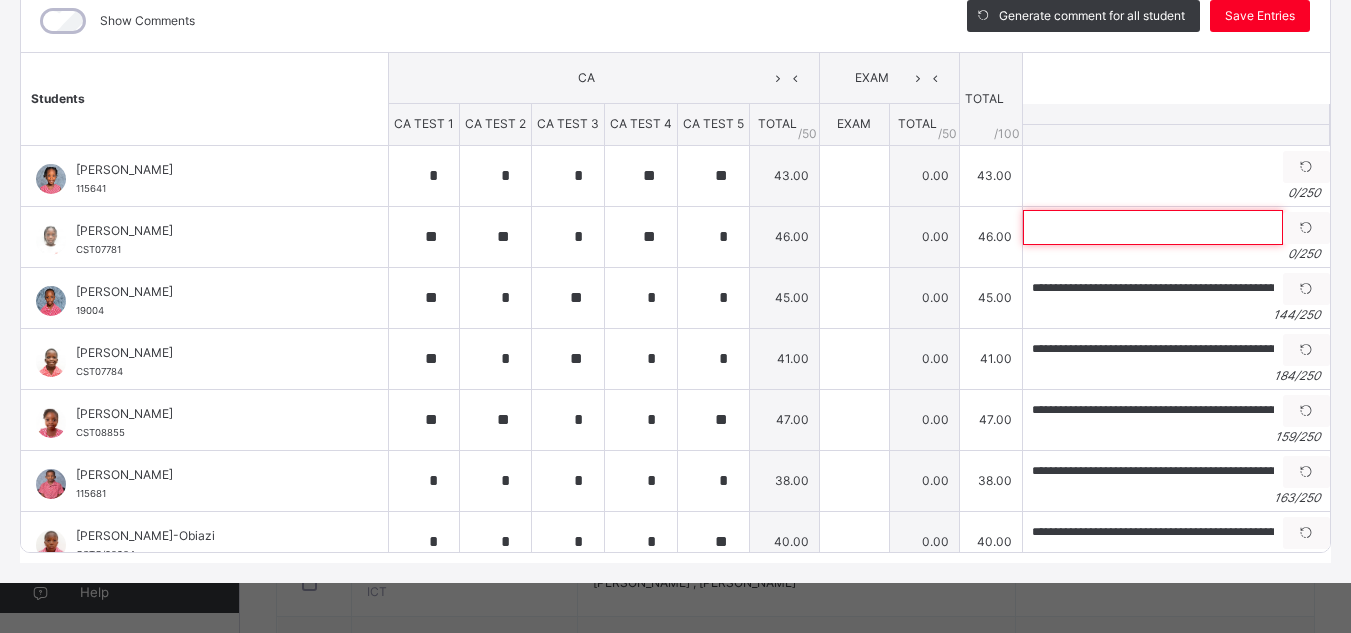 paste on "**********" 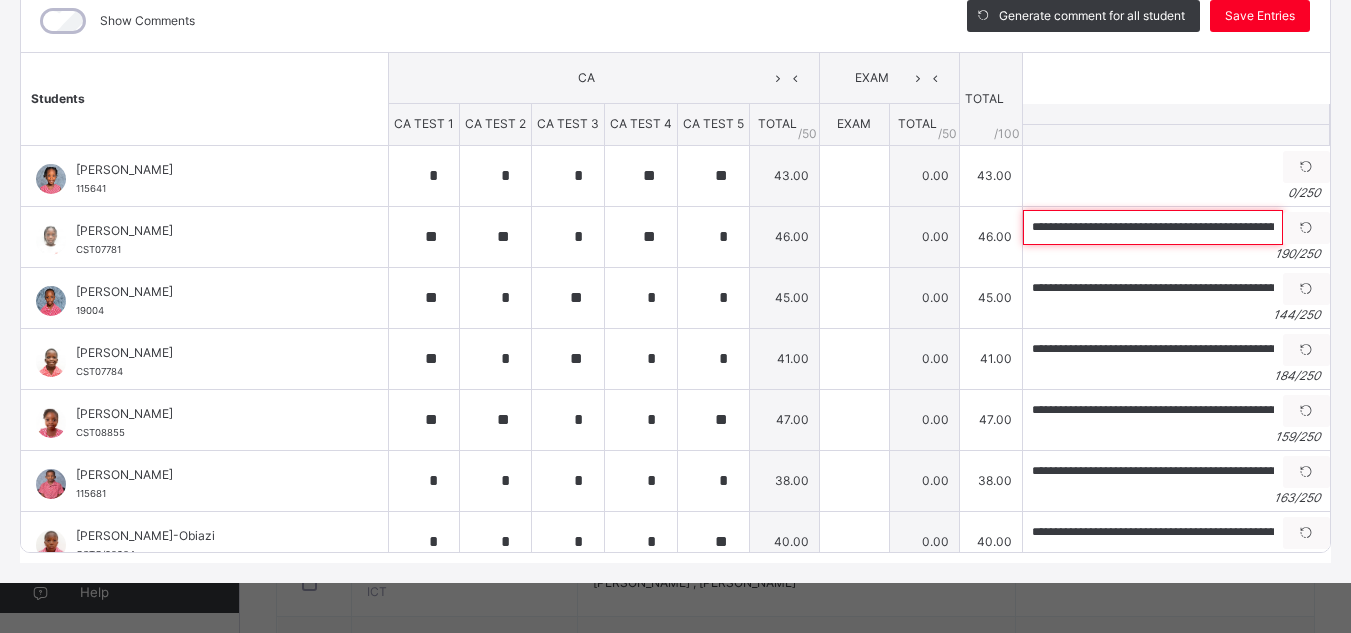 scroll, scrollTop: 0, scrollLeft: 834, axis: horizontal 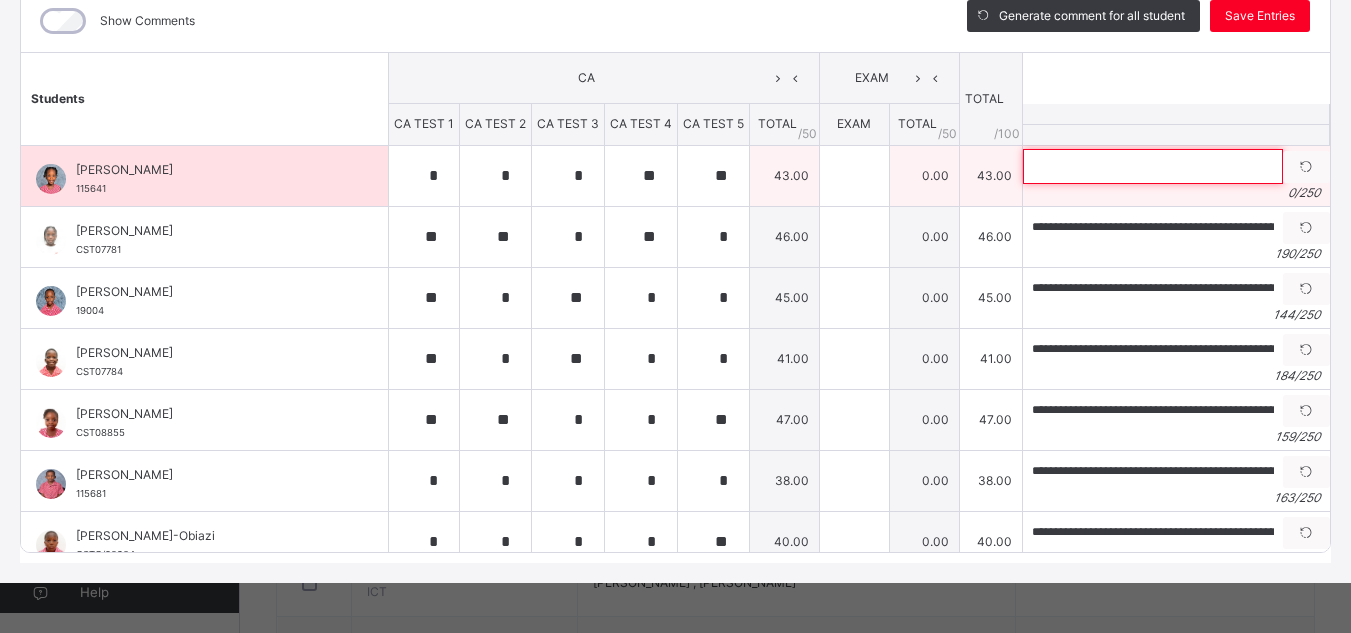 click at bounding box center (1153, 166) 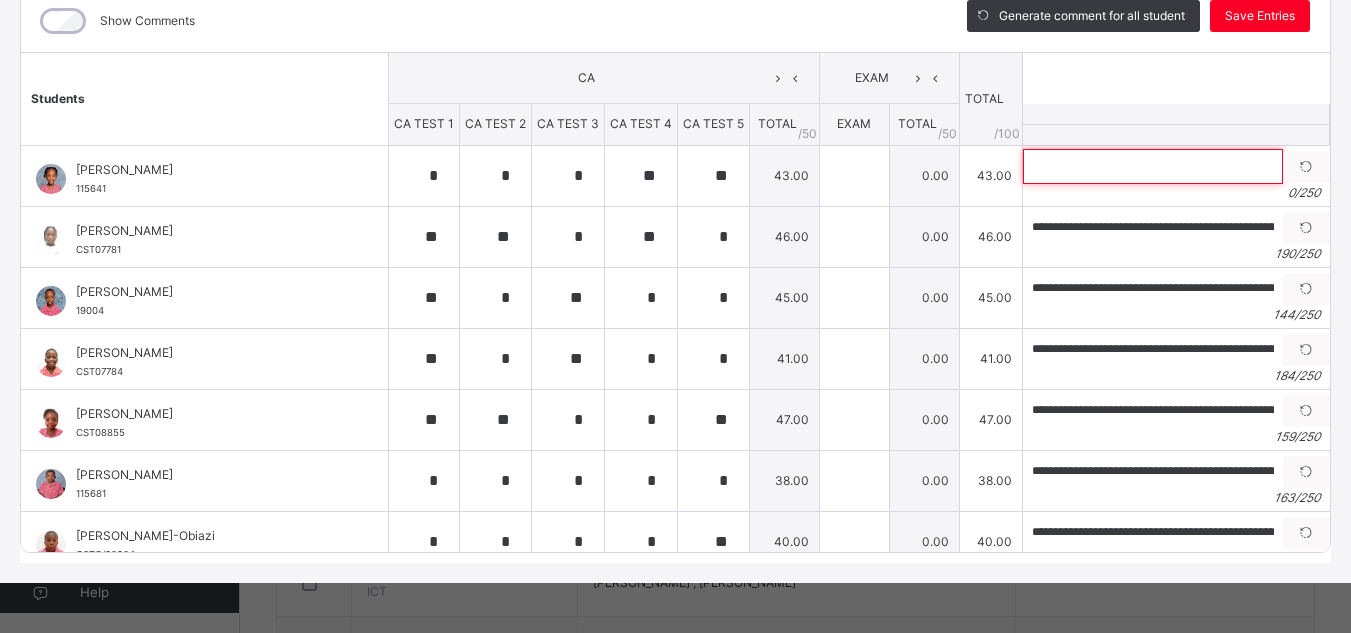 paste on "**********" 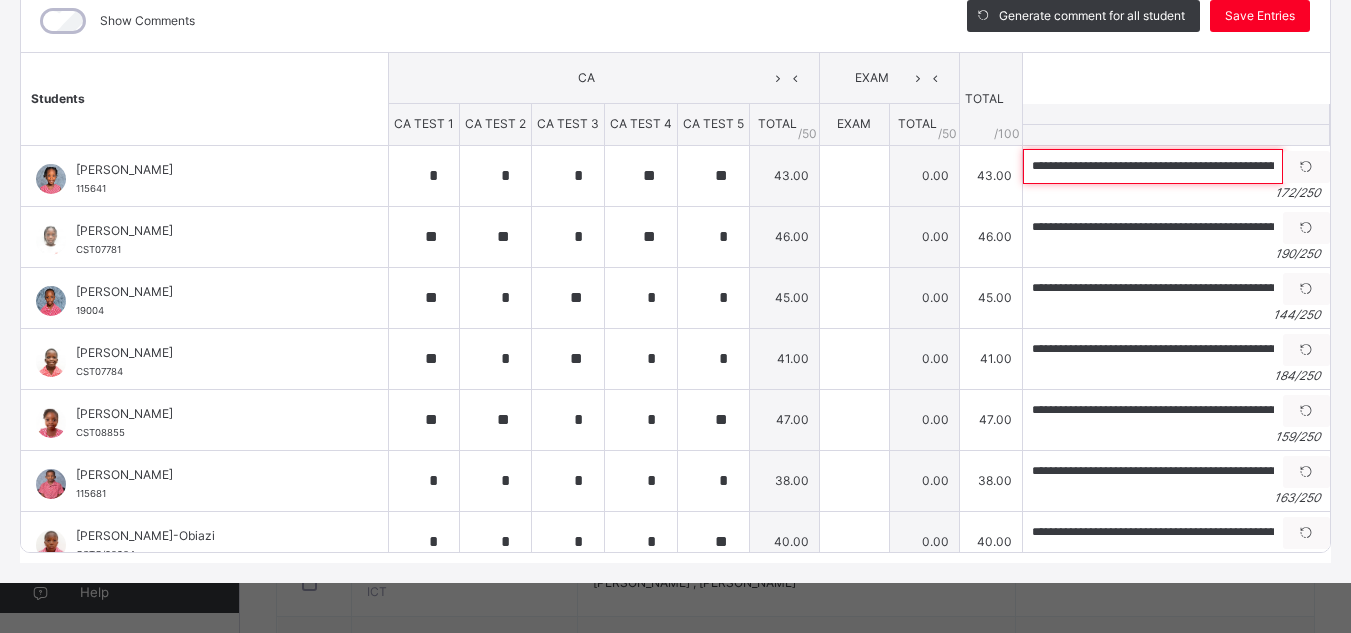 scroll, scrollTop: 0, scrollLeft: 724, axis: horizontal 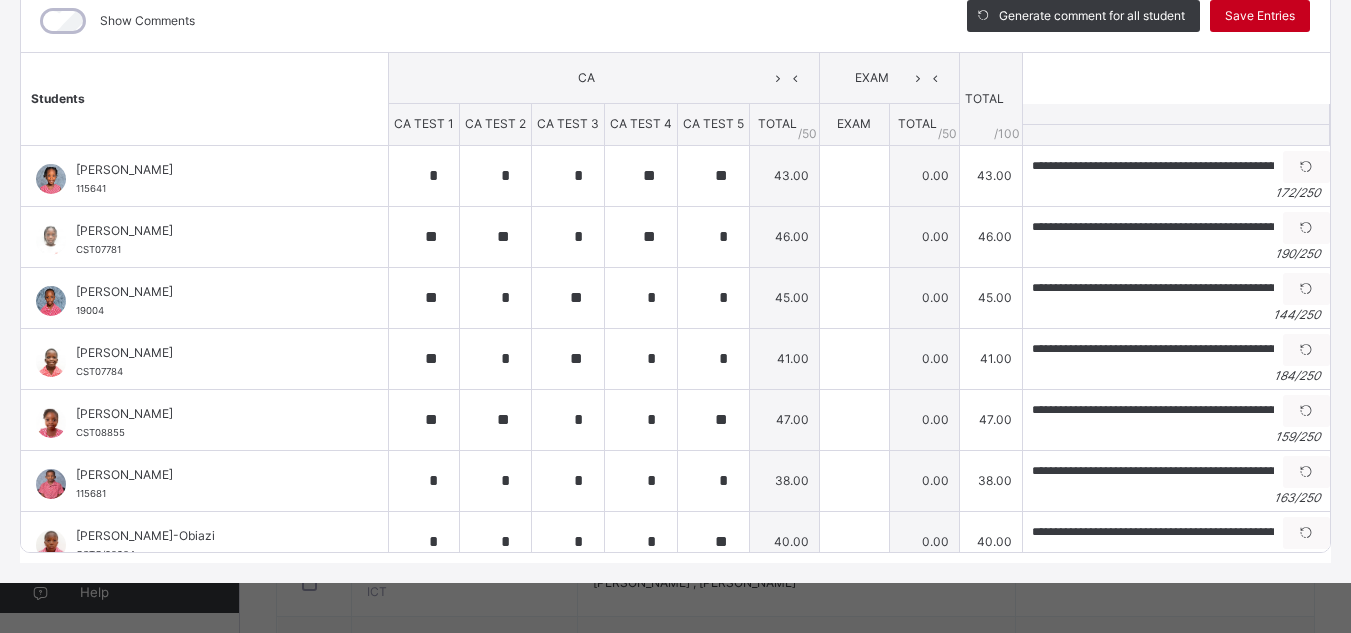 click on "Save Entries" at bounding box center [1260, 16] 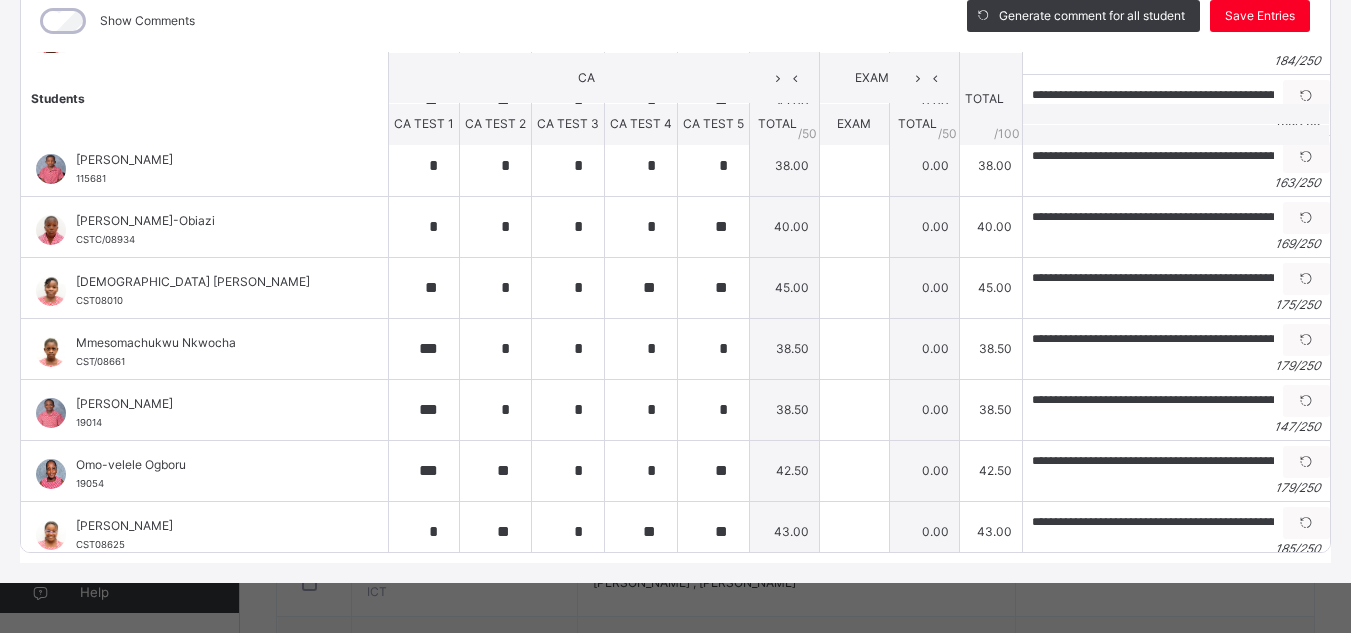 scroll, scrollTop: 402, scrollLeft: 0, axis: vertical 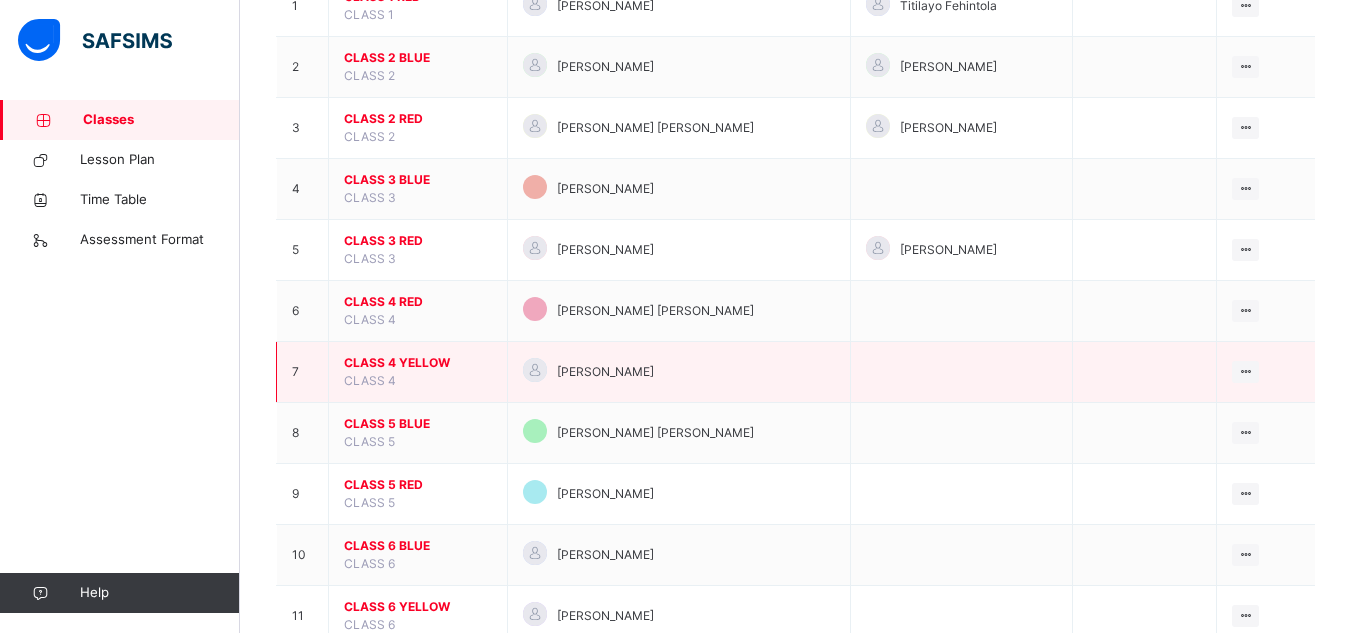 click on "CLASS 4   YELLOW" at bounding box center (418, 363) 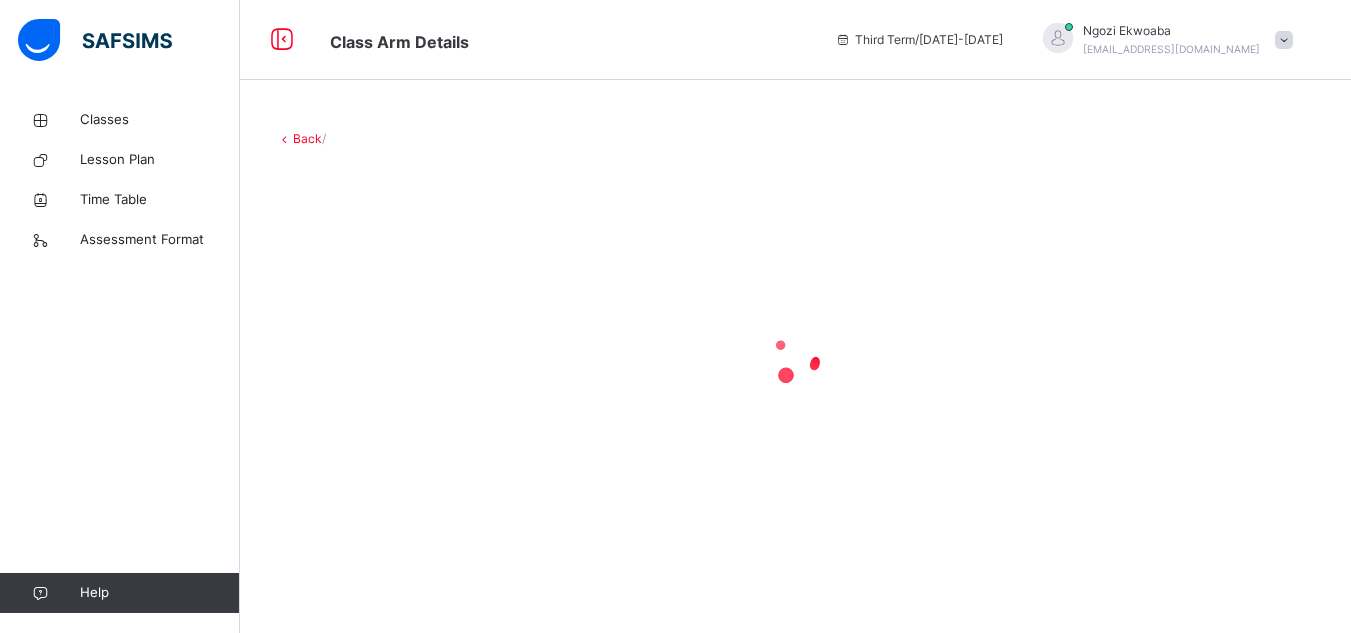 scroll, scrollTop: 0, scrollLeft: 0, axis: both 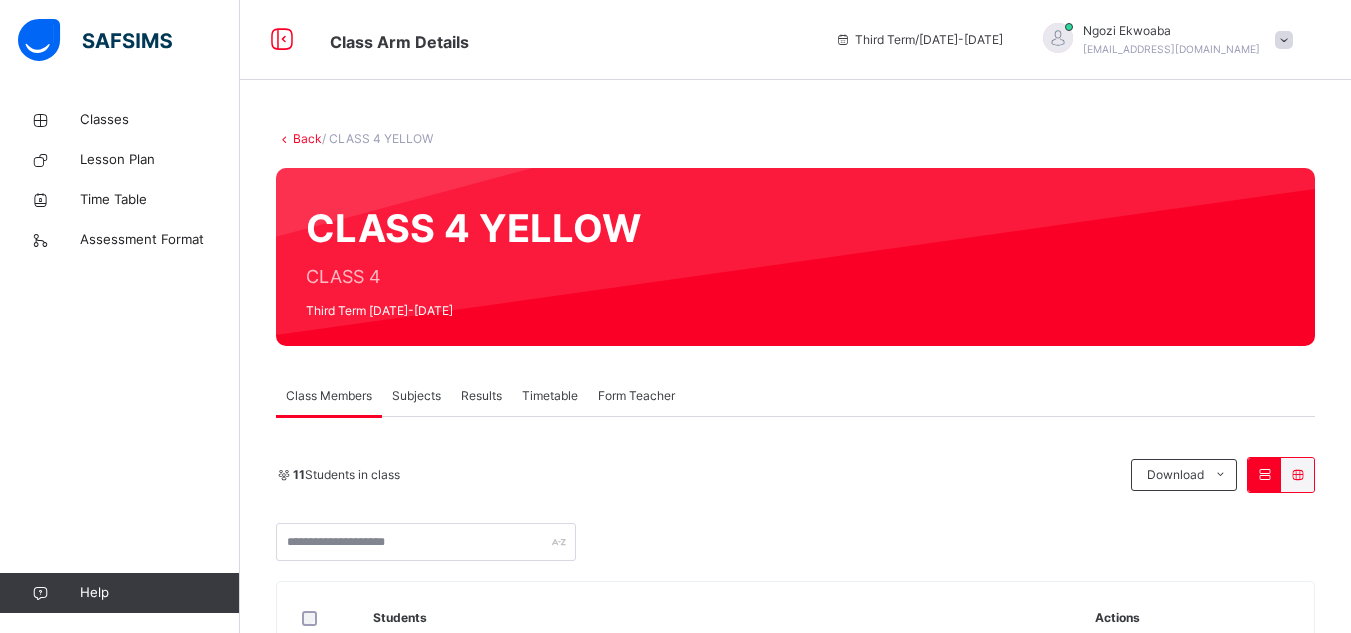 click on "Subjects" at bounding box center (416, 396) 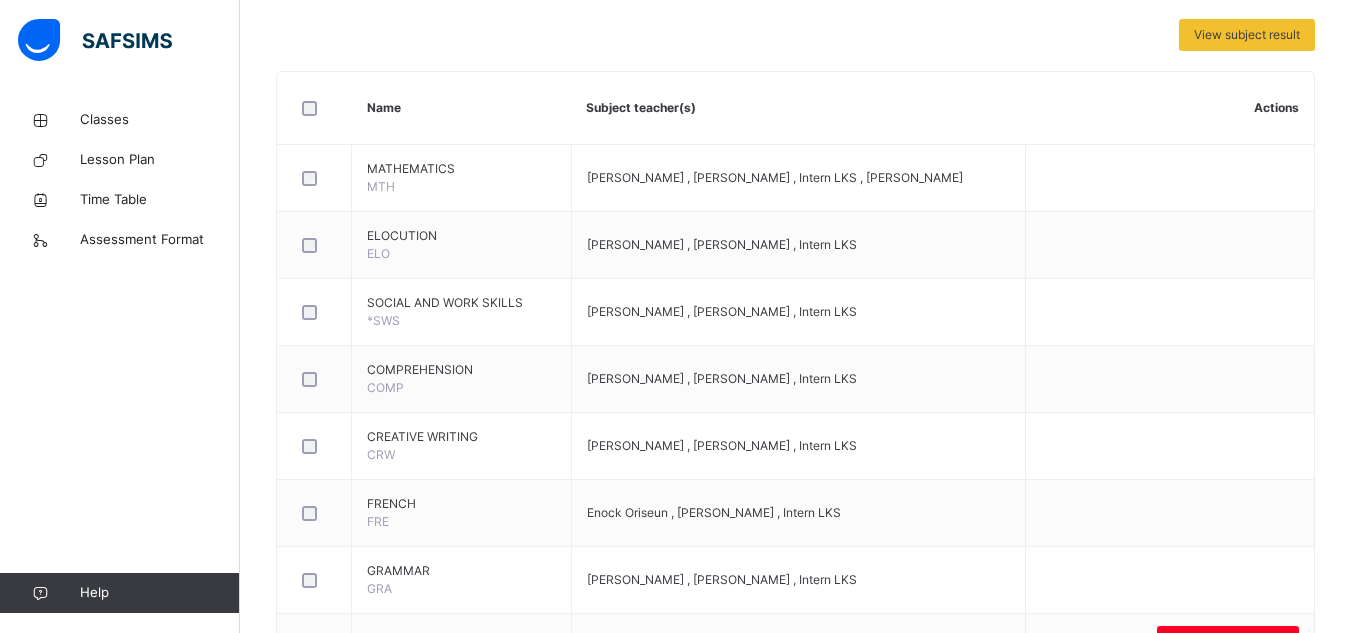 scroll, scrollTop: 447, scrollLeft: 0, axis: vertical 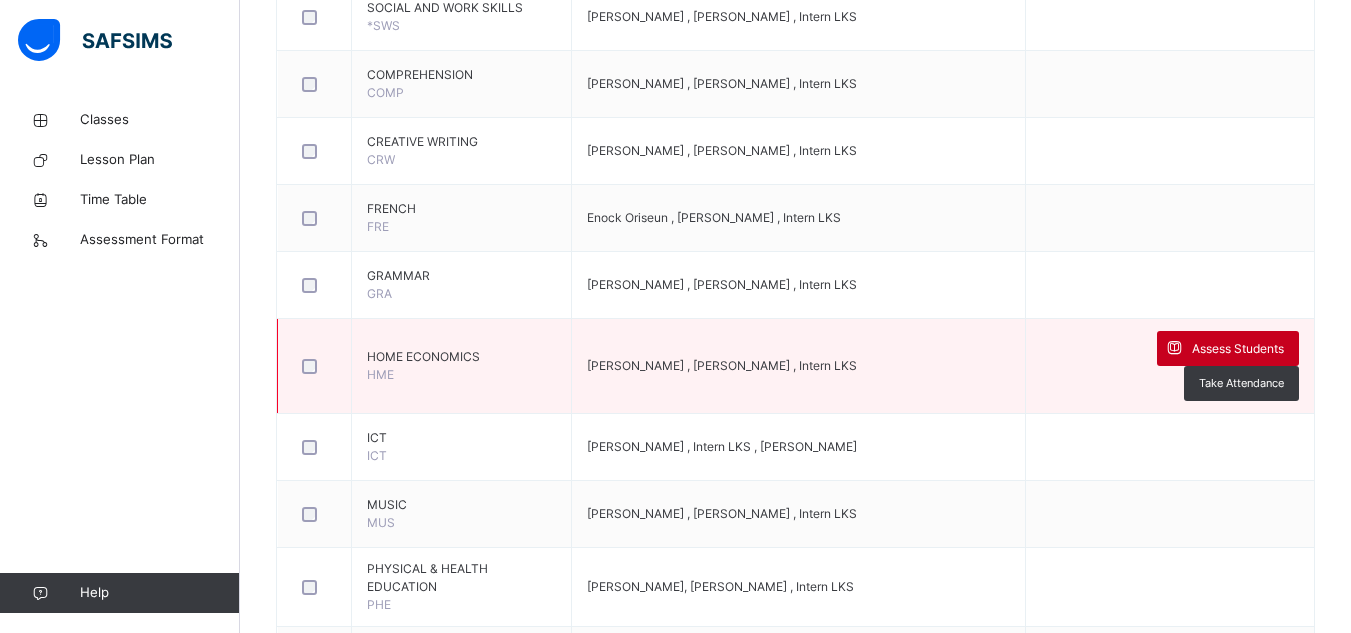 click on "Assess Students" at bounding box center (1228, 348) 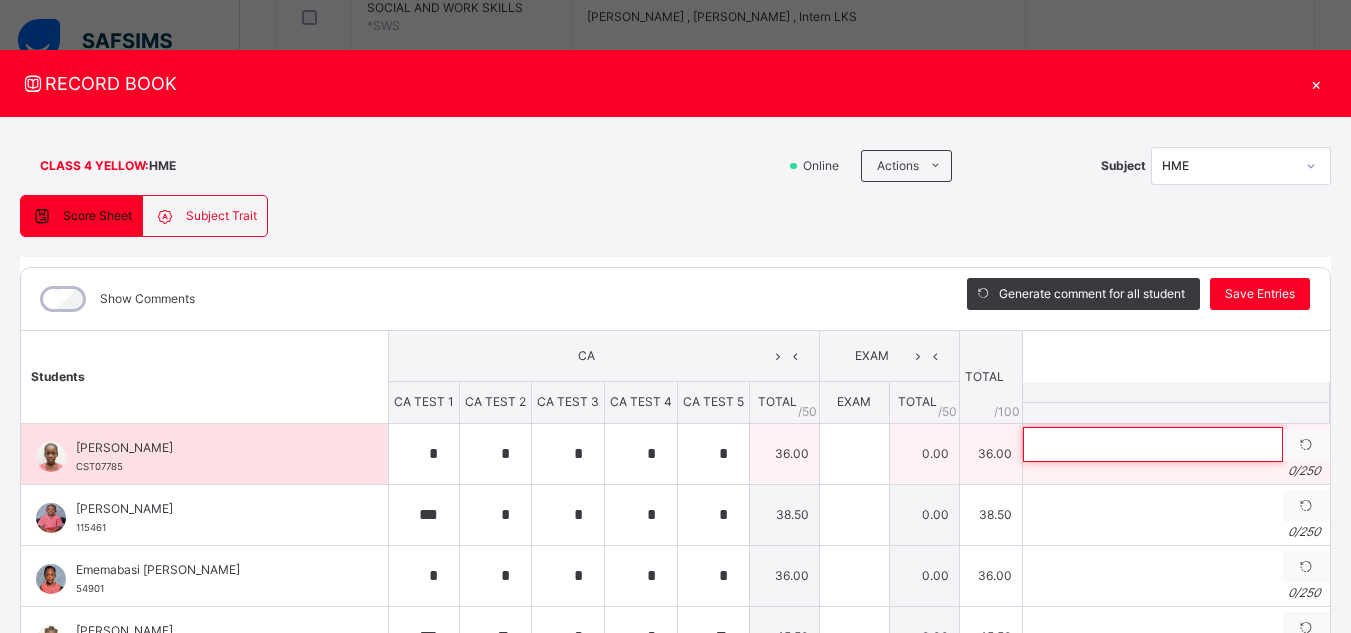 click at bounding box center (1153, 444) 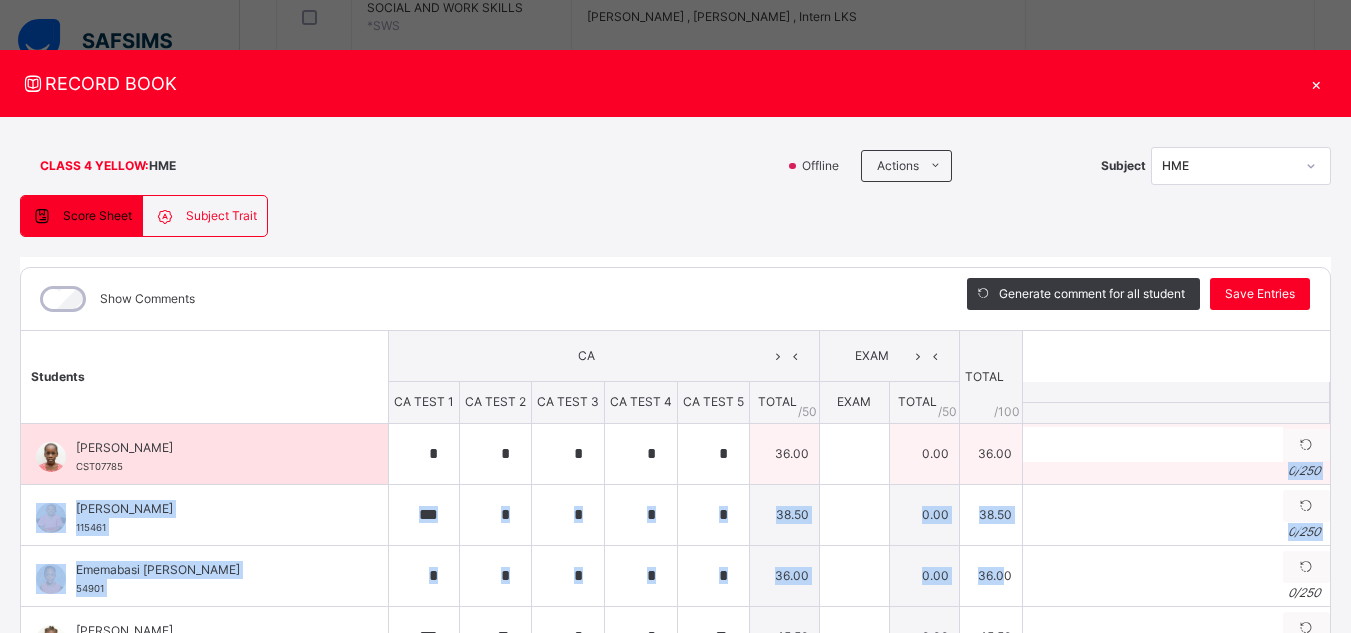 drag, startPoint x: 976, startPoint y: 569, endPoint x: 1033, endPoint y: 459, distance: 123.89108 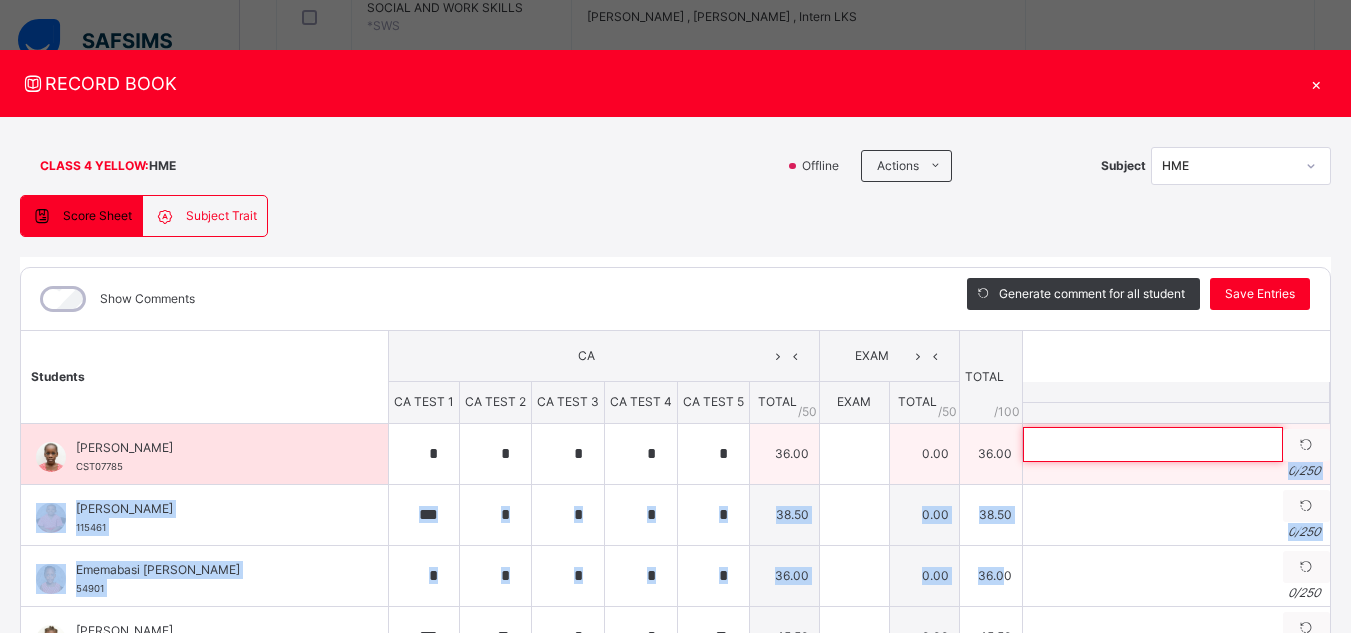 click at bounding box center (1153, 444) 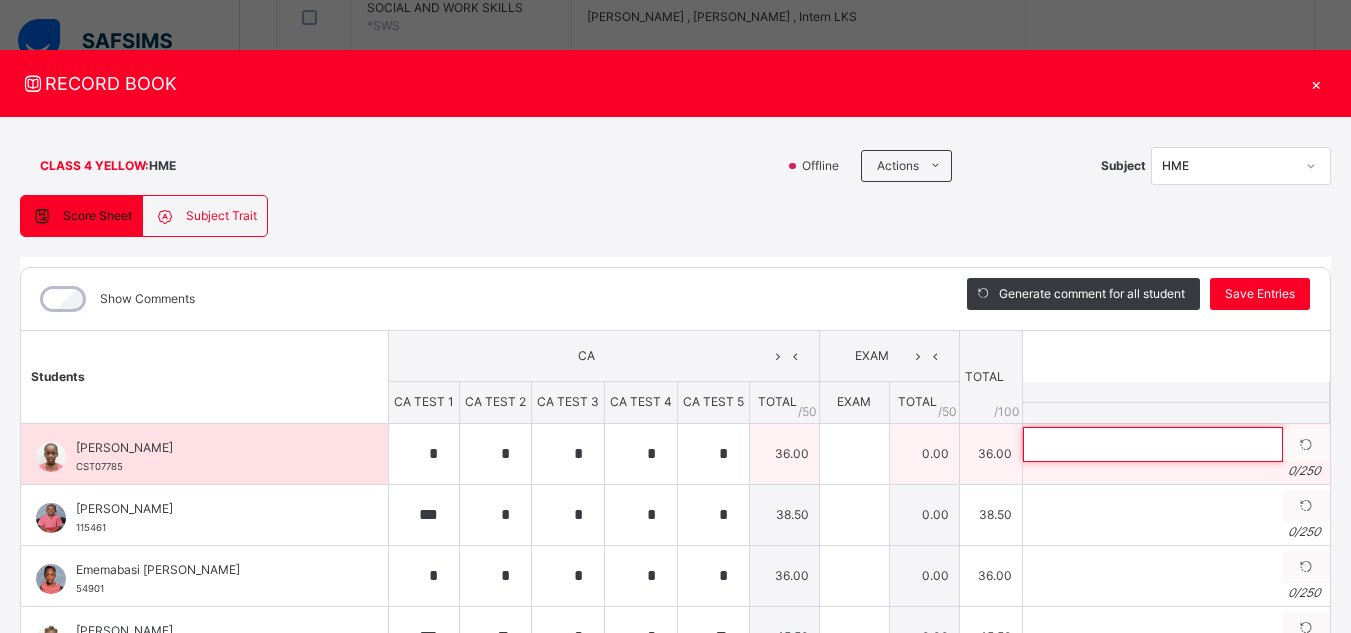 paste on "**********" 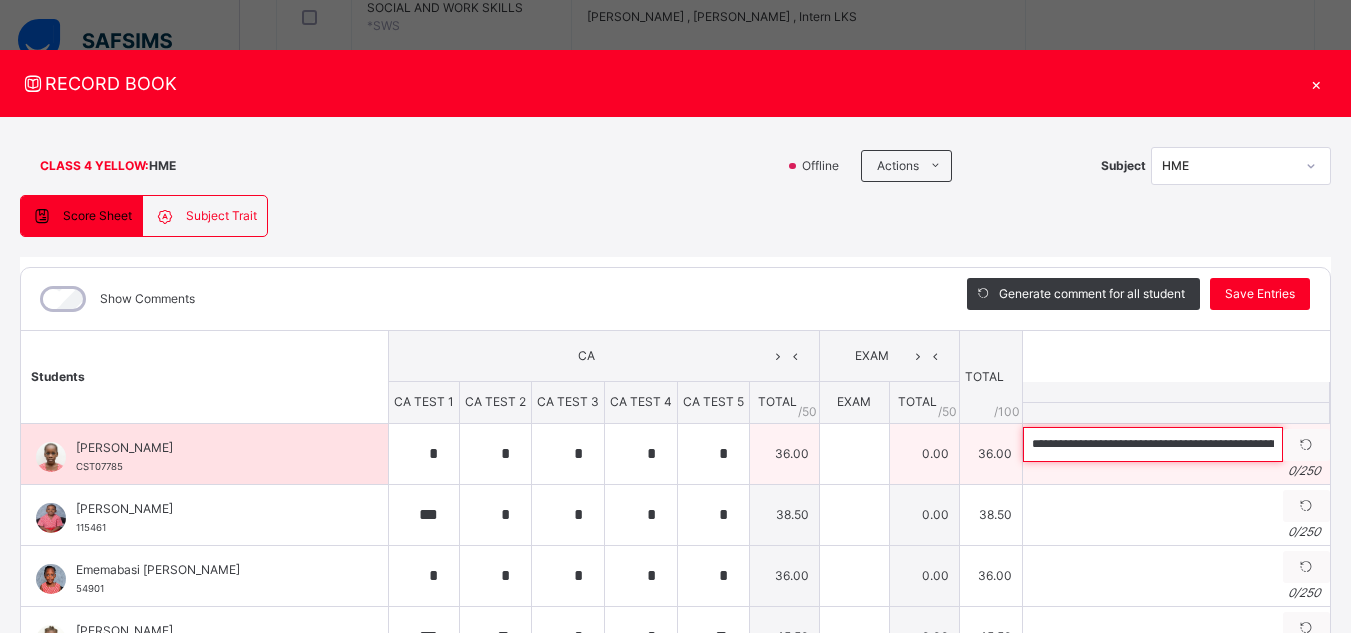 scroll, scrollTop: 0, scrollLeft: 661, axis: horizontal 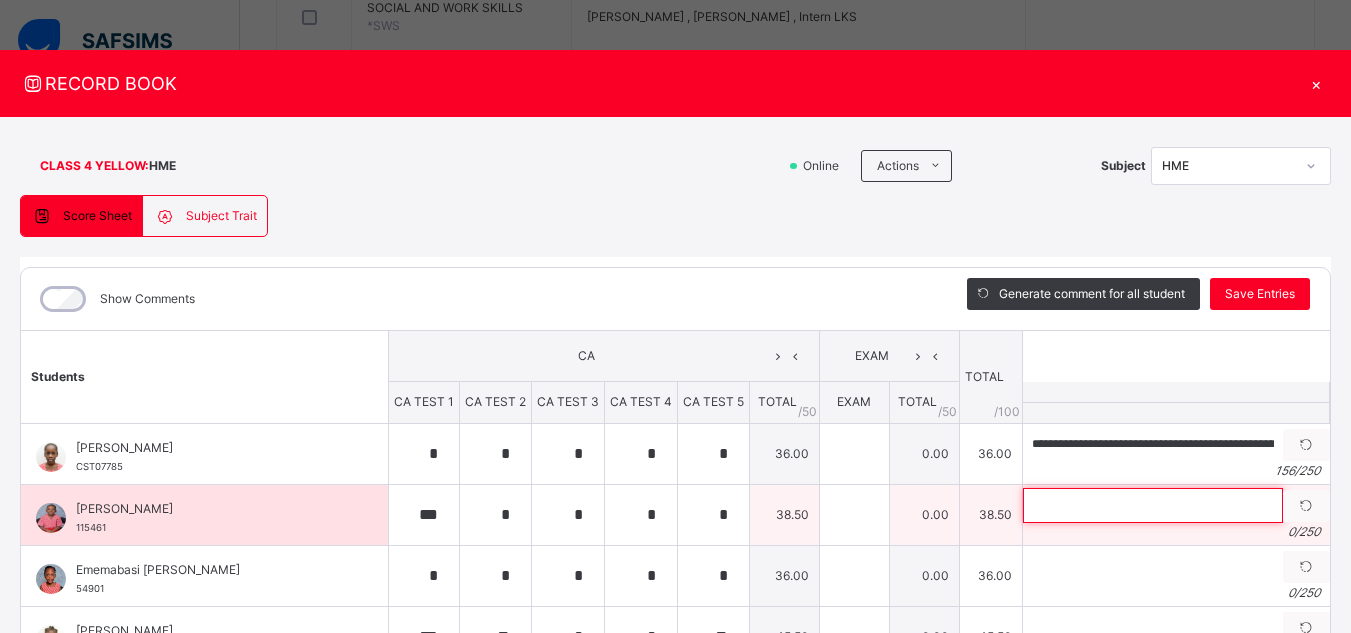 click at bounding box center [1153, 505] 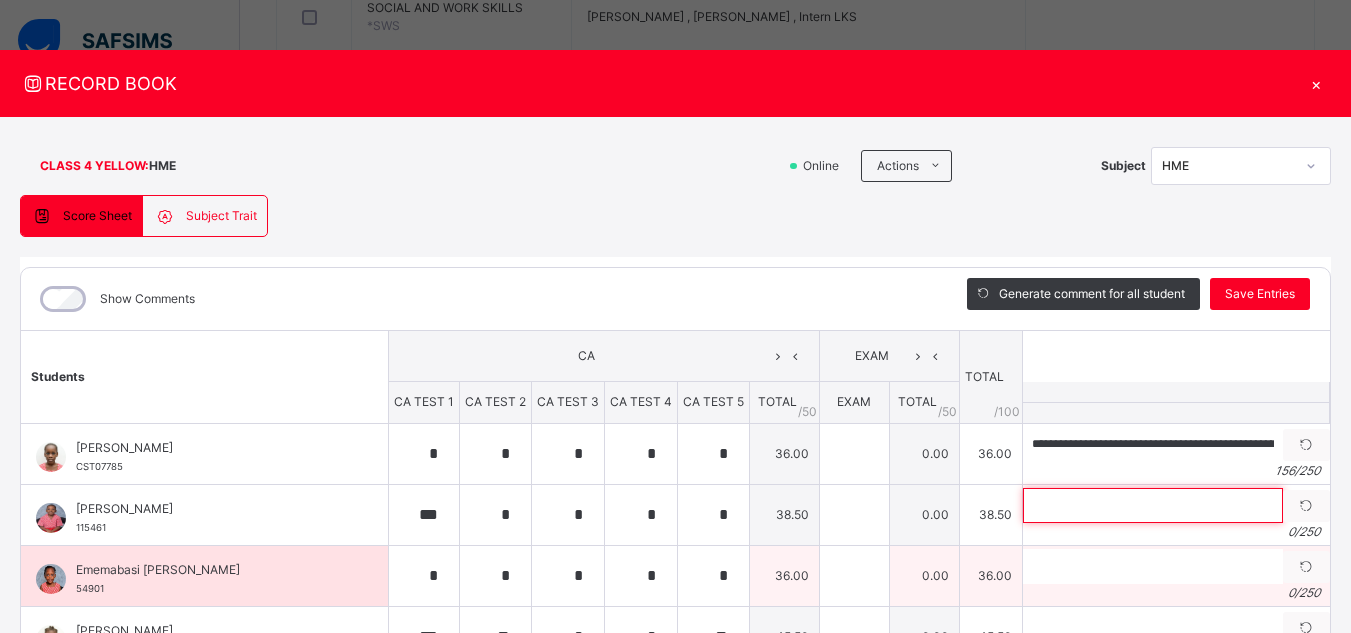 paste on "**********" 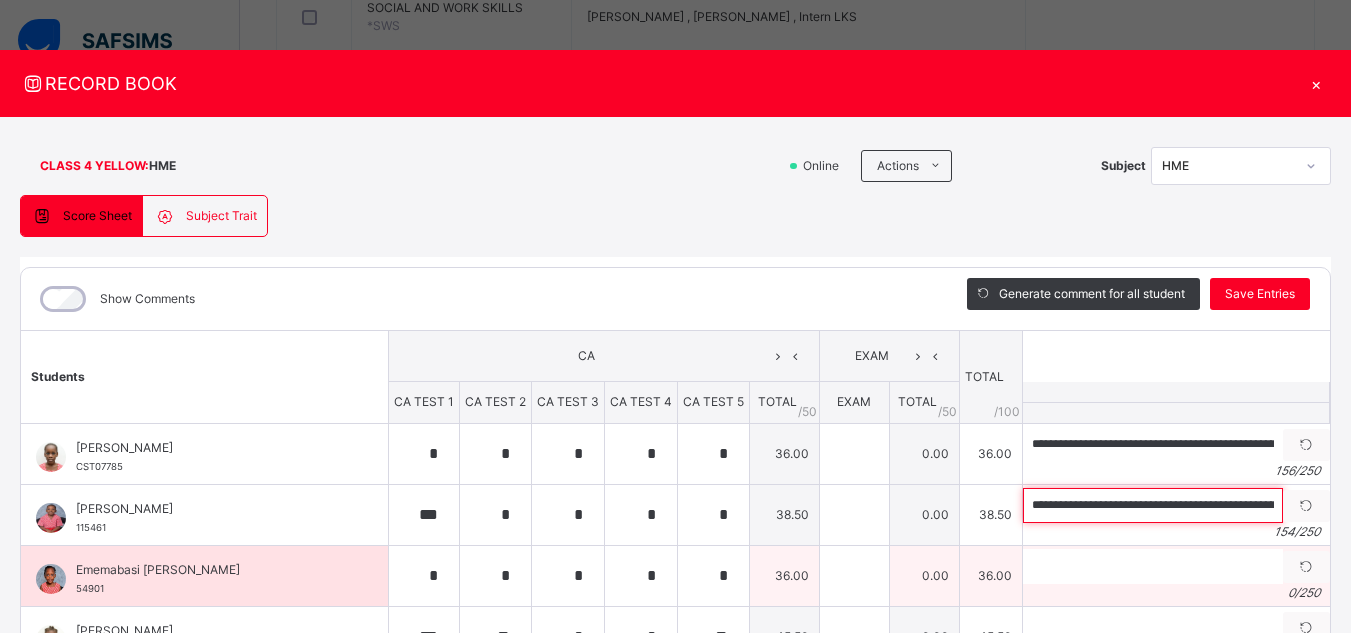 scroll, scrollTop: 0, scrollLeft: 634, axis: horizontal 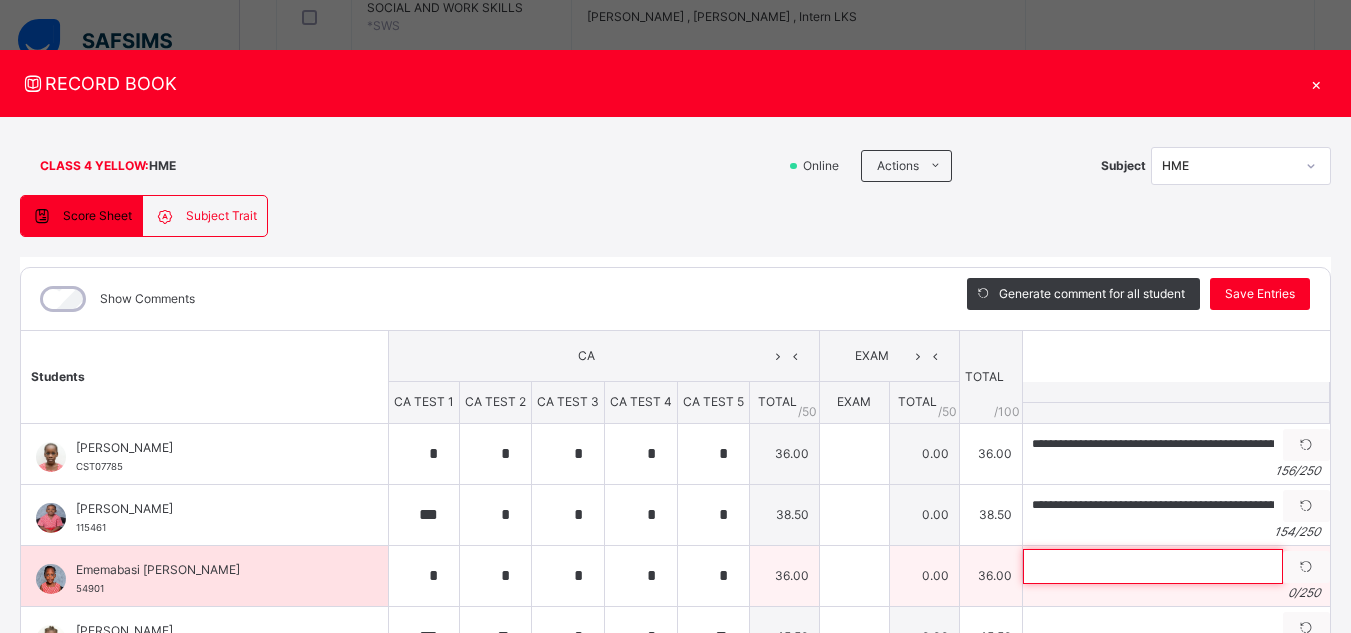 click at bounding box center [1153, 566] 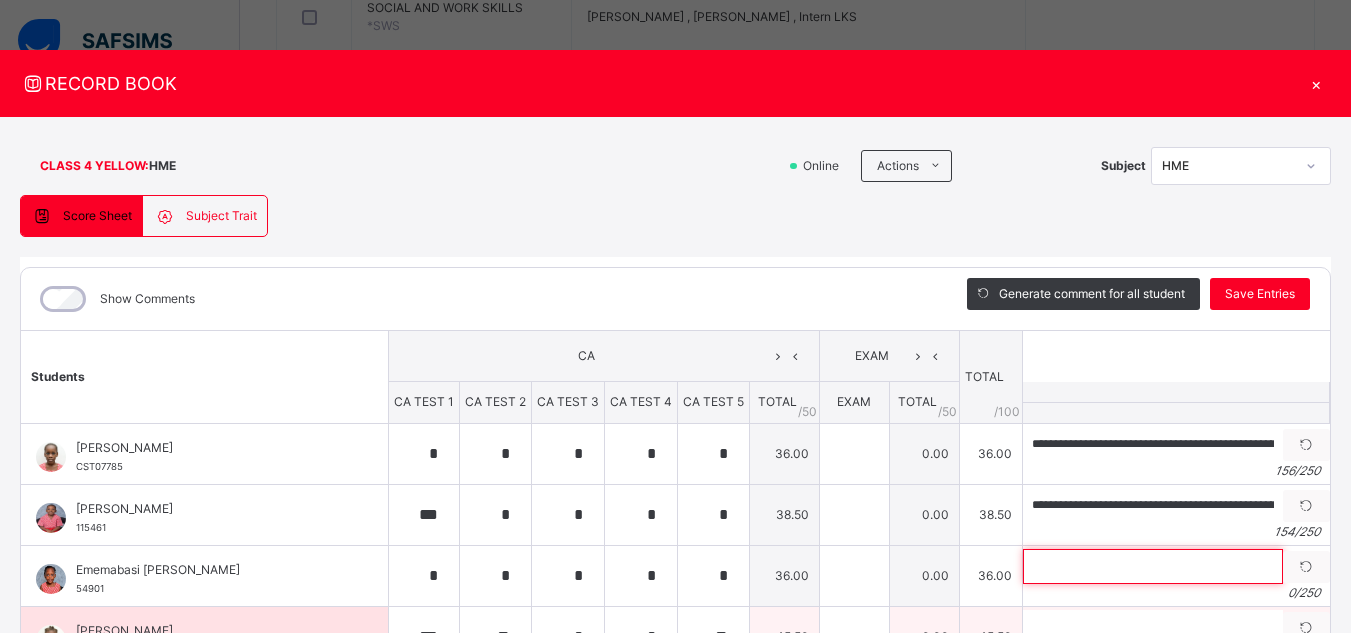 paste on "**********" 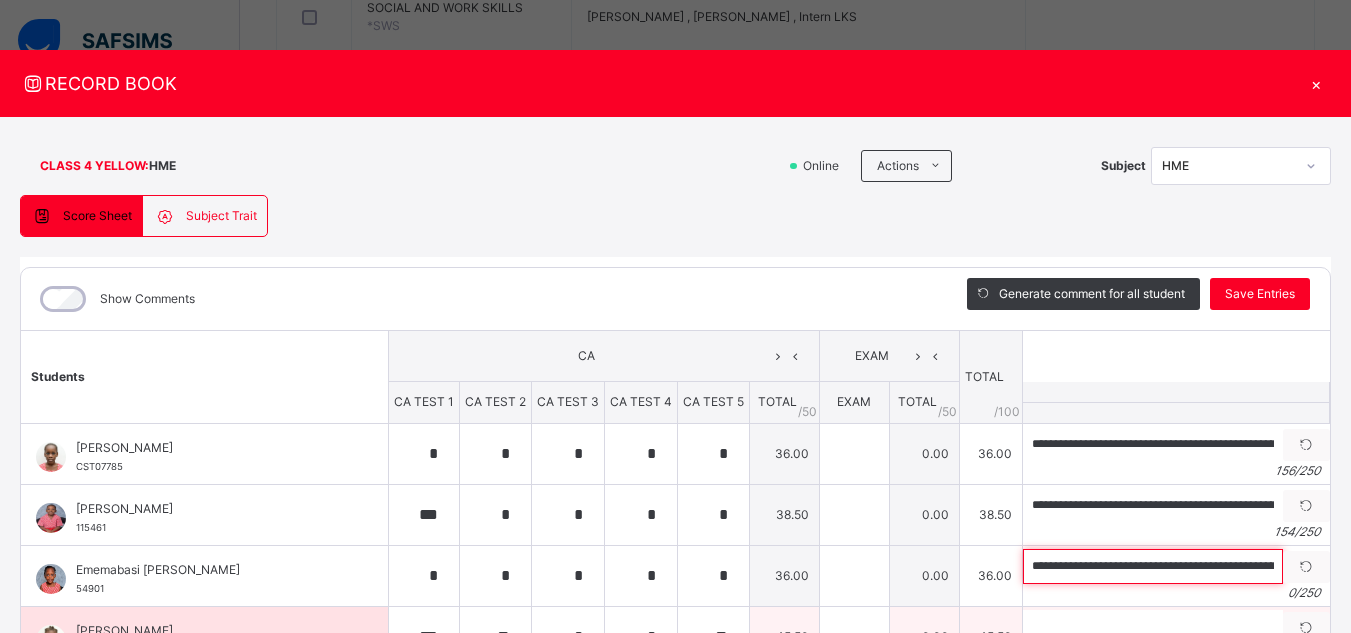 scroll, scrollTop: 0, scrollLeft: 865, axis: horizontal 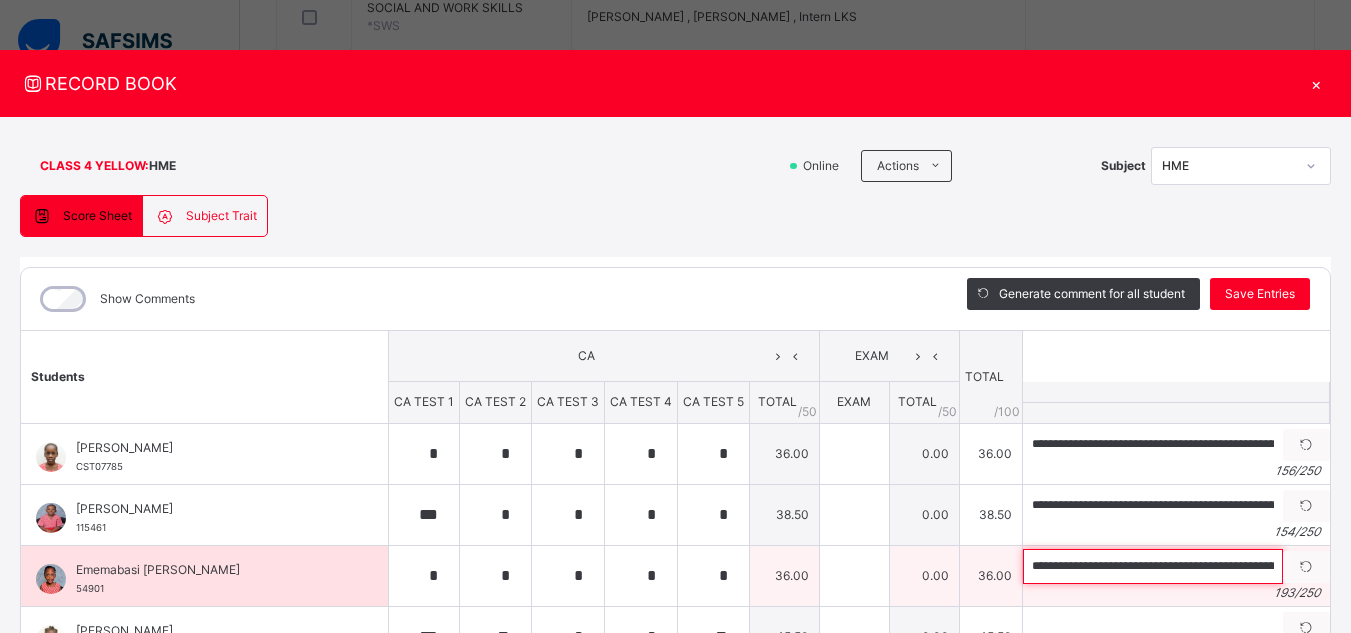 drag, startPoint x: 1012, startPoint y: 562, endPoint x: 1016, endPoint y: 573, distance: 11.7046995 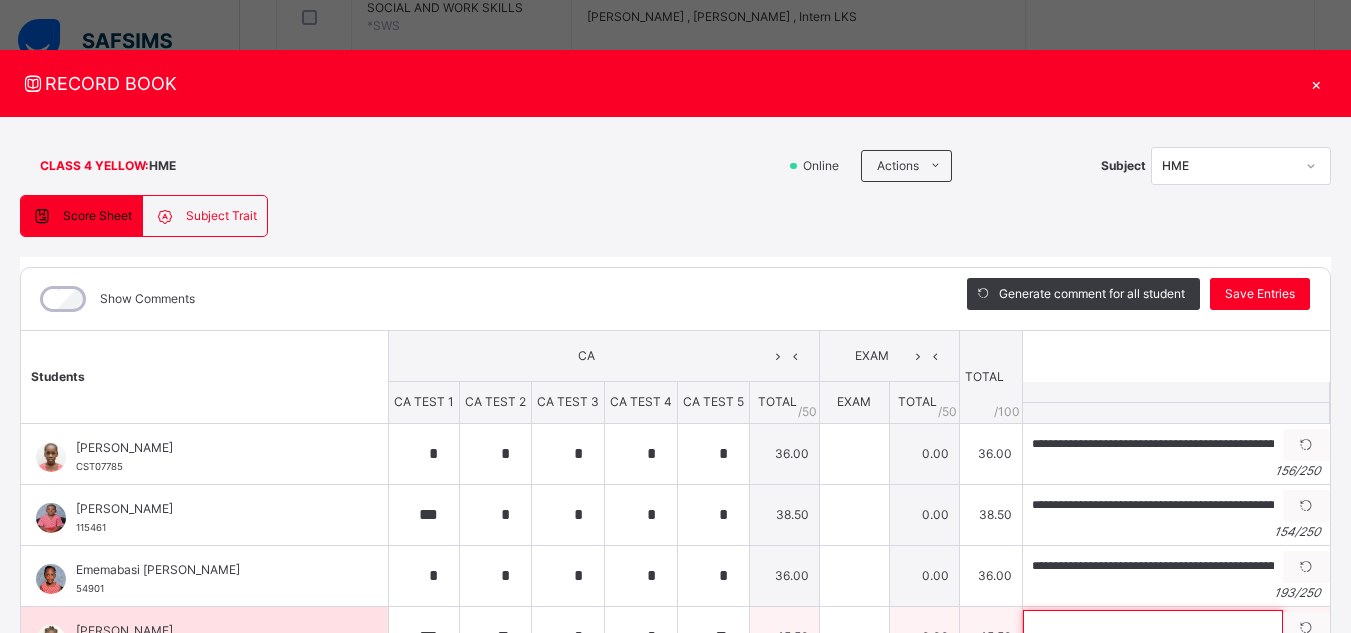 click at bounding box center (1153, 627) 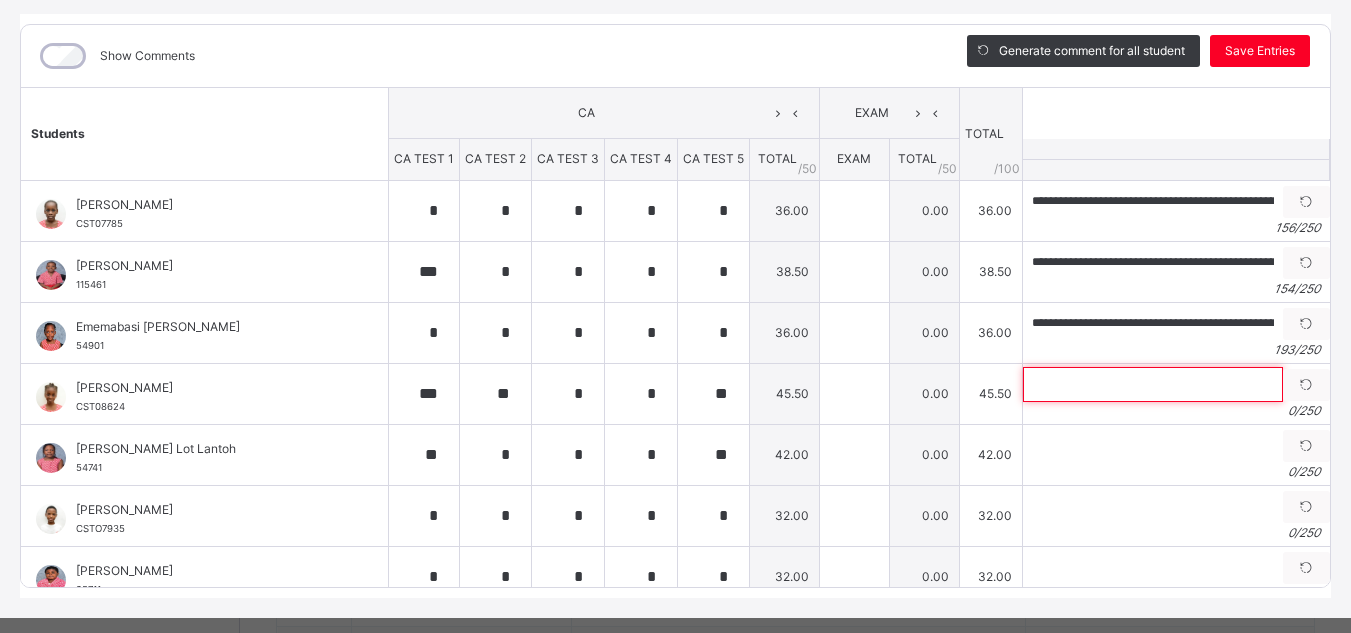 scroll, scrollTop: 245, scrollLeft: 0, axis: vertical 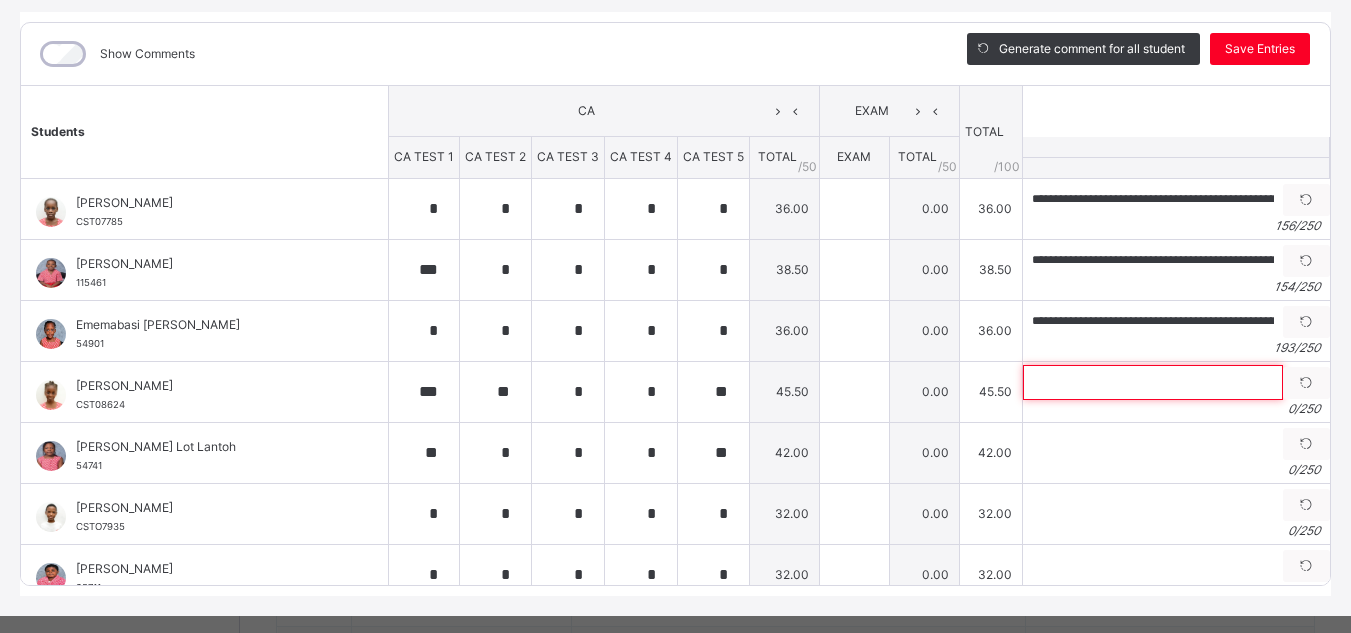 paste on "**********" 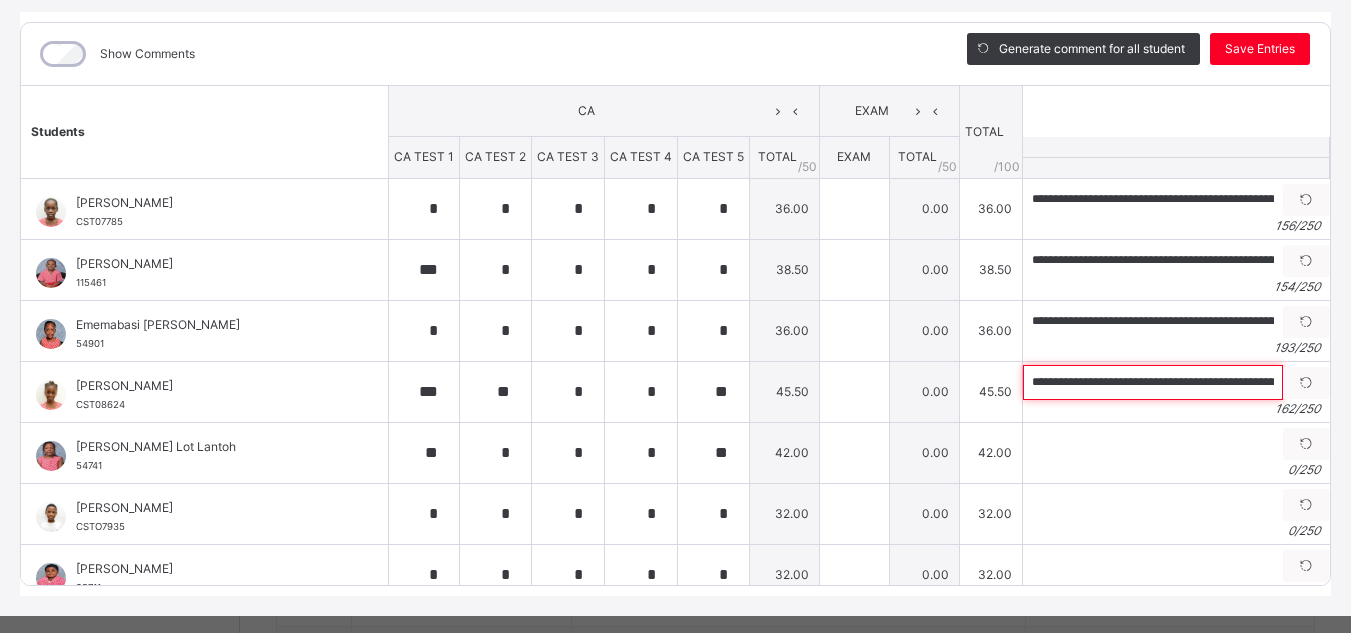 scroll, scrollTop: 0, scrollLeft: 658, axis: horizontal 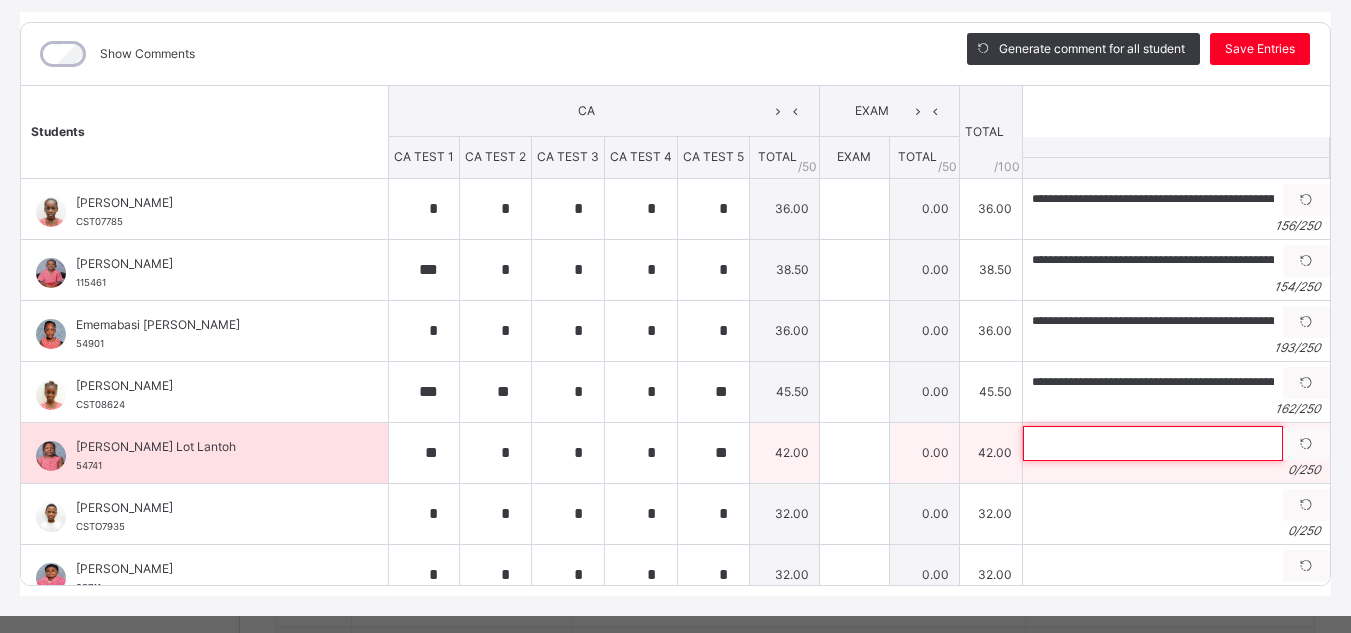 click at bounding box center (1153, 443) 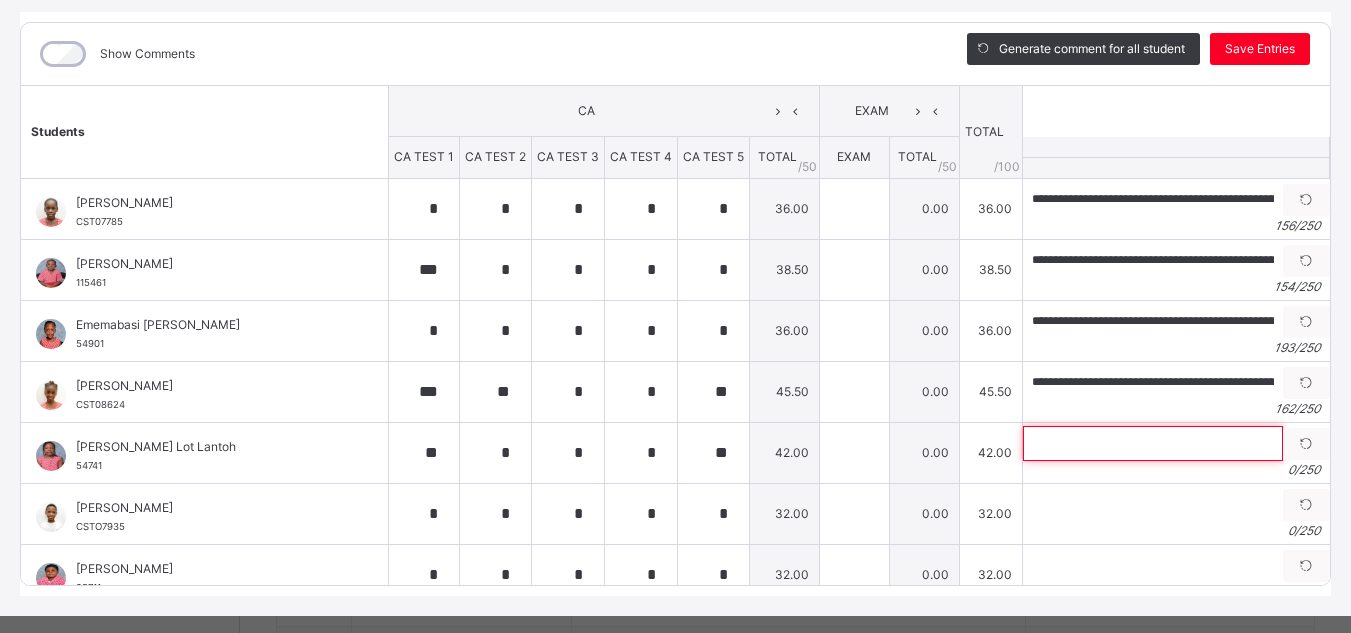 paste on "**********" 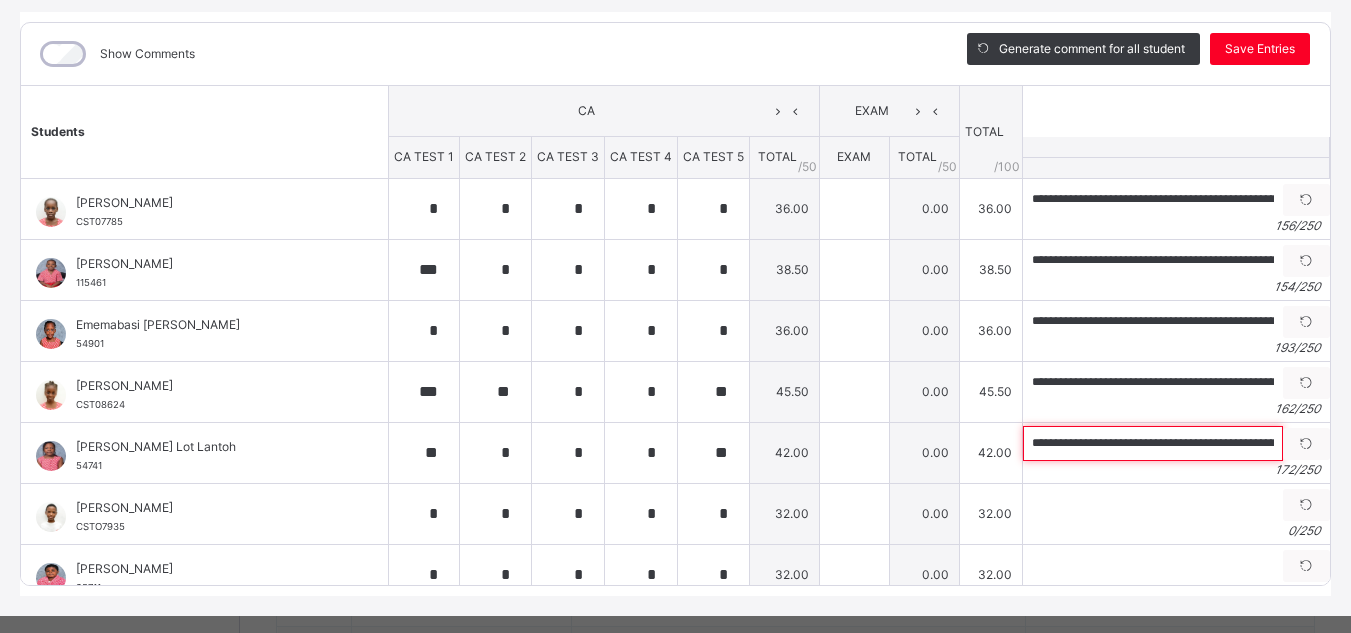 scroll, scrollTop: 0, scrollLeft: 742, axis: horizontal 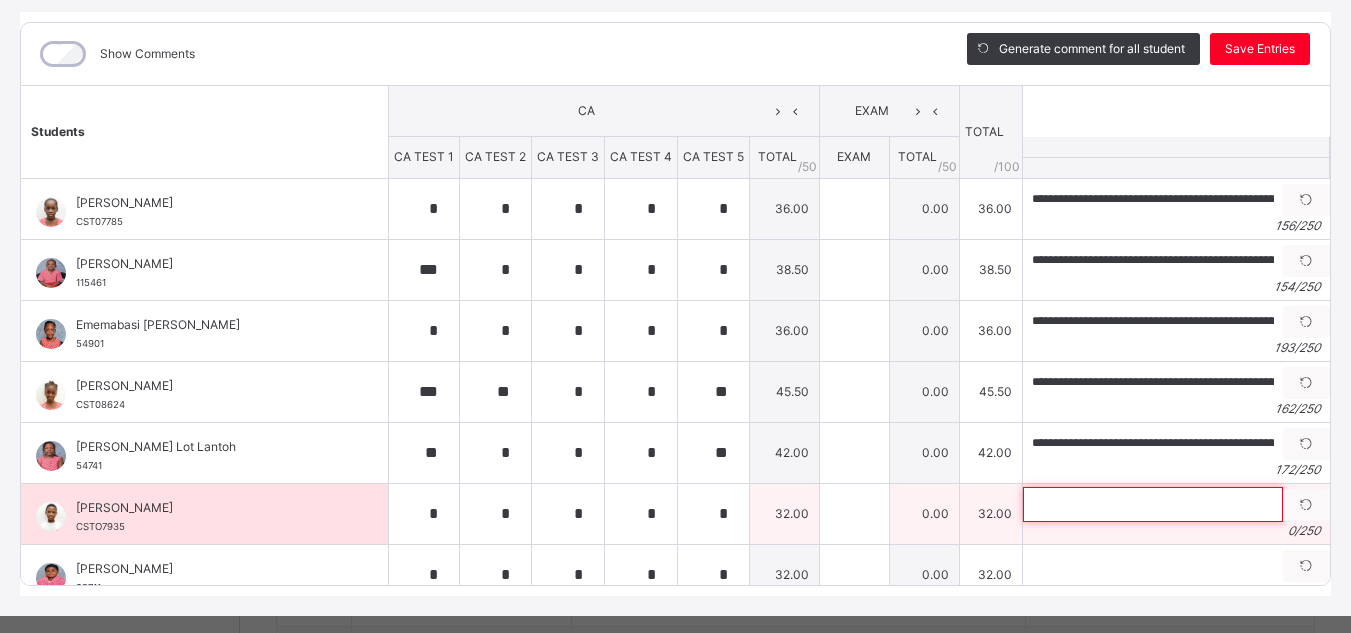 click at bounding box center (1153, 504) 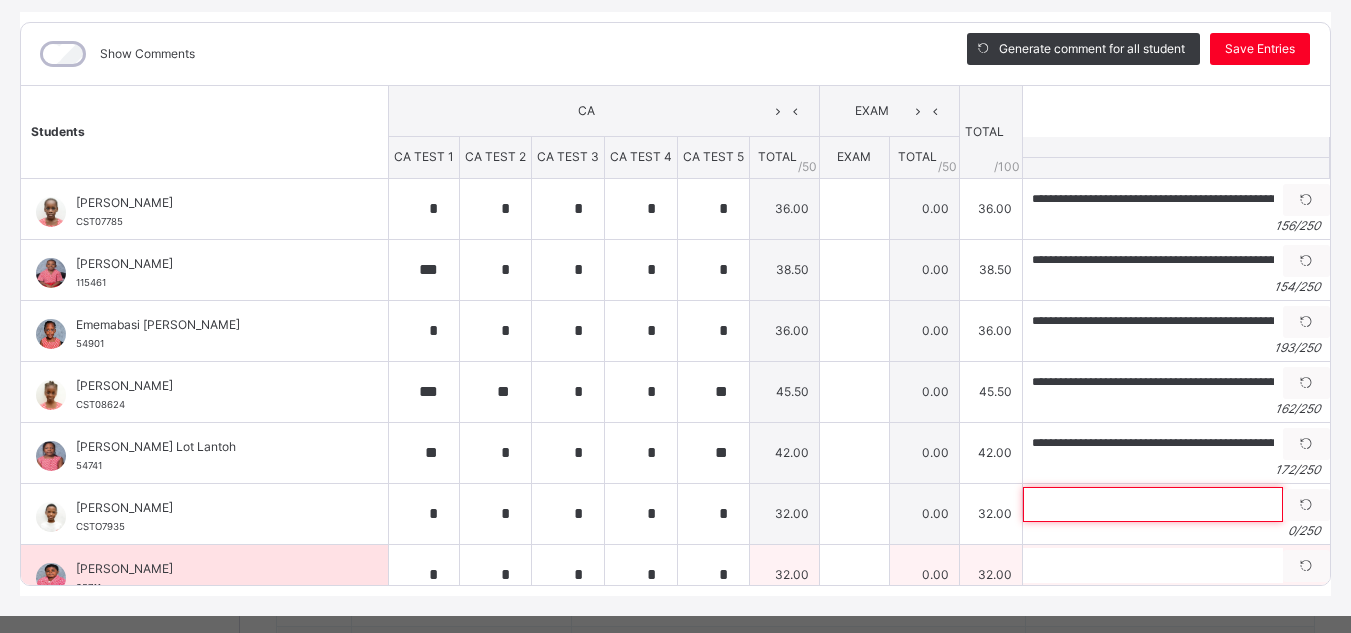 paste on "**********" 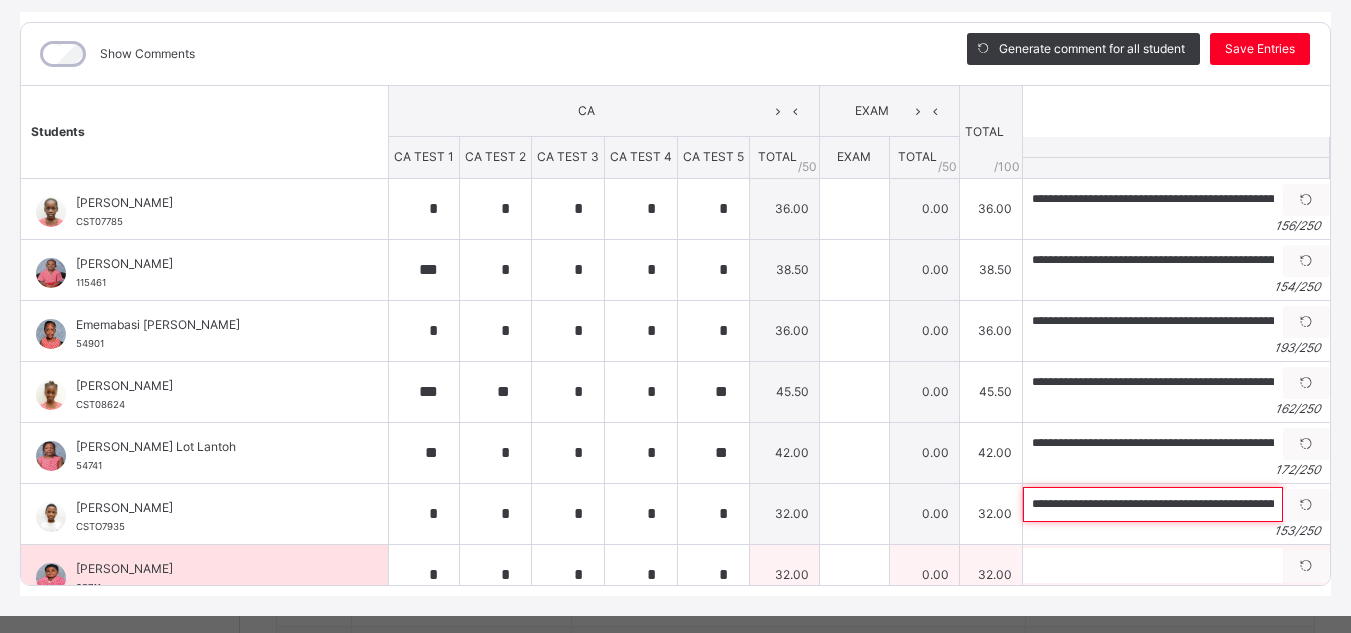 scroll, scrollTop: 0, scrollLeft: 621, axis: horizontal 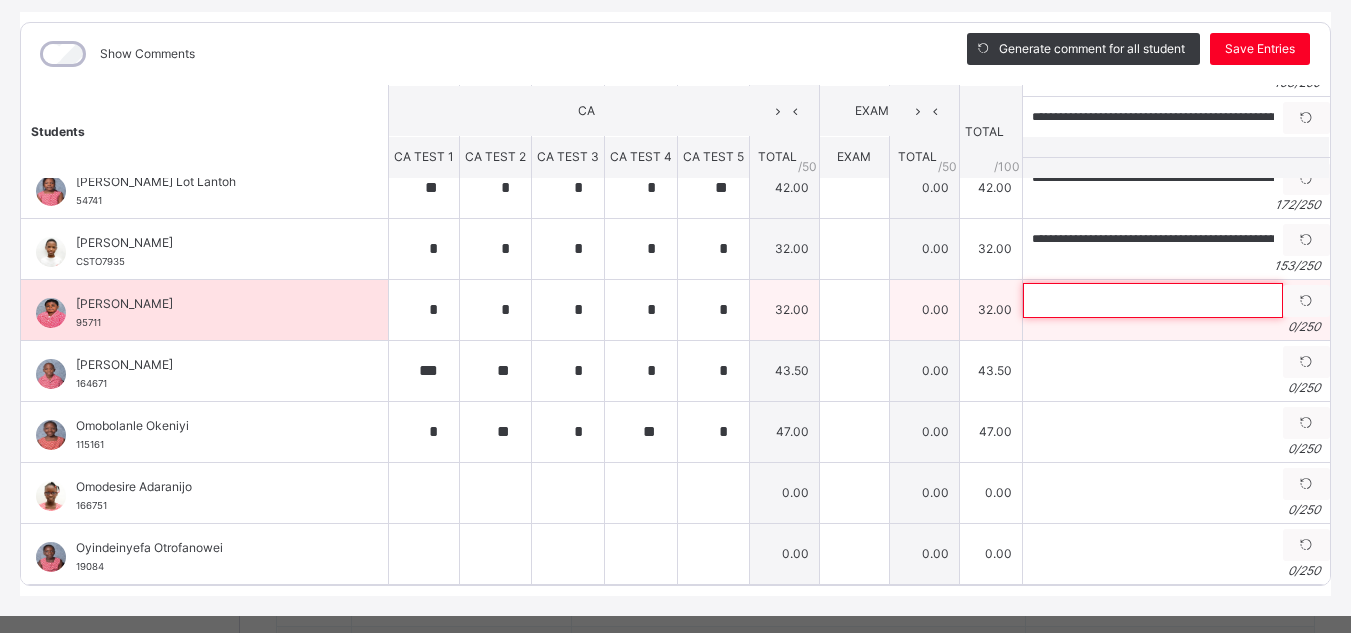 click at bounding box center (1153, 300) 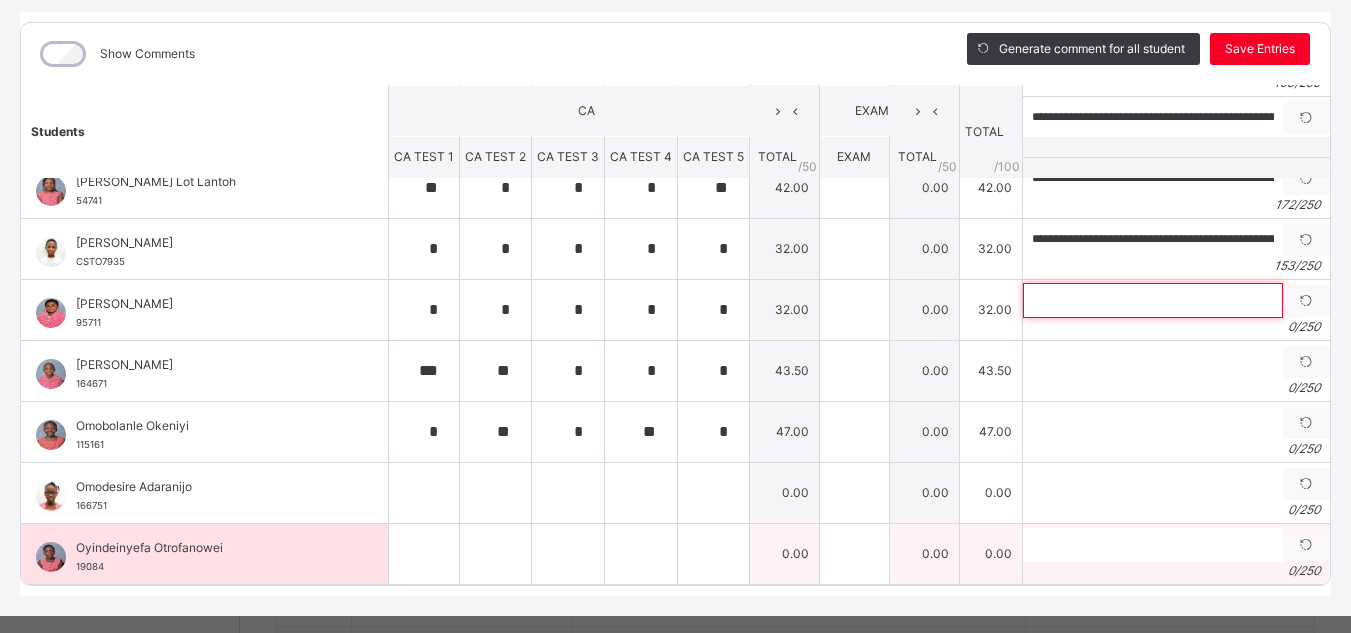 paste on "**********" 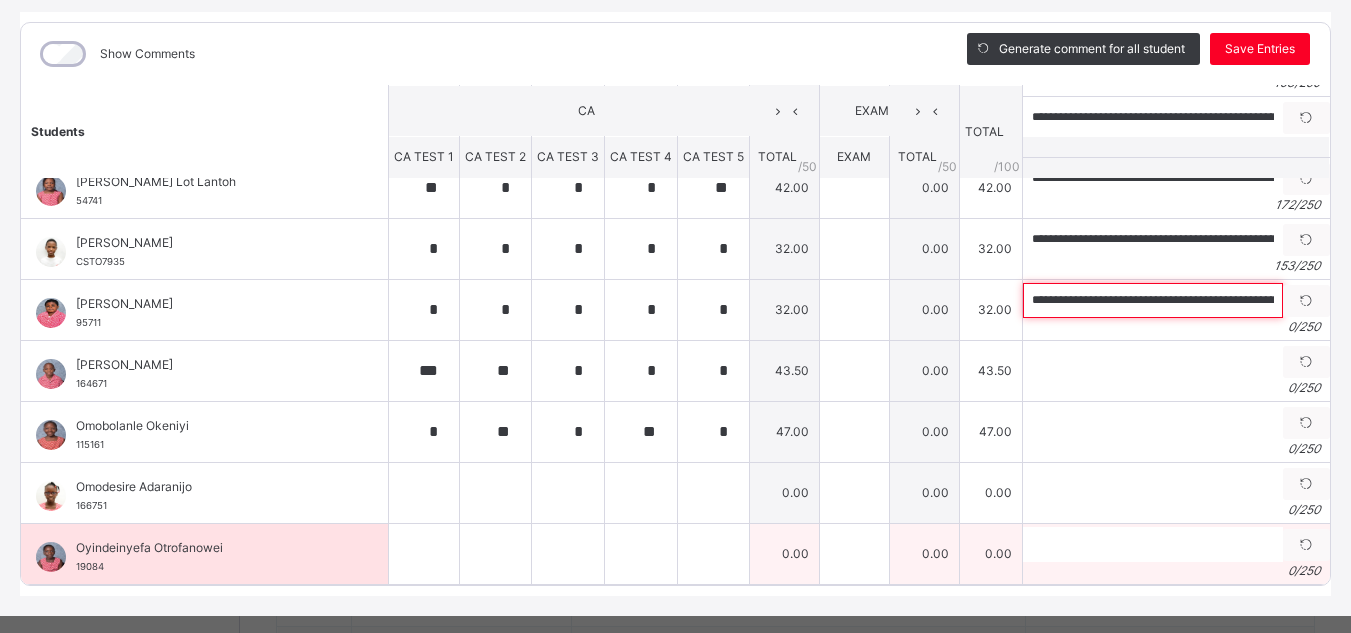 scroll, scrollTop: 0, scrollLeft: 654, axis: horizontal 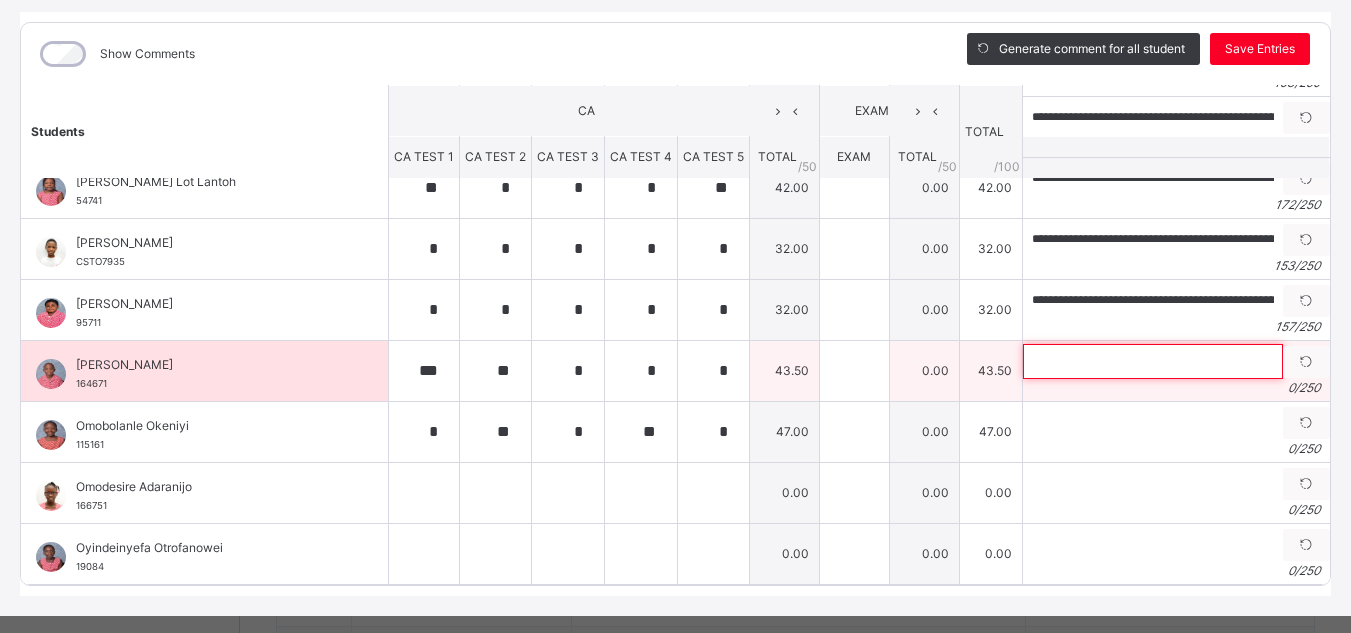 click at bounding box center [1153, 361] 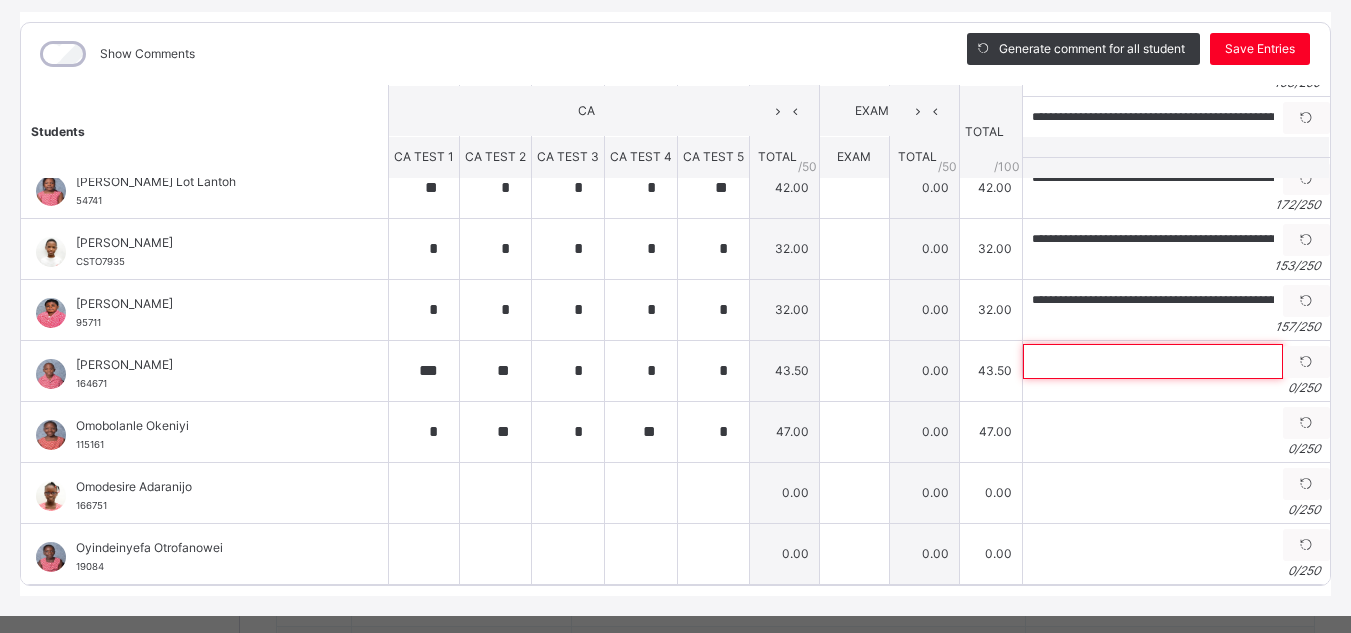 paste on "**********" 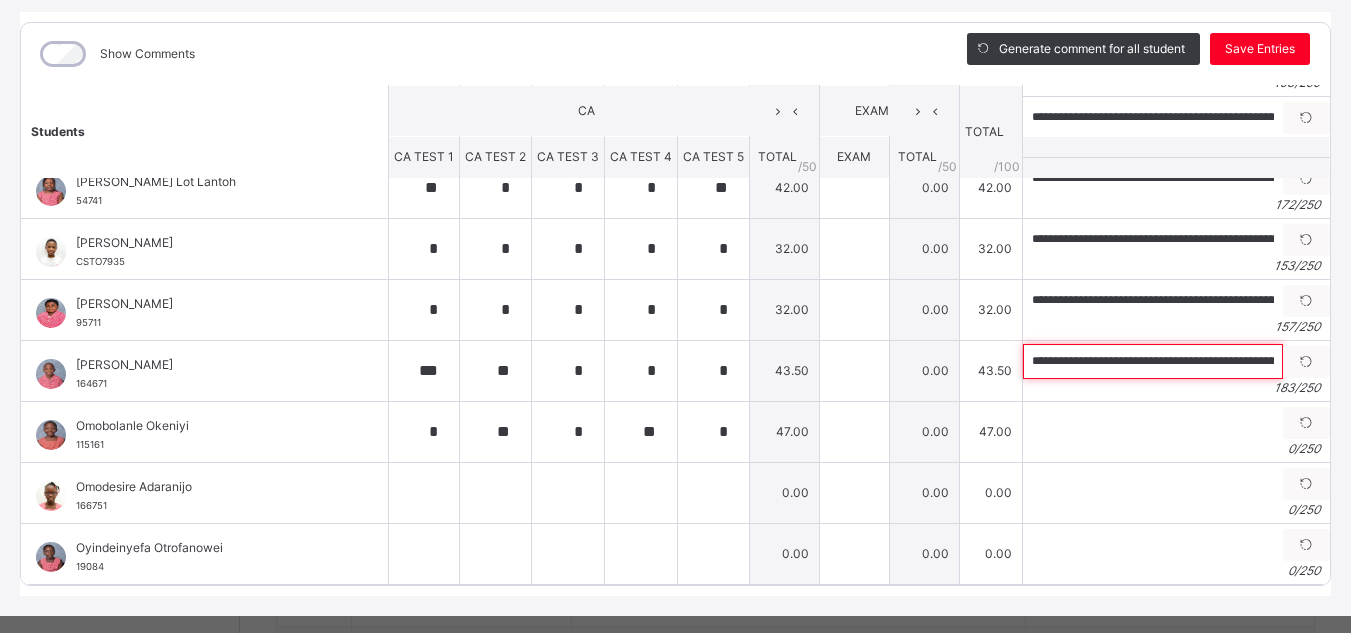 scroll, scrollTop: 0, scrollLeft: 797, axis: horizontal 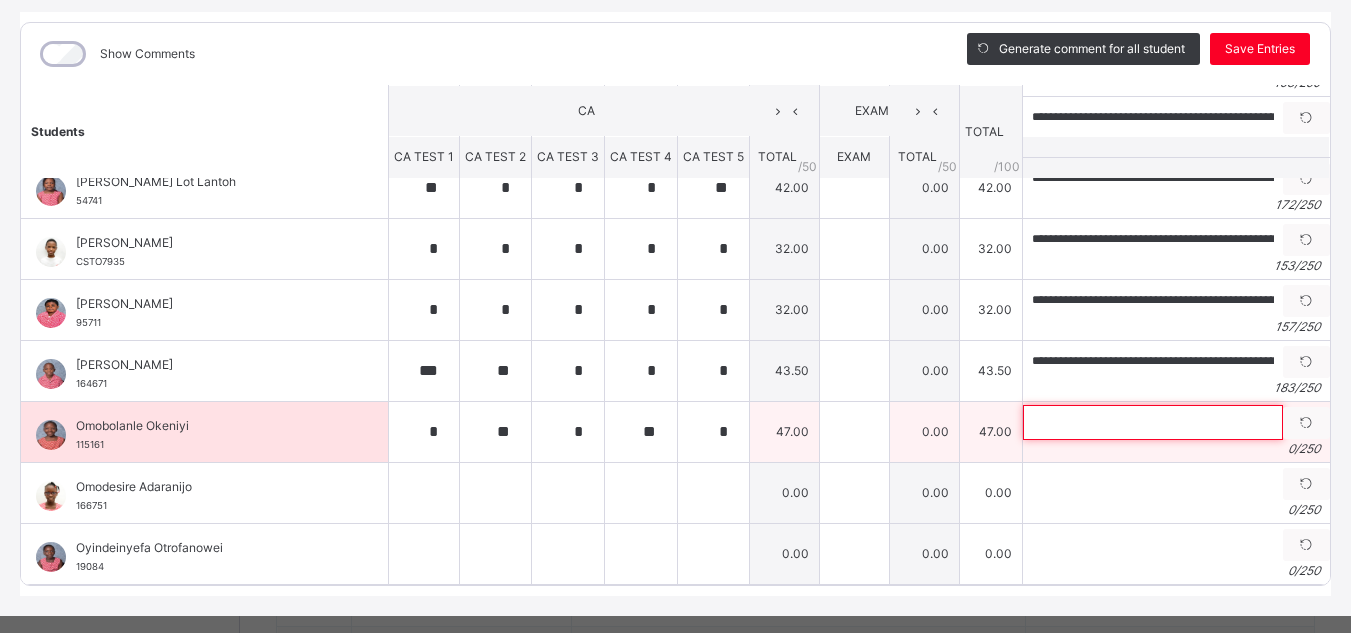 click at bounding box center [1153, 422] 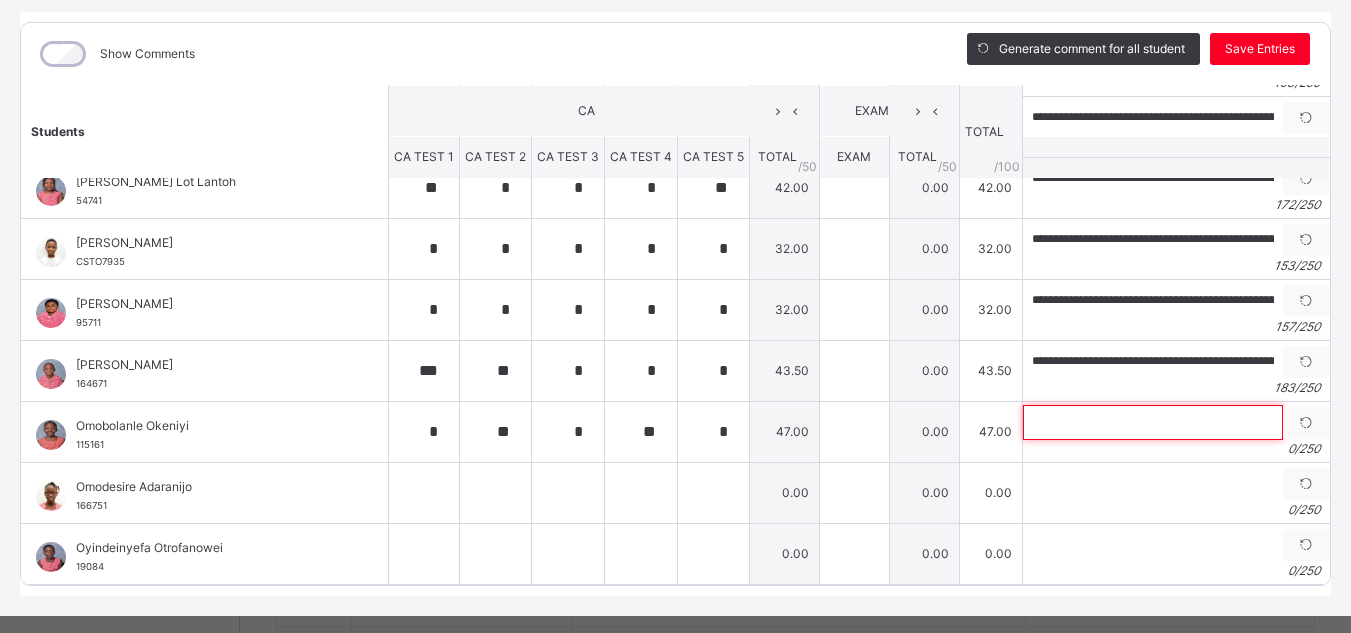 paste on "**********" 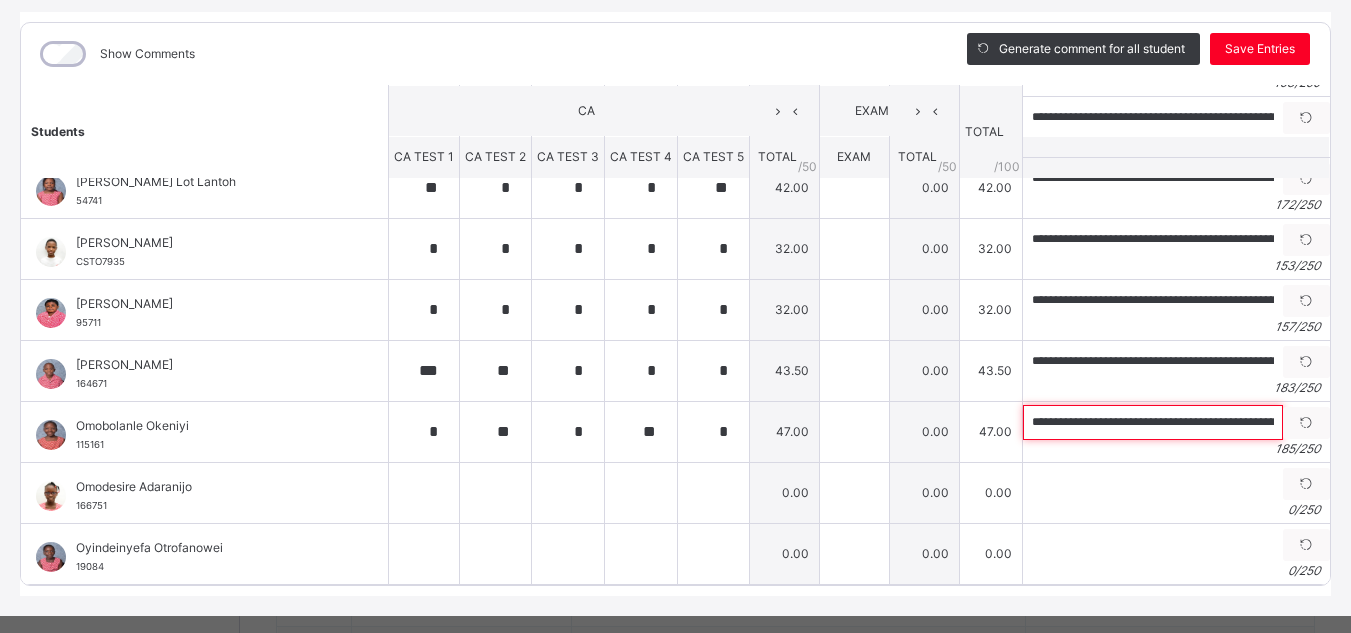 scroll, scrollTop: 0, scrollLeft: 816, axis: horizontal 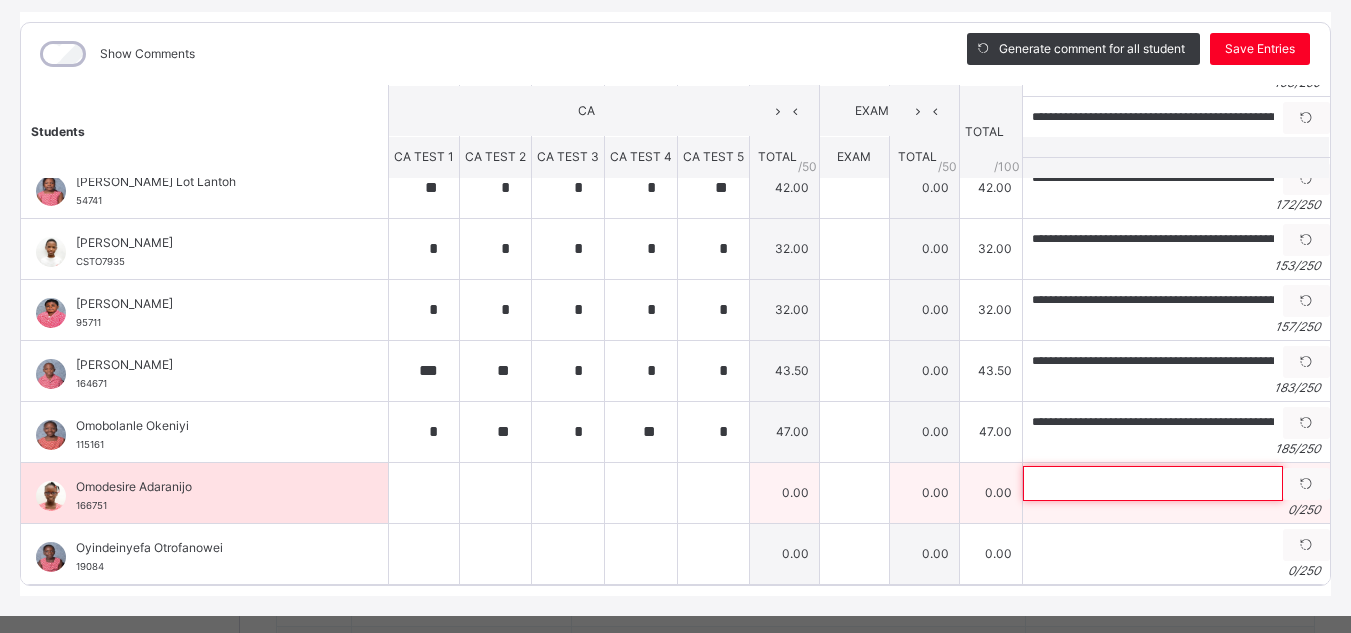 click at bounding box center [1153, 483] 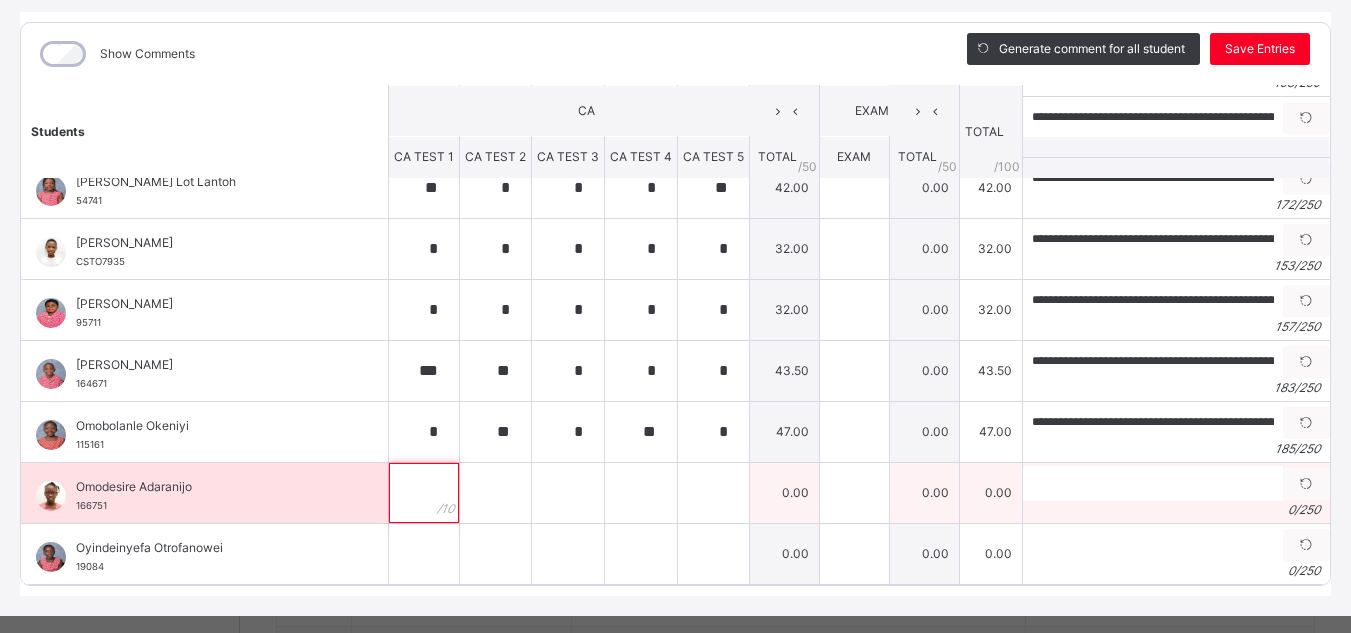click at bounding box center (424, 493) 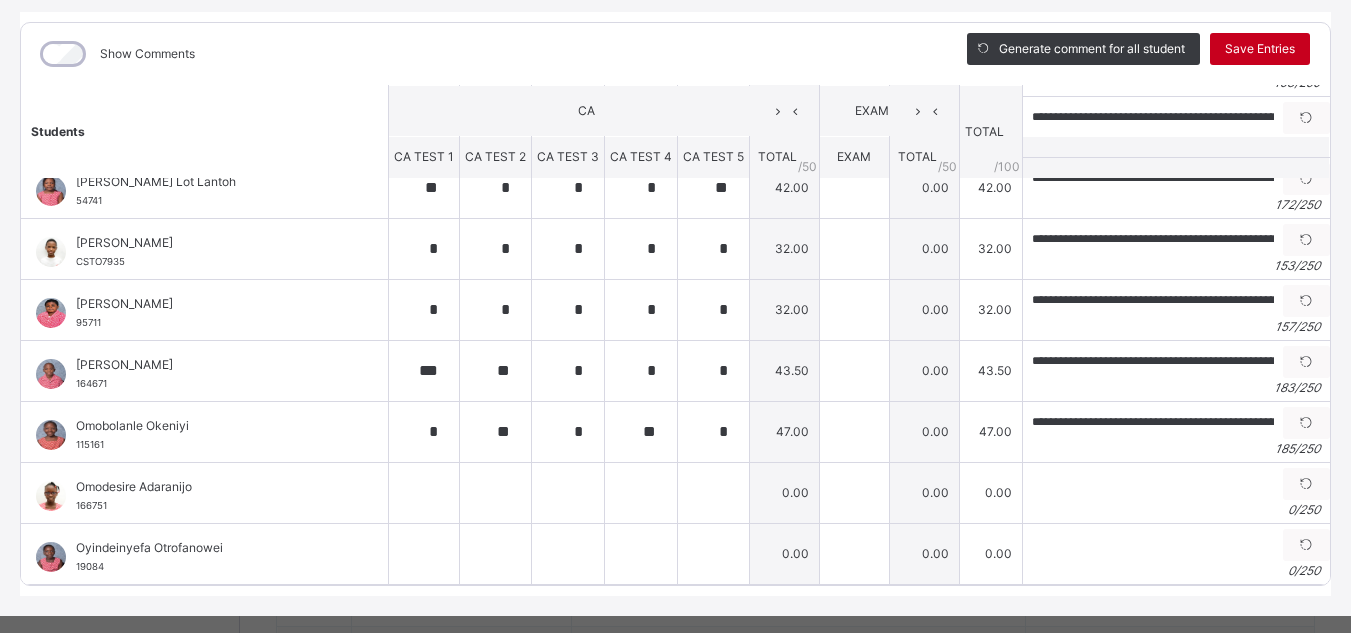 click on "Save Entries" at bounding box center [1260, 49] 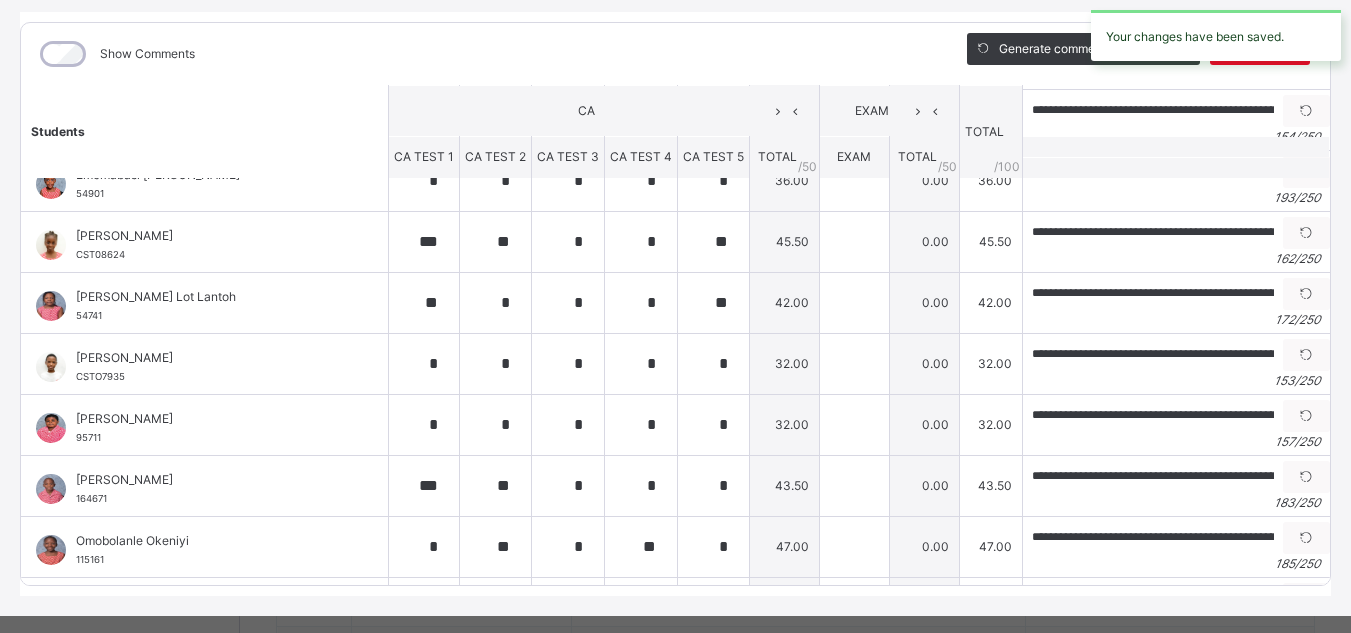 scroll, scrollTop: 280, scrollLeft: 0, axis: vertical 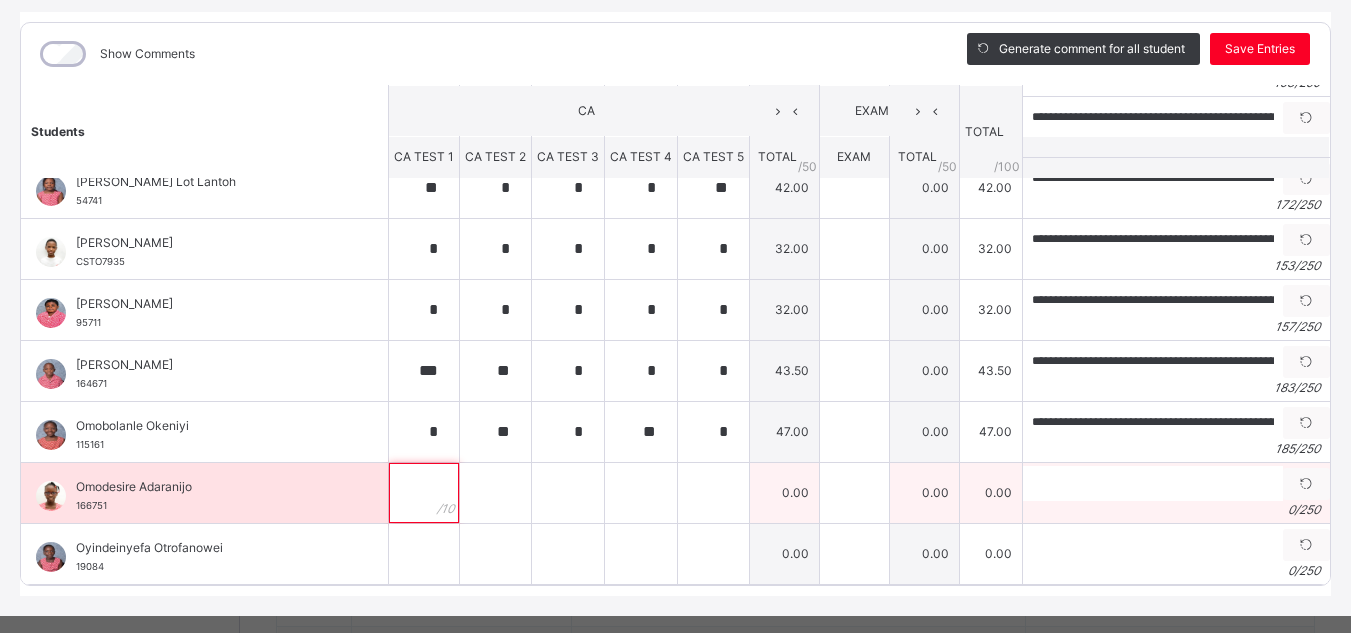 click at bounding box center [424, 493] 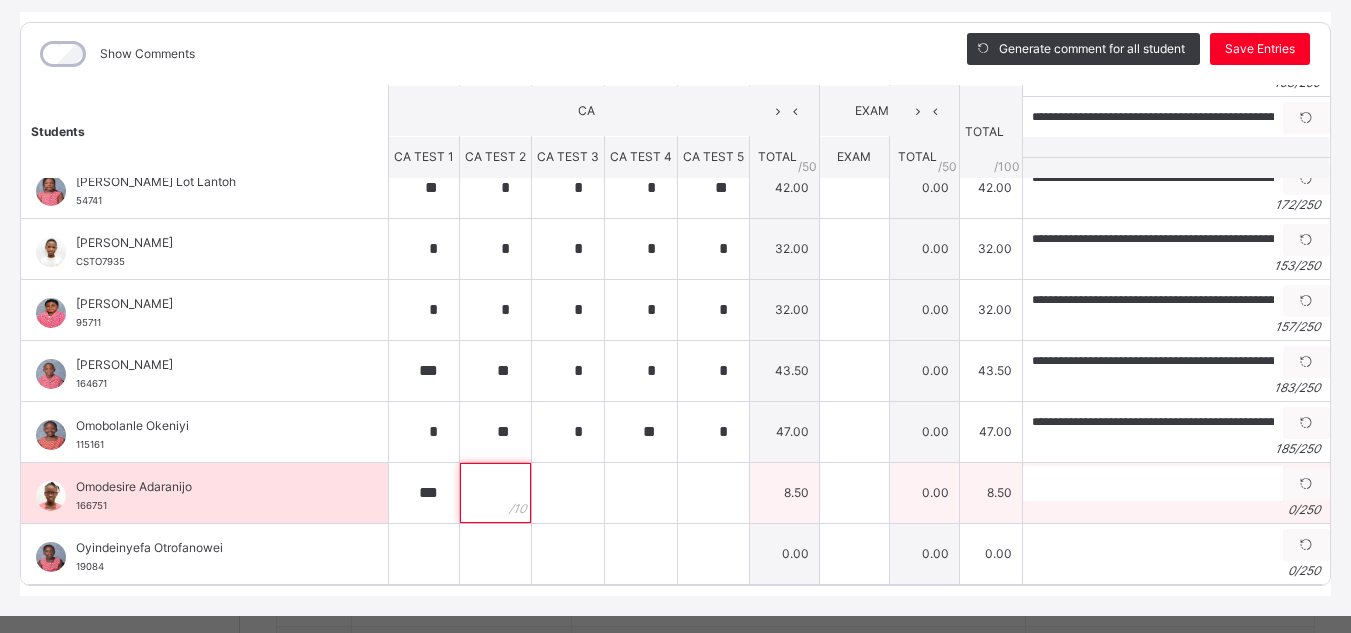 click at bounding box center [495, 493] 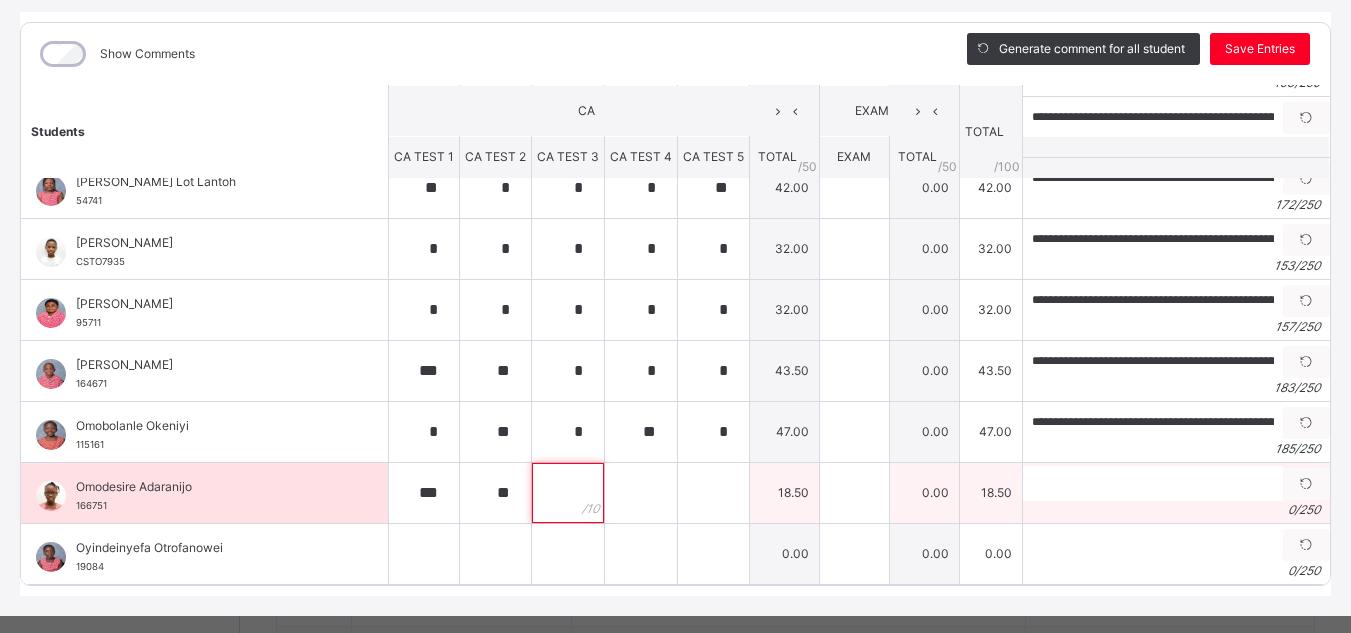 click at bounding box center (568, 493) 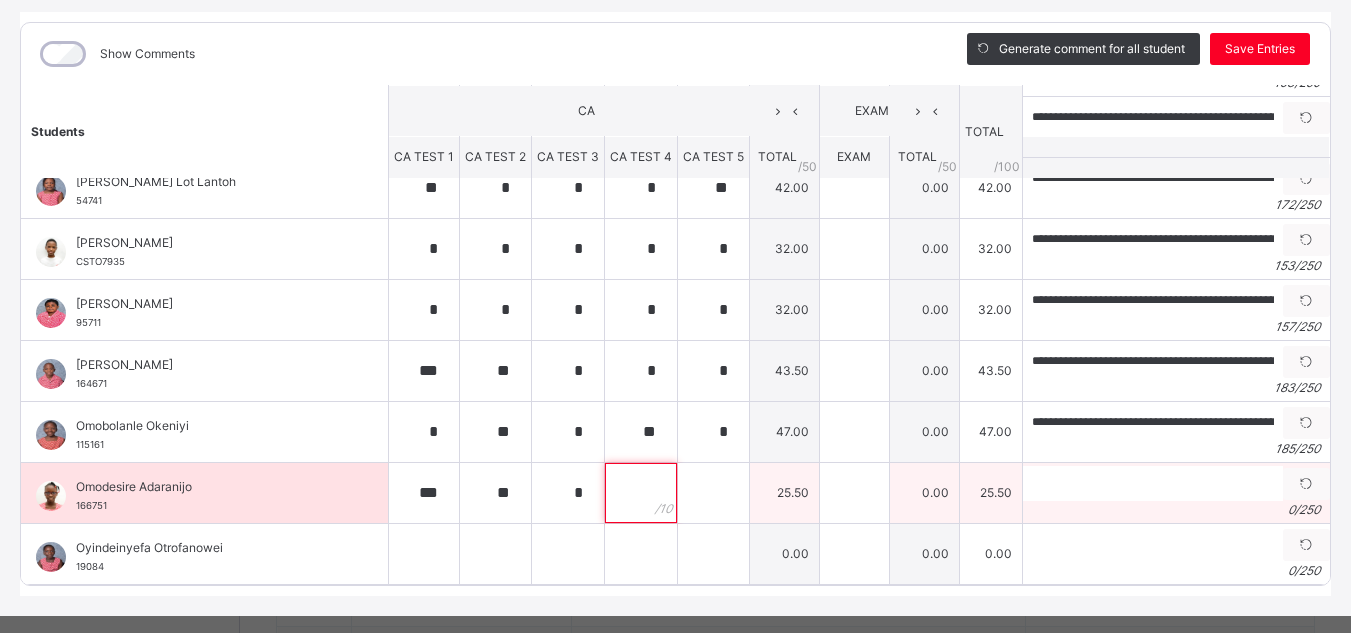 click at bounding box center [641, 493] 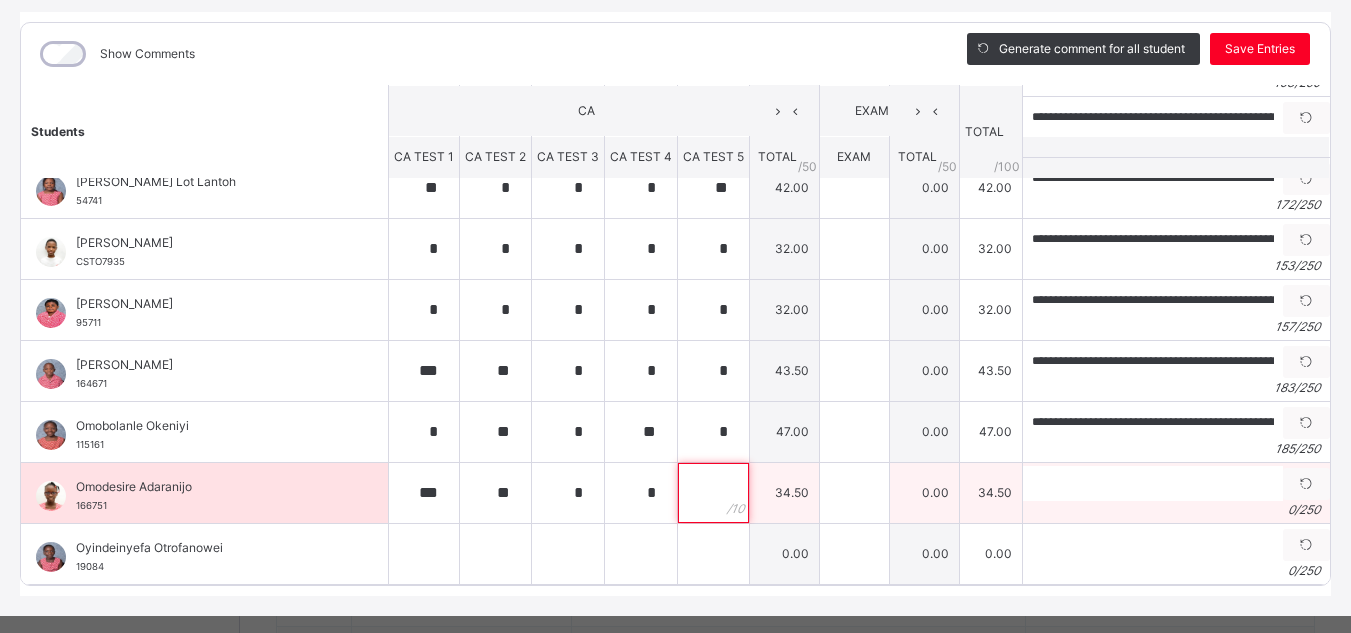 click at bounding box center [713, 493] 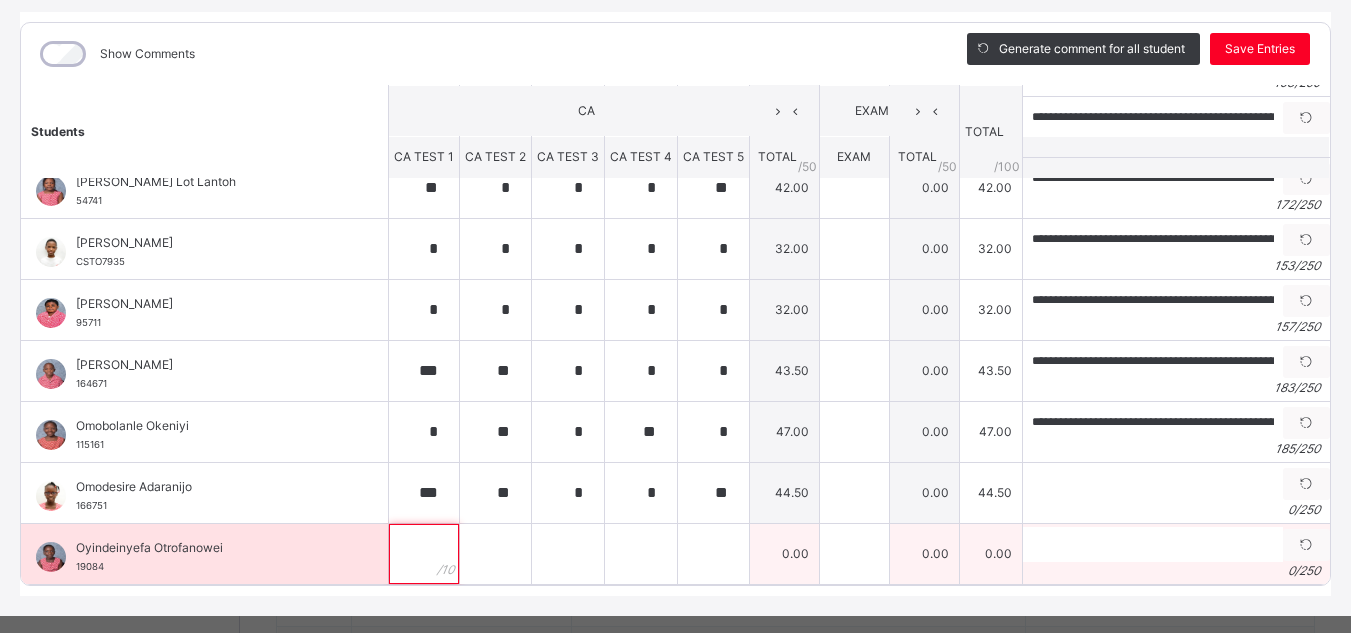 click at bounding box center [424, 554] 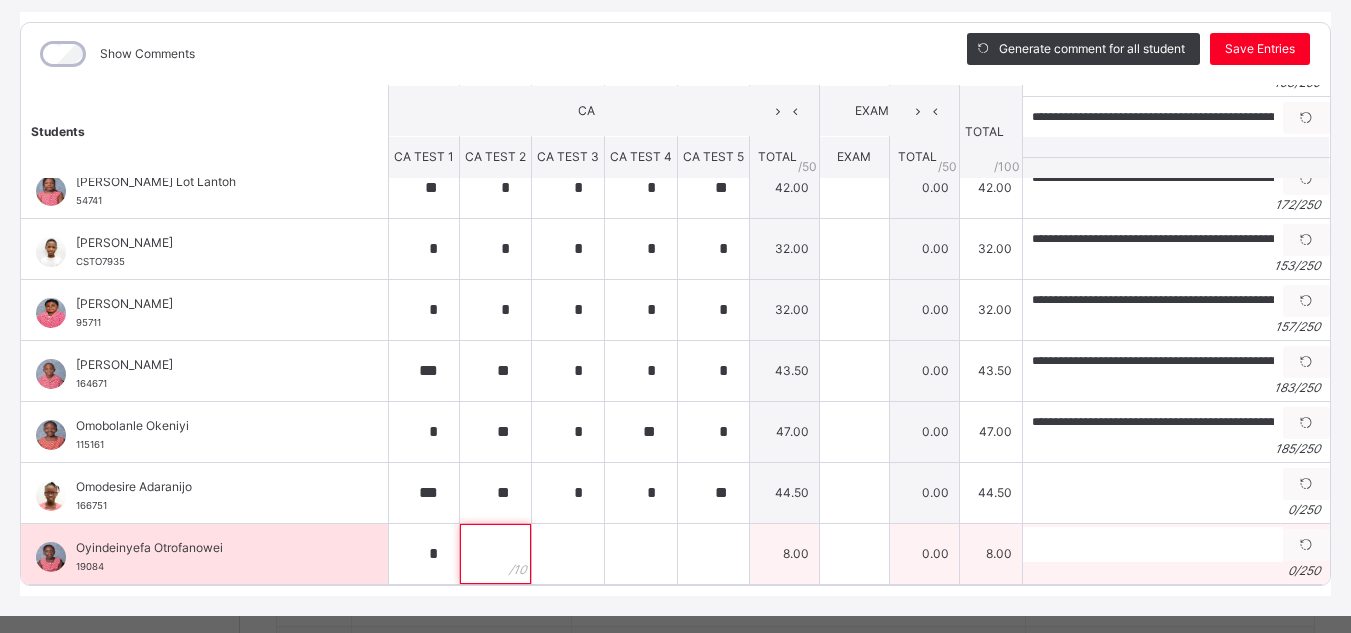 click at bounding box center [495, 554] 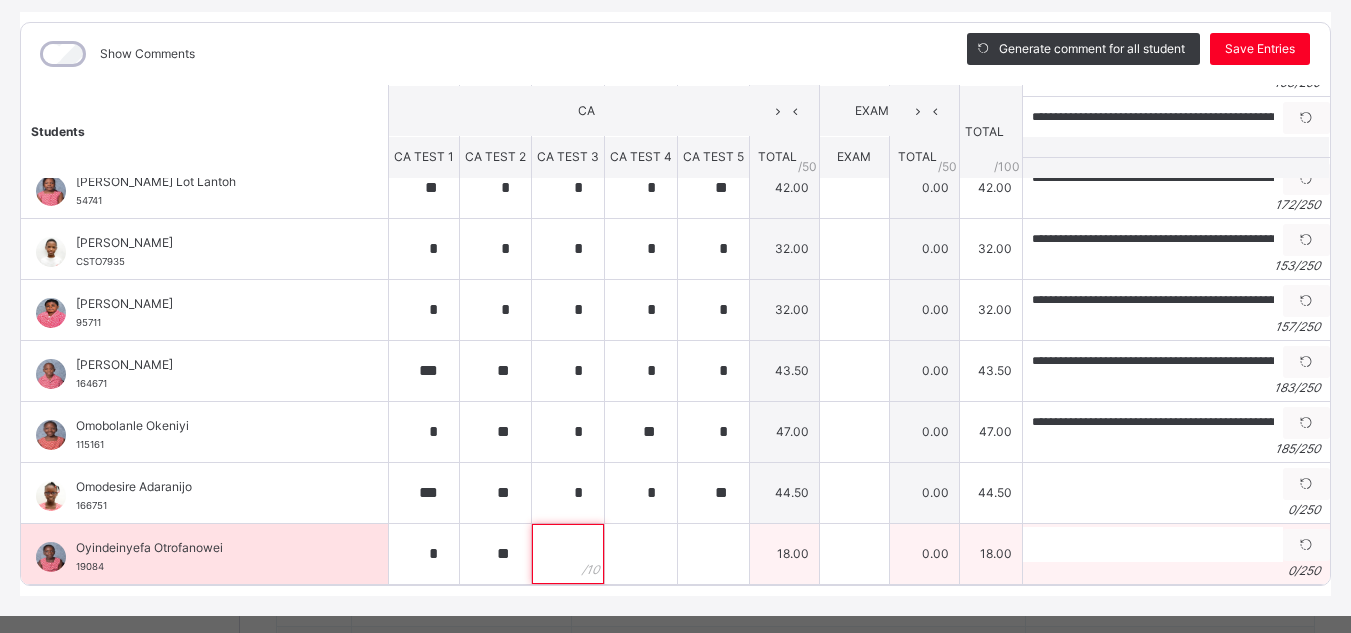 click at bounding box center [568, 554] 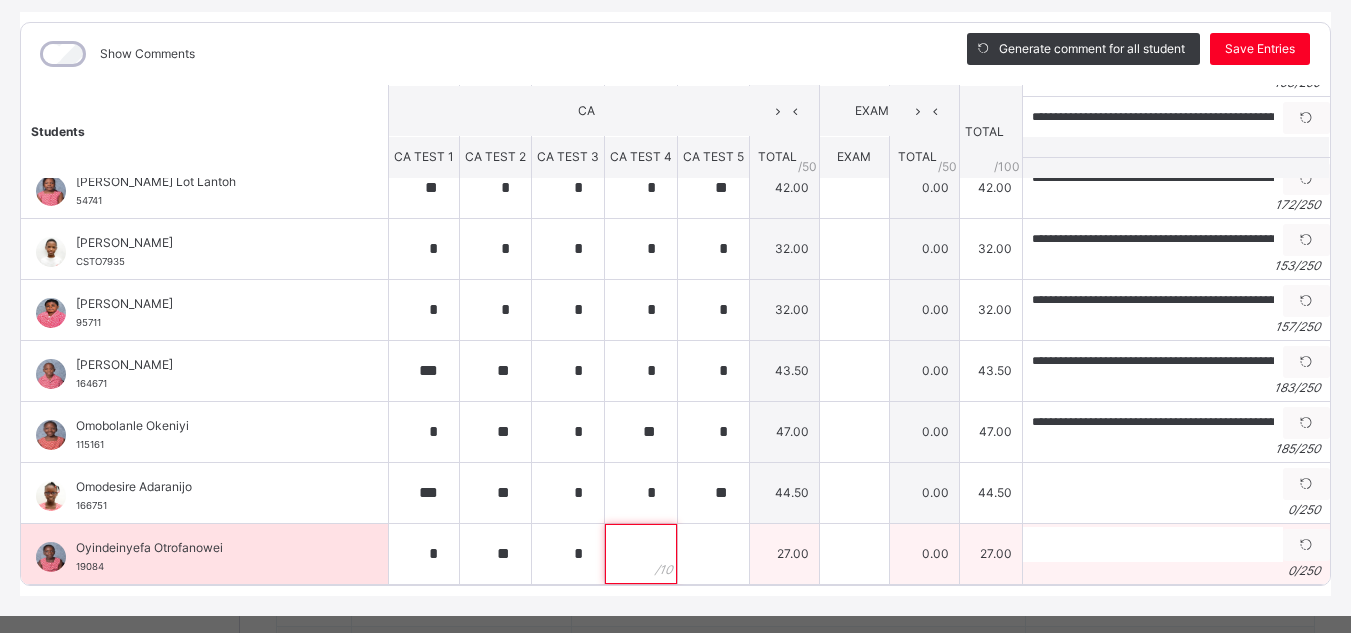 click at bounding box center (641, 554) 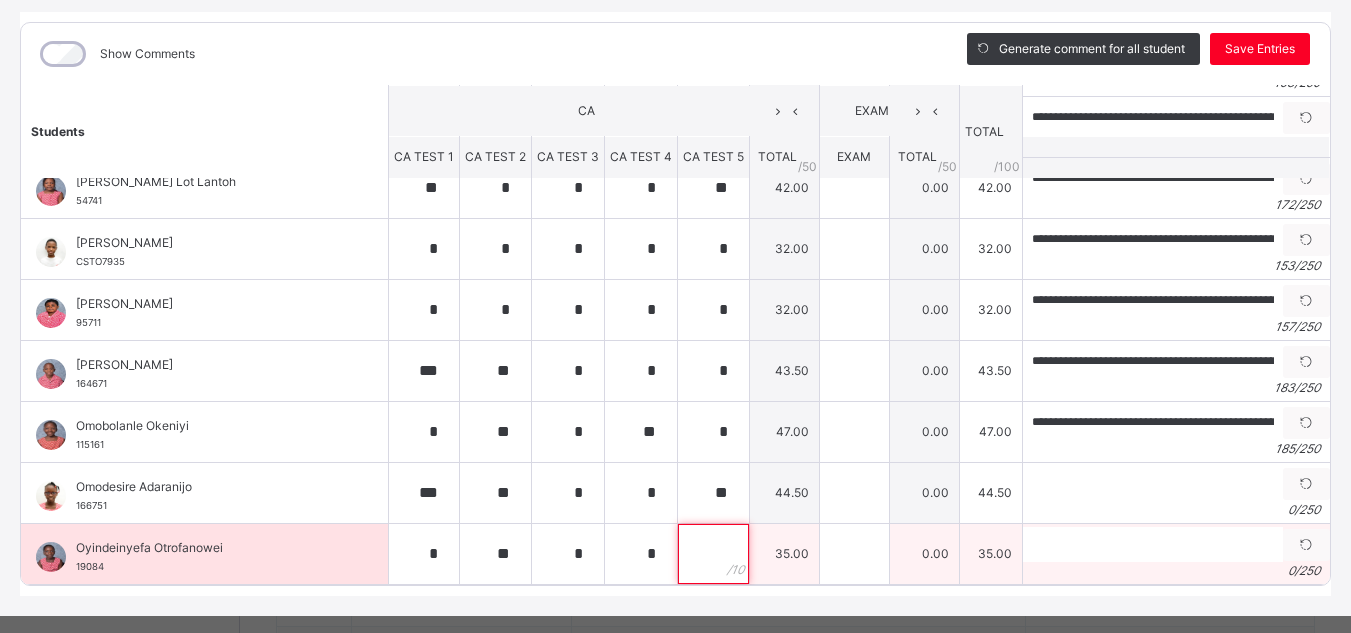 click at bounding box center (713, 554) 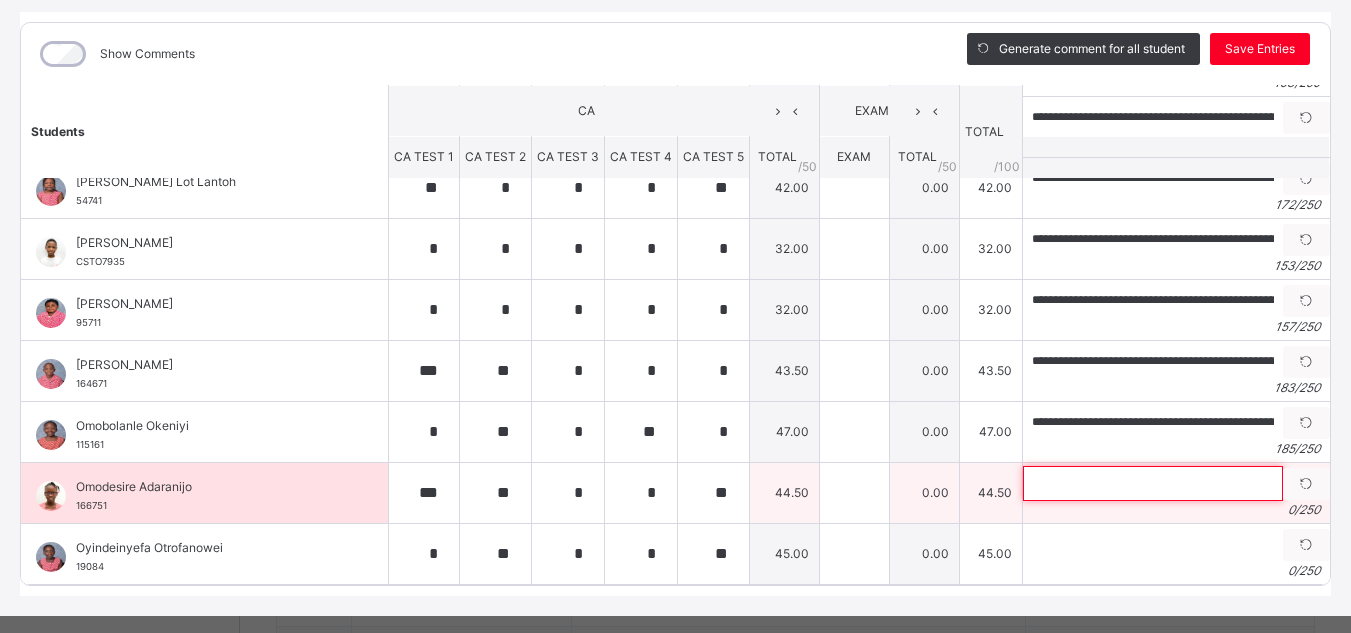 click at bounding box center (1153, 483) 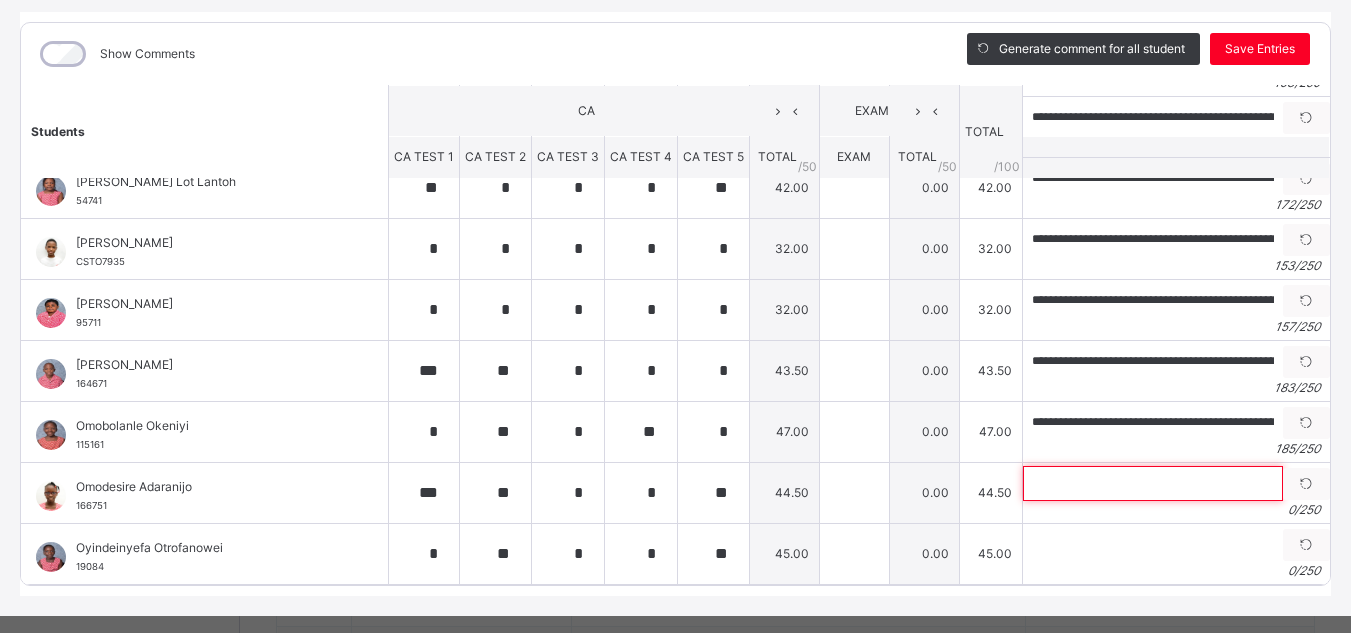 scroll, scrollTop: 280, scrollLeft: 0, axis: vertical 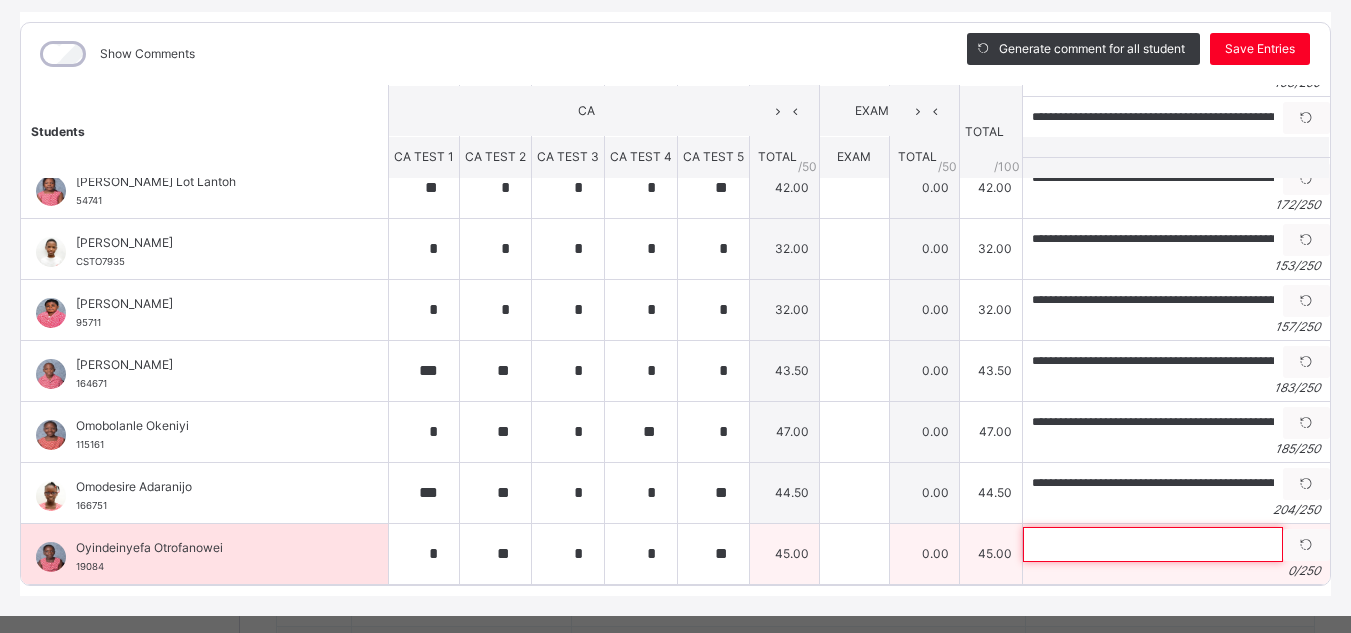click at bounding box center [1153, 544] 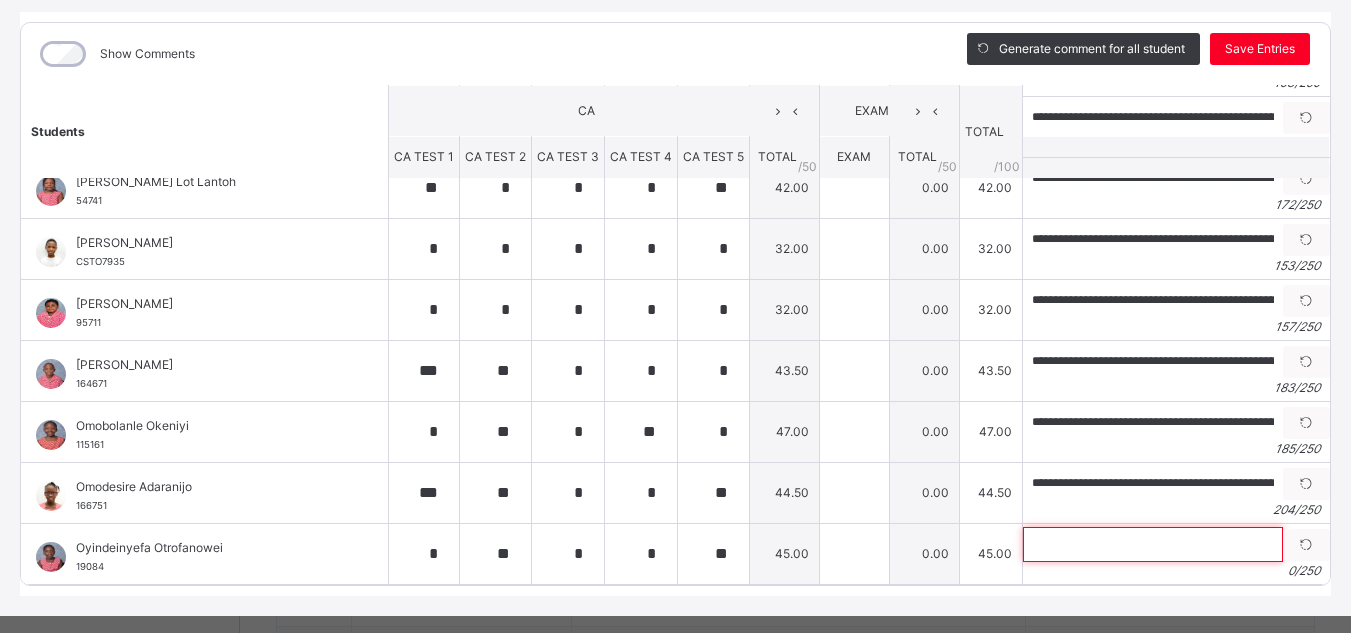 paste on "**********" 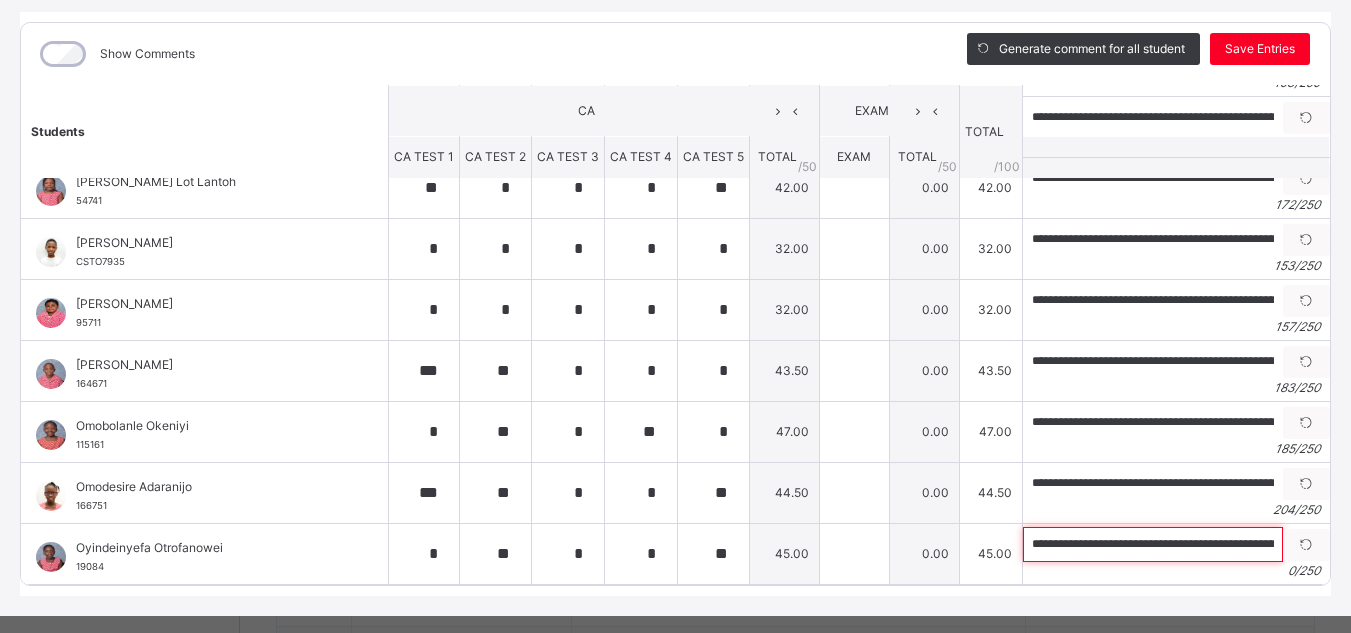 scroll, scrollTop: 0, scrollLeft: 689, axis: horizontal 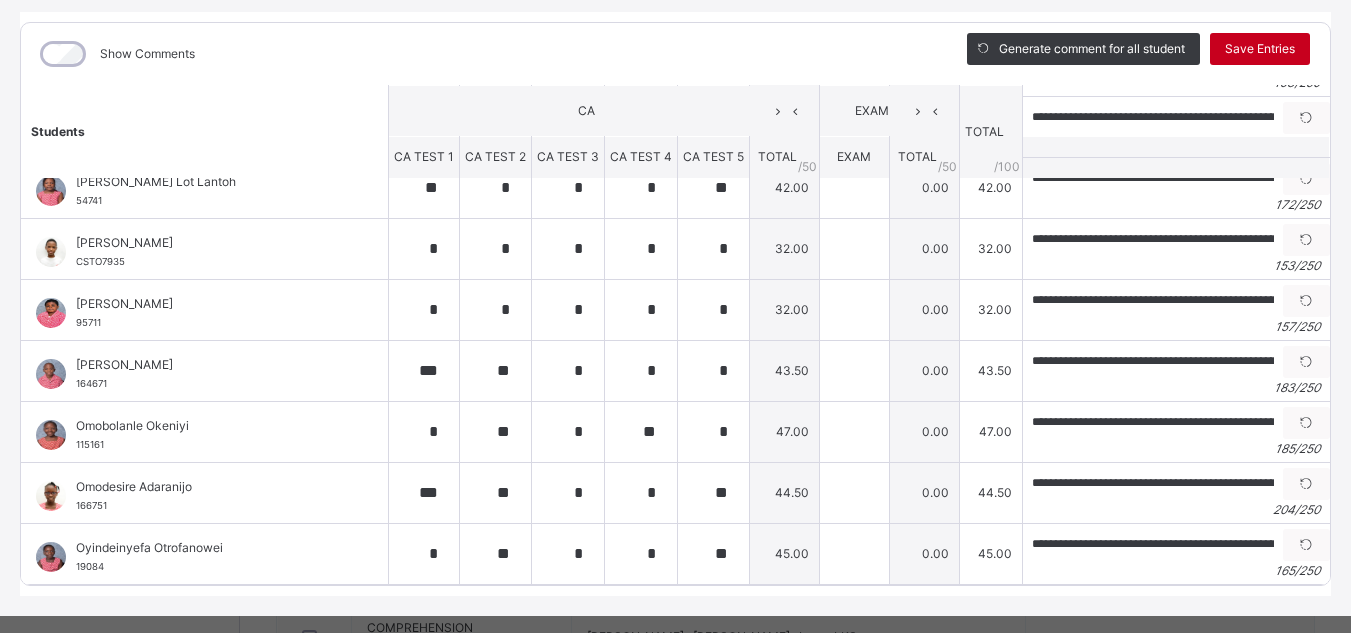 click on "Save Entries" at bounding box center (1260, 49) 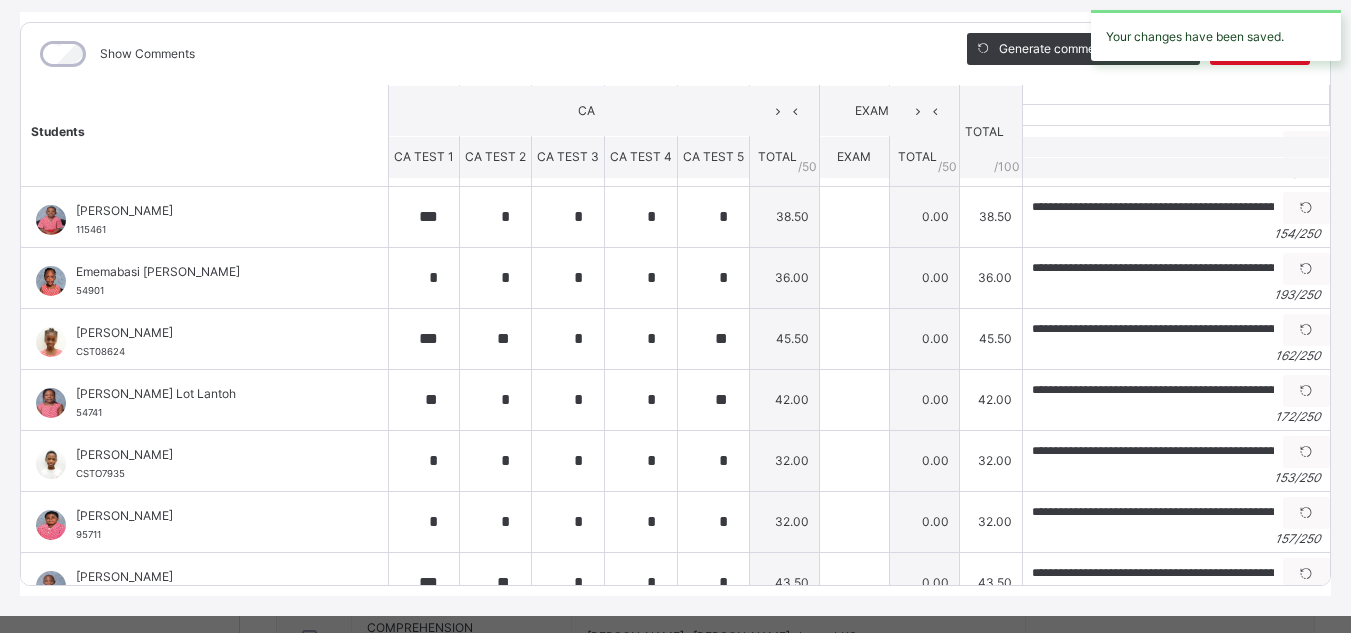 scroll, scrollTop: 0, scrollLeft: 0, axis: both 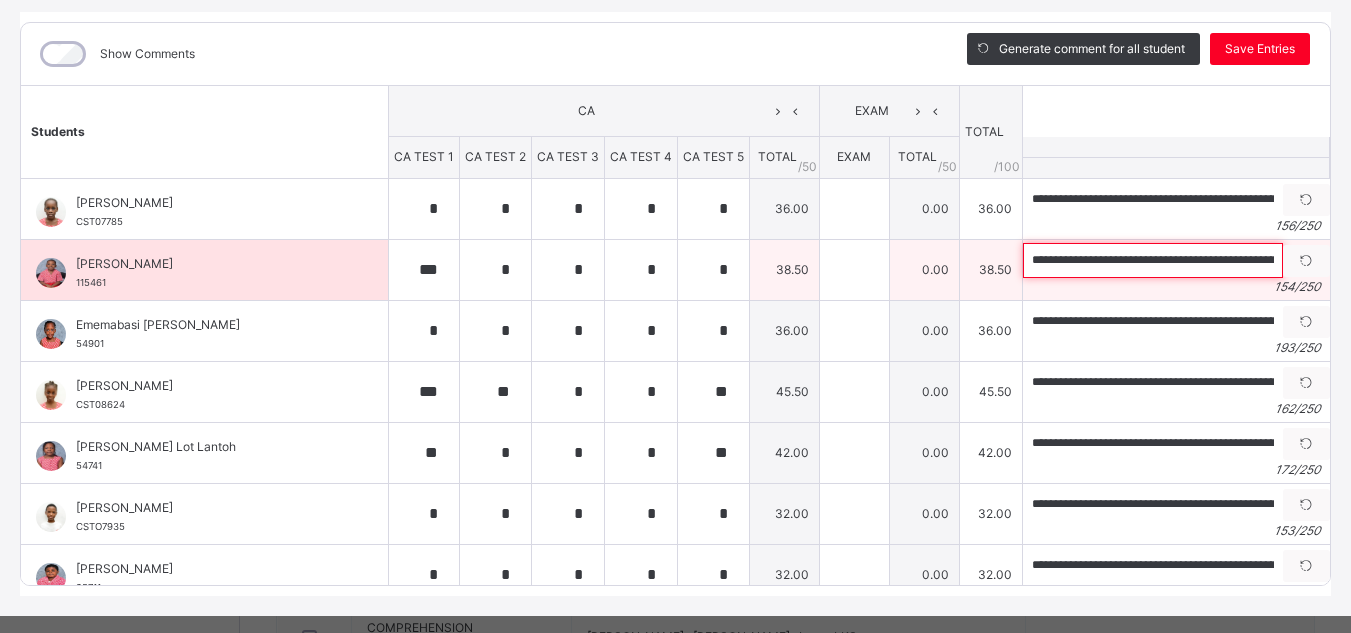 click on "**********" at bounding box center (1153, 260) 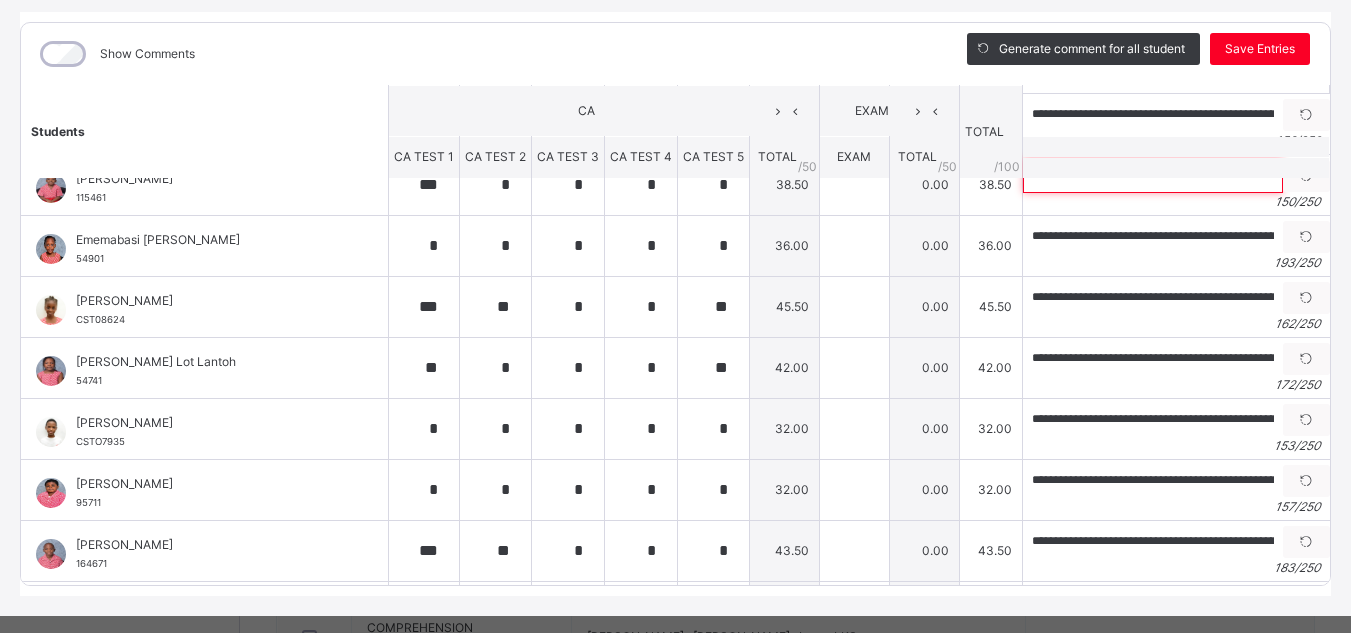 scroll, scrollTop: 0, scrollLeft: 0, axis: both 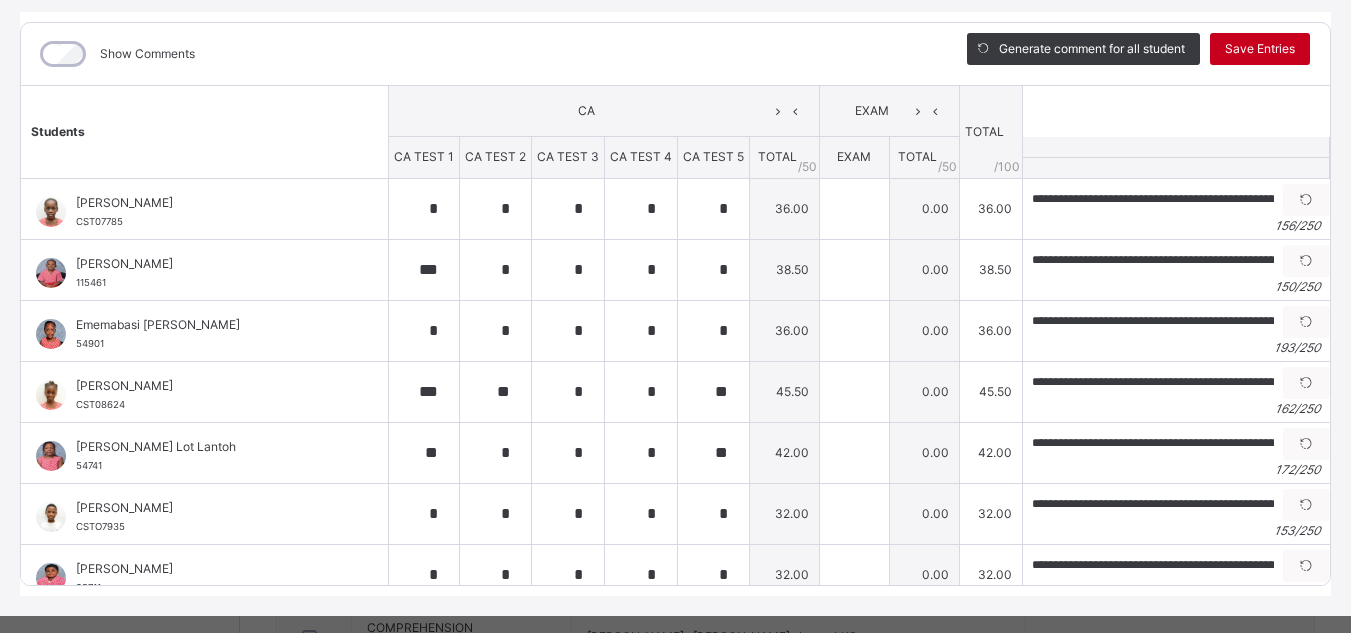 click on "Save Entries" at bounding box center (1260, 49) 